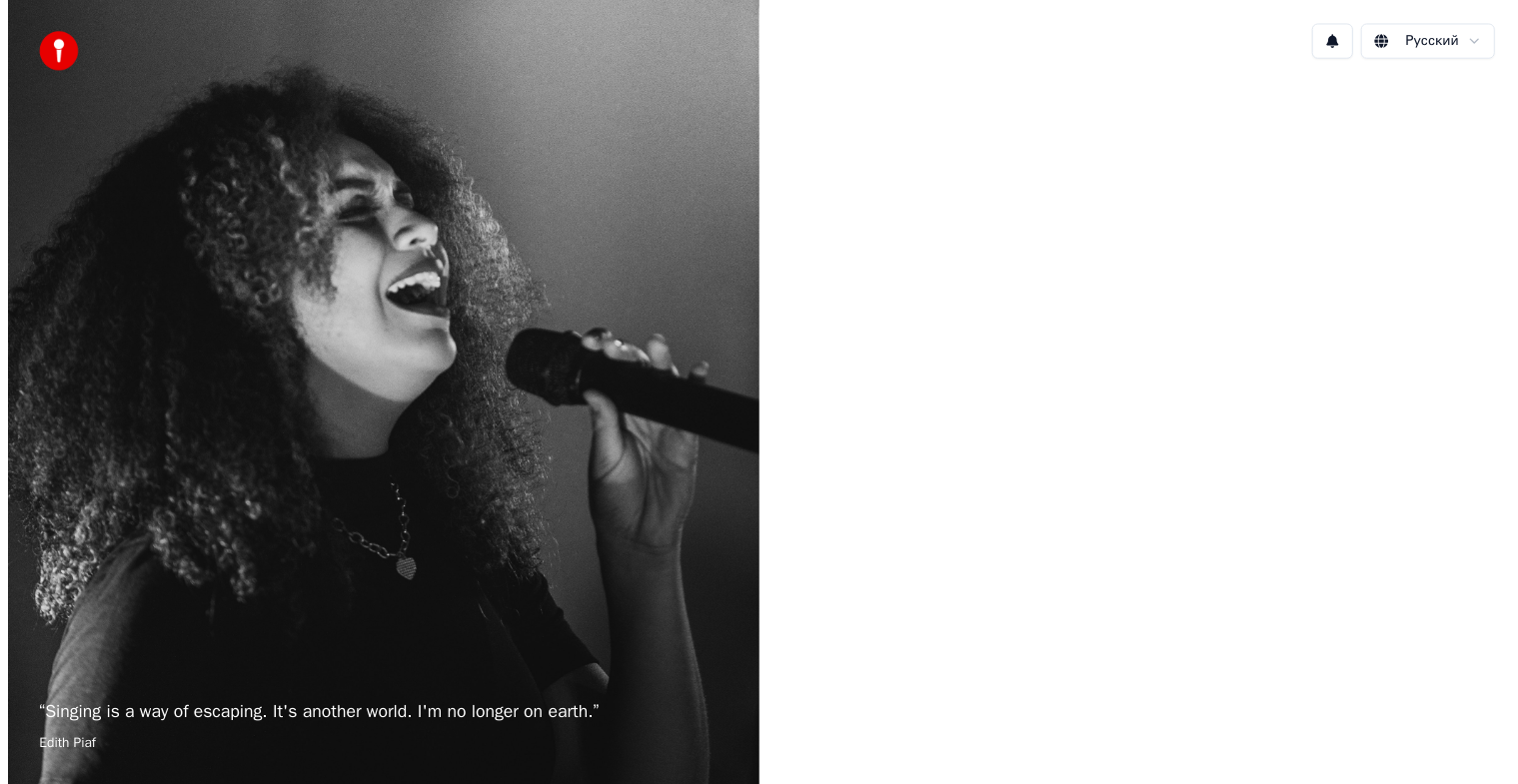 scroll, scrollTop: 0, scrollLeft: 0, axis: both 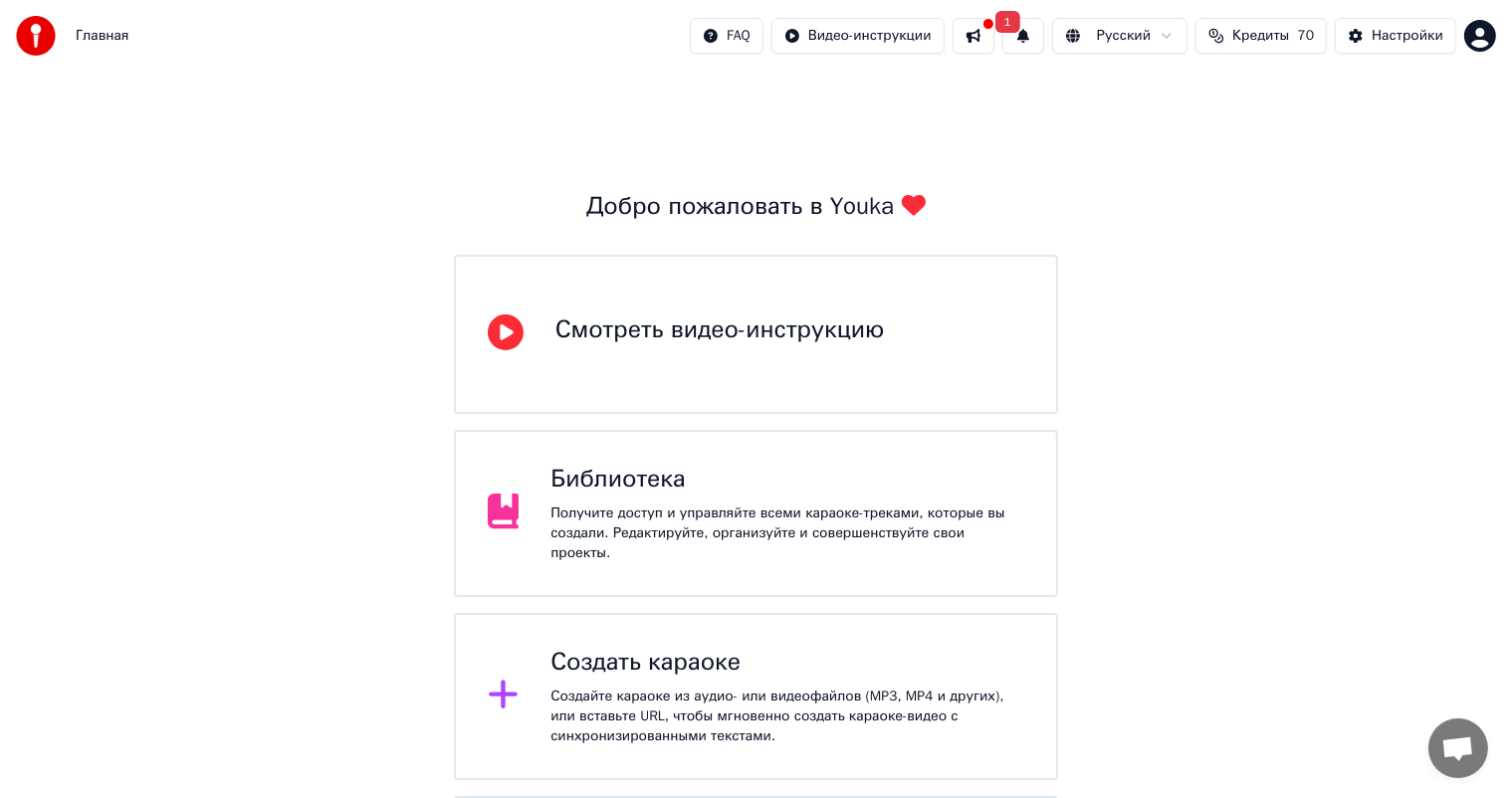 click on "Библиотека Получите доступ и управляйте всеми караоке-треками, которые вы создали. Редактируйте, организуйте и совершенствуйте свои проекты." at bounding box center [756, 513] 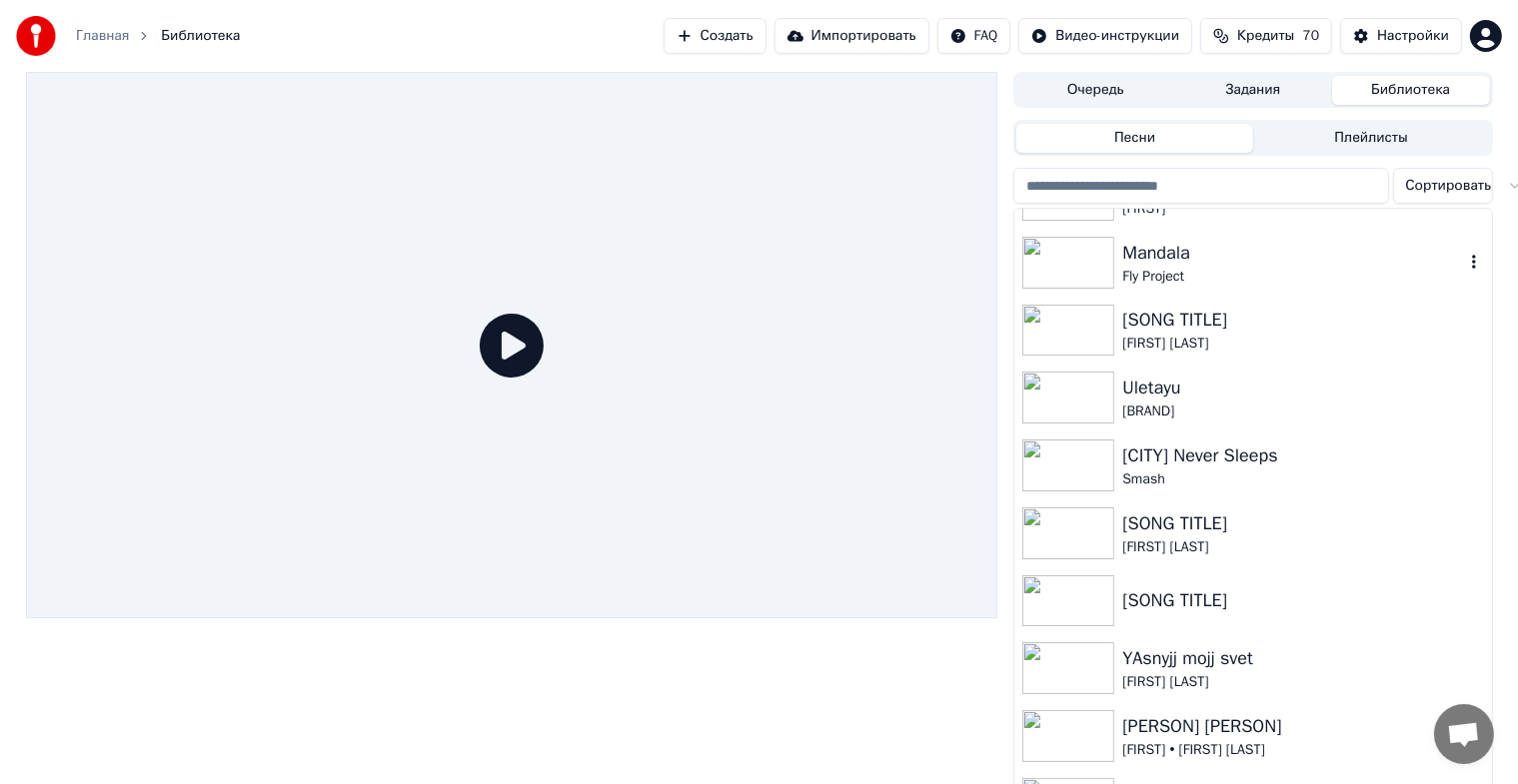 scroll, scrollTop: 799, scrollLeft: 0, axis: vertical 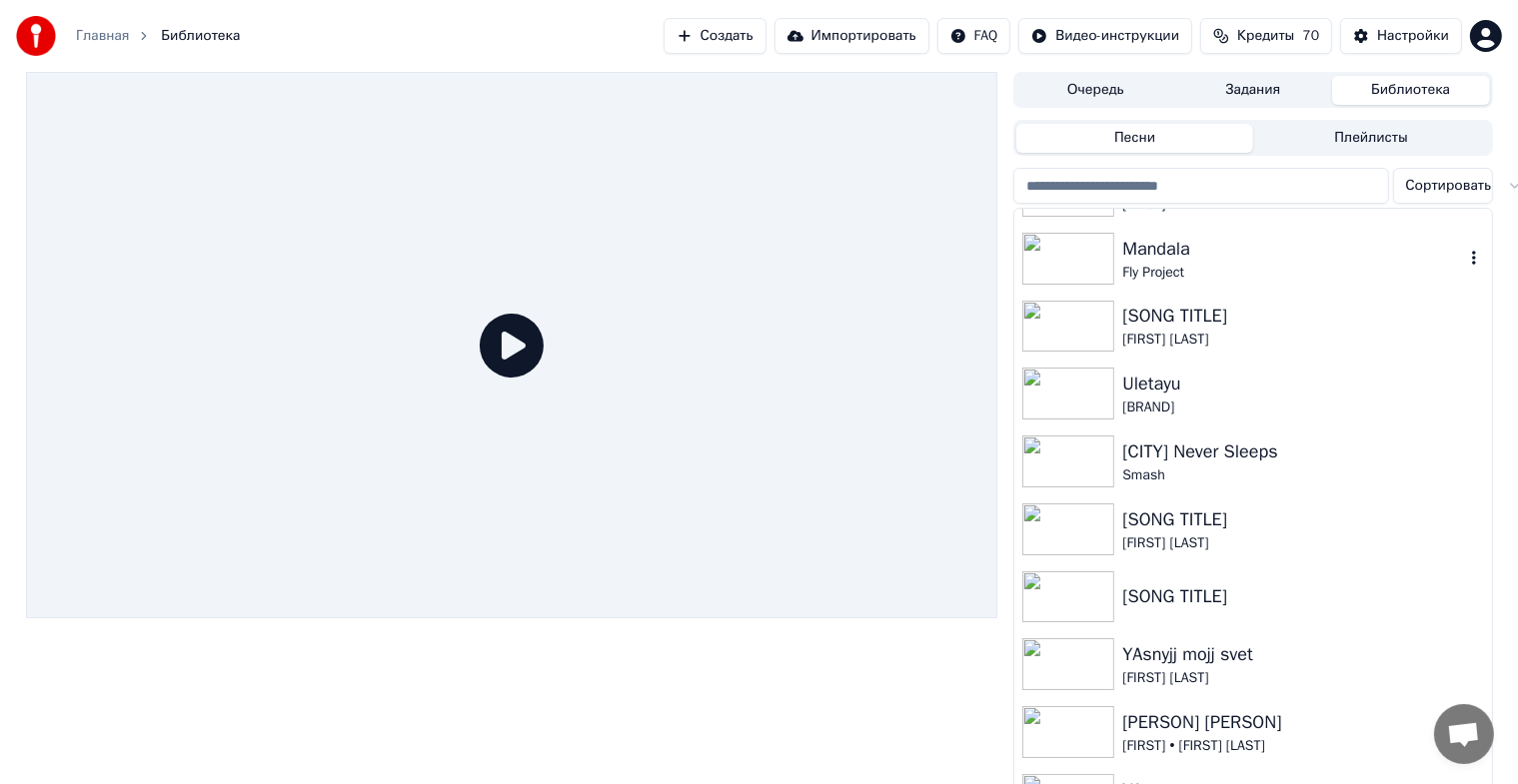 click on "[BRAND] [PERSON]" at bounding box center [1252, 259] 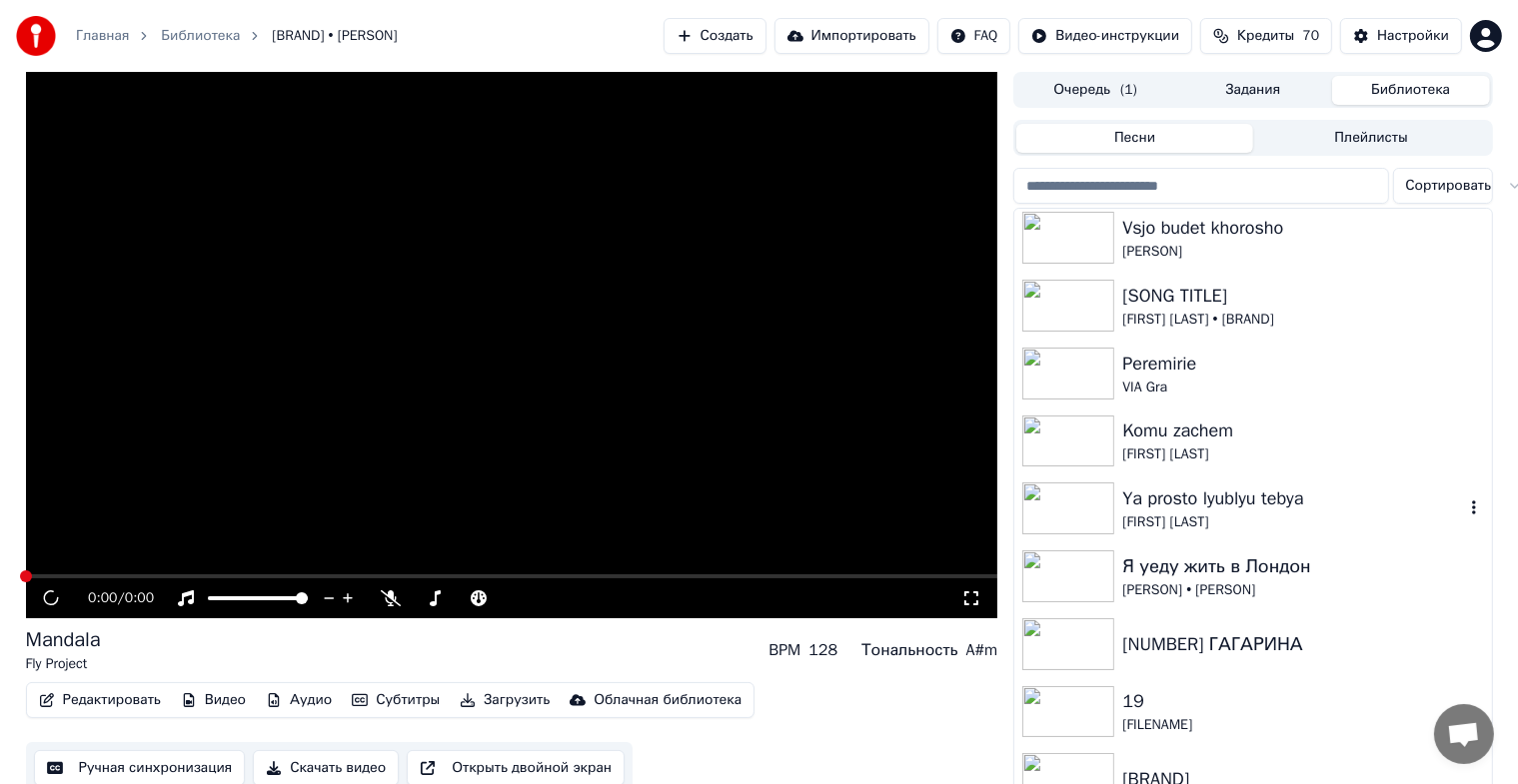scroll, scrollTop: 3405, scrollLeft: 0, axis: vertical 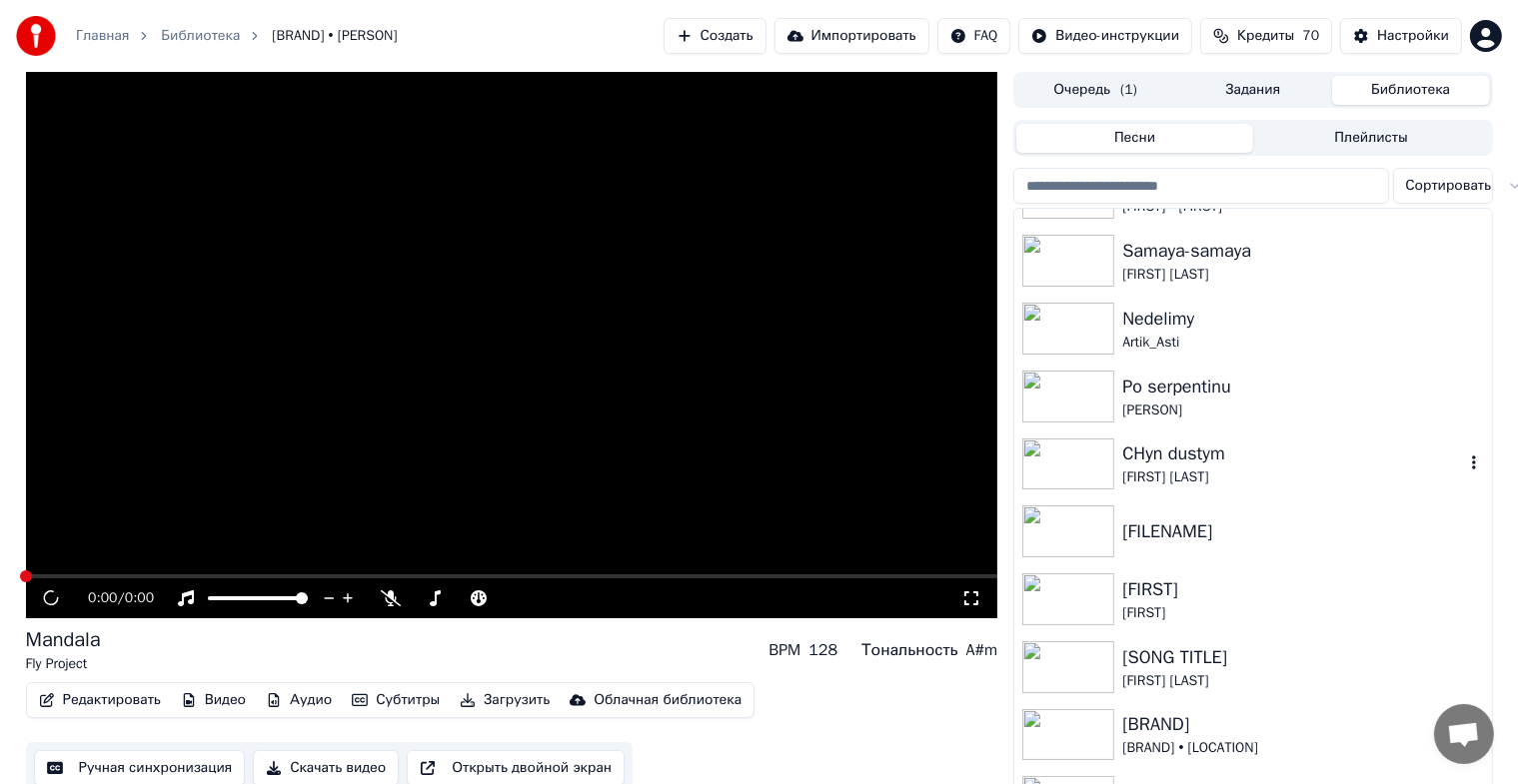 click on "[FIRST] [LAST]" at bounding box center (1292, 477) 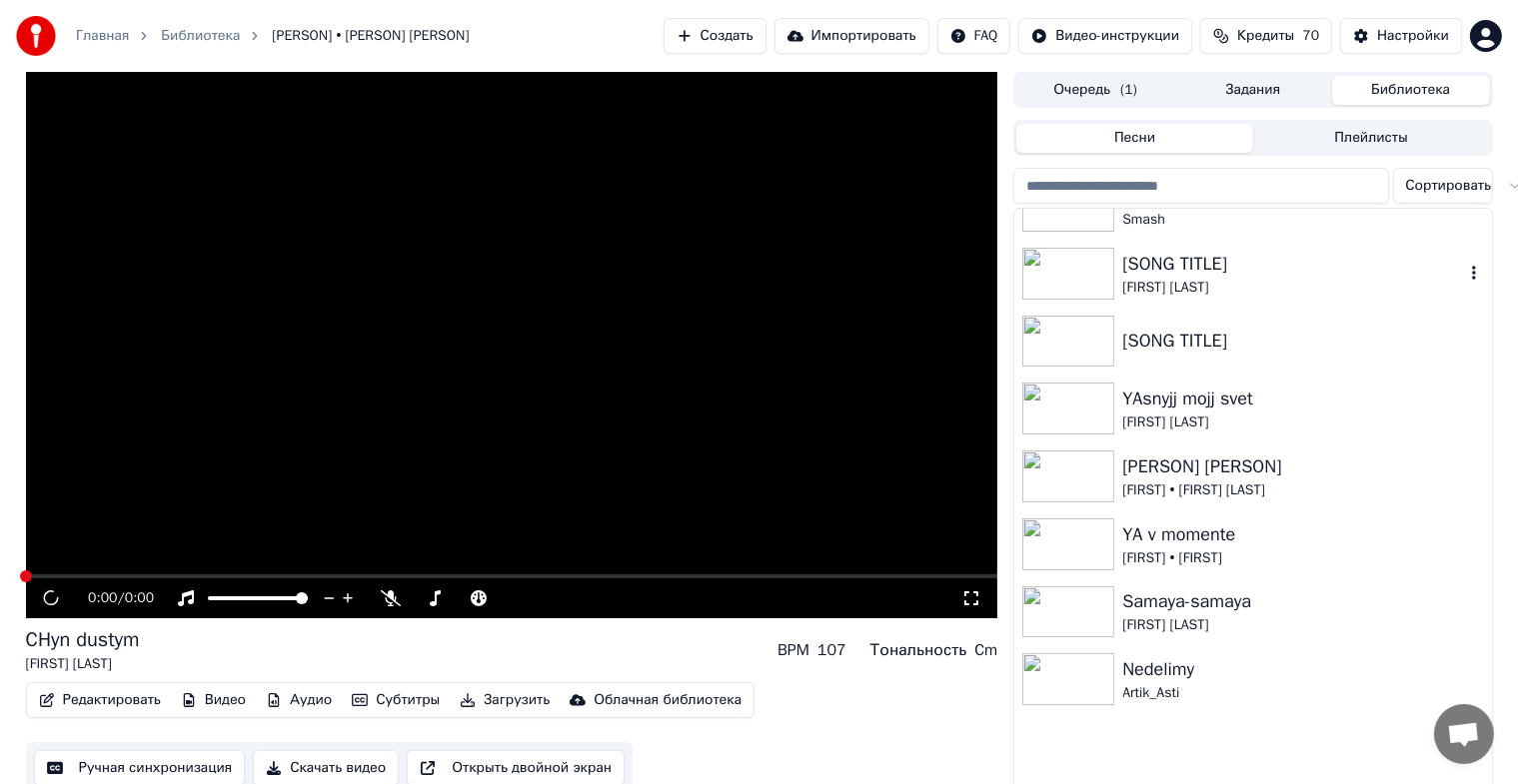 scroll, scrollTop: 808, scrollLeft: 0, axis: vertical 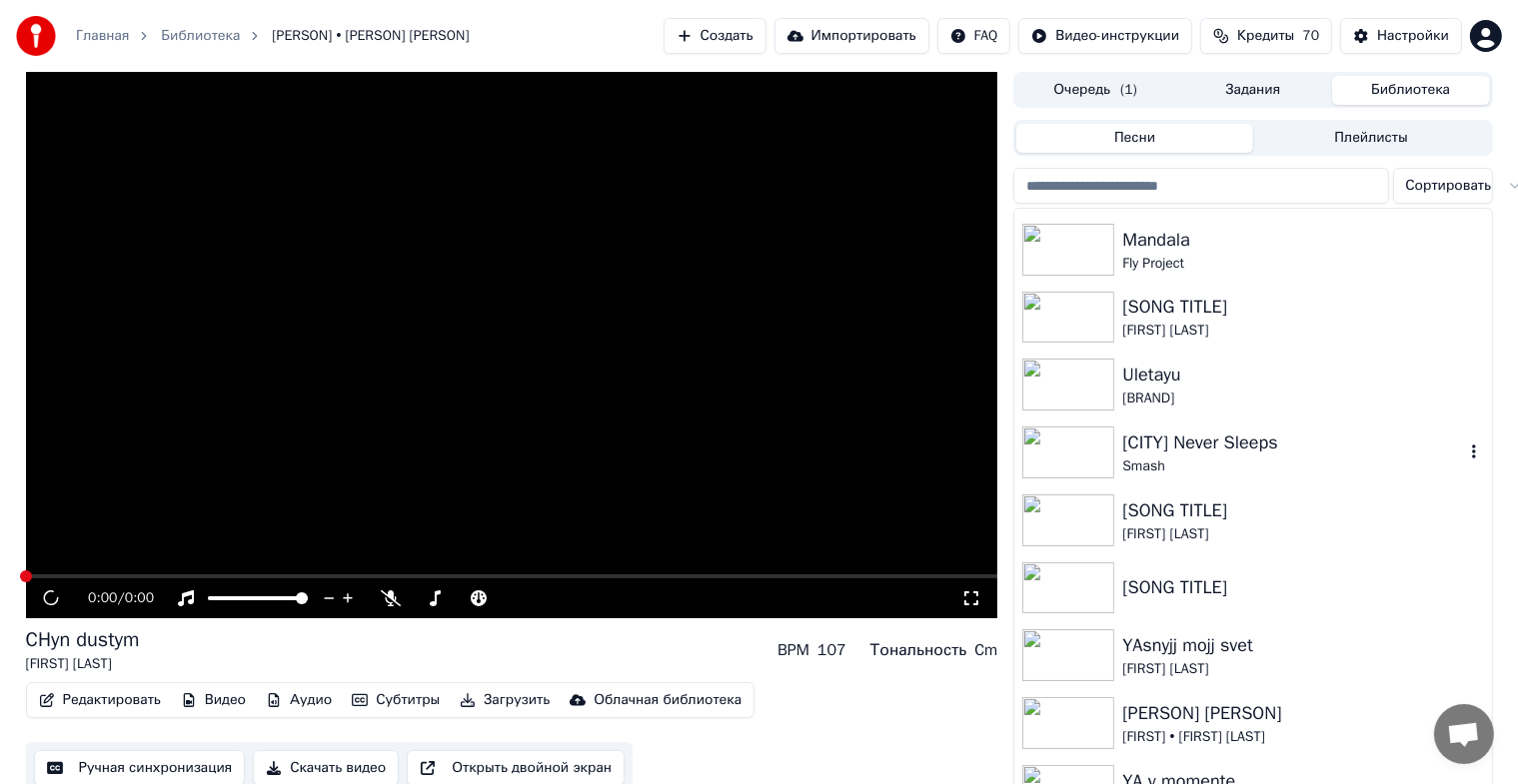 click on "[CITY] Never Sleeps Smash" at bounding box center (1252, 452) 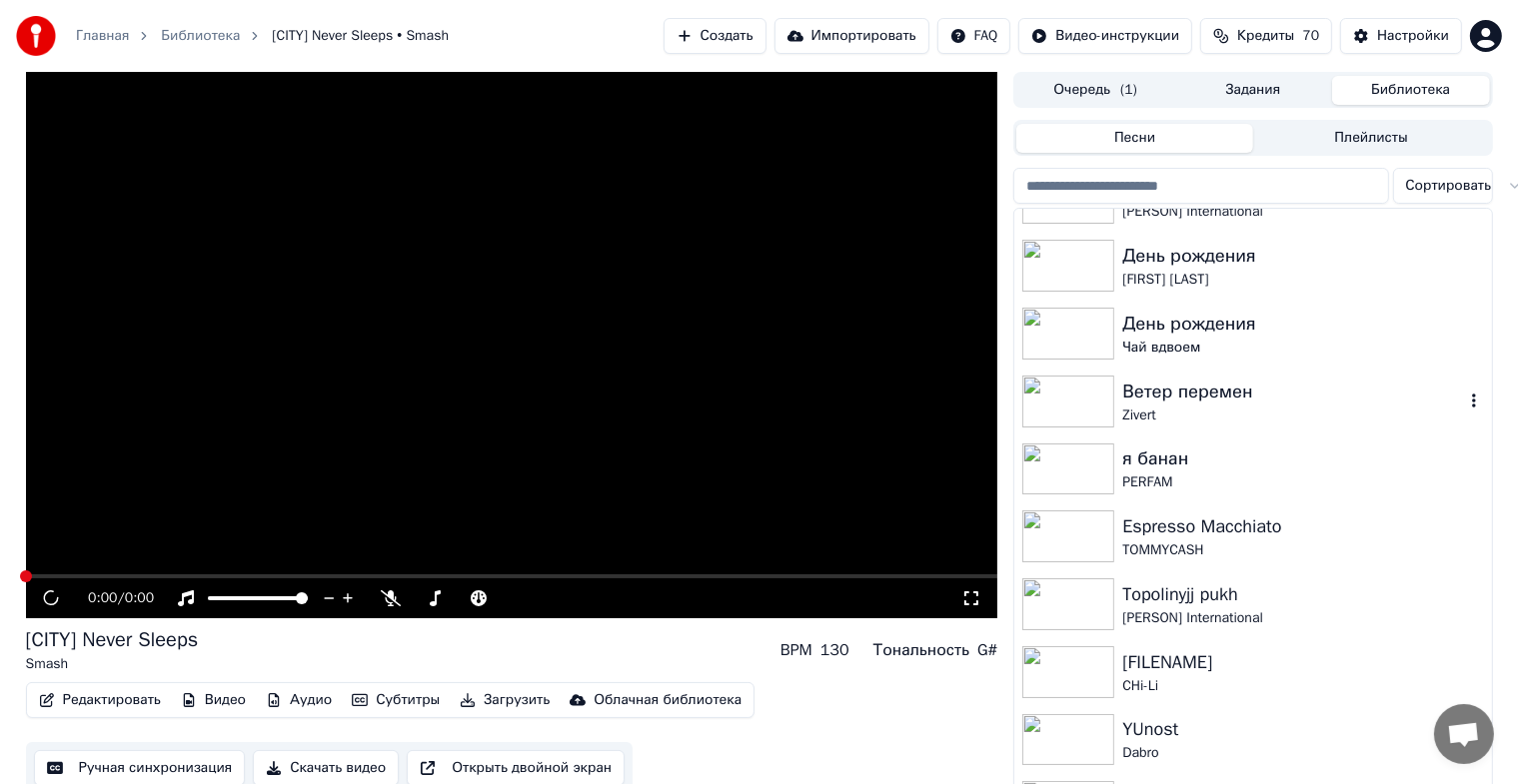 scroll, scrollTop: 209, scrollLeft: 0, axis: vertical 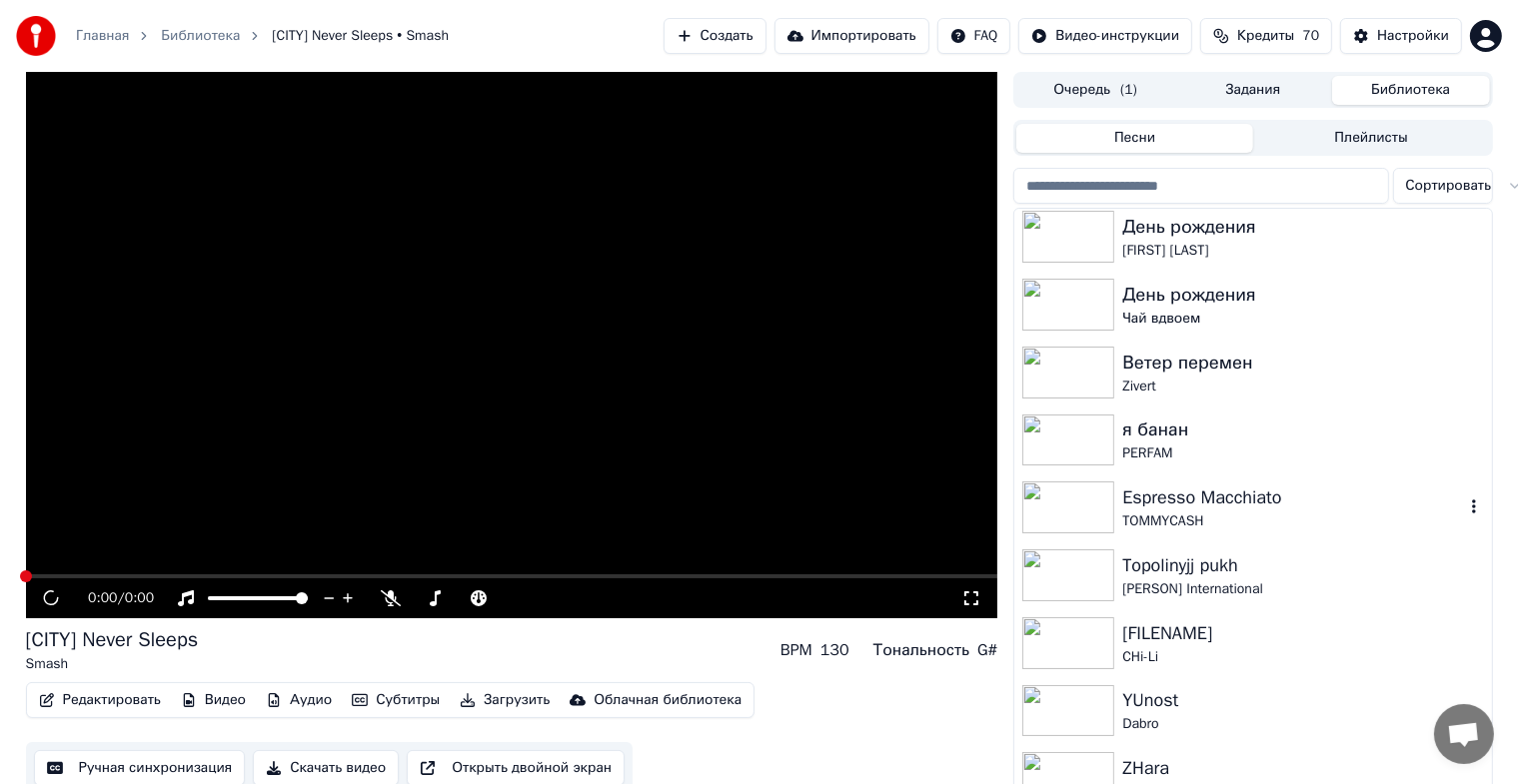 click on "[PRODUCT] [PERSON]" at bounding box center (1252, 507) 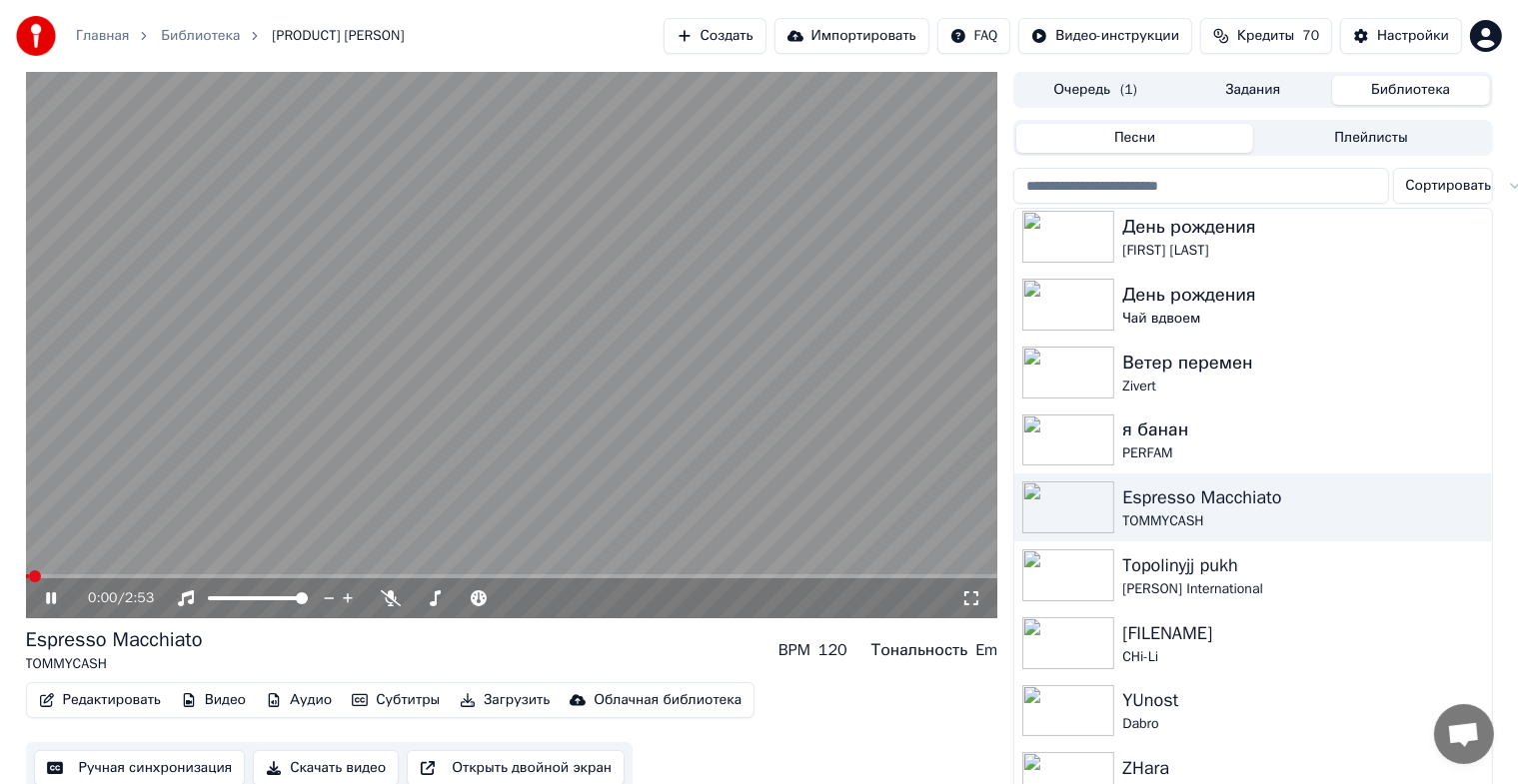 click at bounding box center (512, 345) 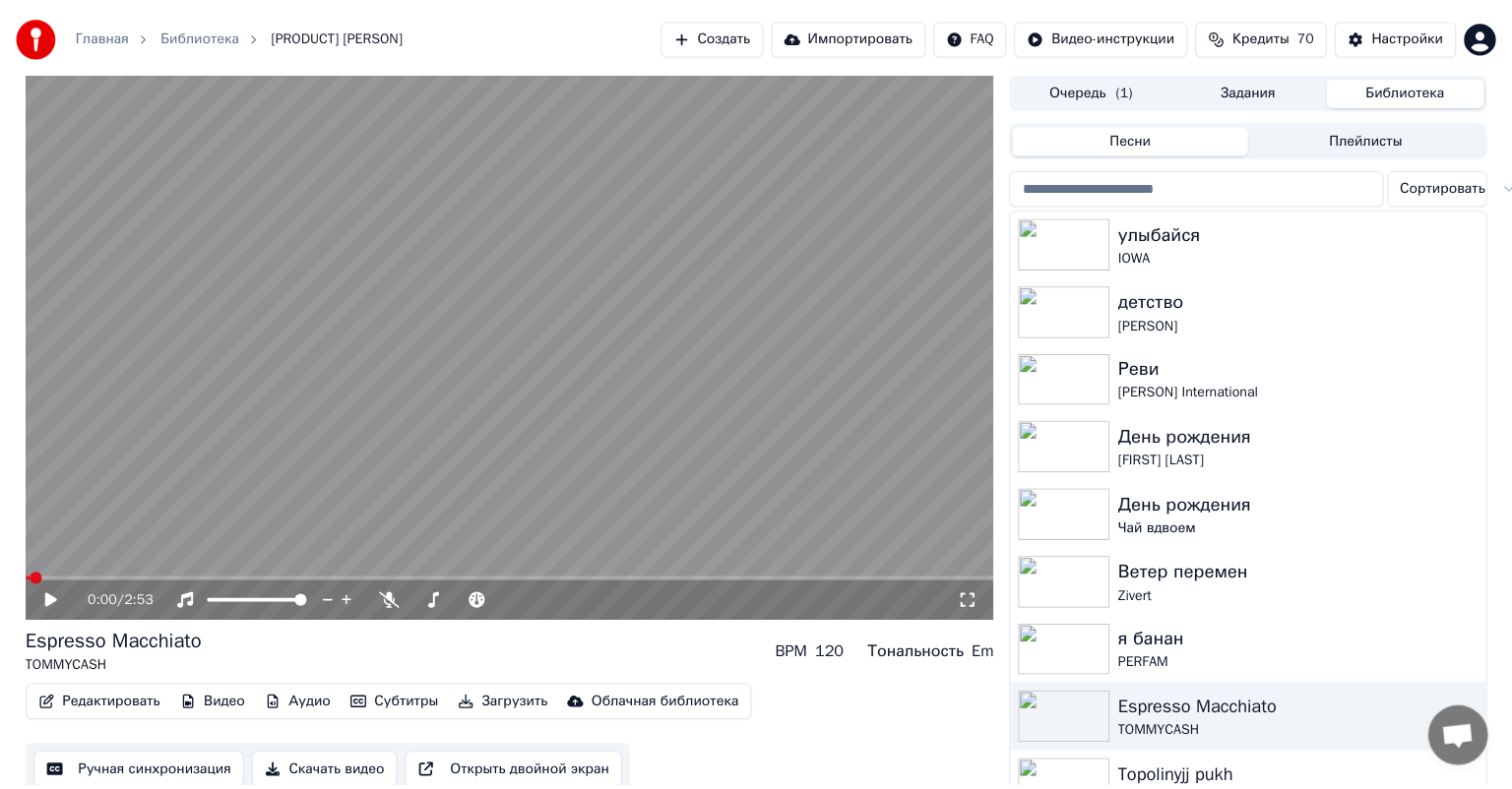 scroll, scrollTop: 0, scrollLeft: 0, axis: both 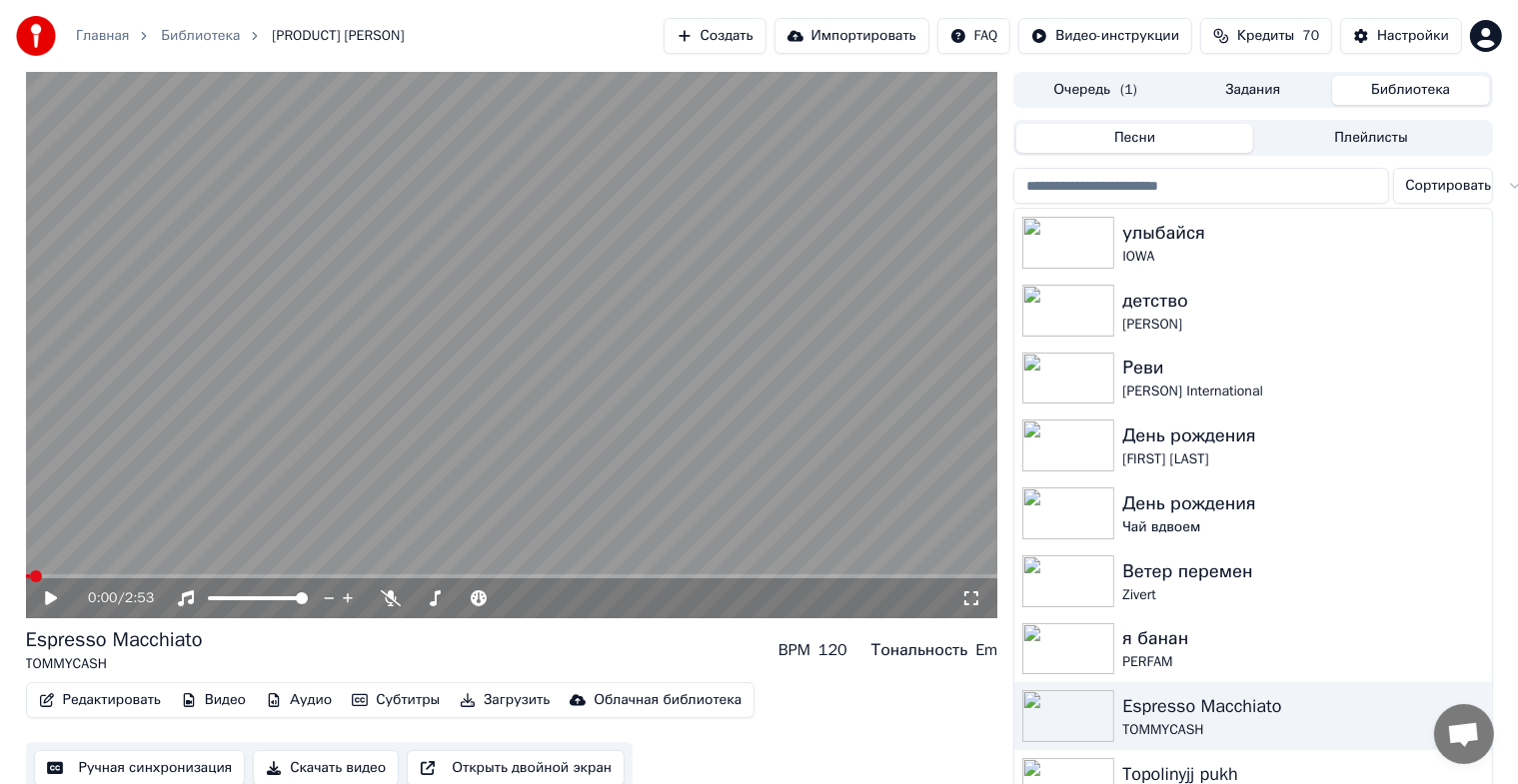 click on "Главная" at bounding box center [102, 36] 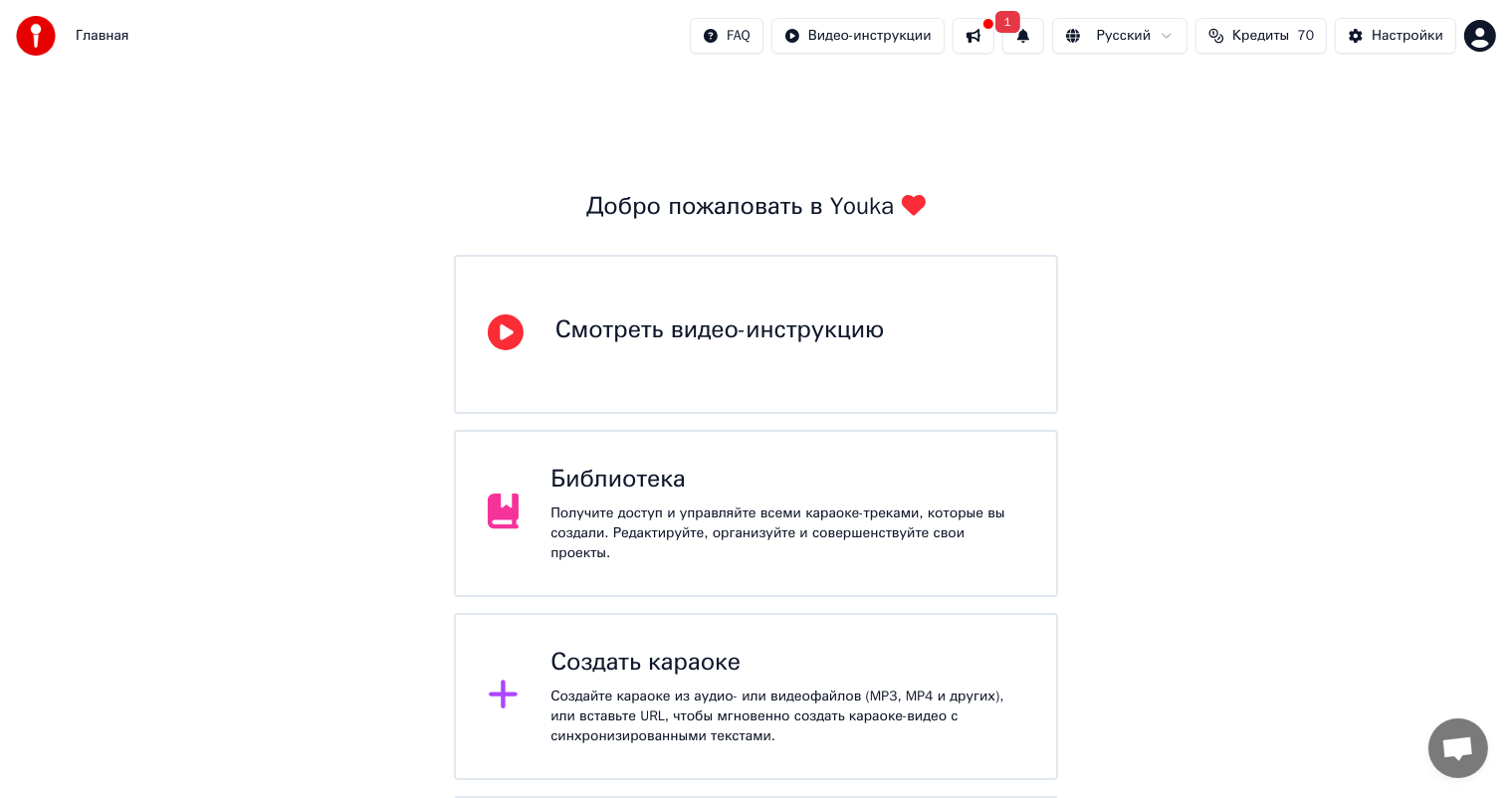 click on "Создать караоке" at bounding box center [787, 663] 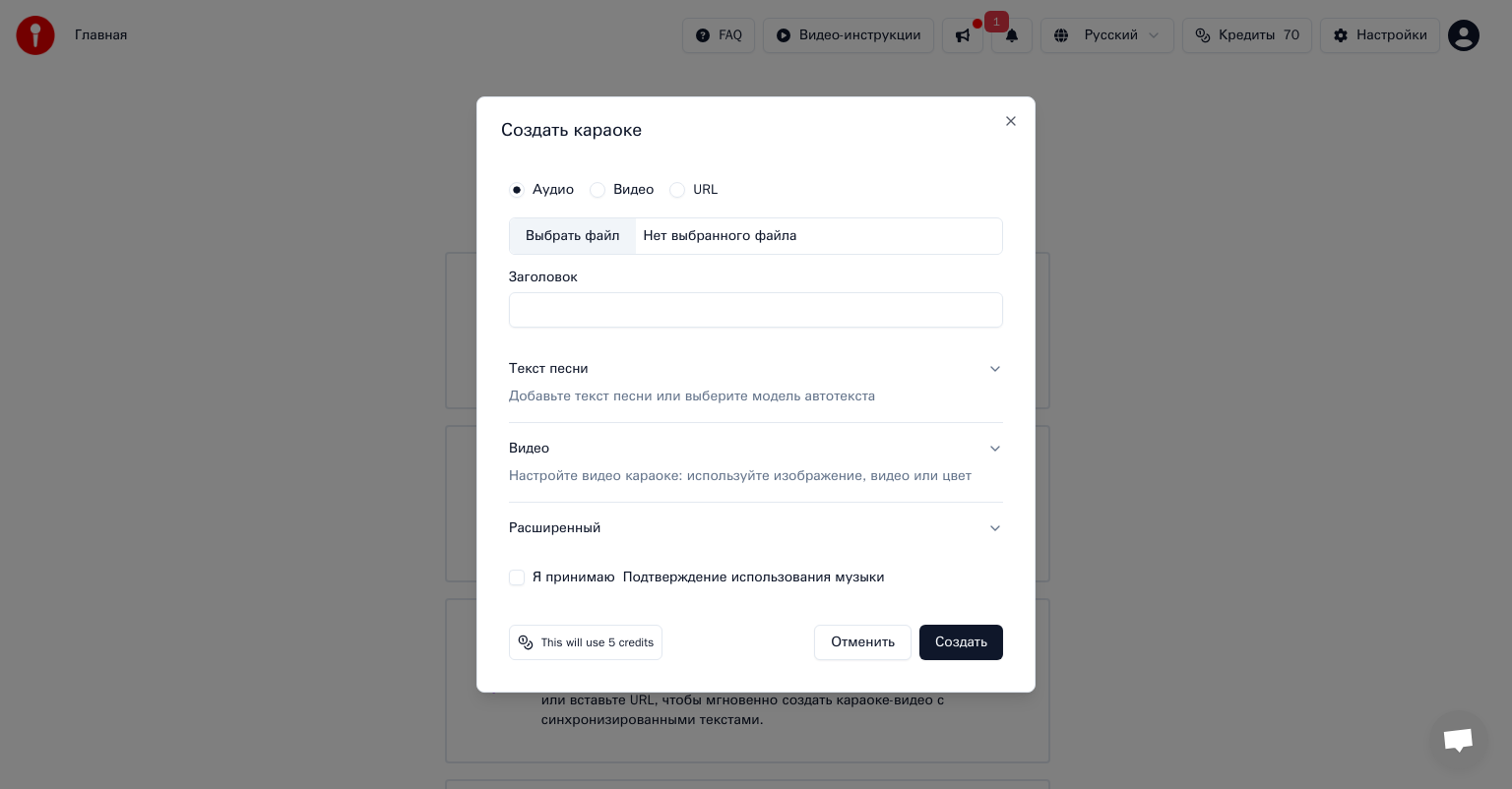 click on "Выбрать файл" at bounding box center (573, 236) 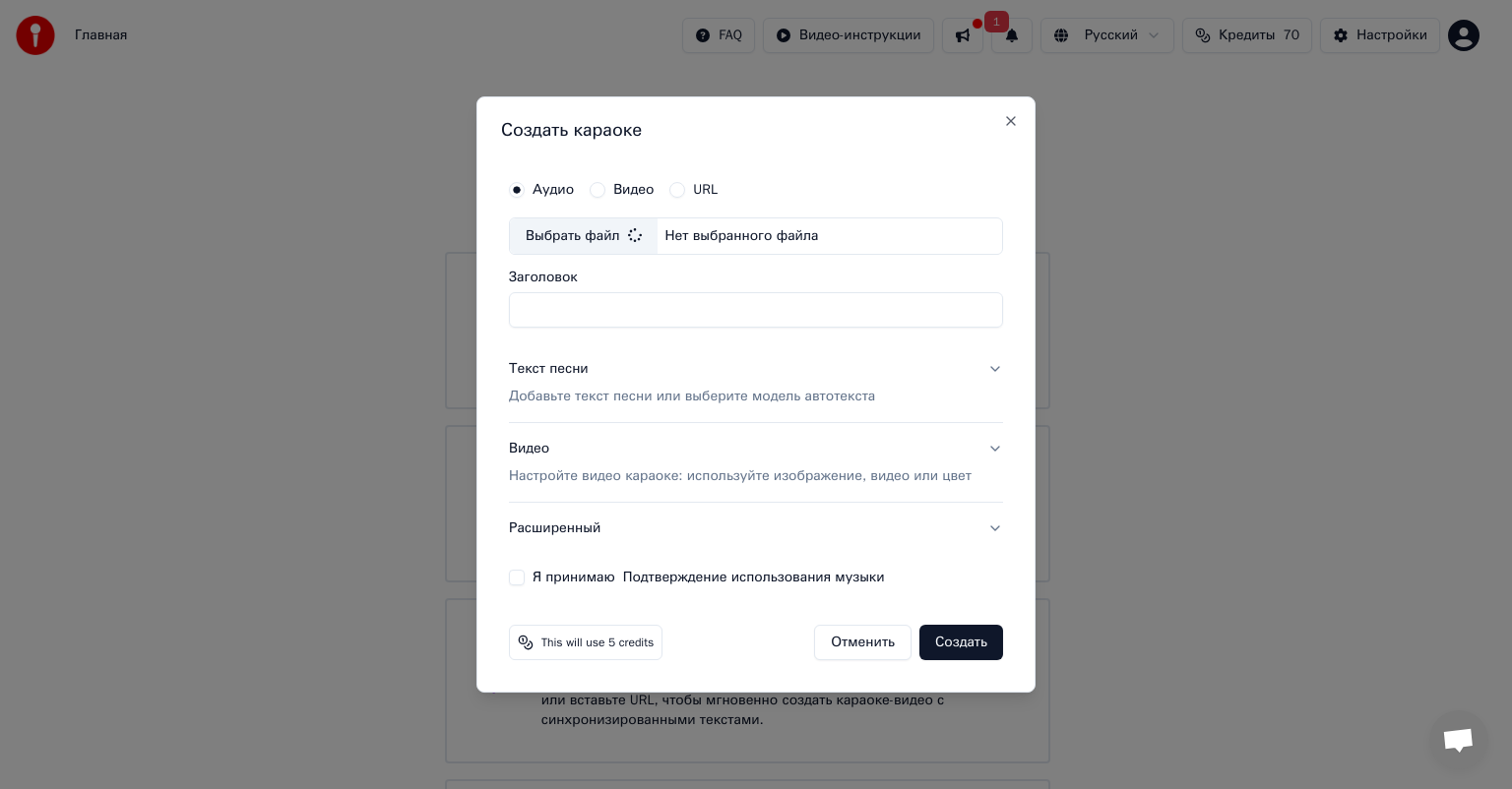 type on "**********" 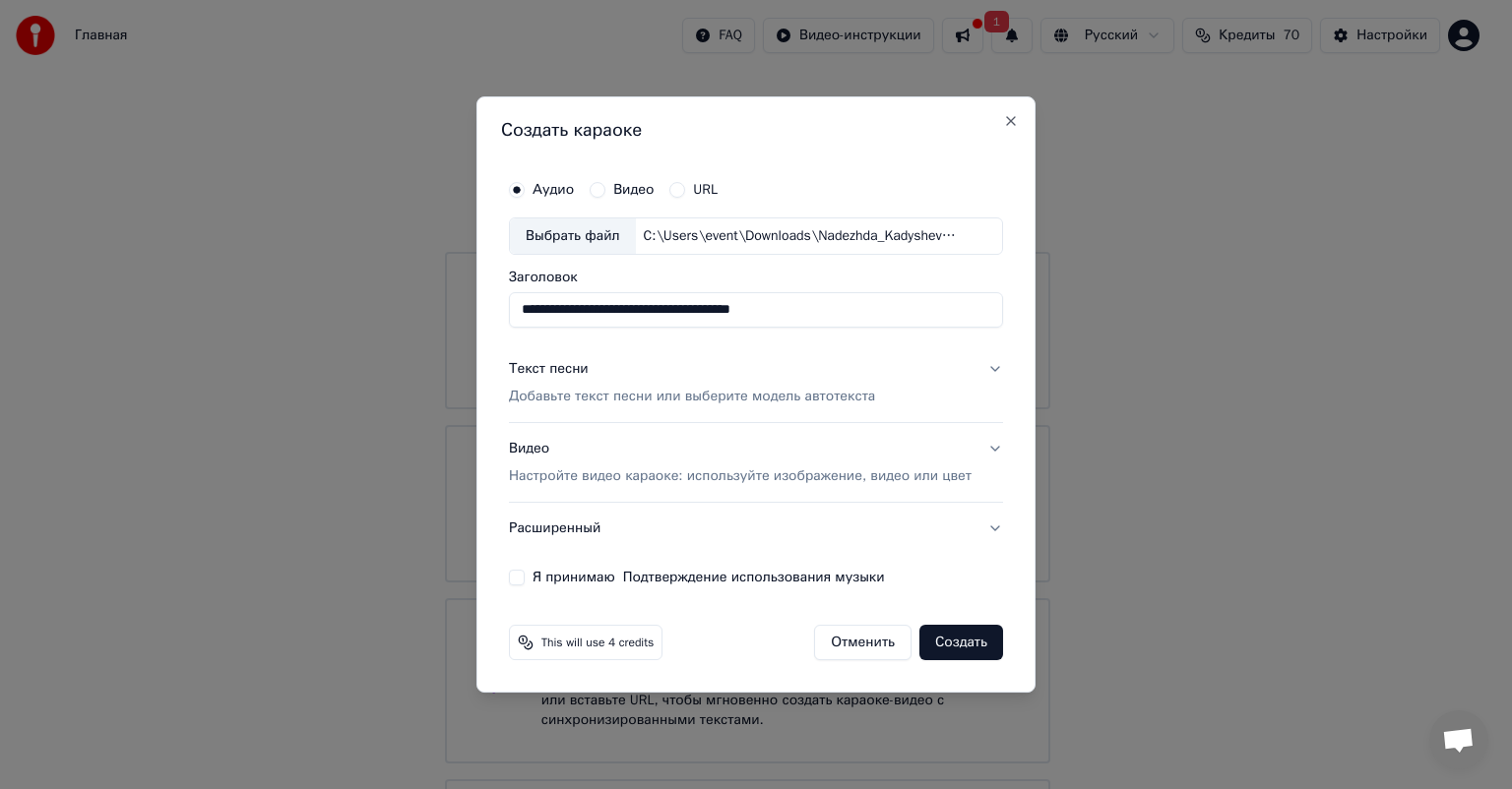 click on "**********" at bounding box center (756, 310) 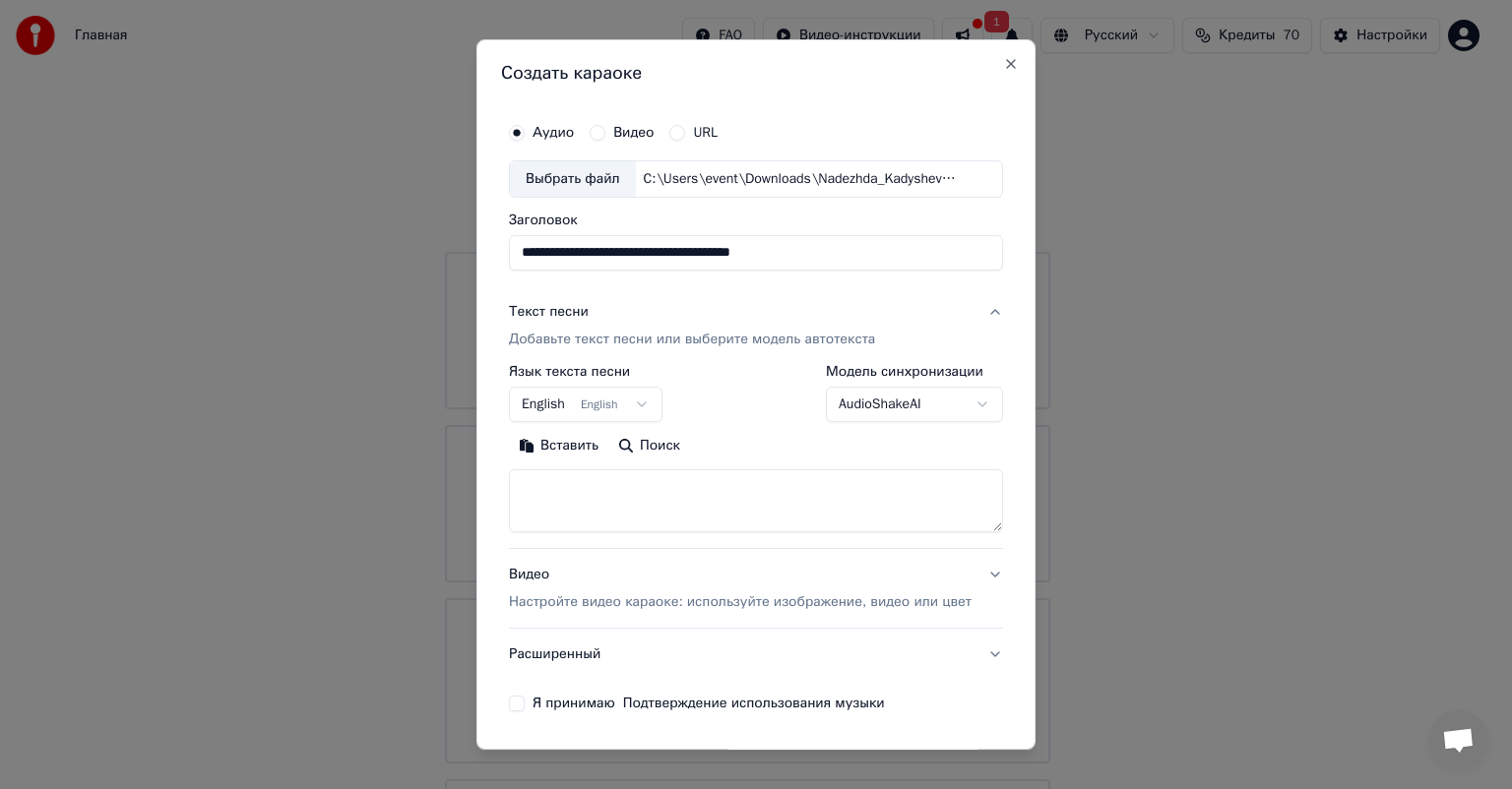 click at bounding box center (756, 501) 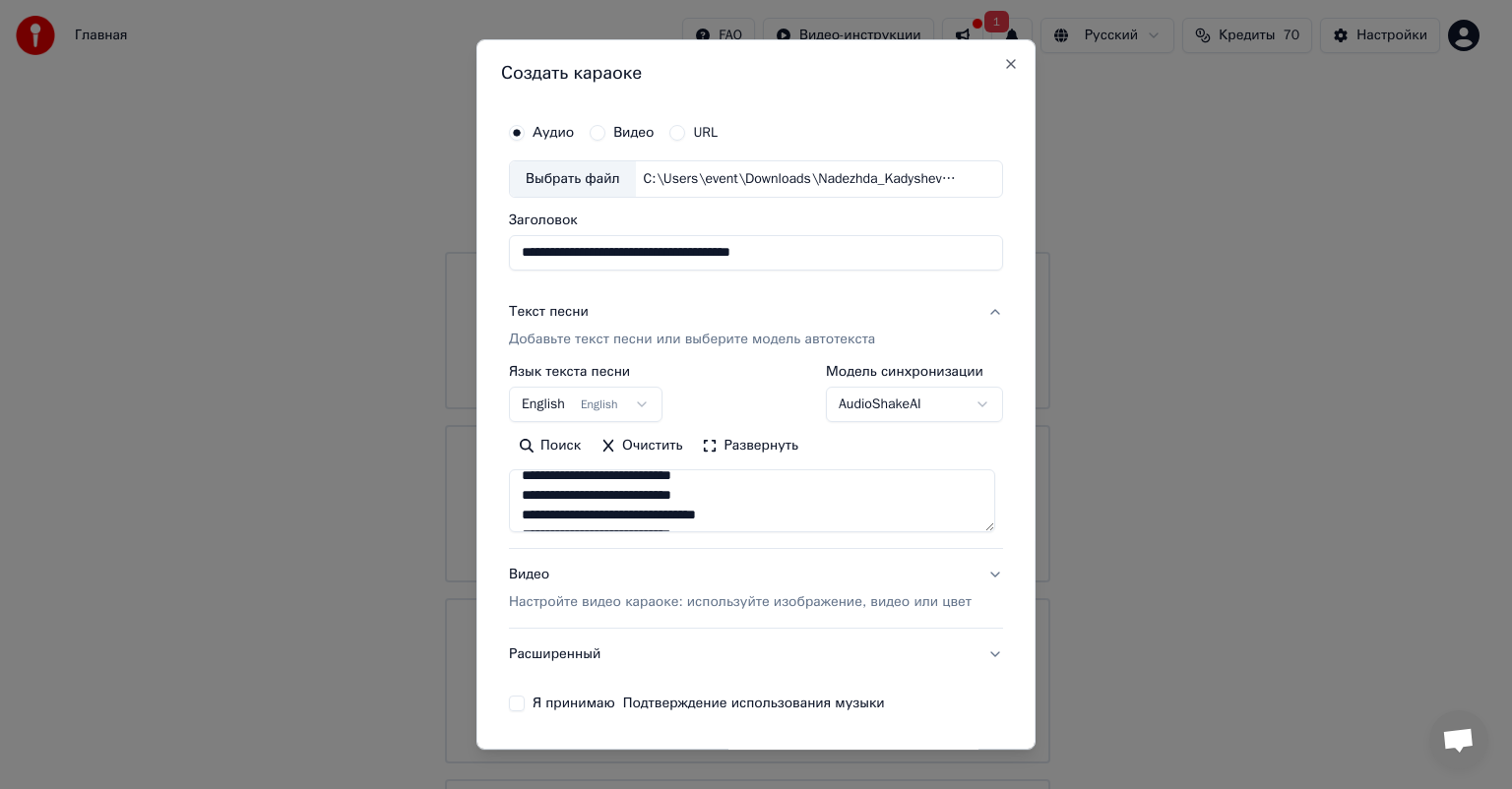 scroll, scrollTop: 0, scrollLeft: 0, axis: both 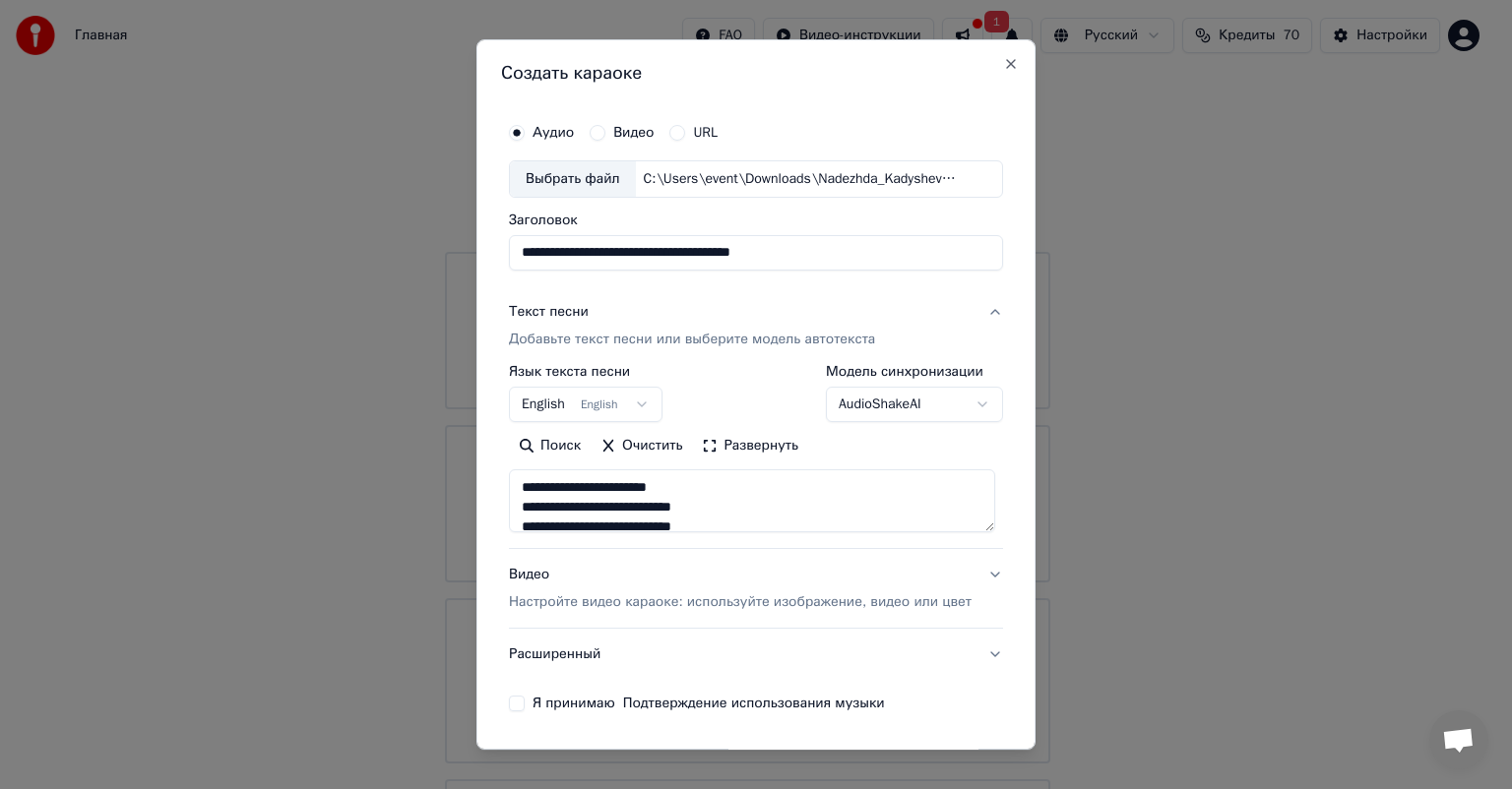 type on "**********" 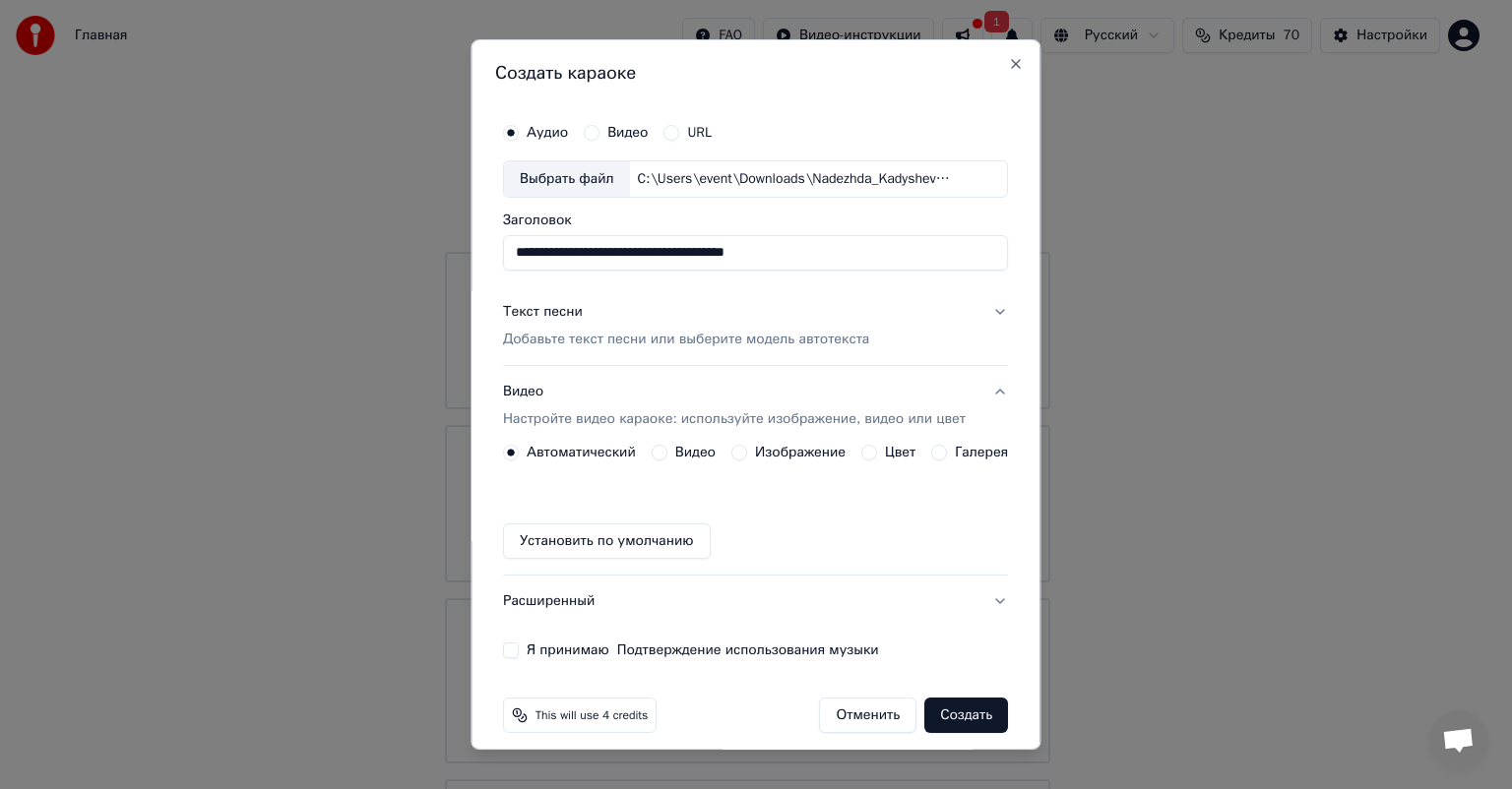 click on "Автоматический Видео Изображение Цвет Галерея Установить по умолчанию" at bounding box center (755, 502) 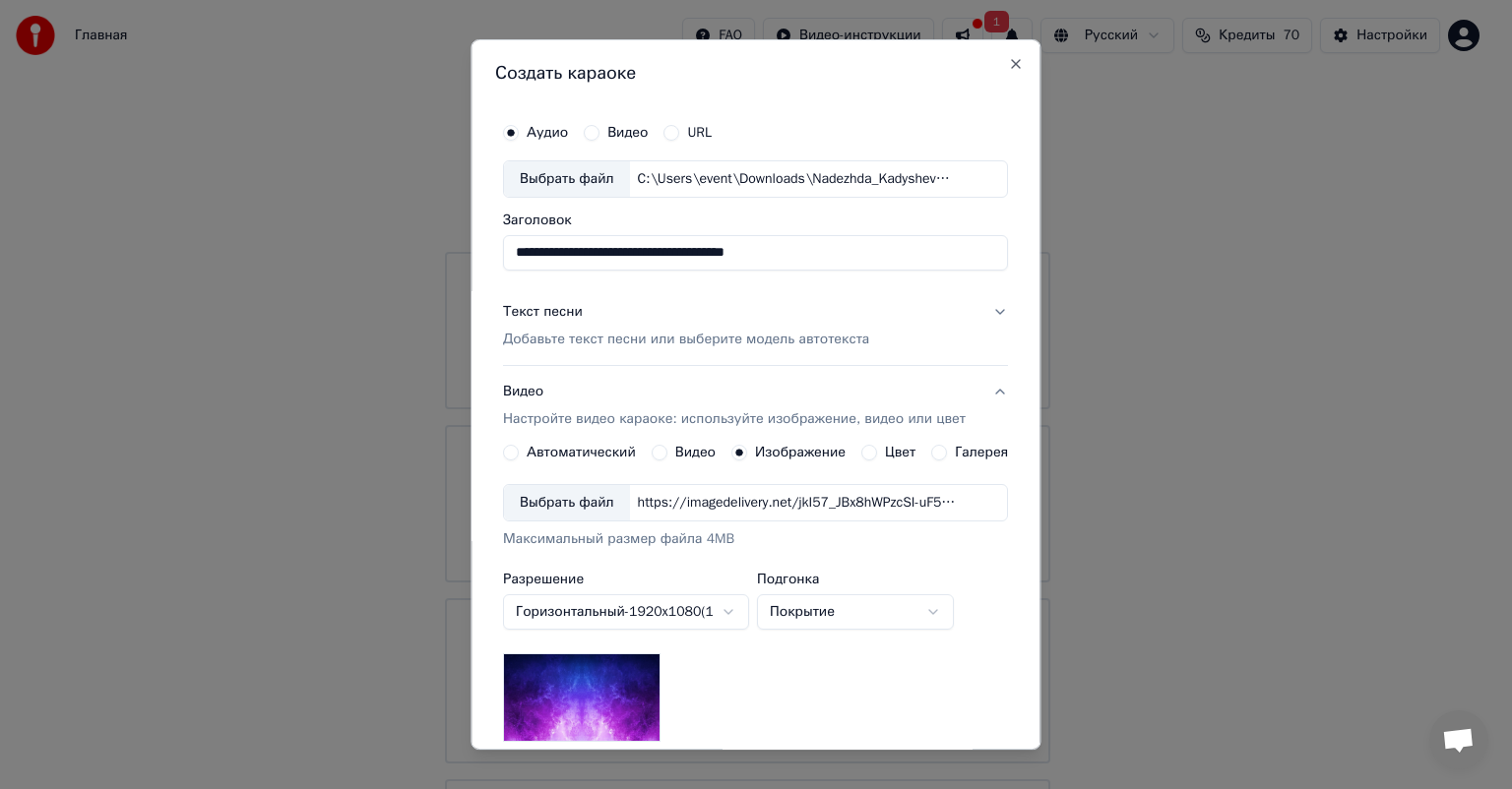 click on "Выбрать файл" at bounding box center [567, 503] 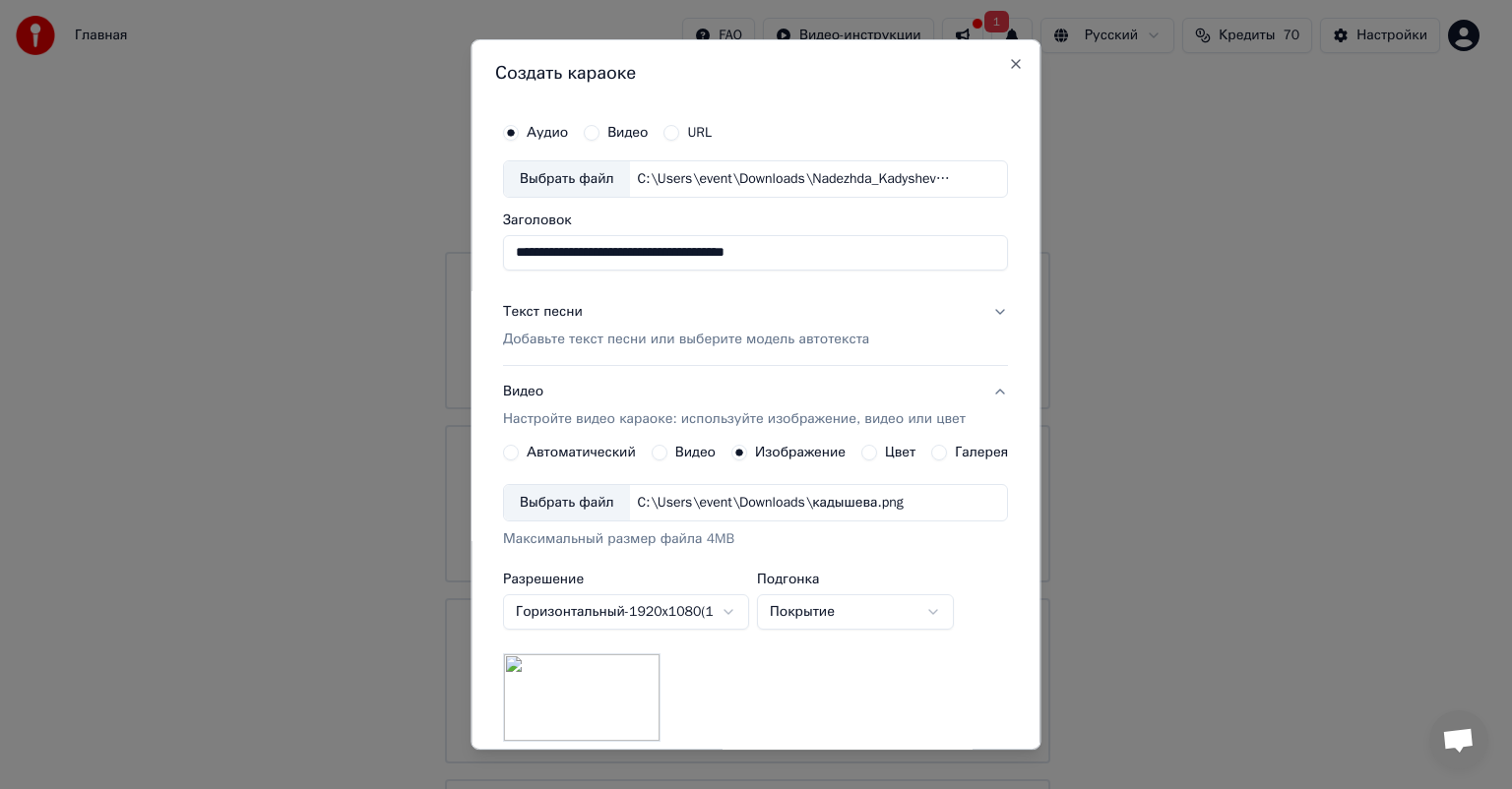 scroll, scrollTop: 272, scrollLeft: 0, axis: vertical 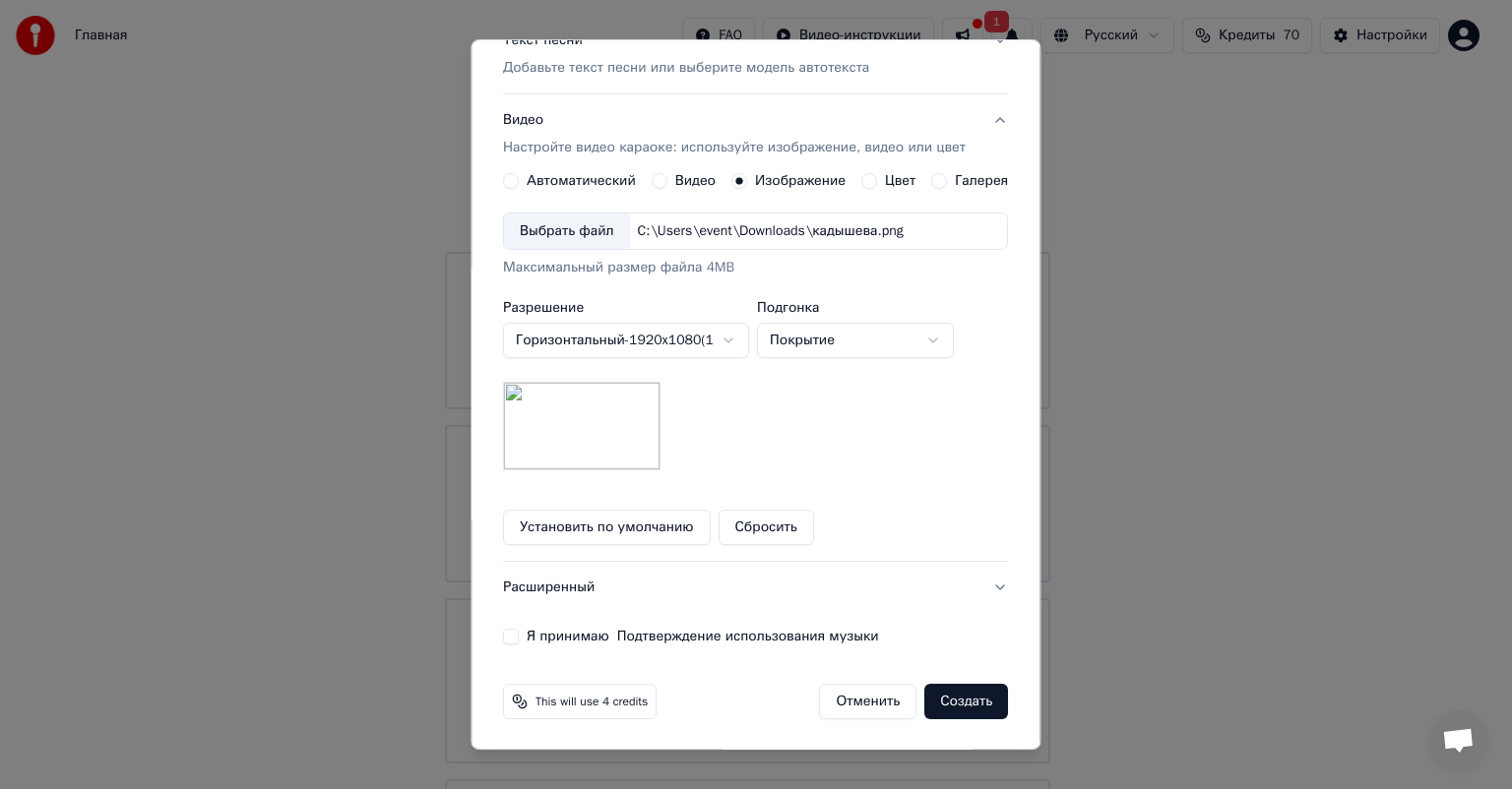 click on "**********" at bounding box center [755, 243] 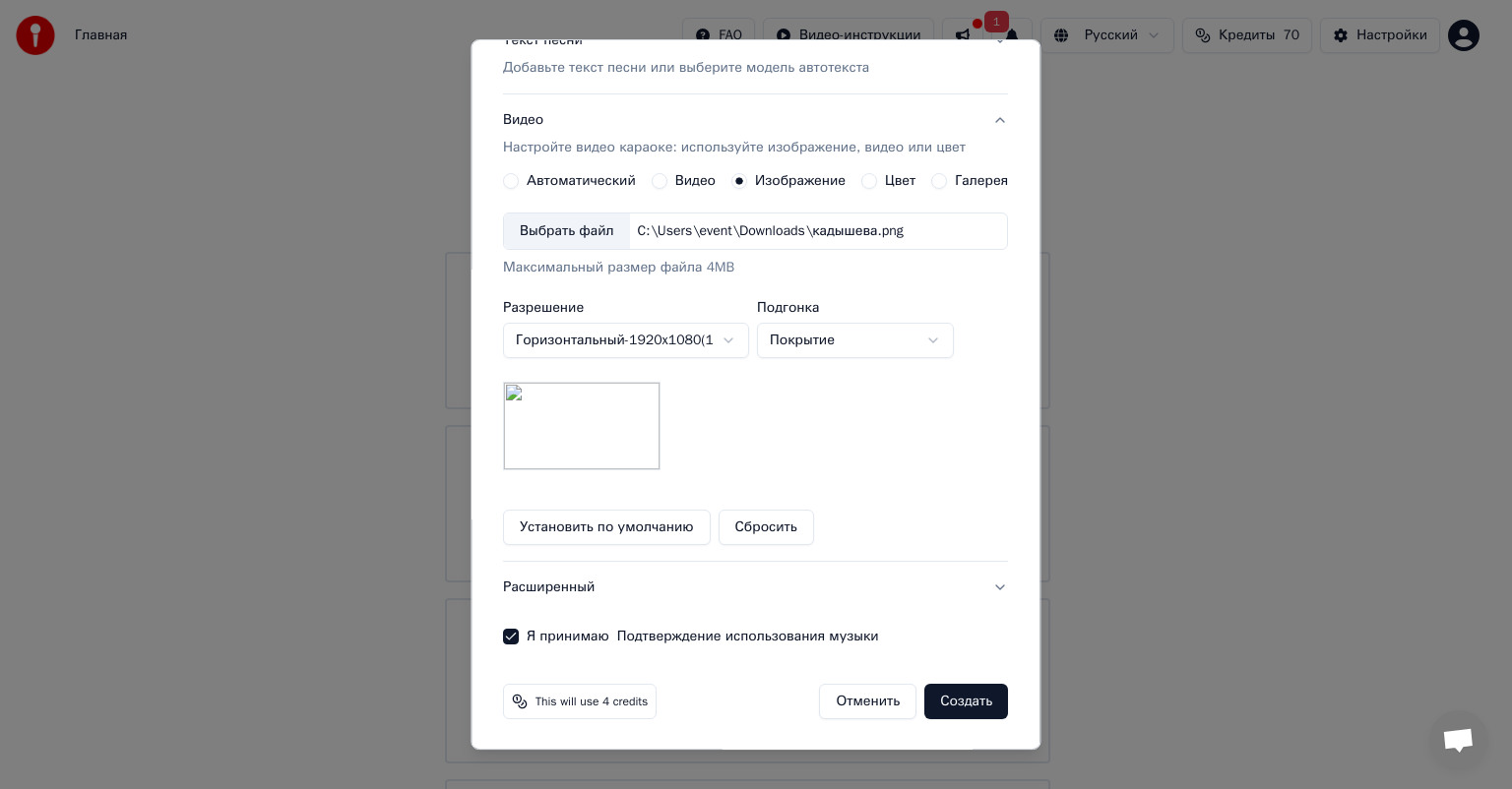click on "Создать" at bounding box center (967, 701) 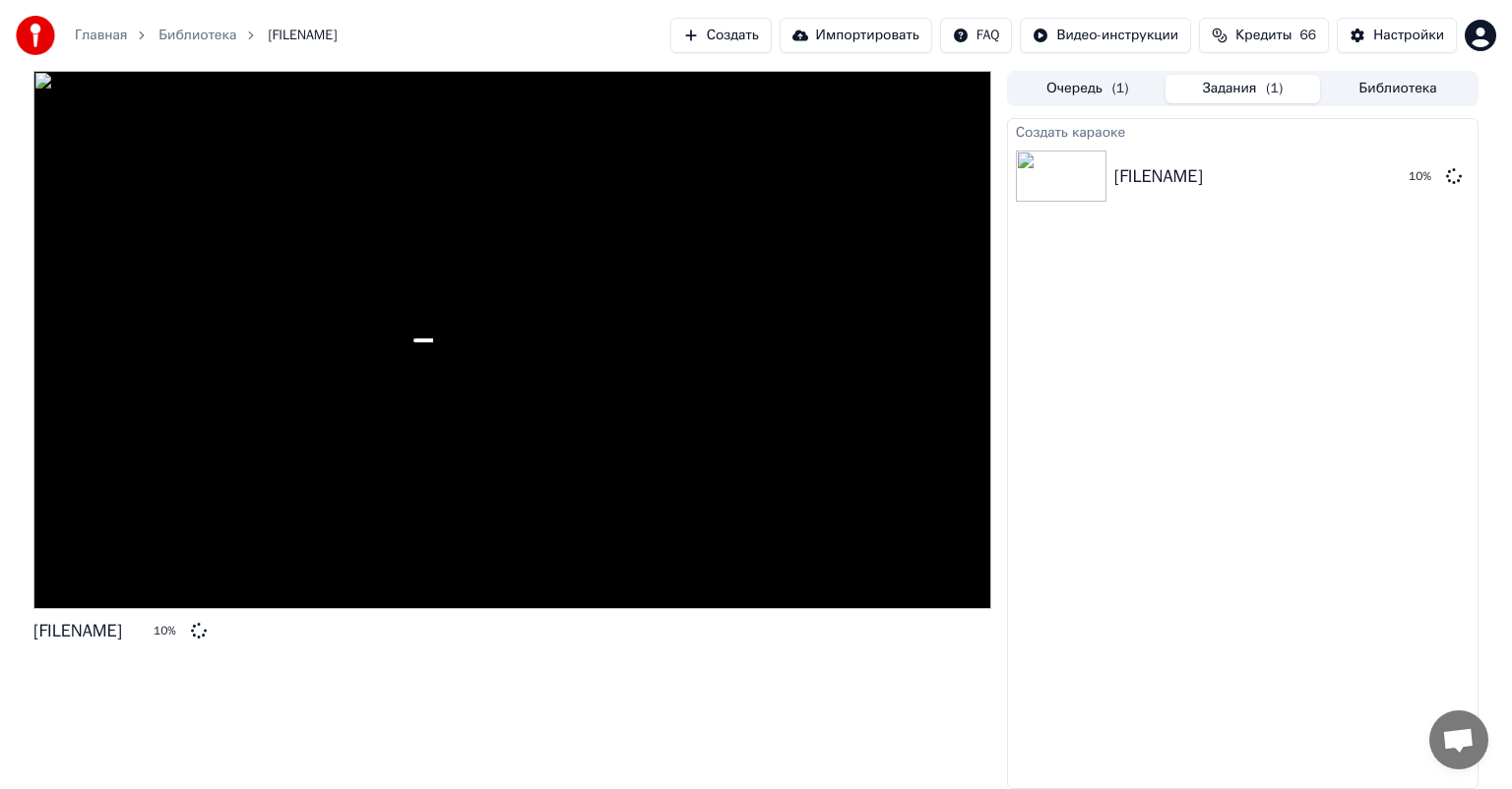 click on "Создать" at bounding box center (721, 35) 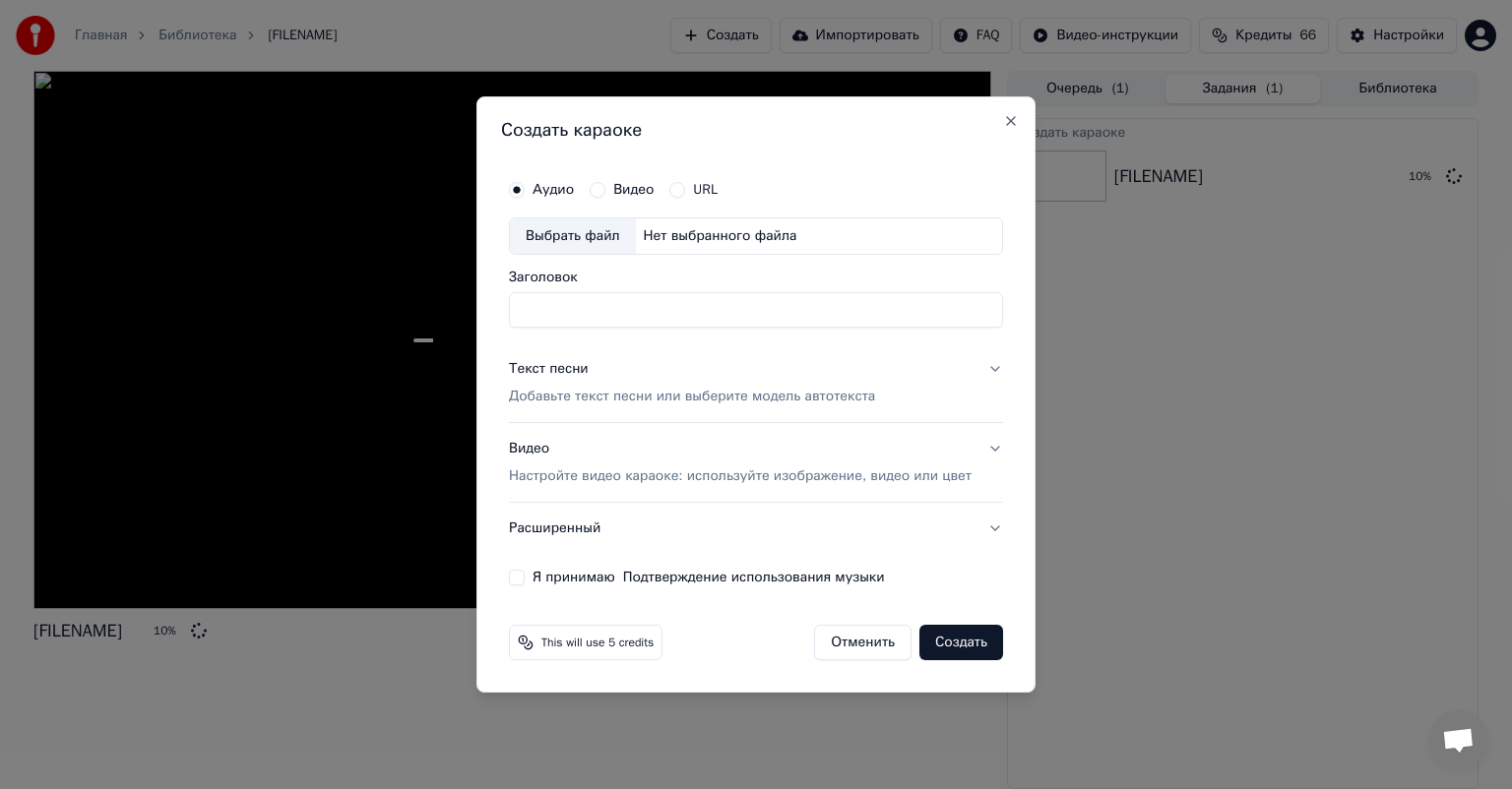 click on "Выбрать файл" at bounding box center (573, 236) 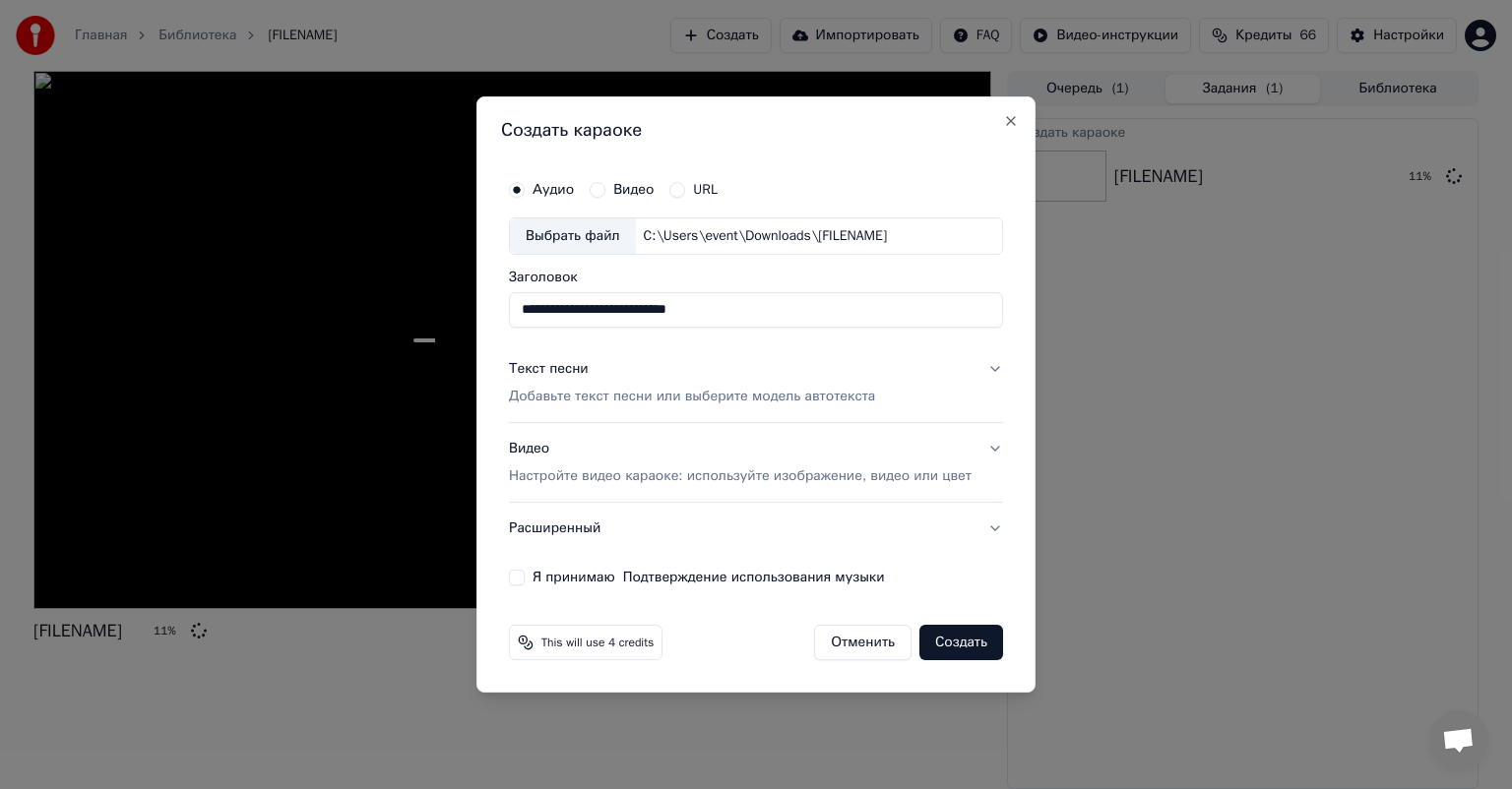 type on "**********" 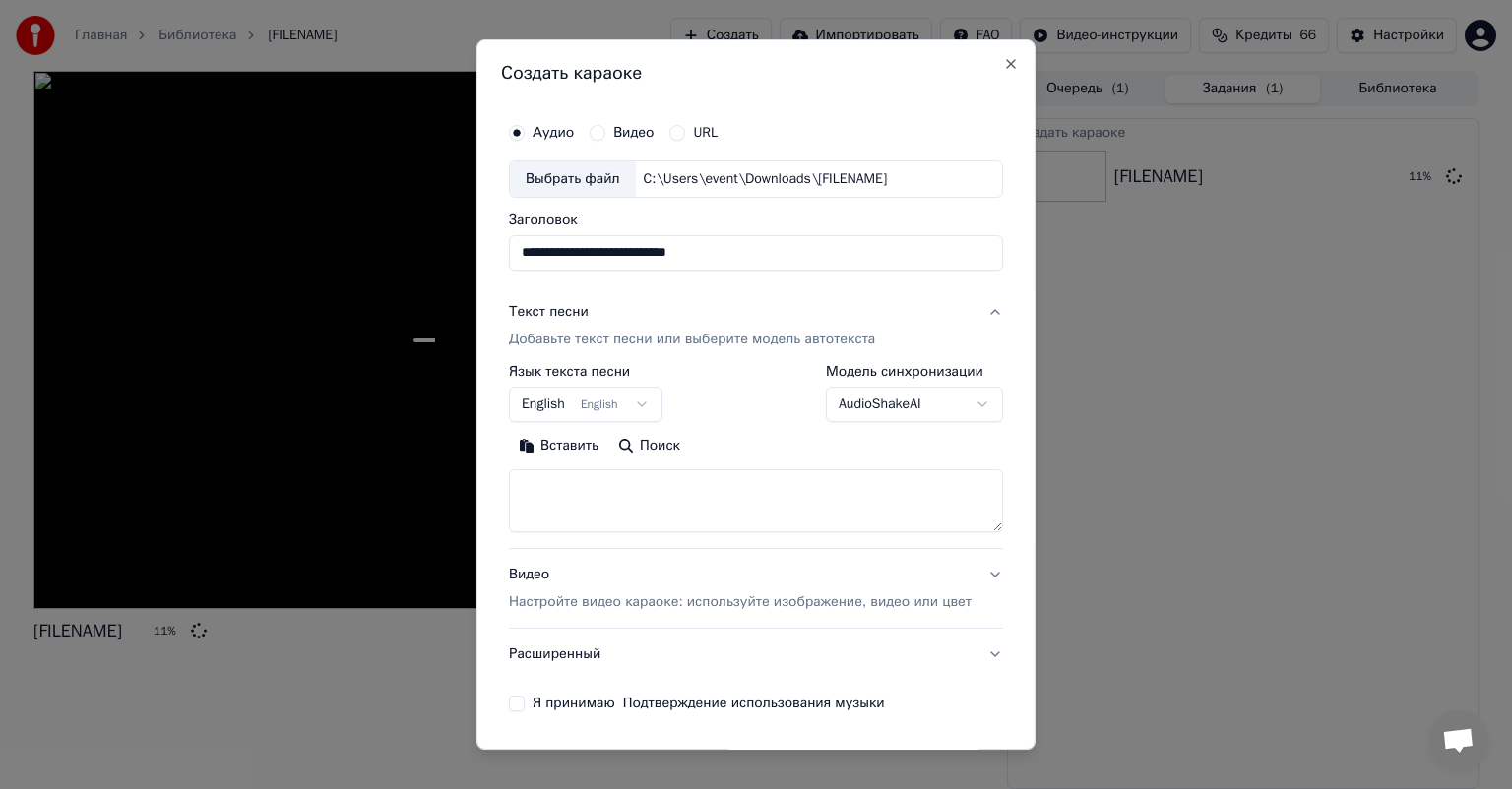 click at bounding box center (756, 501) 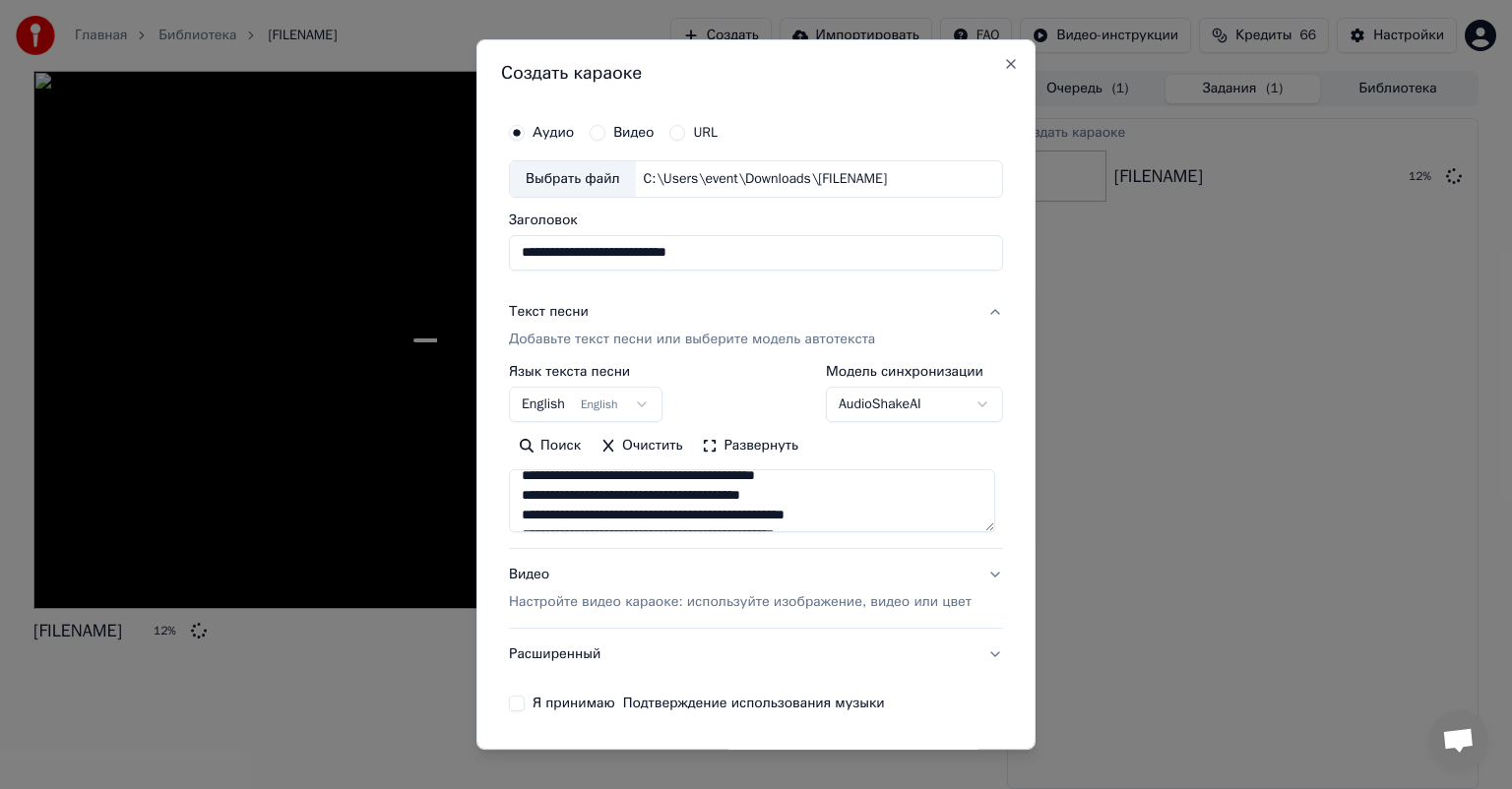 scroll, scrollTop: 0, scrollLeft: 0, axis: both 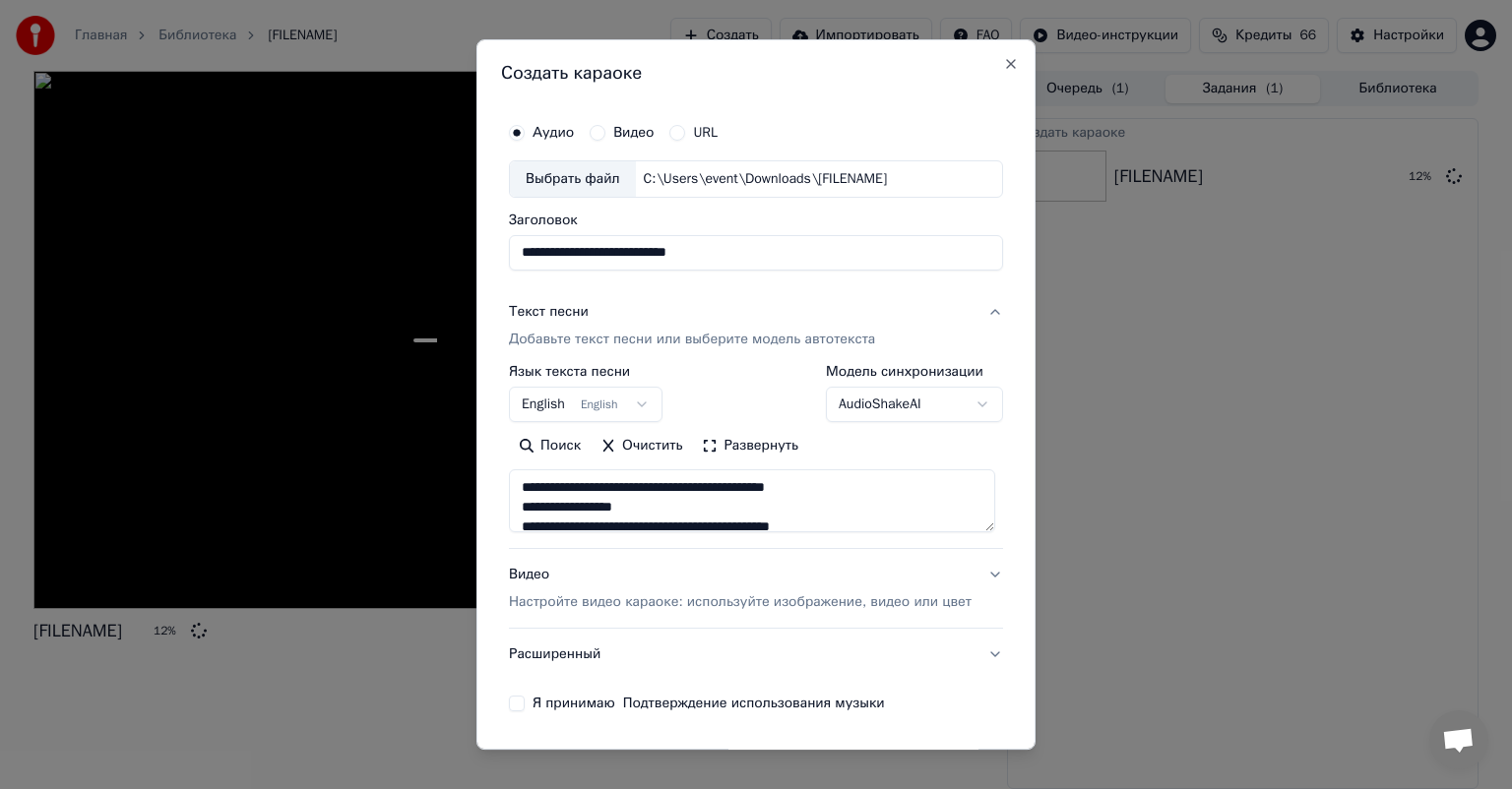 type on "**********" 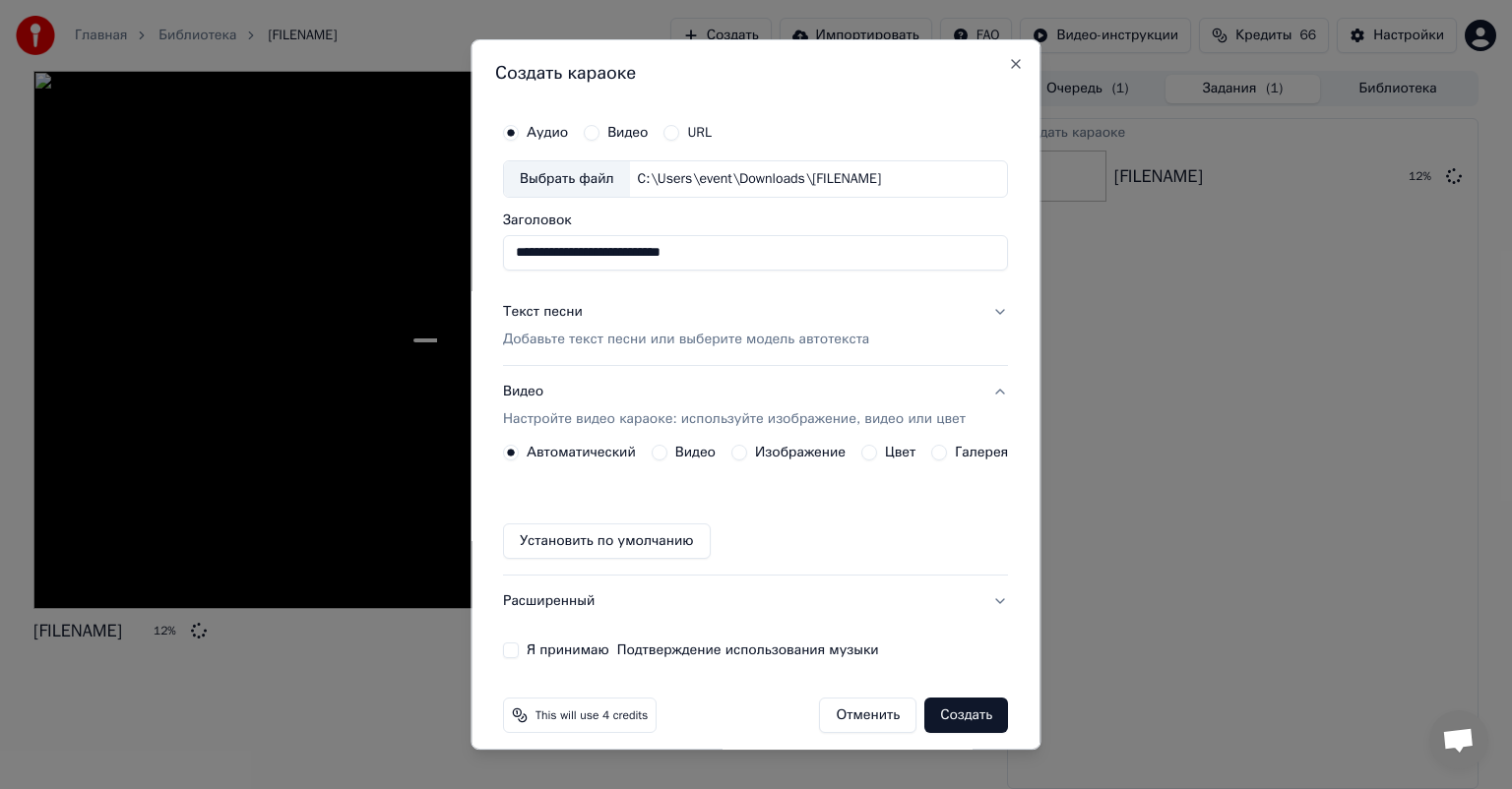 click on "Изображение" at bounding box center [739, 453] 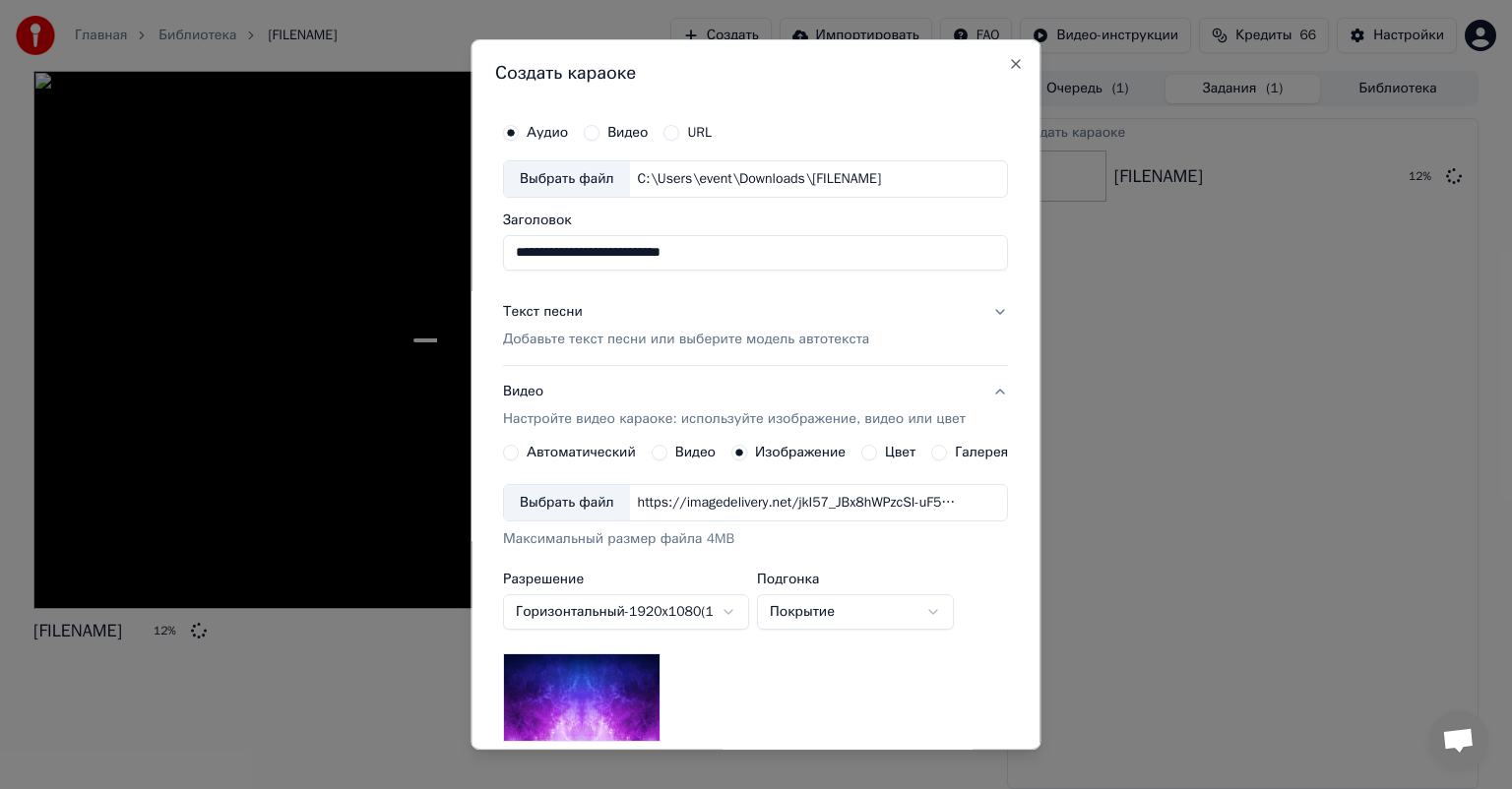 click on "Выбрать файл" at bounding box center [567, 503] 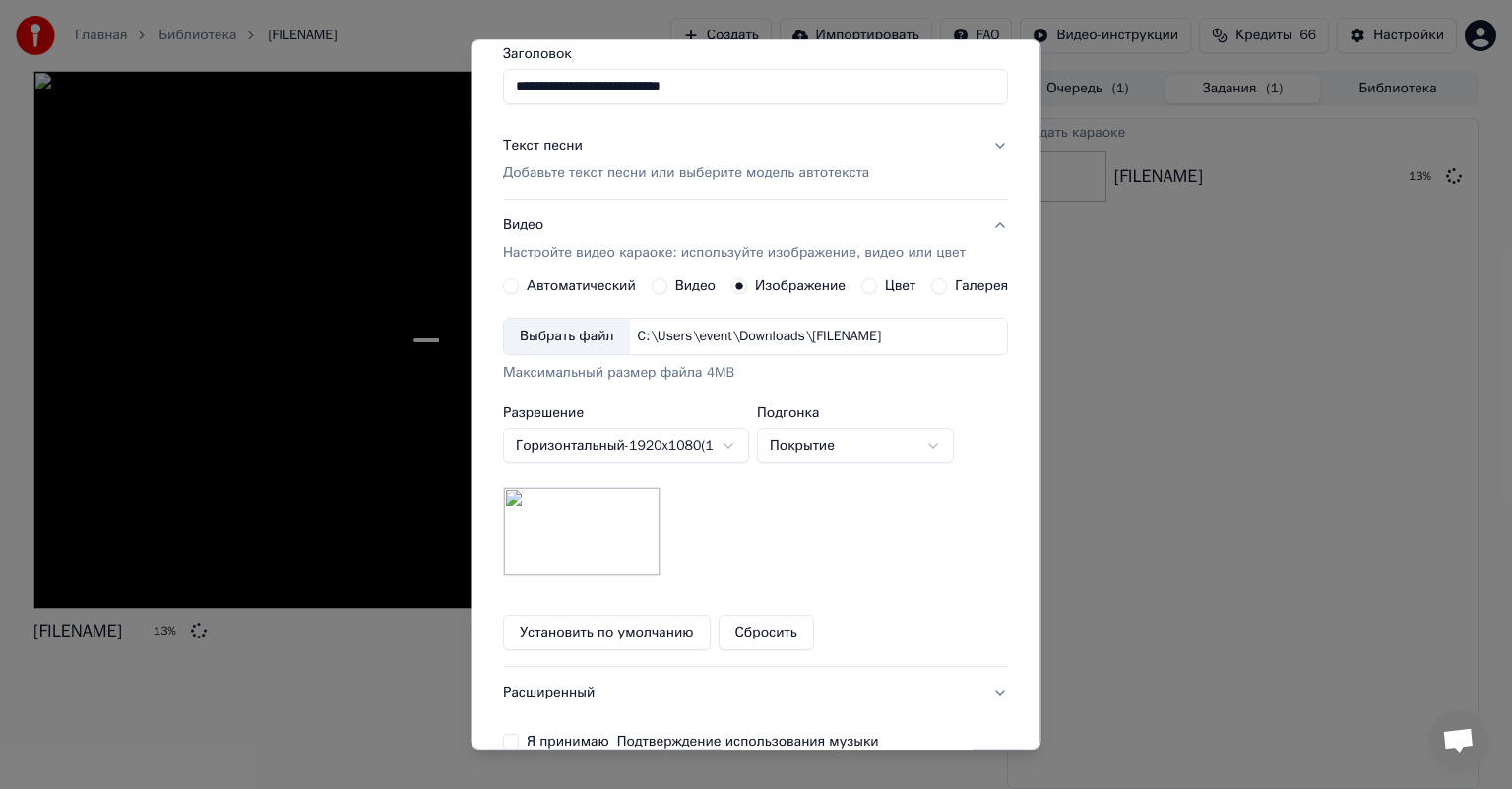 scroll, scrollTop: 272, scrollLeft: 0, axis: vertical 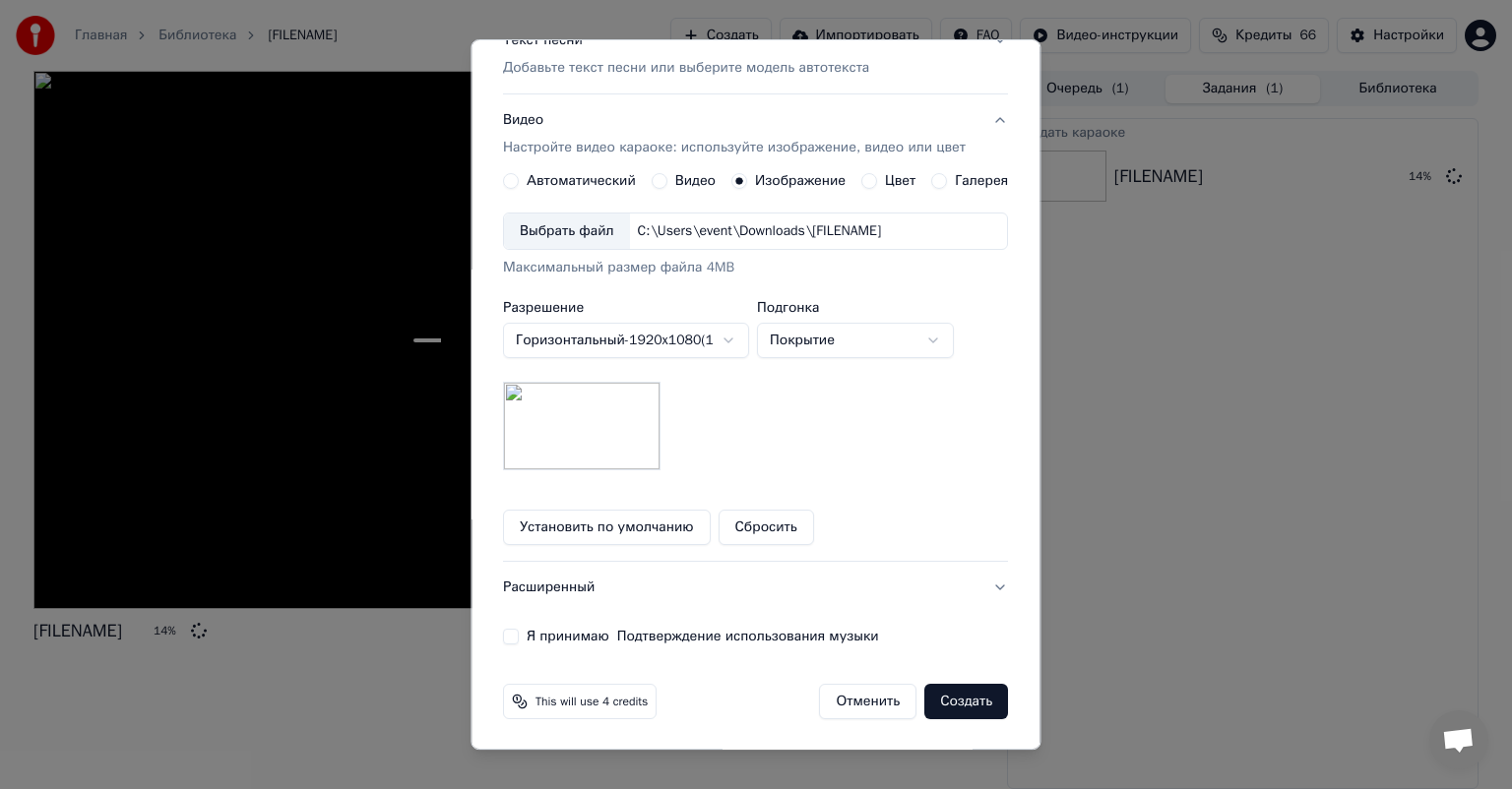 click on "Я принимаю   Подтверждение использования музыки" at bounding box center [511, 637] 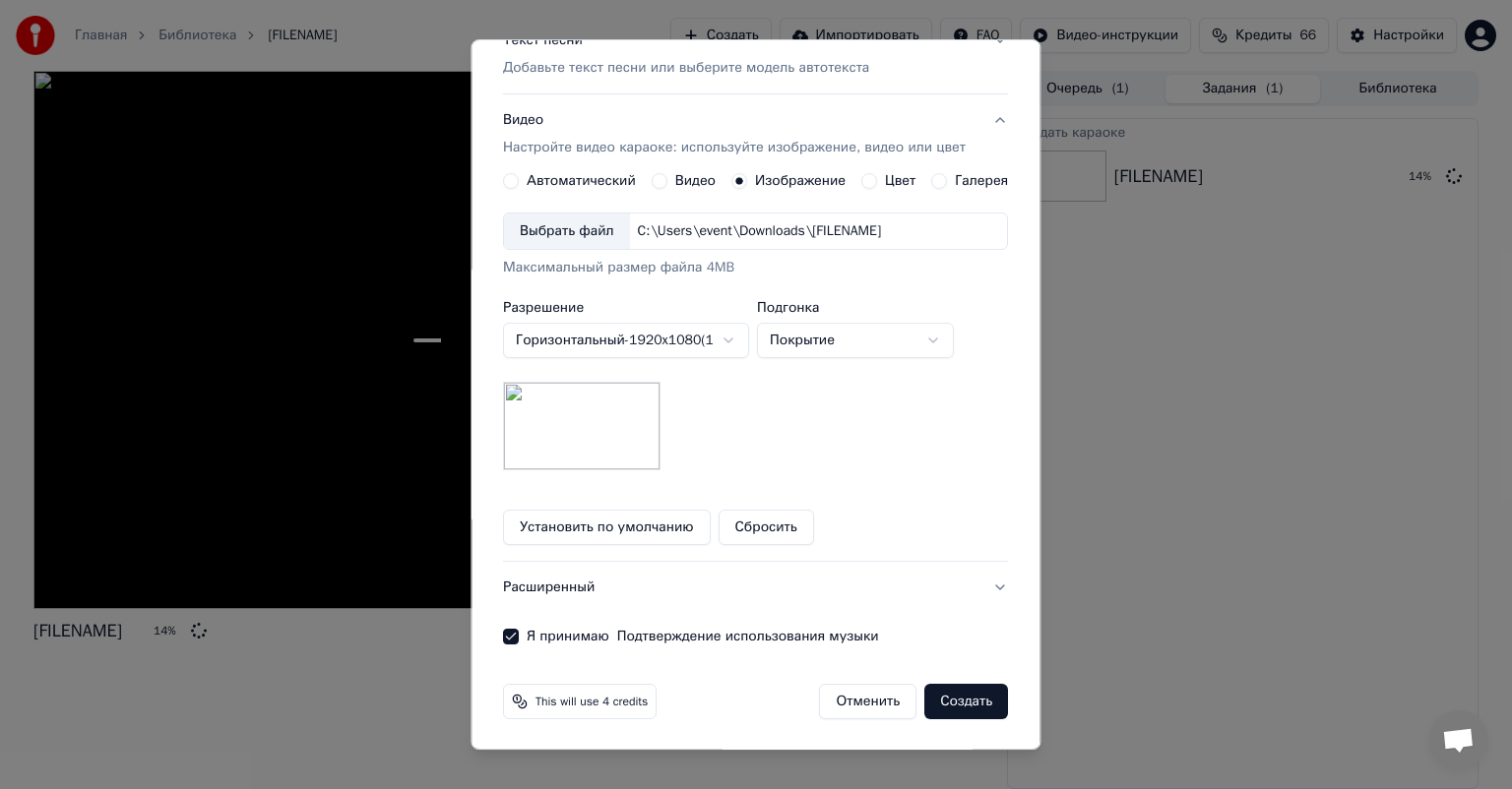 click on "Создать" at bounding box center [967, 701] 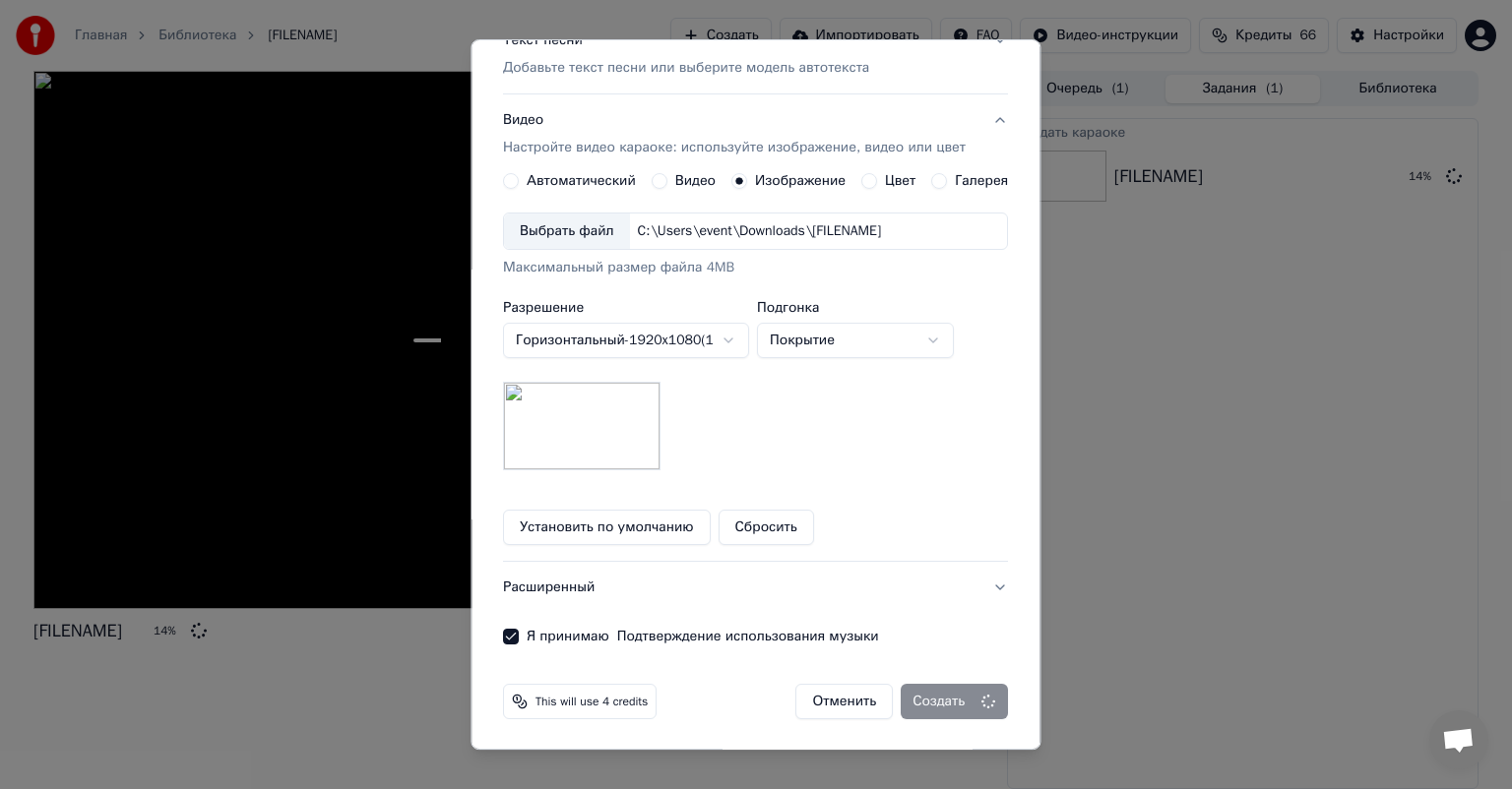 type 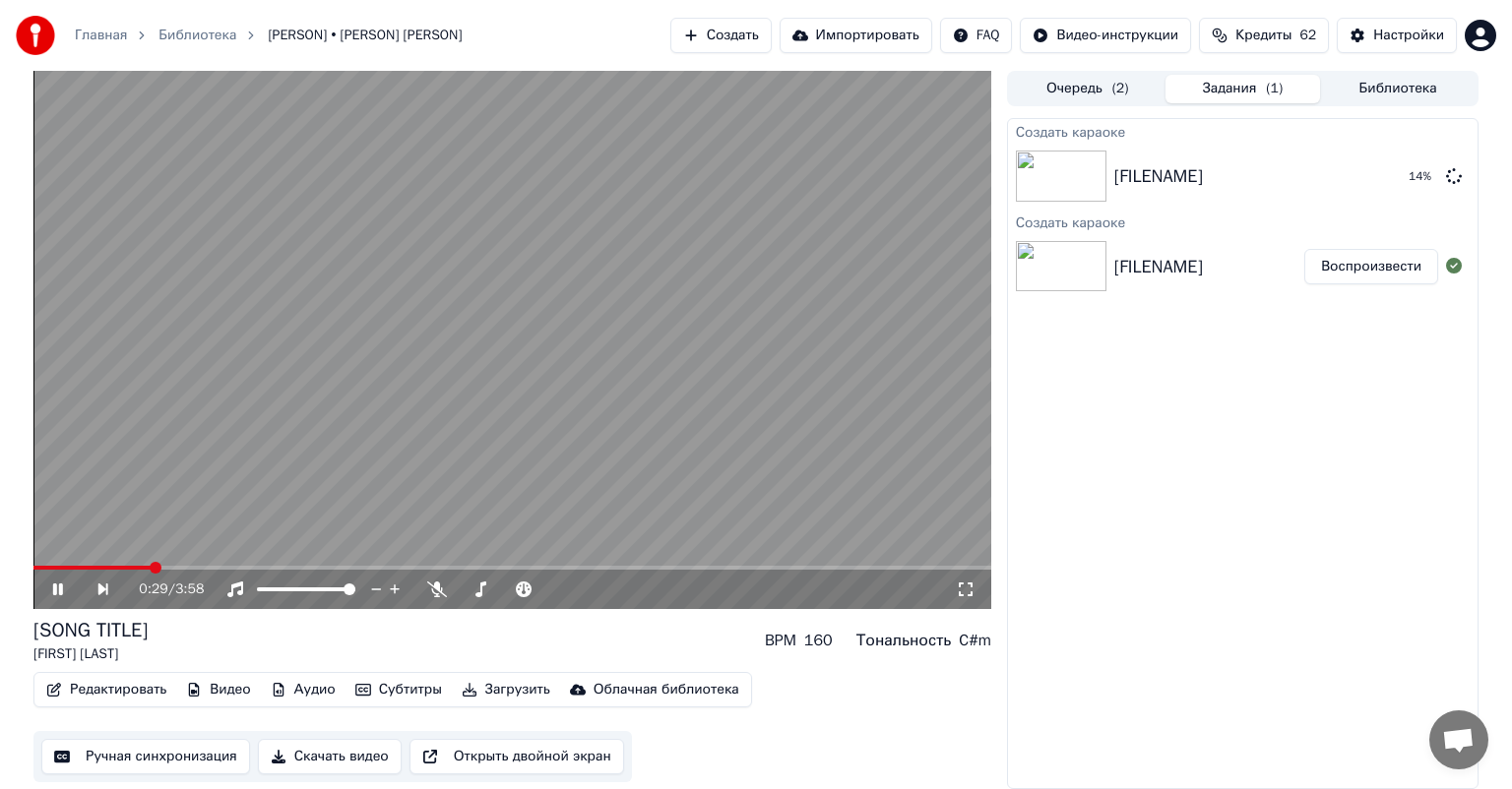 click at bounding box center [512, 339] 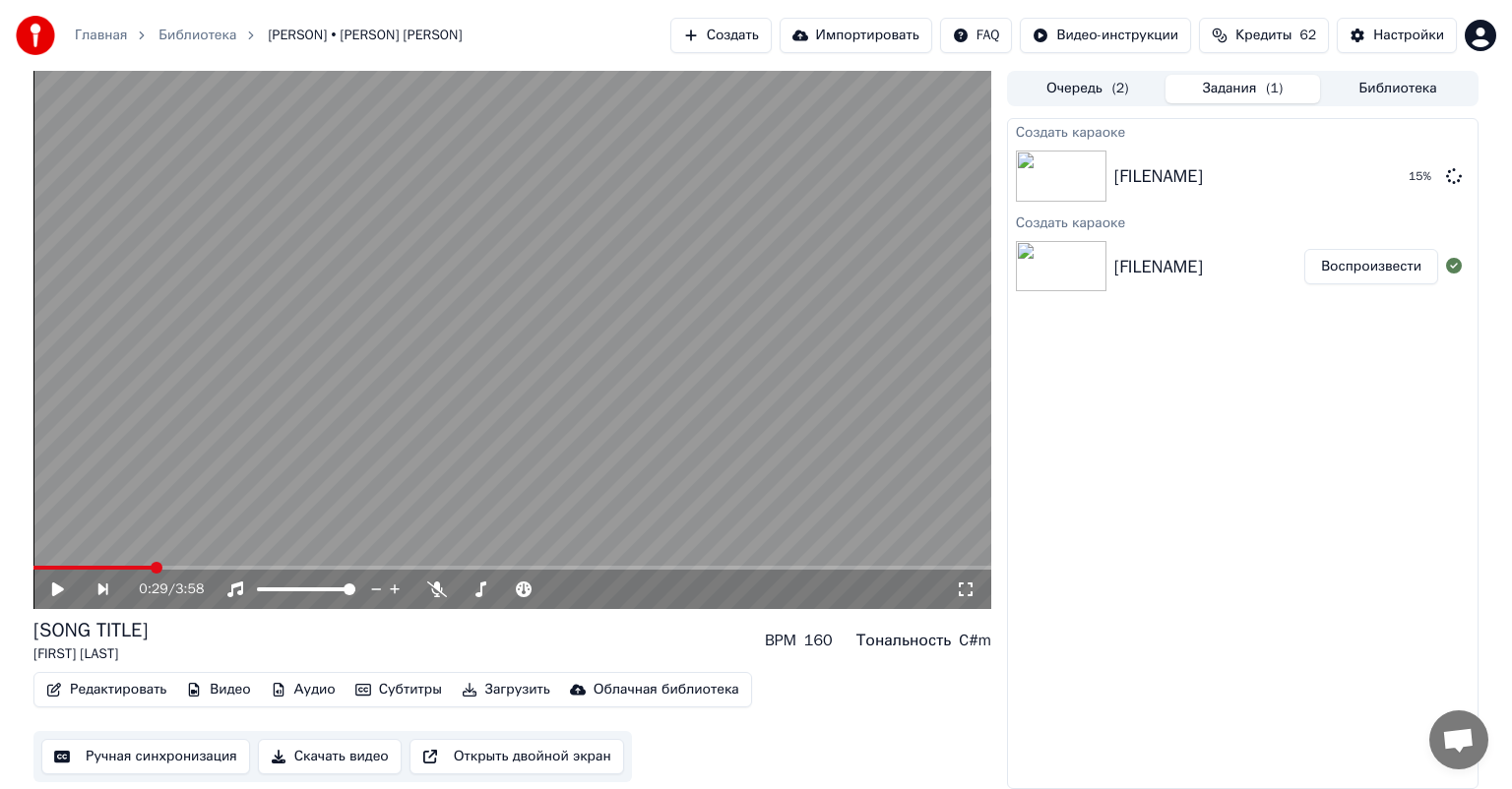 click on "Создать" at bounding box center (721, 35) 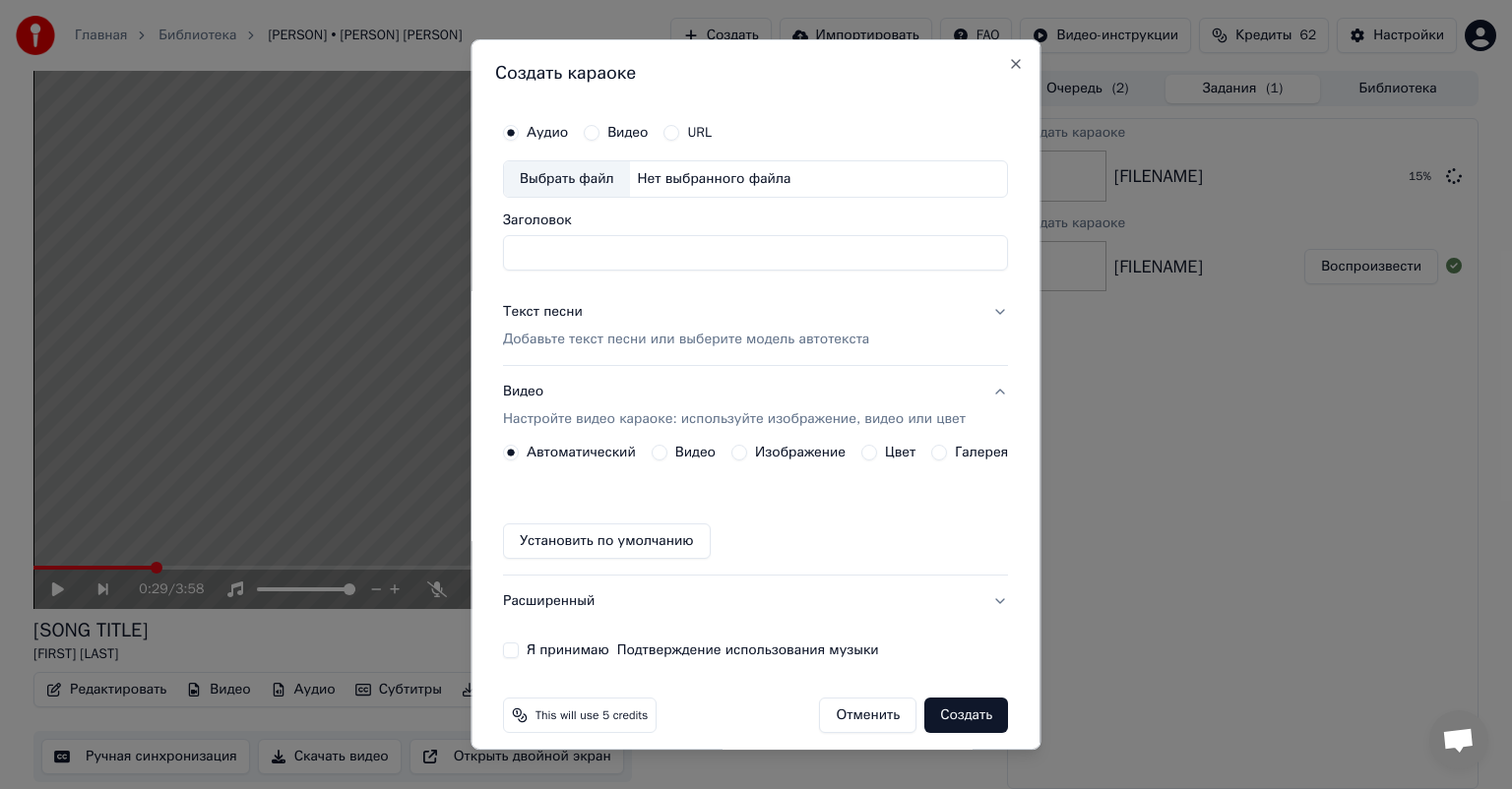 click on "Выбрать файл" at bounding box center (567, 179) 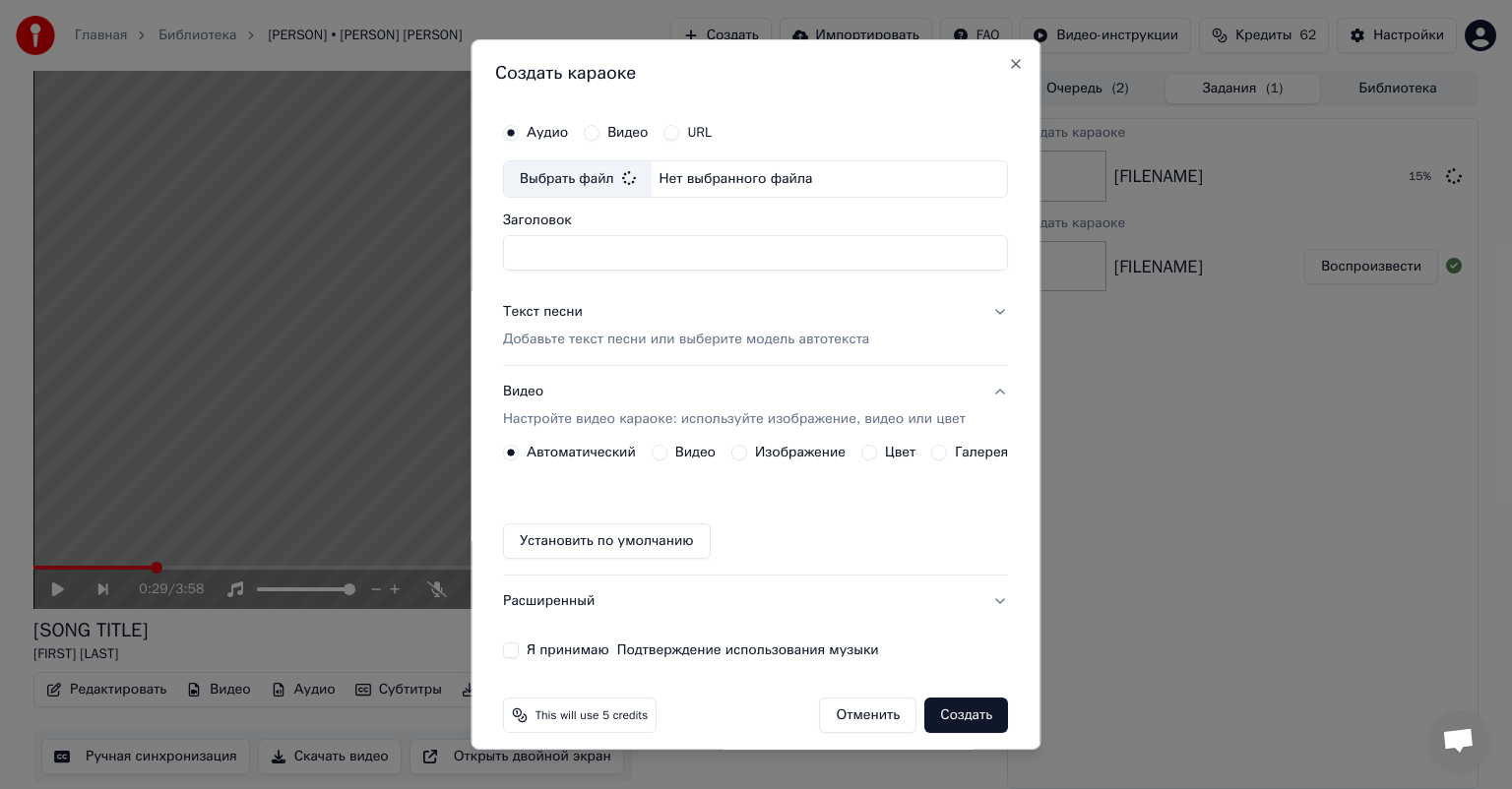 type on "**********" 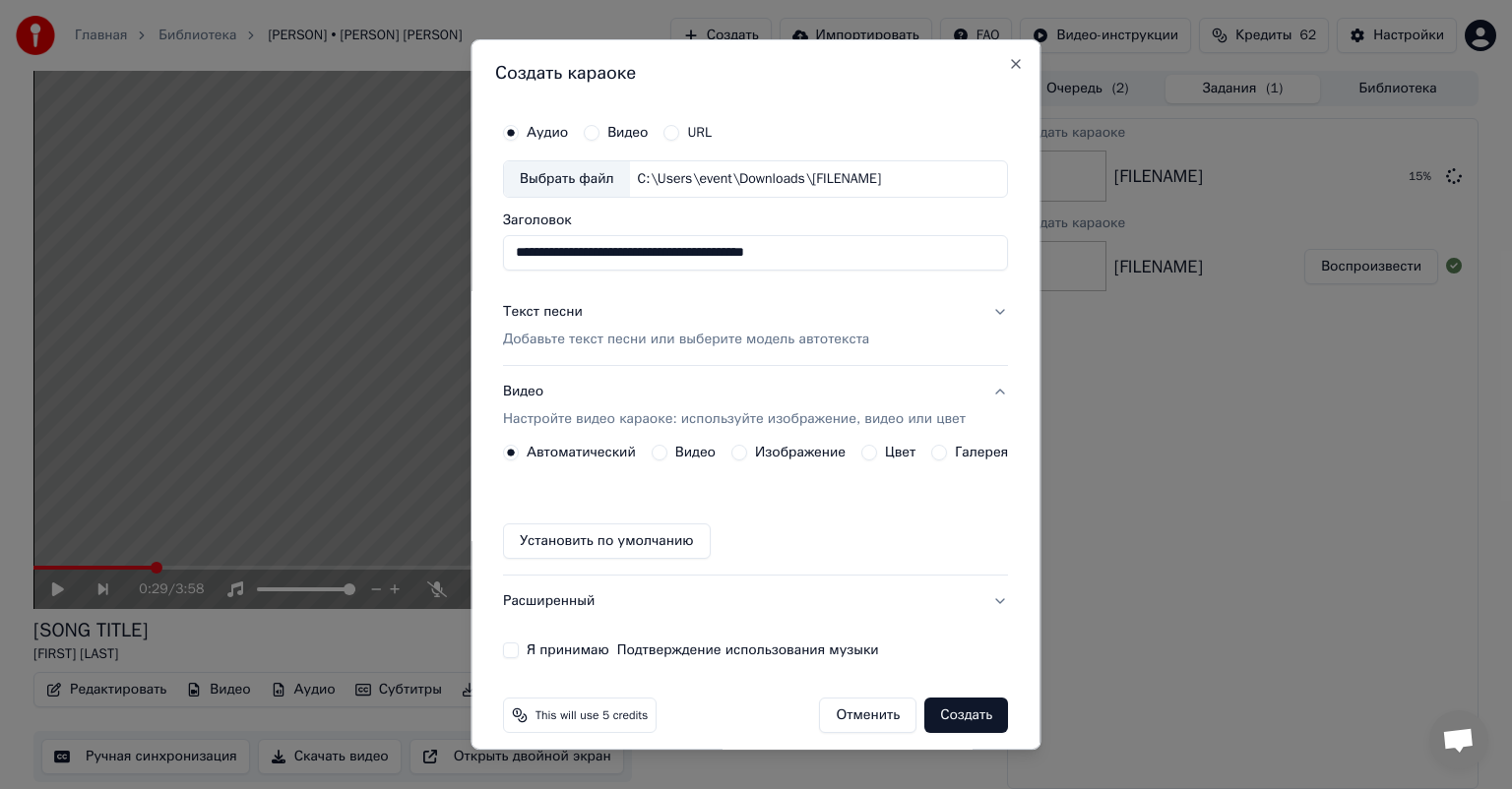 click on "Добавьте текст песни или выберите модель автотекста" at bounding box center [686, 339] 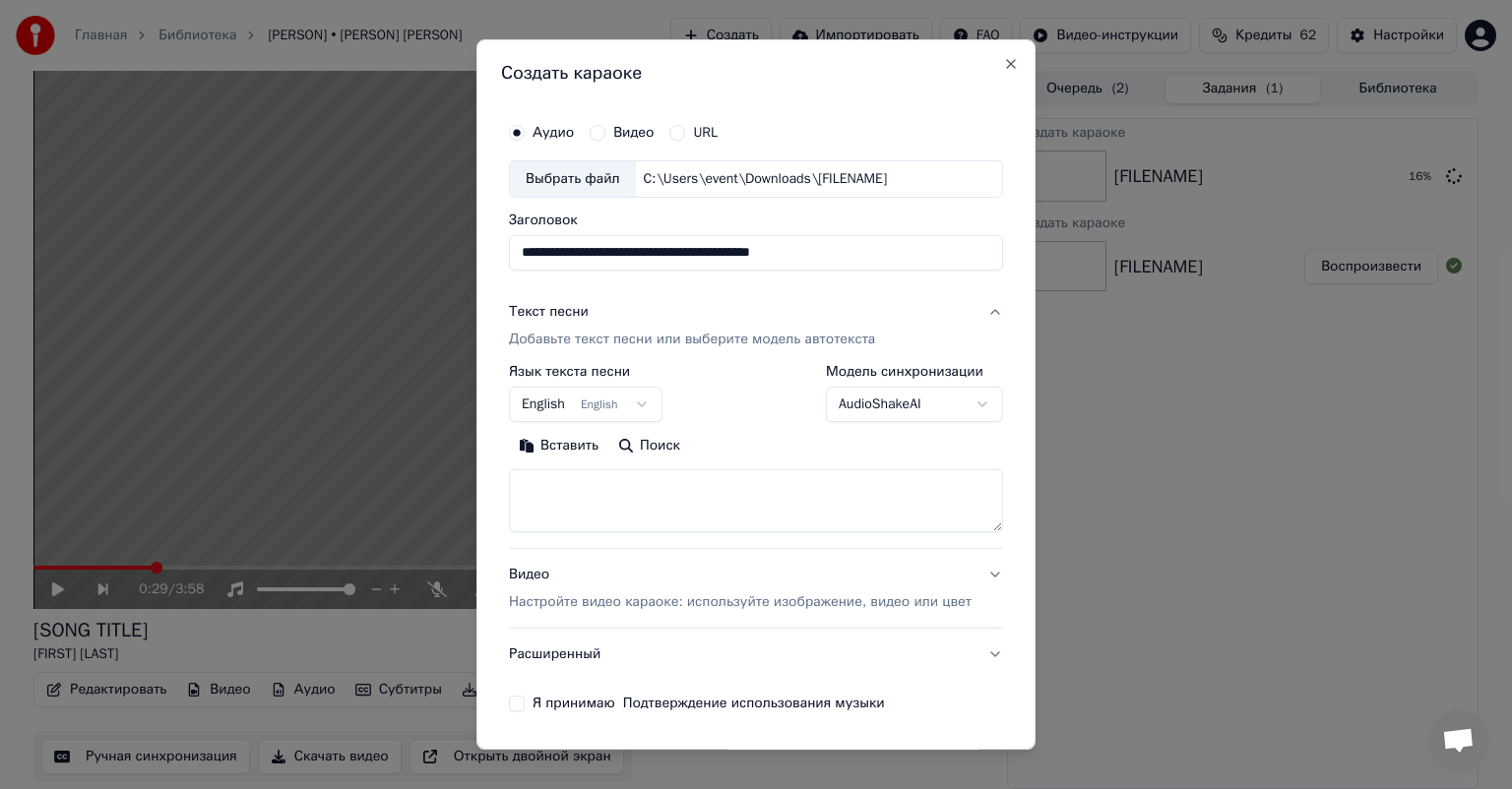 click at bounding box center (756, 501) 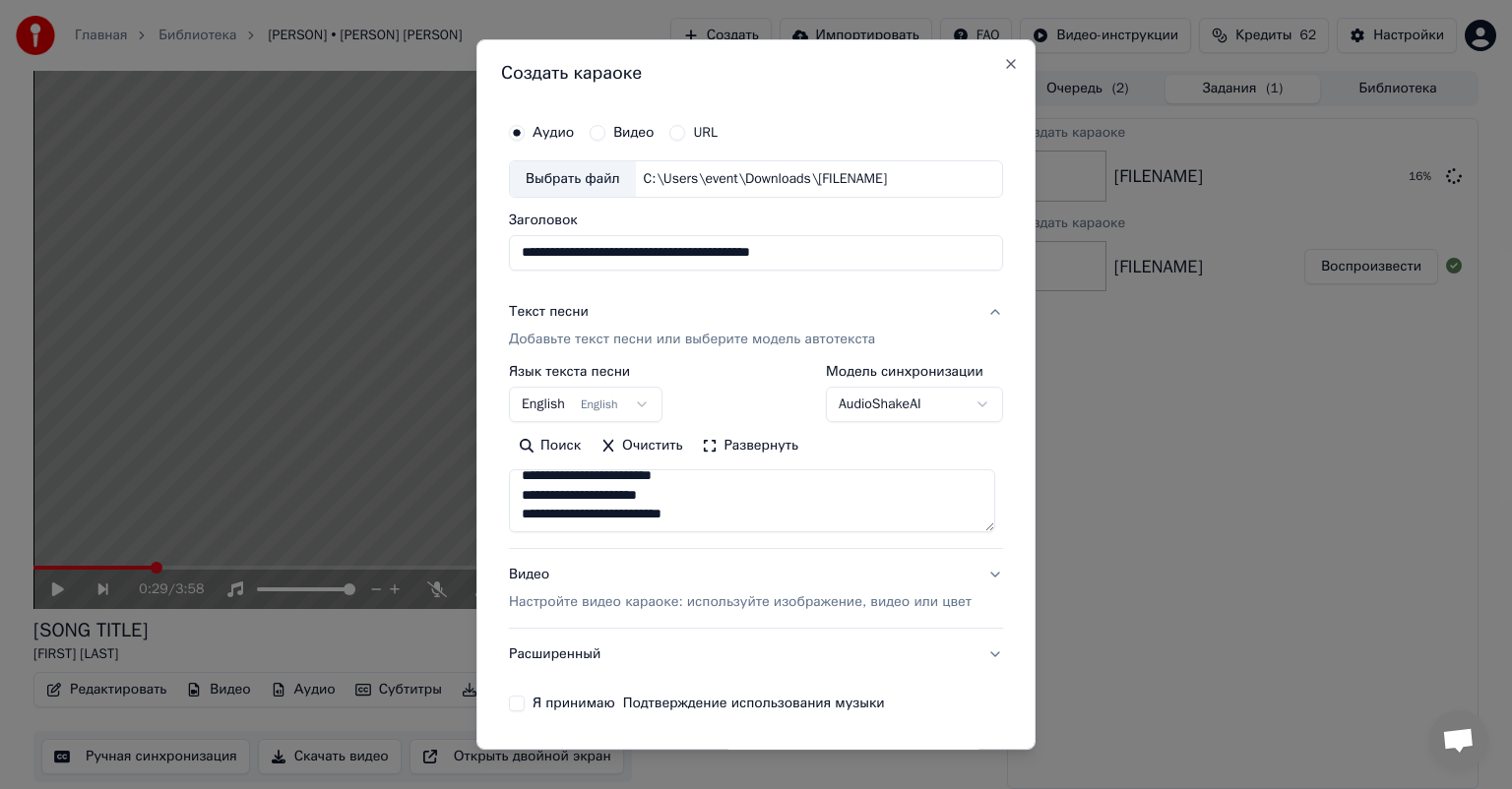 scroll, scrollTop: 564, scrollLeft: 0, axis: vertical 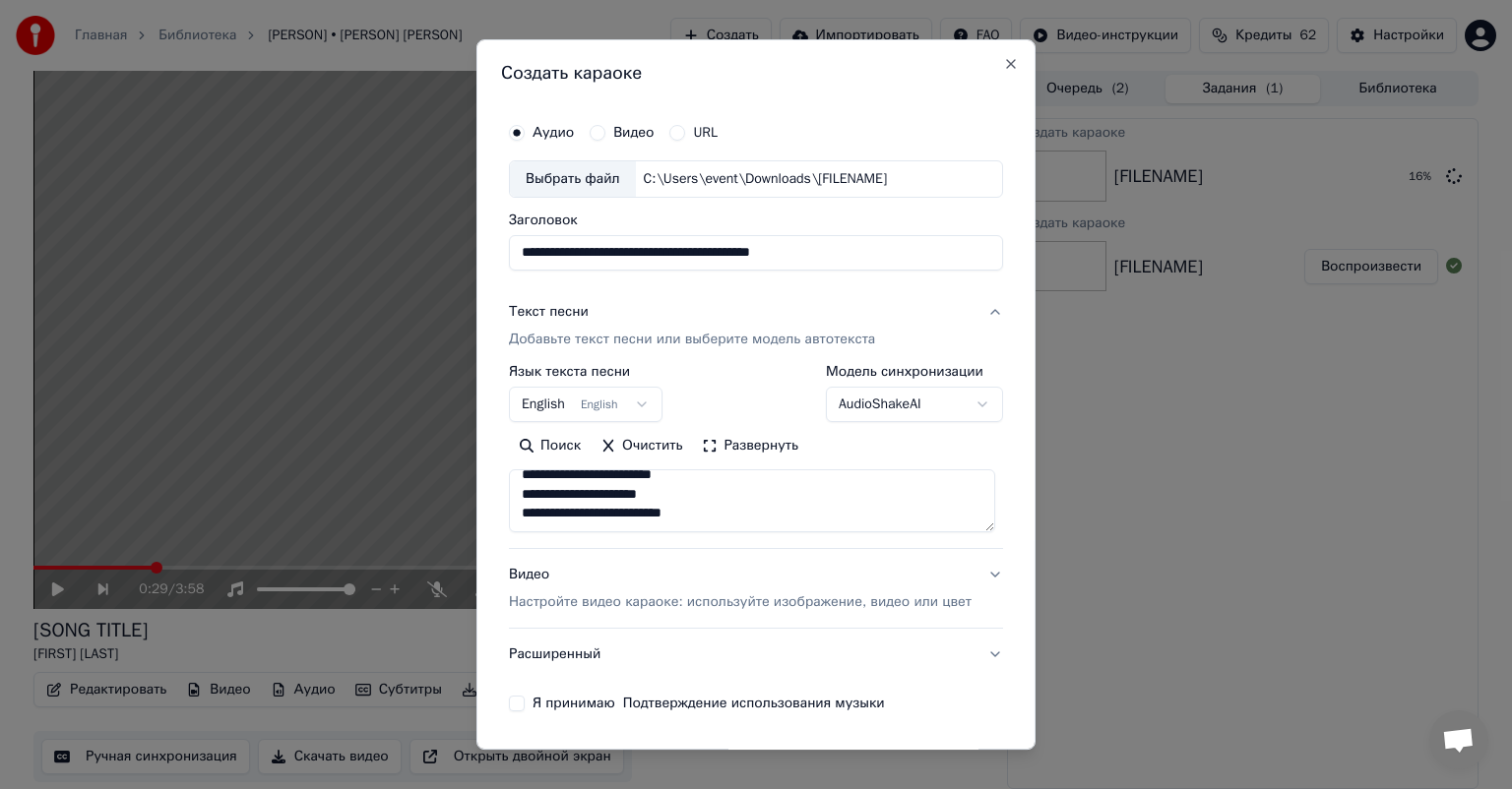 type on "**********" 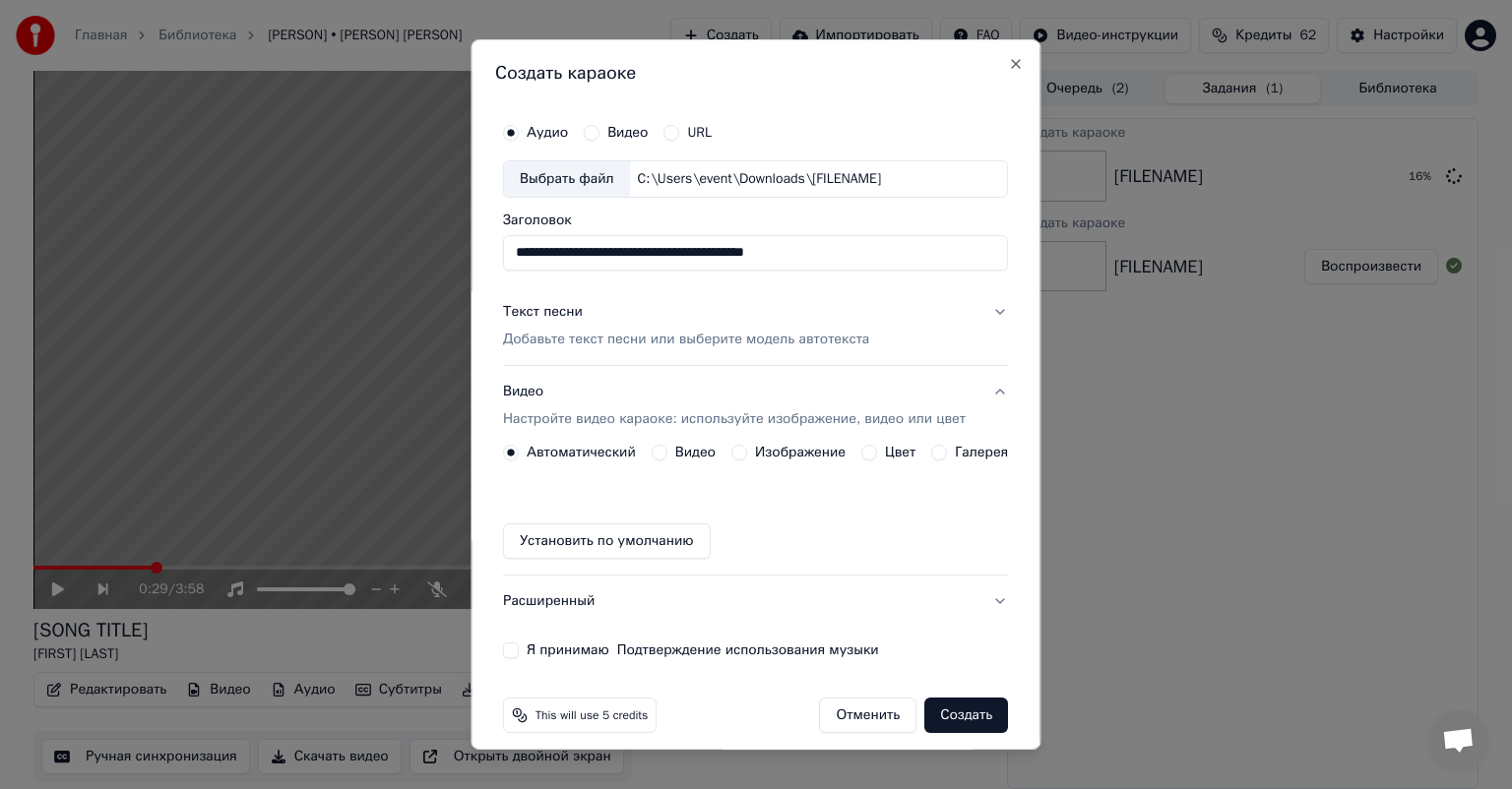 click on "Изображение" at bounding box center [739, 453] 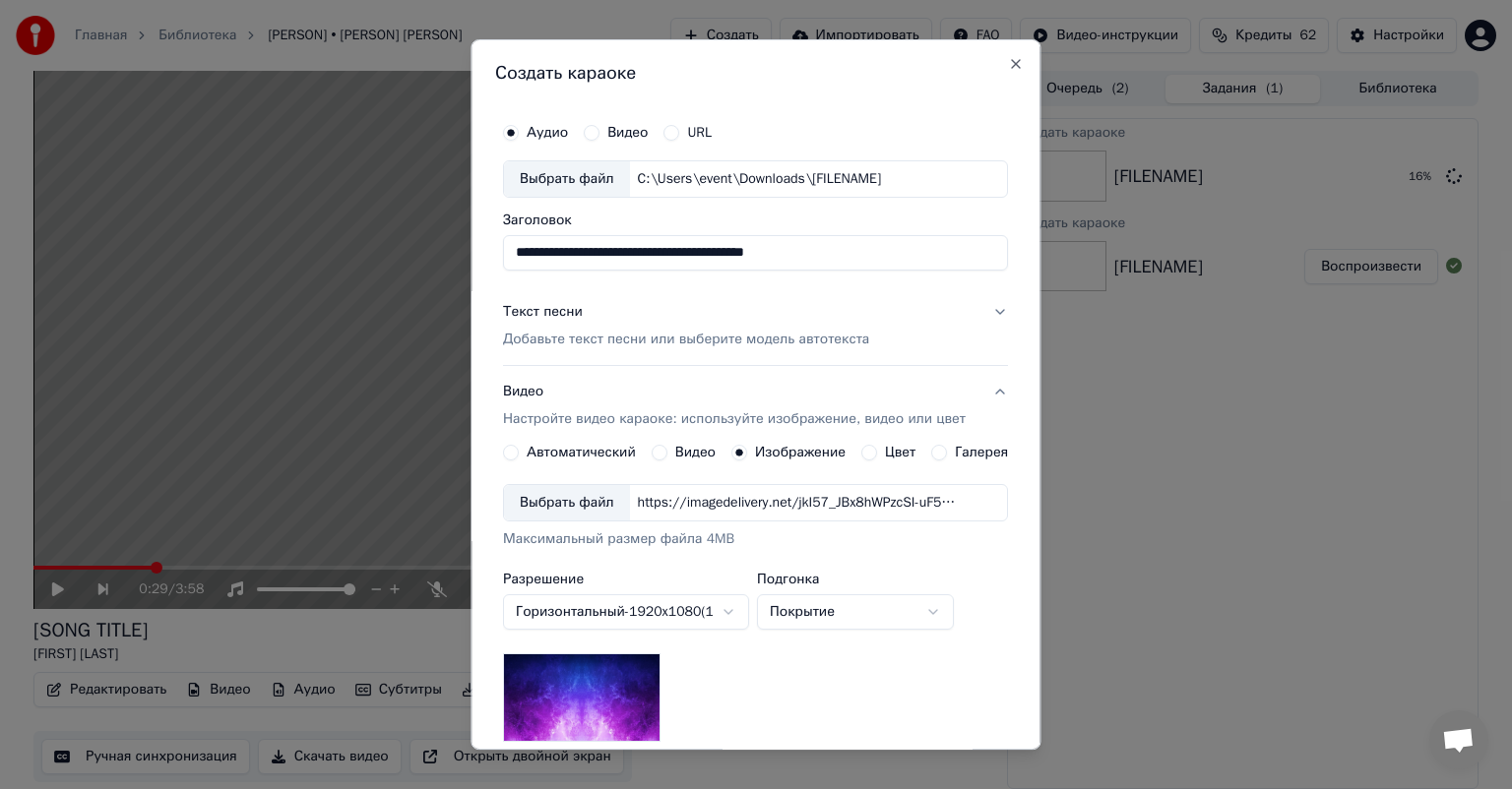 click on "Выбрать файл" at bounding box center (567, 503) 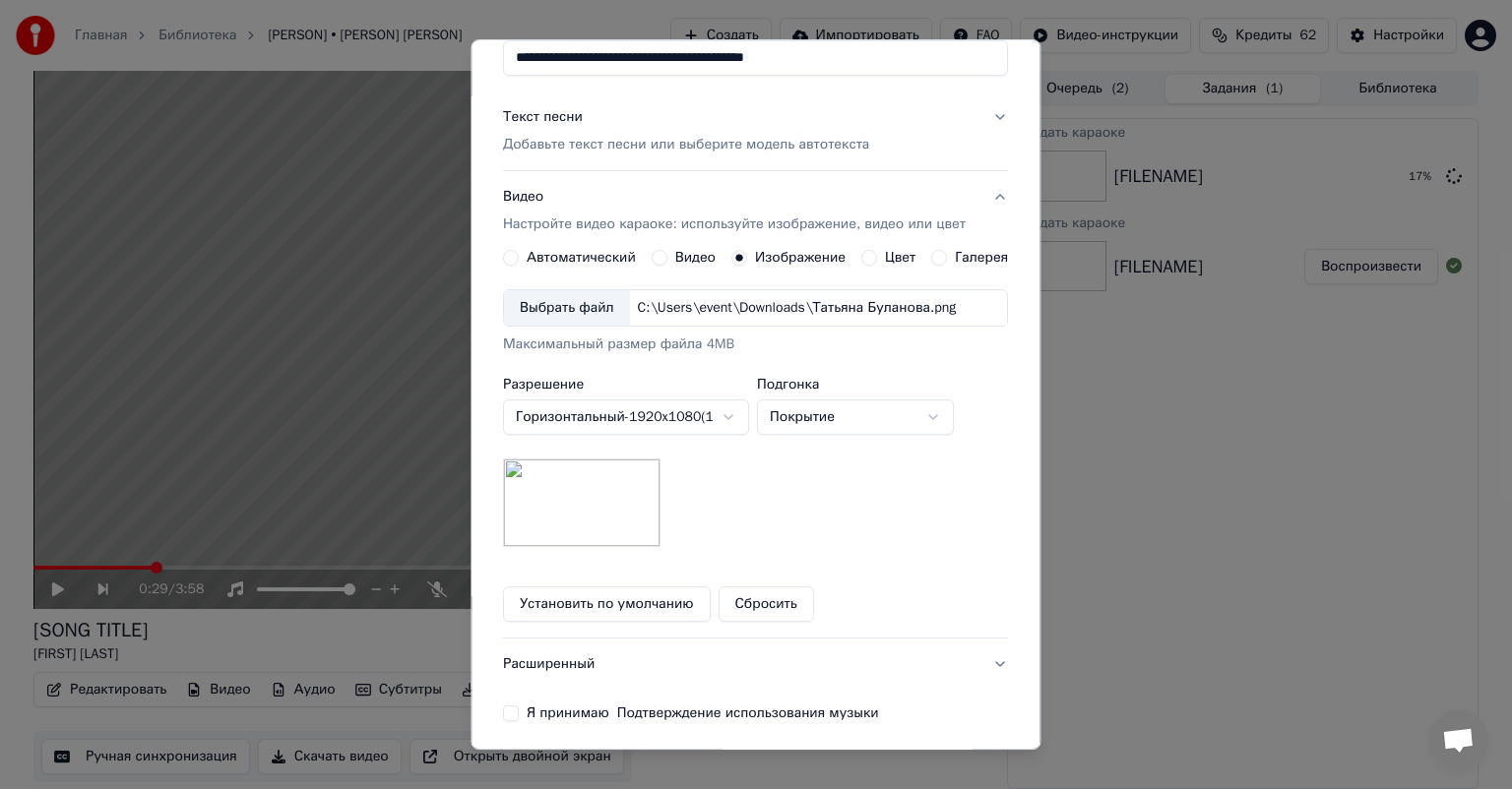 scroll, scrollTop: 272, scrollLeft: 0, axis: vertical 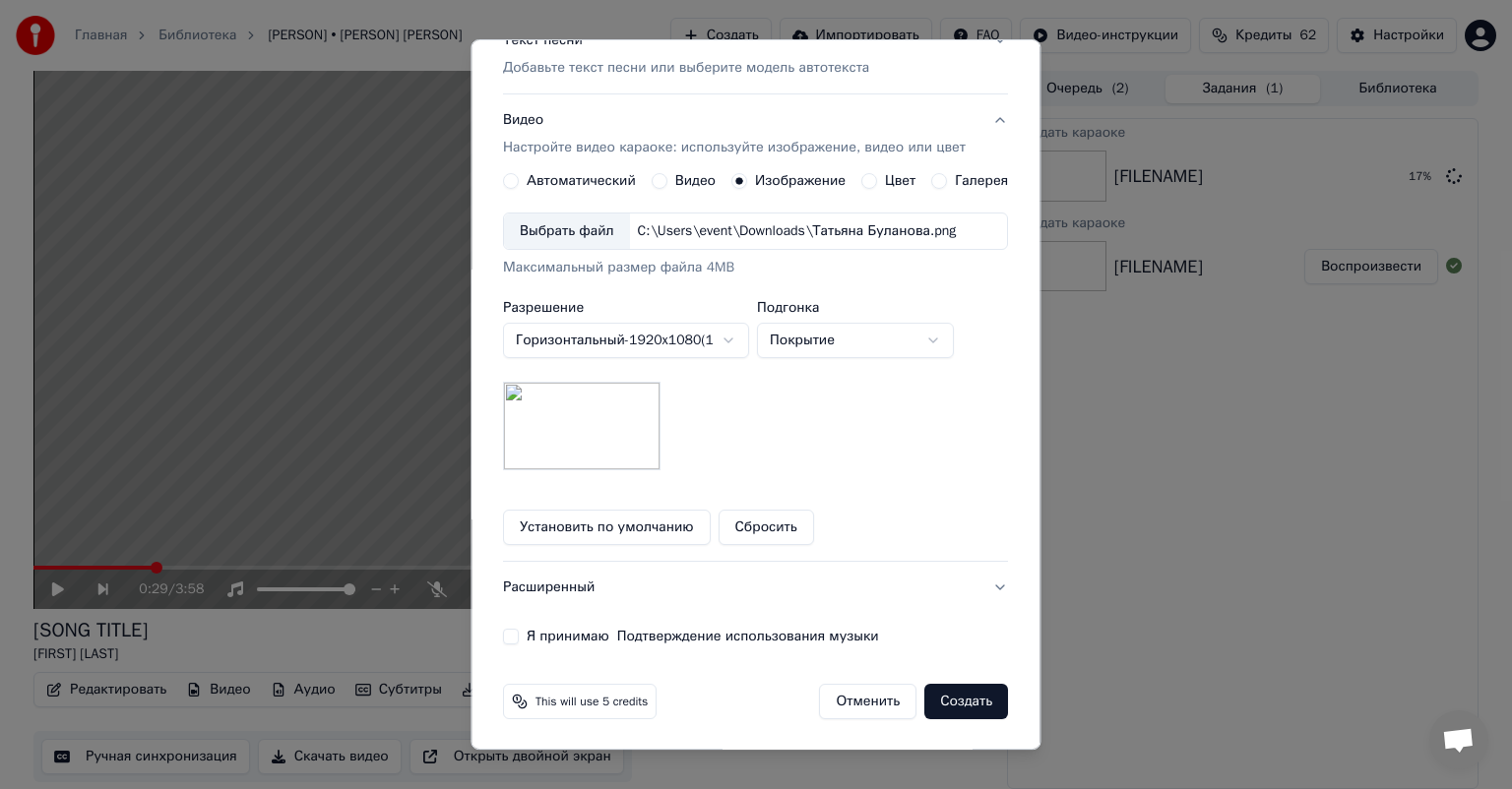 click on "Я принимаю   Подтверждение использования музыки" at bounding box center [703, 637] 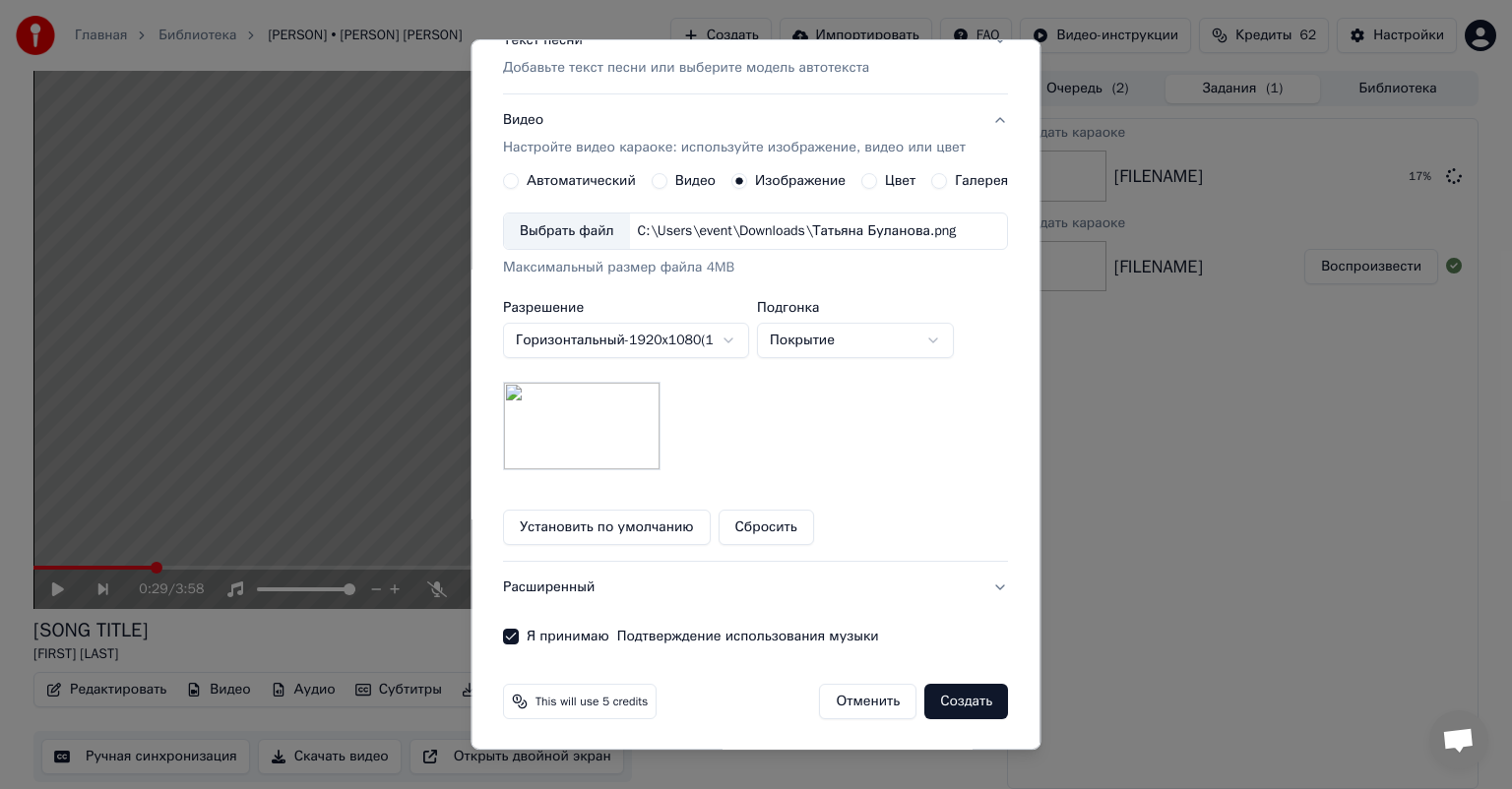 click on "Создать" at bounding box center [967, 701] 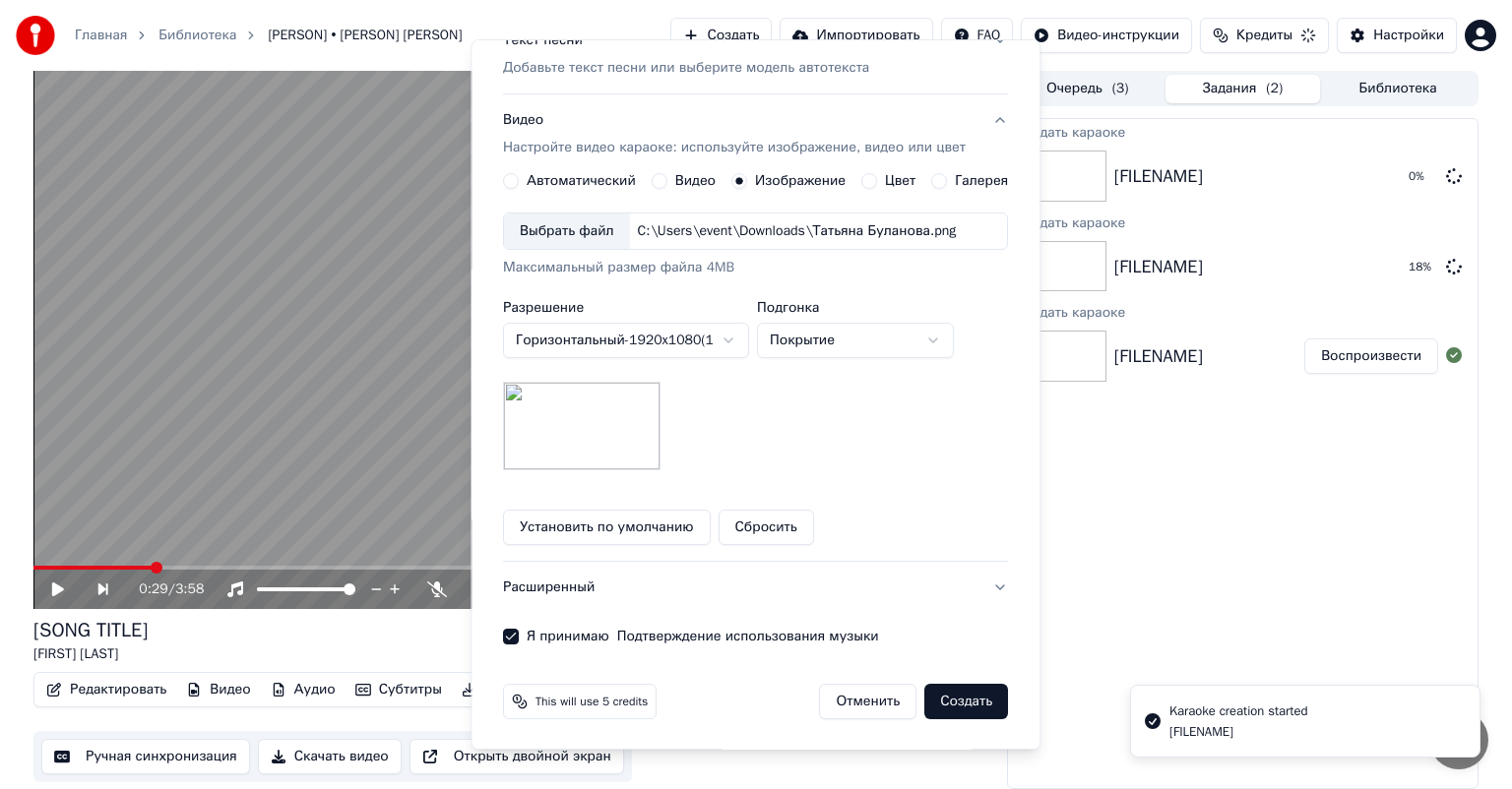 type 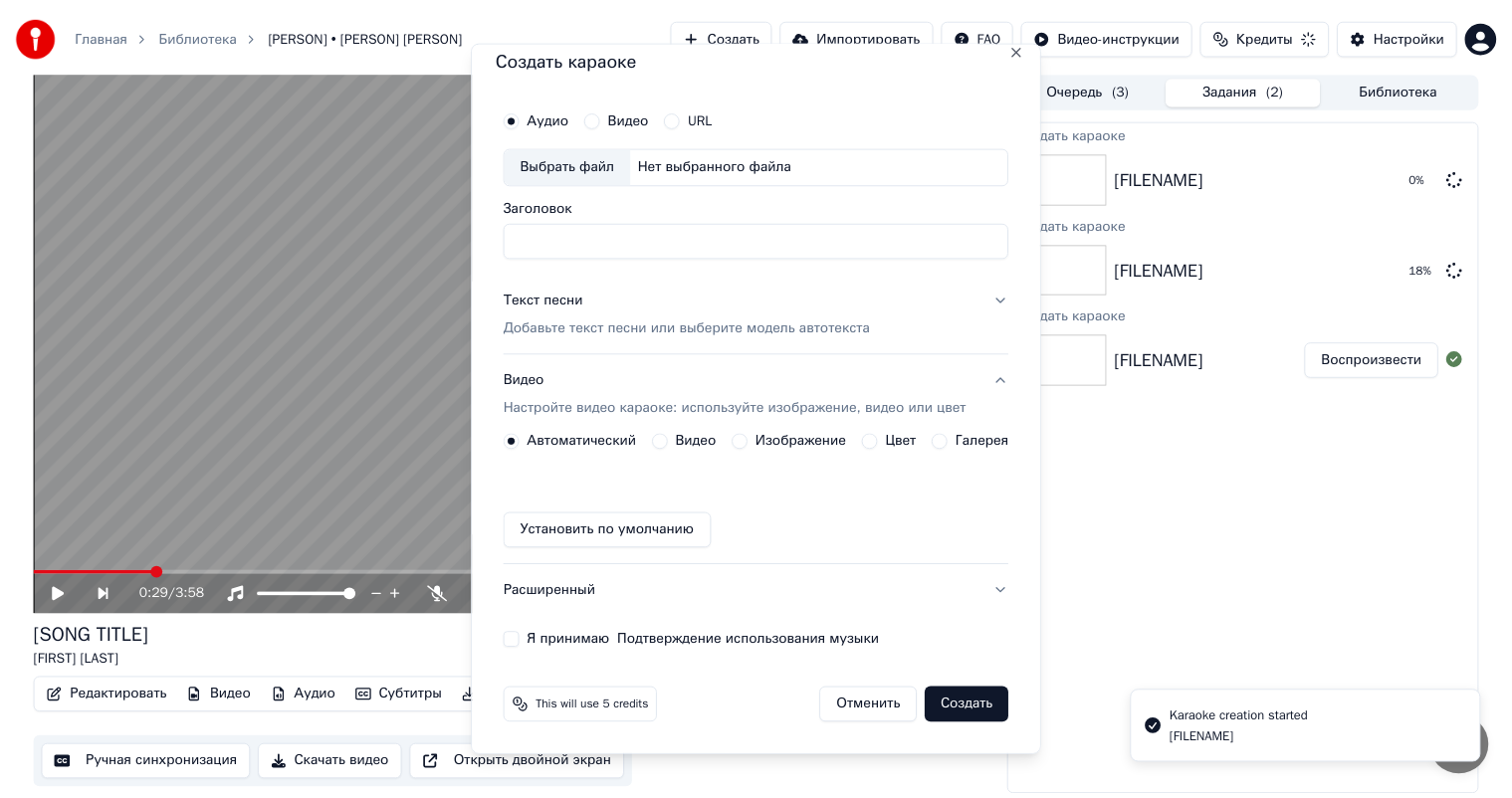 scroll, scrollTop: 15, scrollLeft: 0, axis: vertical 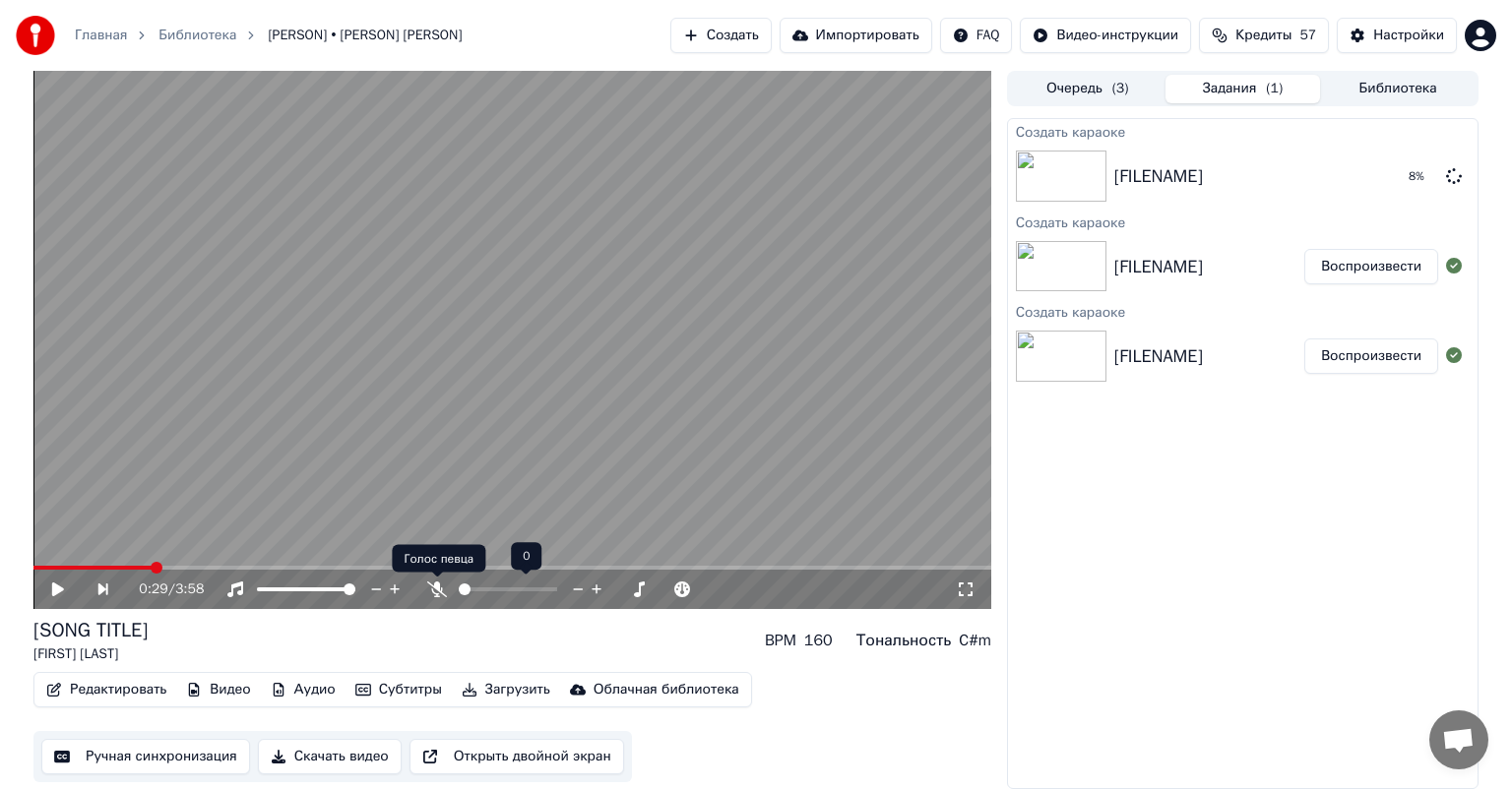 click 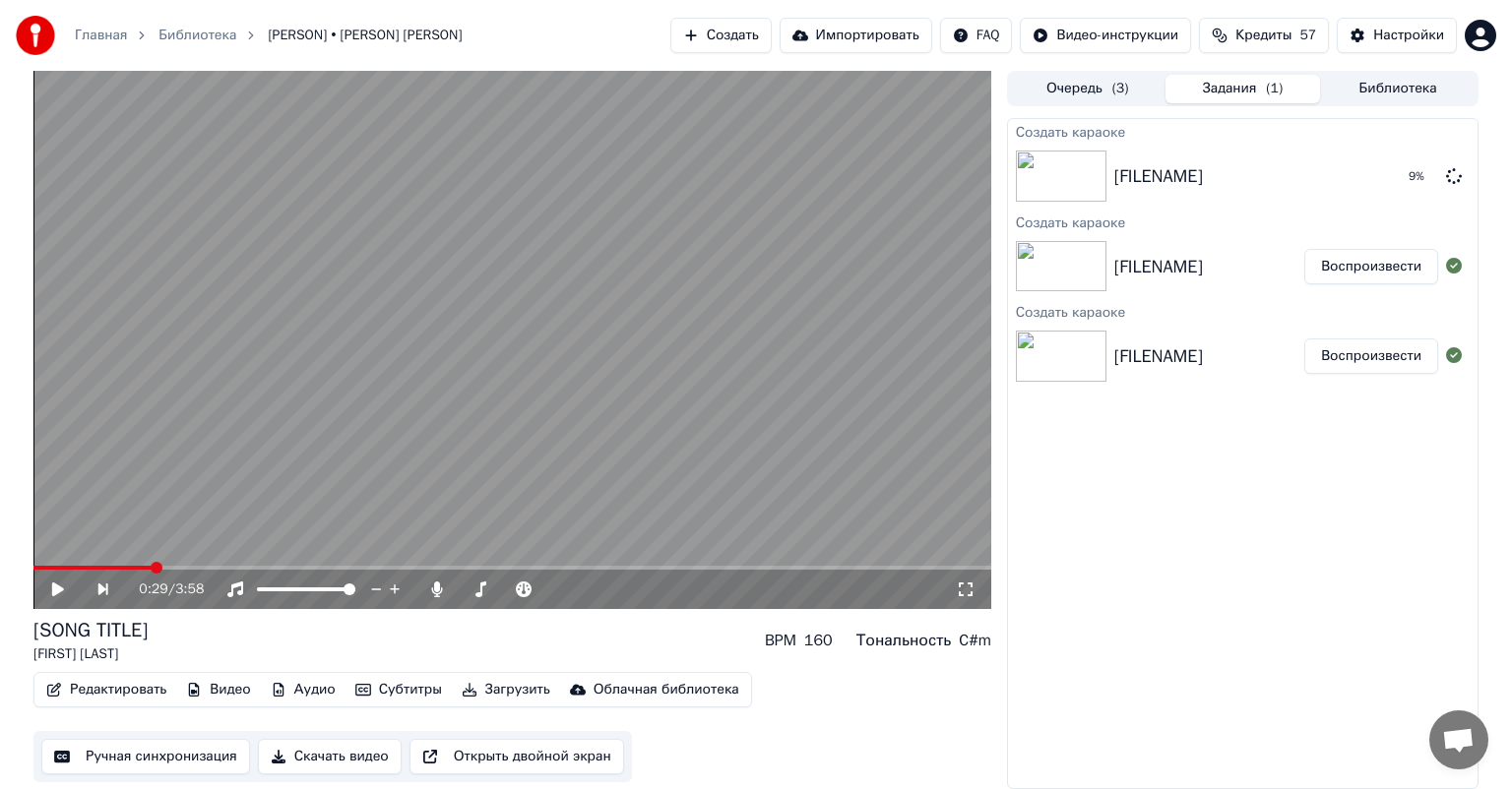 click on "Ручная синхронизация" at bounding box center (146, 757) 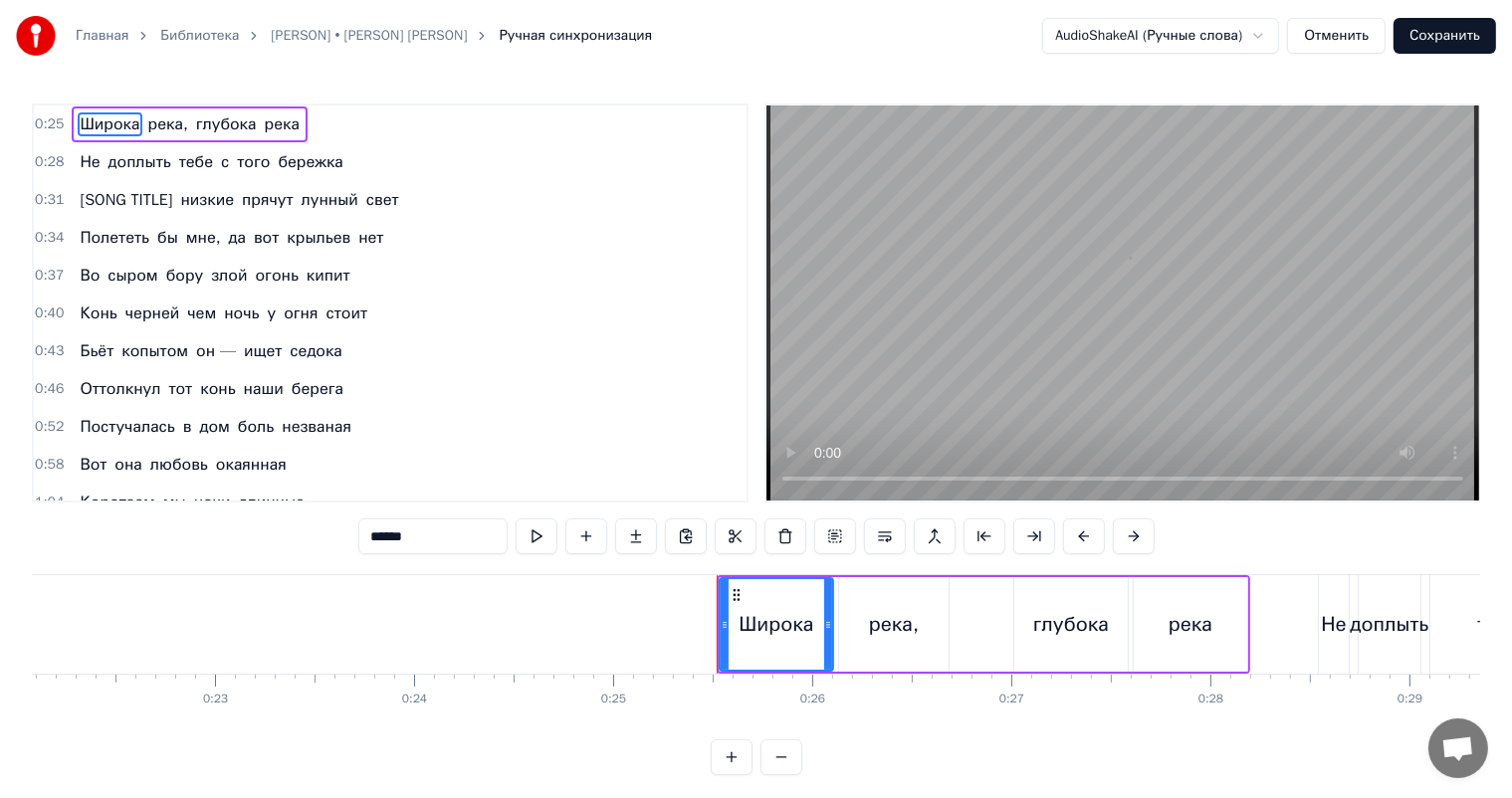 scroll, scrollTop: 0, scrollLeft: 4980, axis: horizontal 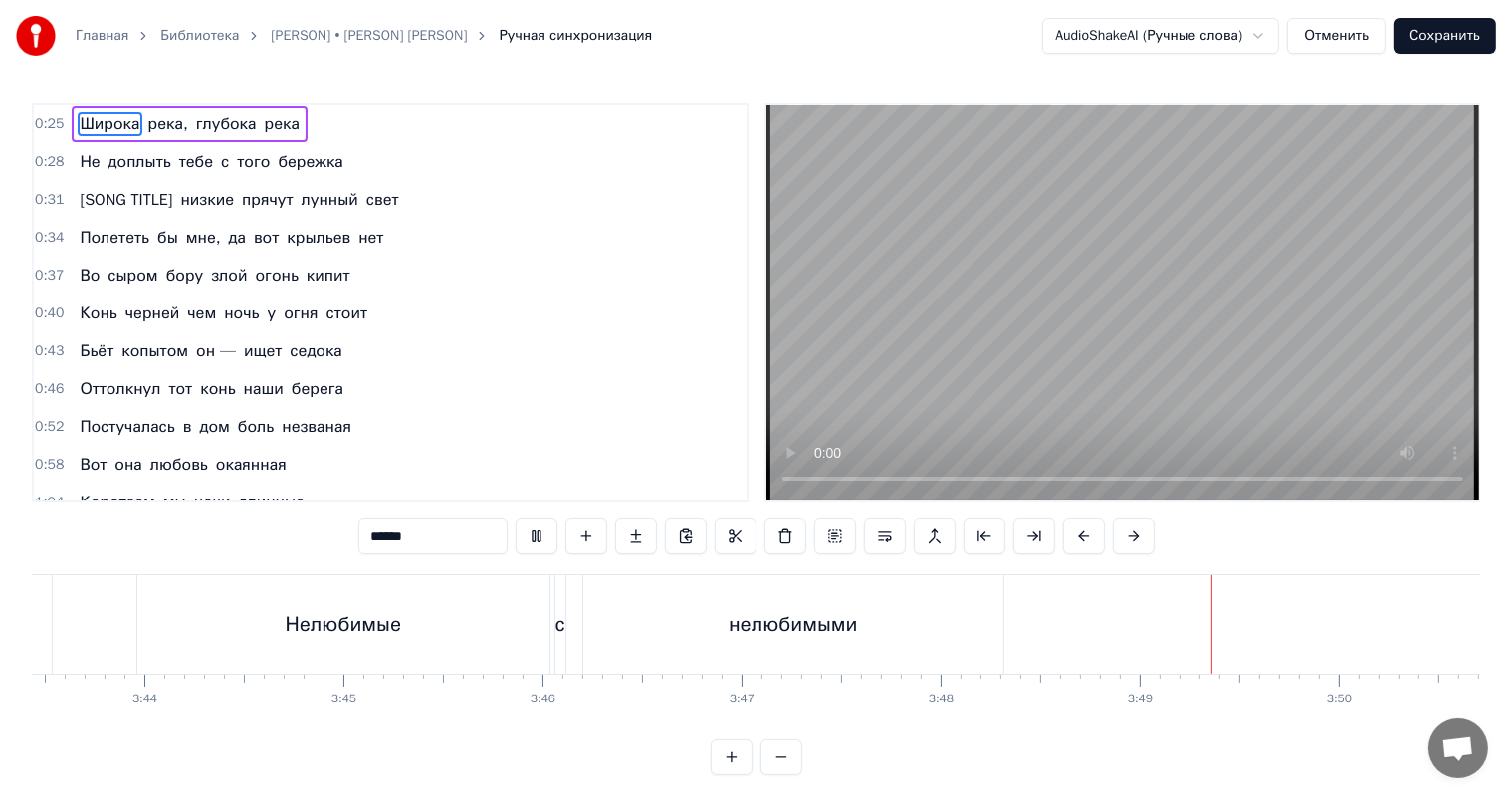 click on "Сохранить" at bounding box center (1444, 36) 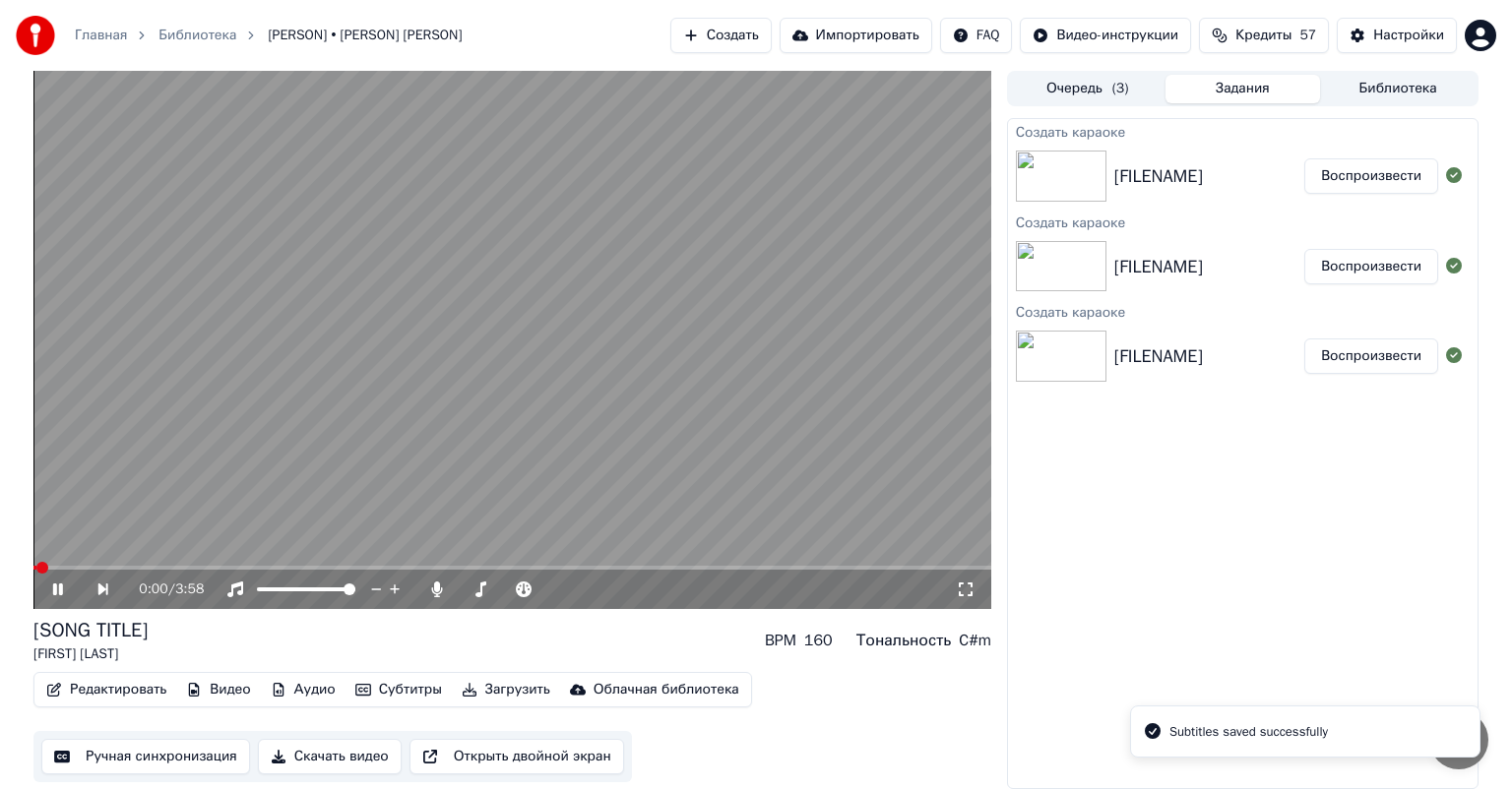 click at bounding box center [512, 339] 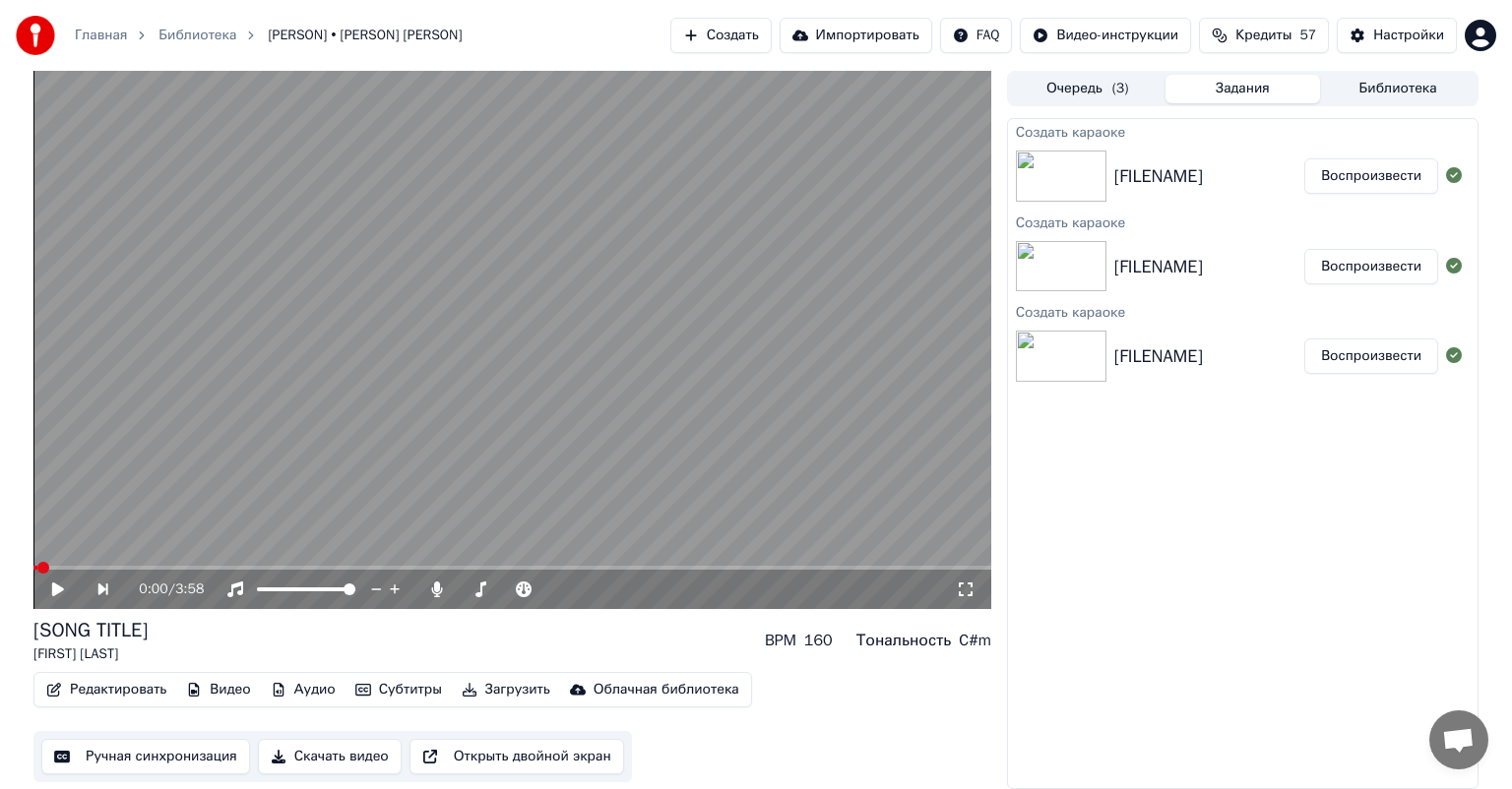 click on "Воспроизвести" at bounding box center [1371, 267] 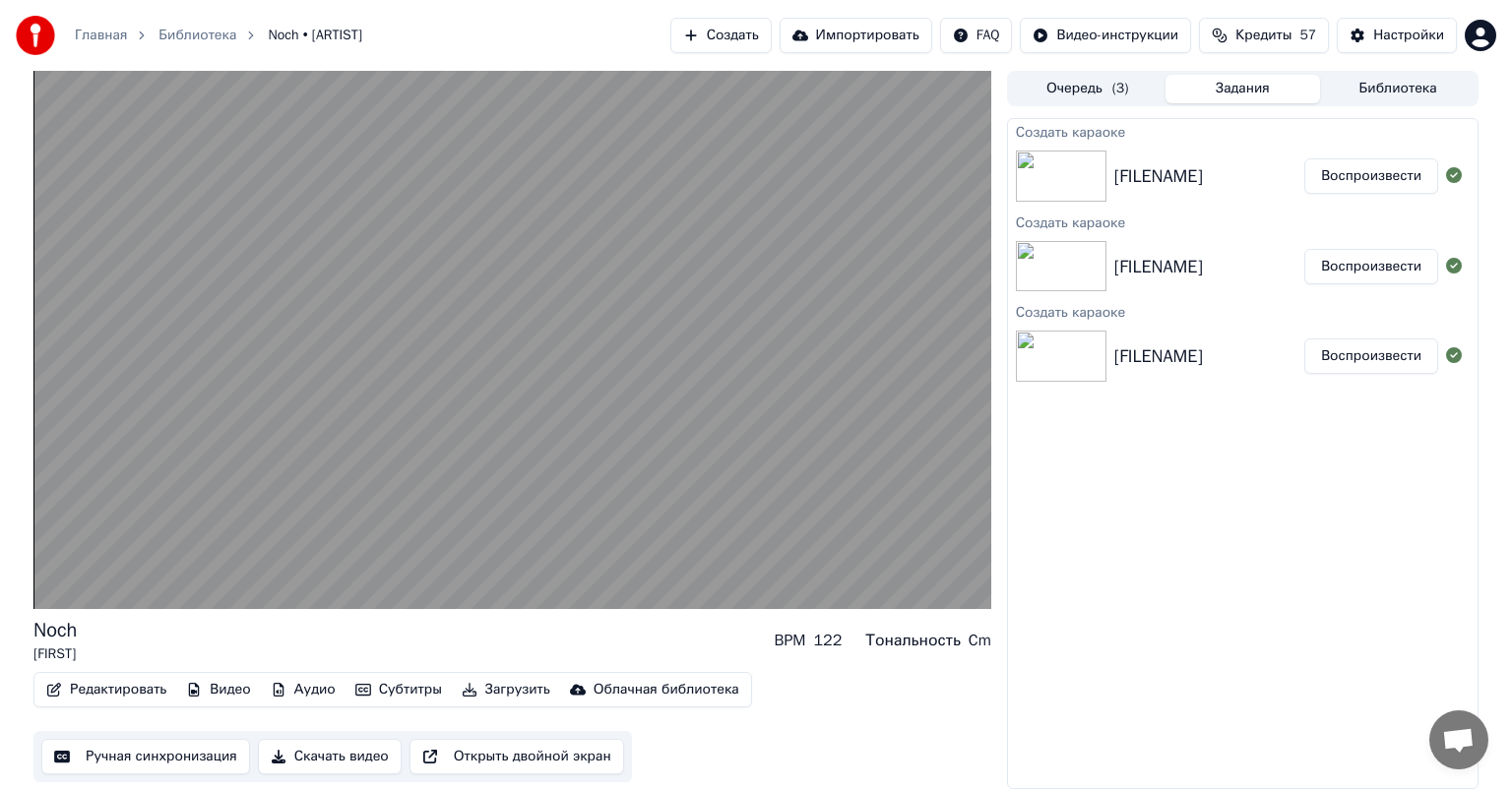 click on "Ручная синхронизация" at bounding box center (146, 757) 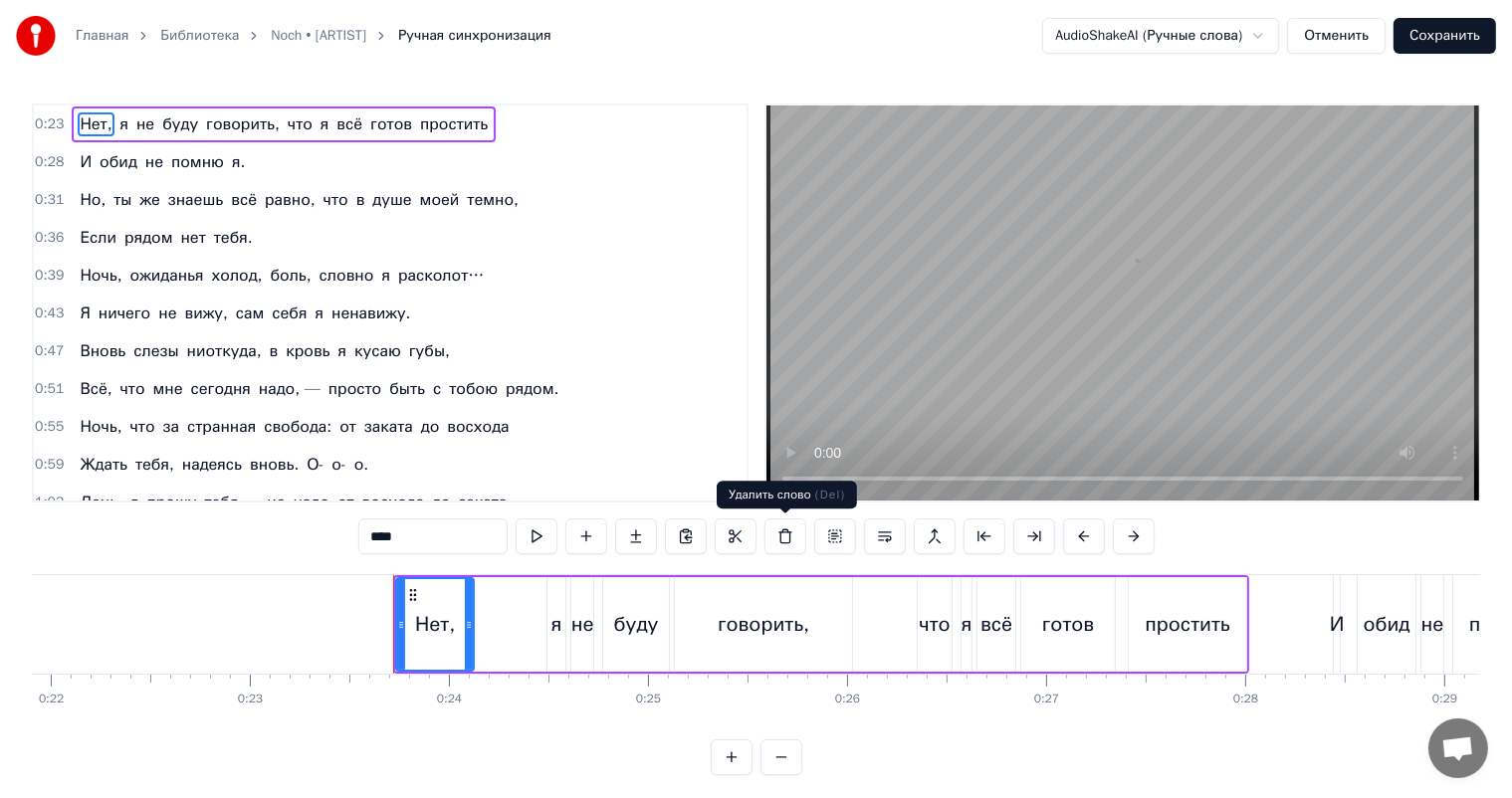 scroll, scrollTop: 0, scrollLeft: 4623, axis: horizontal 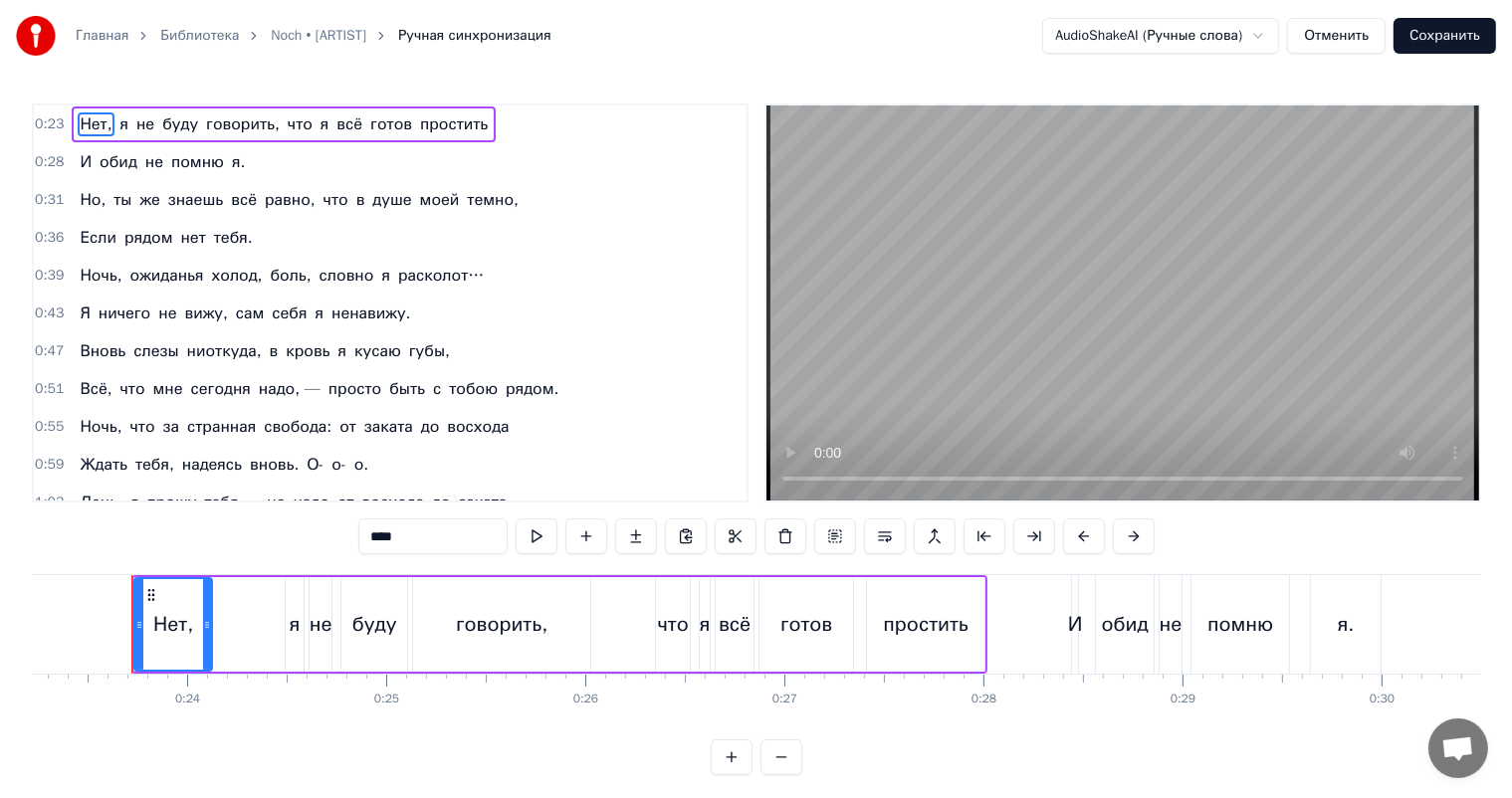 click at bounding box center (1123, 302) 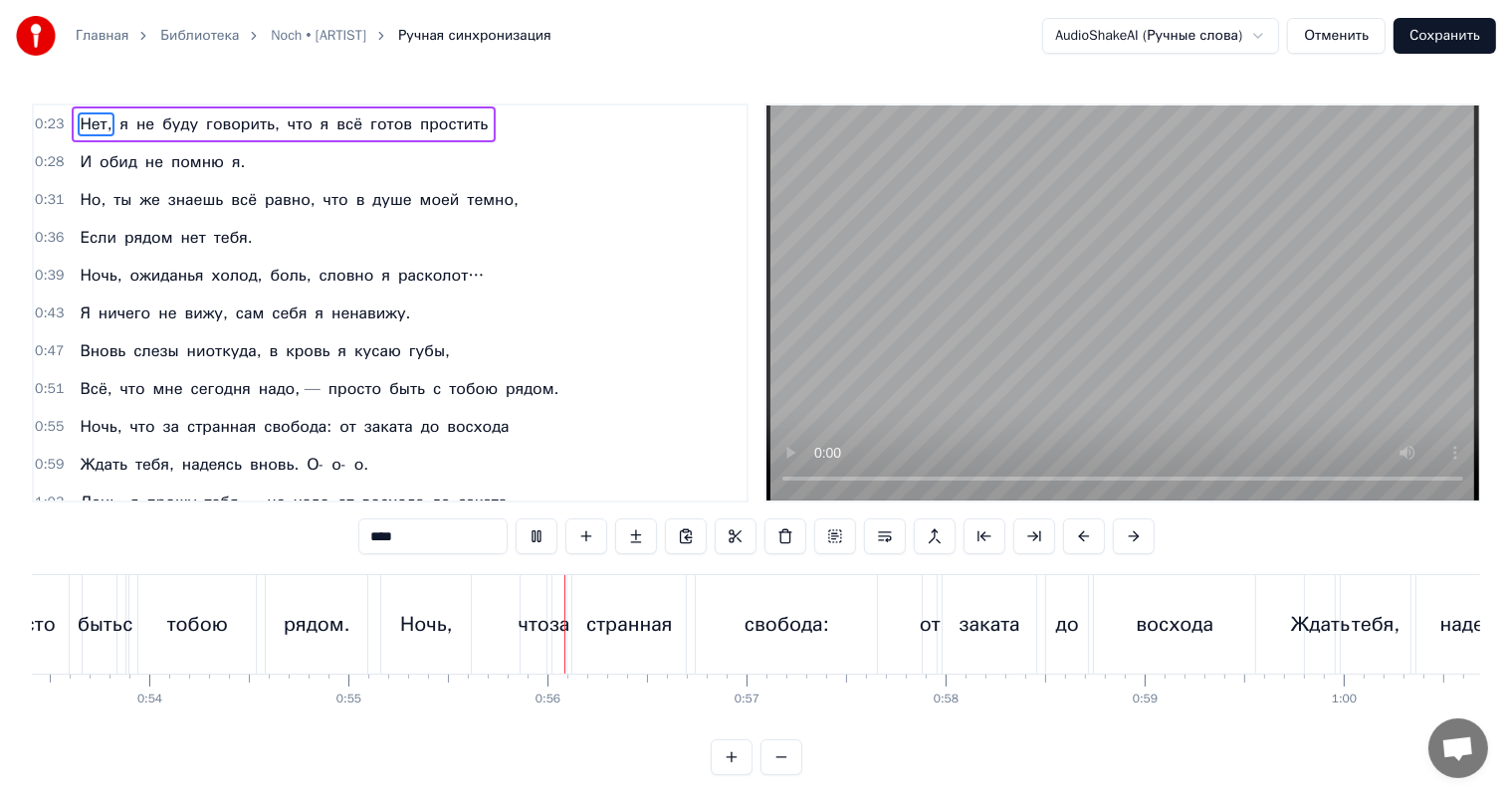 scroll, scrollTop: 0, scrollLeft: 10955, axis: horizontal 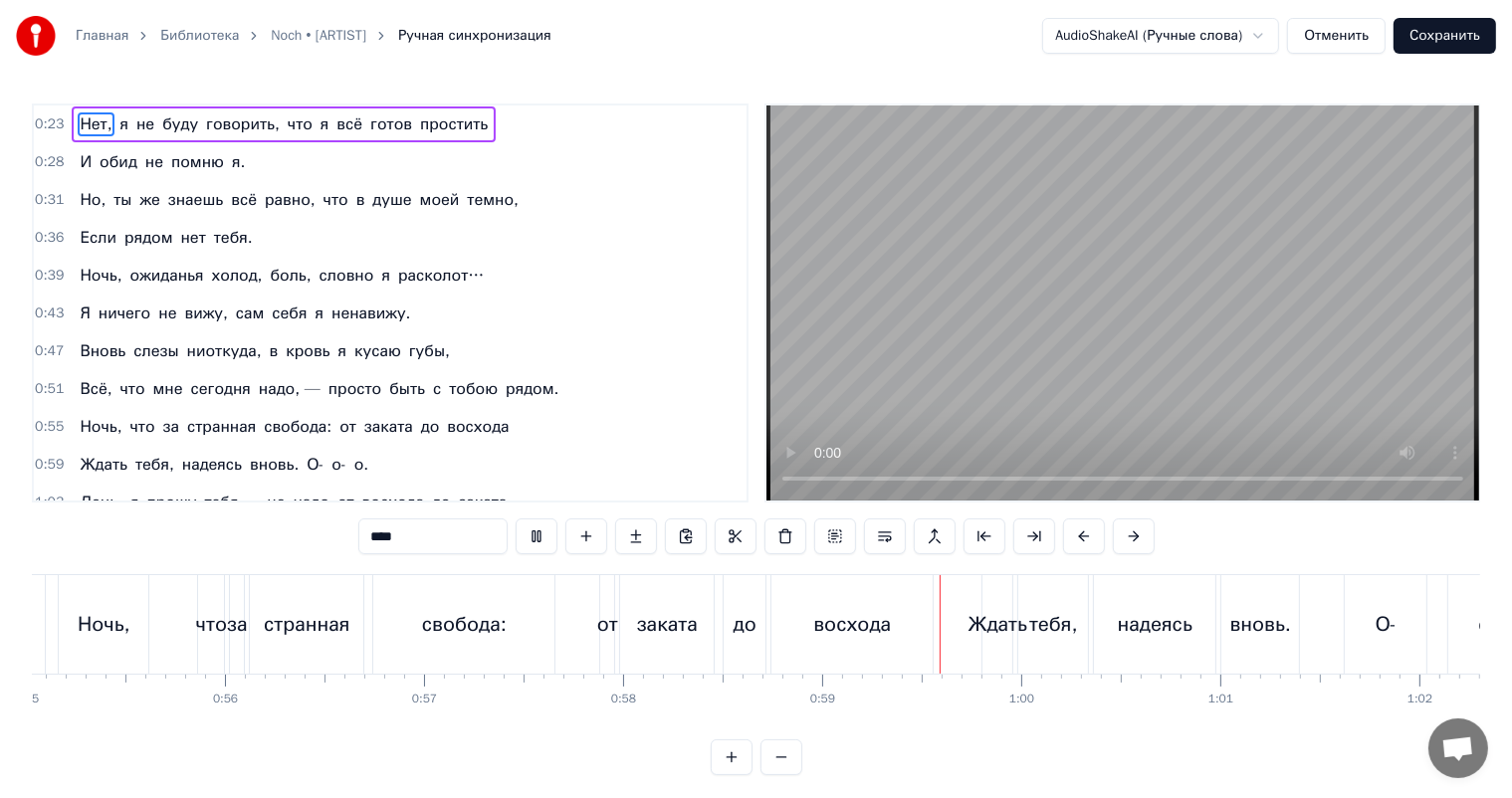 click at bounding box center (1123, 302) 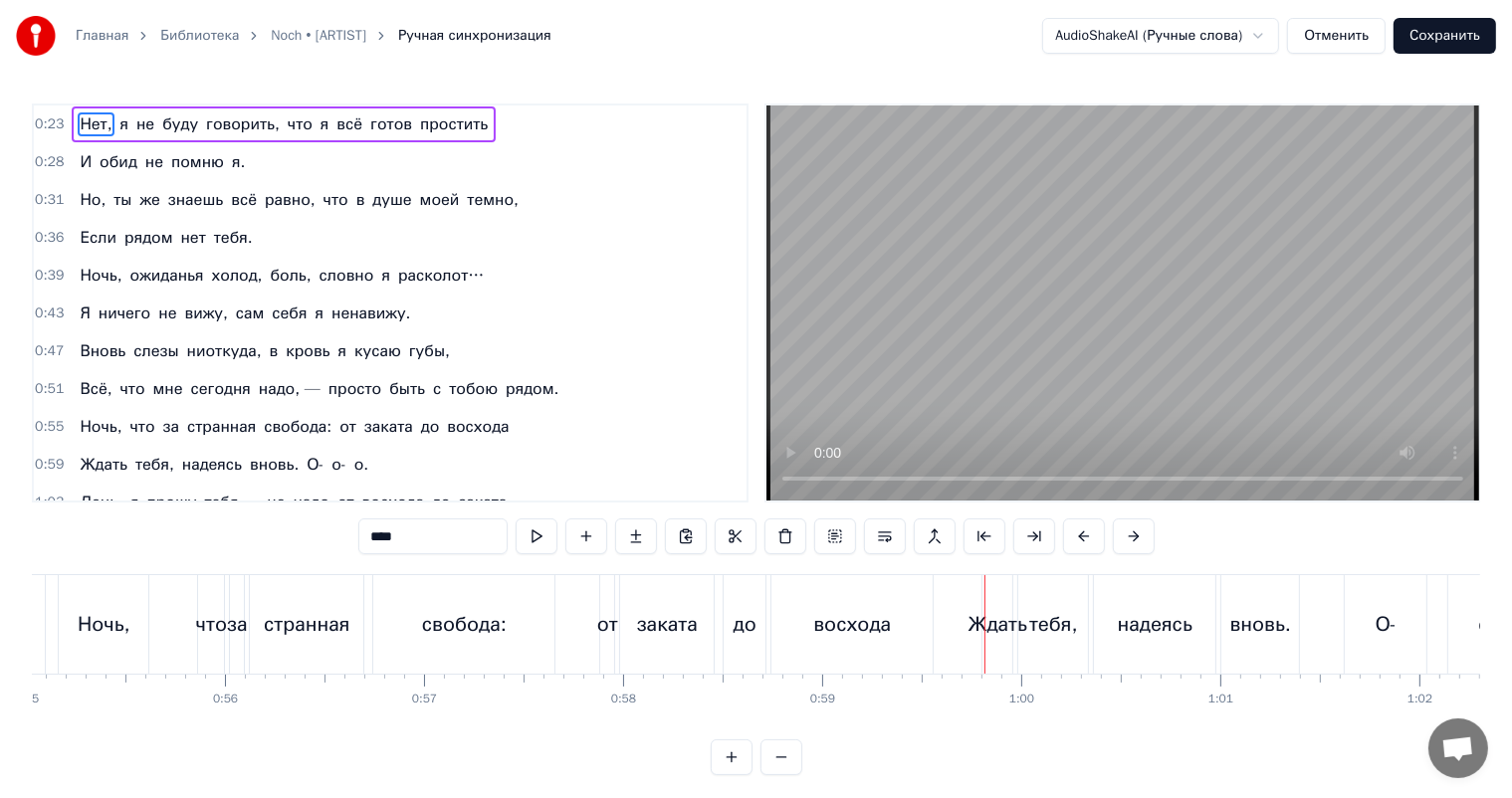 click at bounding box center [1123, 302] 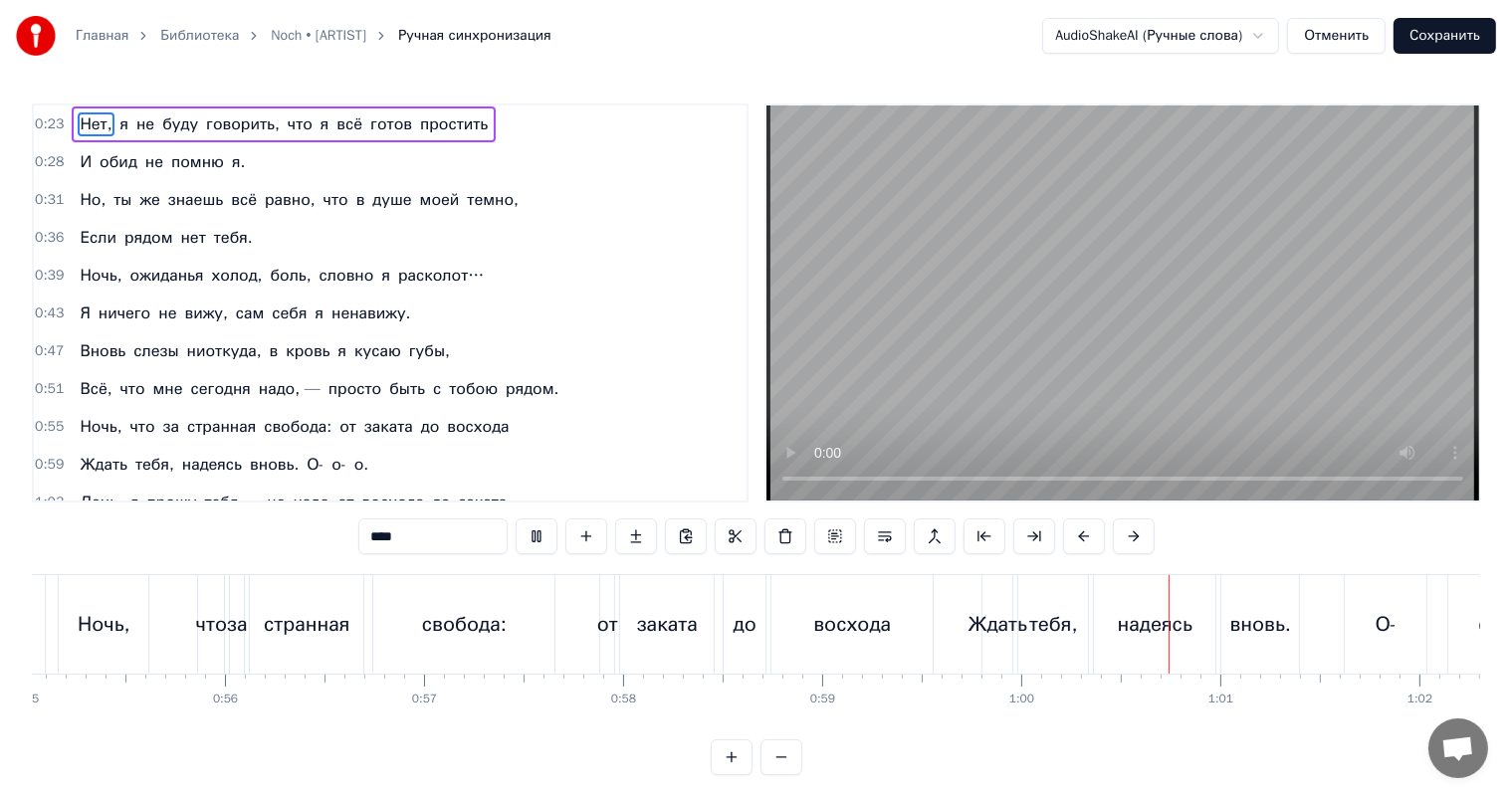 click at bounding box center (1123, 302) 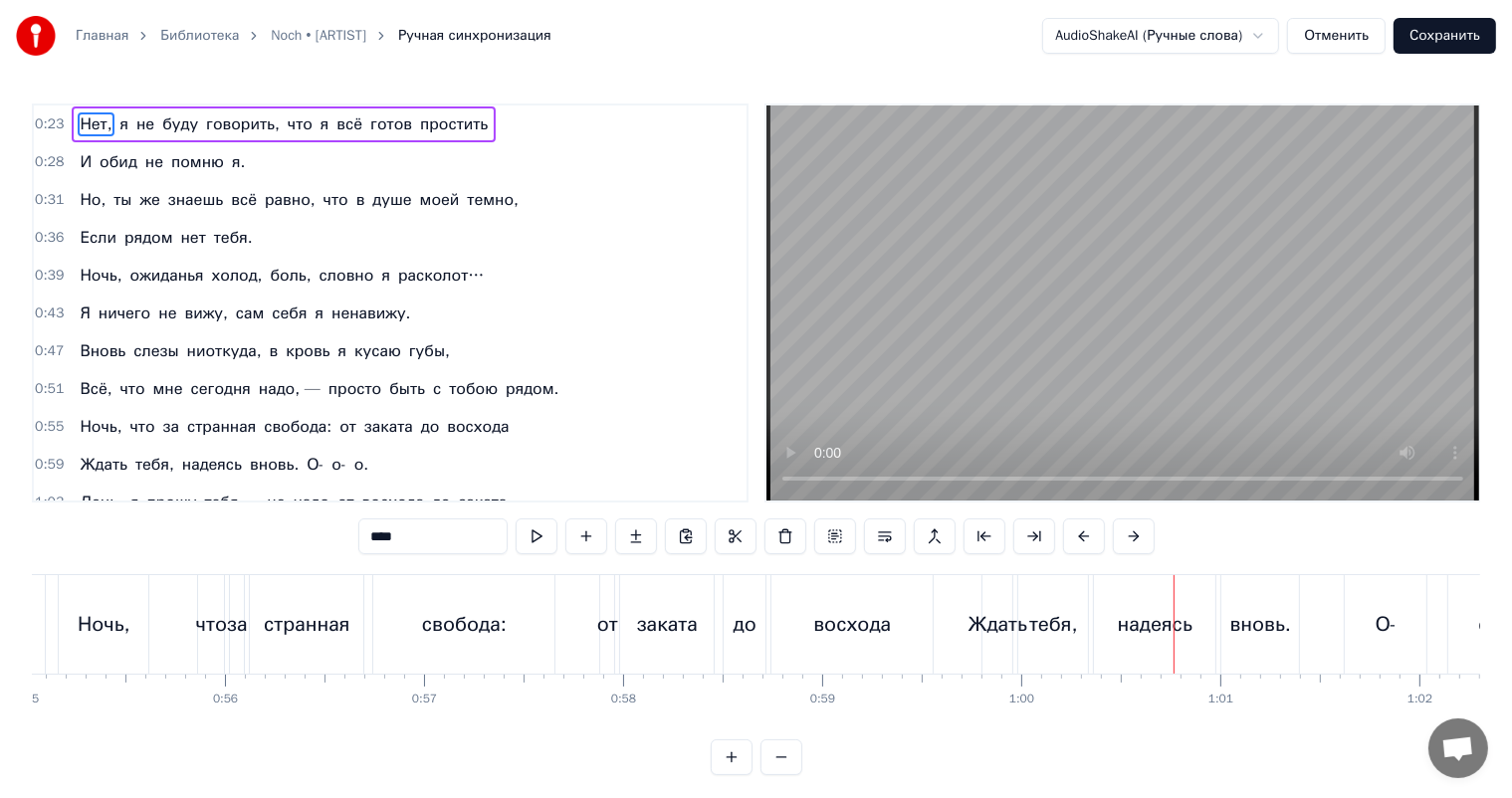 click at bounding box center (1123, 302) 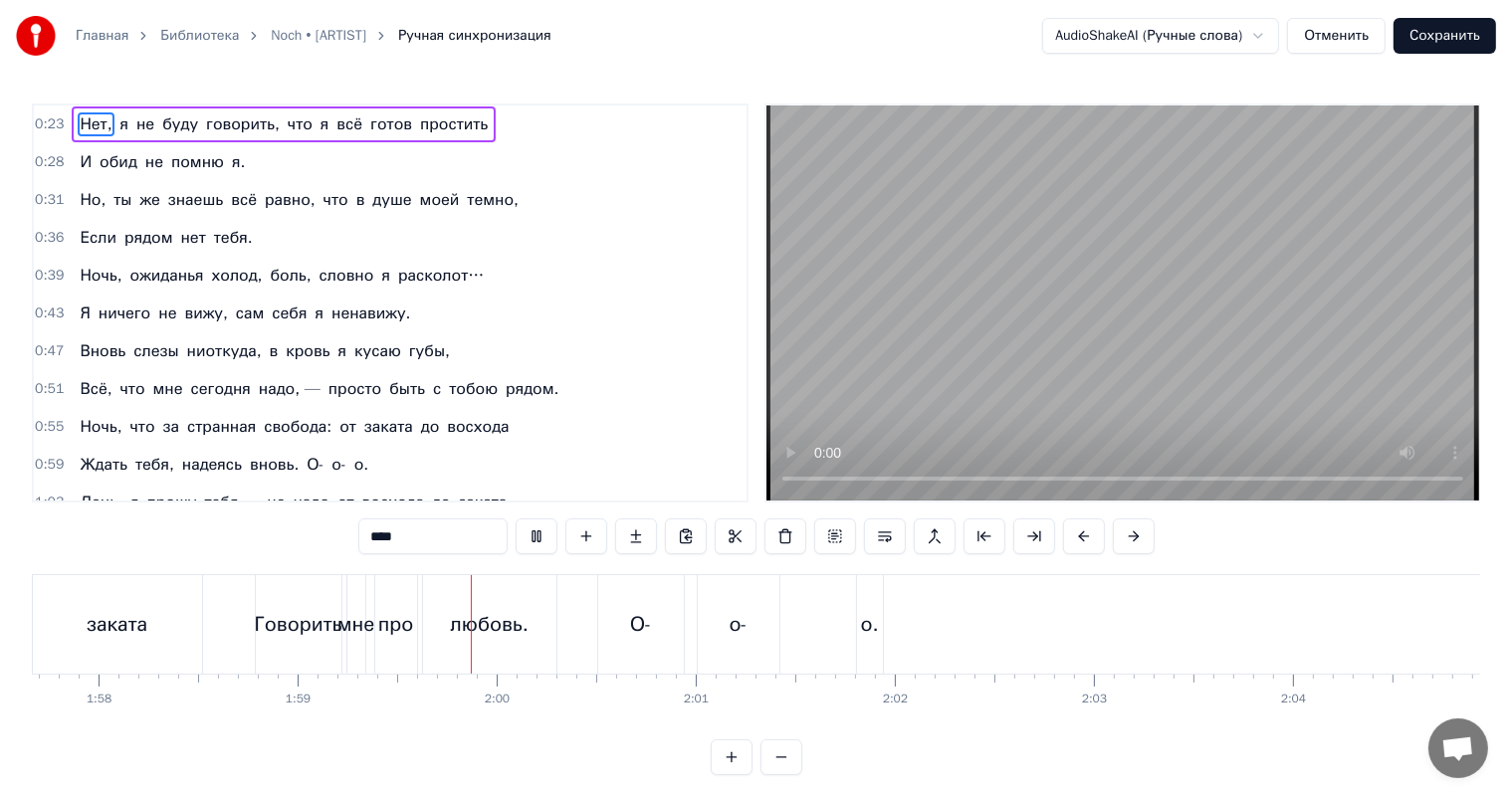 scroll, scrollTop: 0, scrollLeft: 23661, axis: horizontal 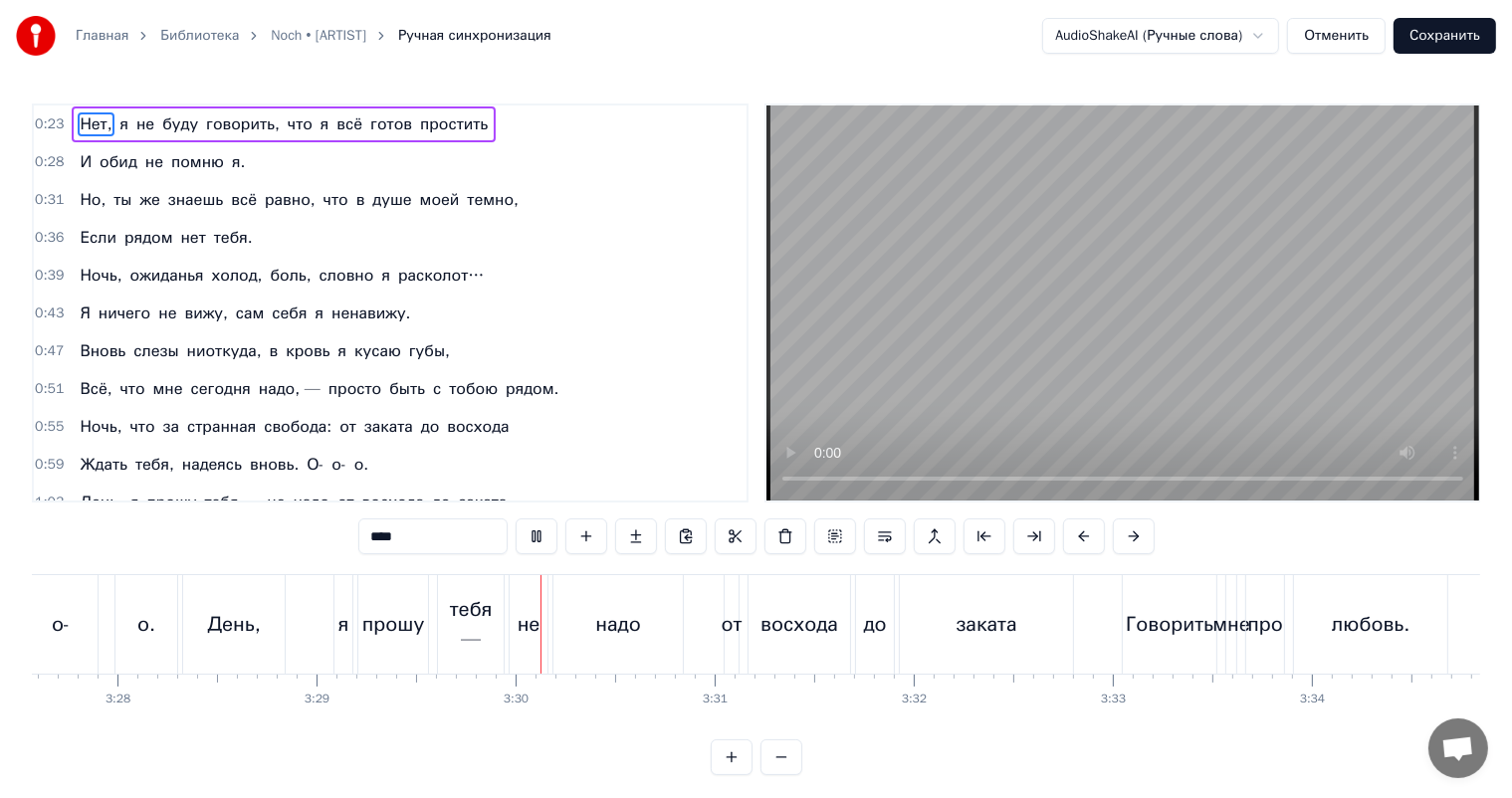 click at bounding box center [1123, 302] 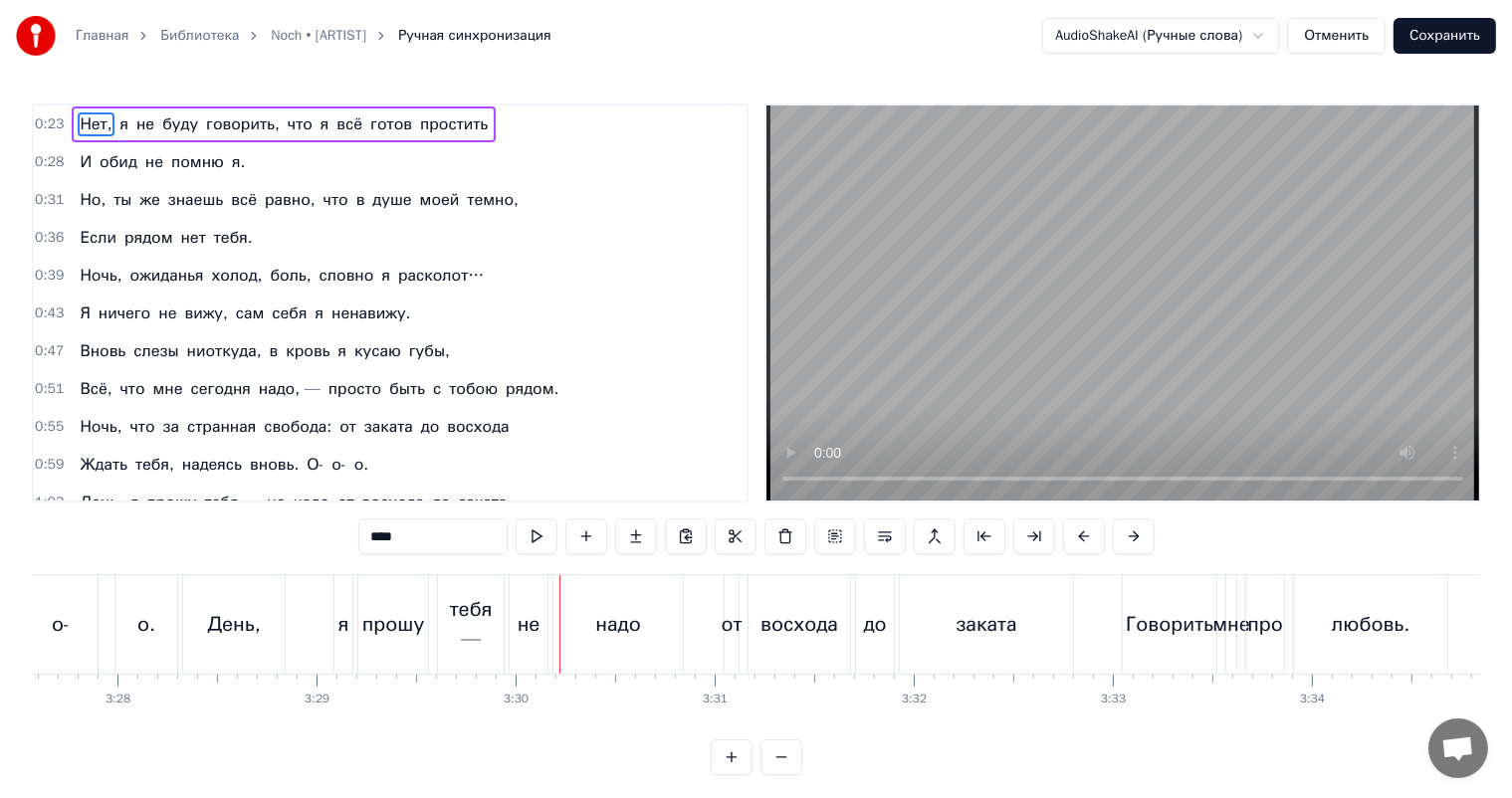 type 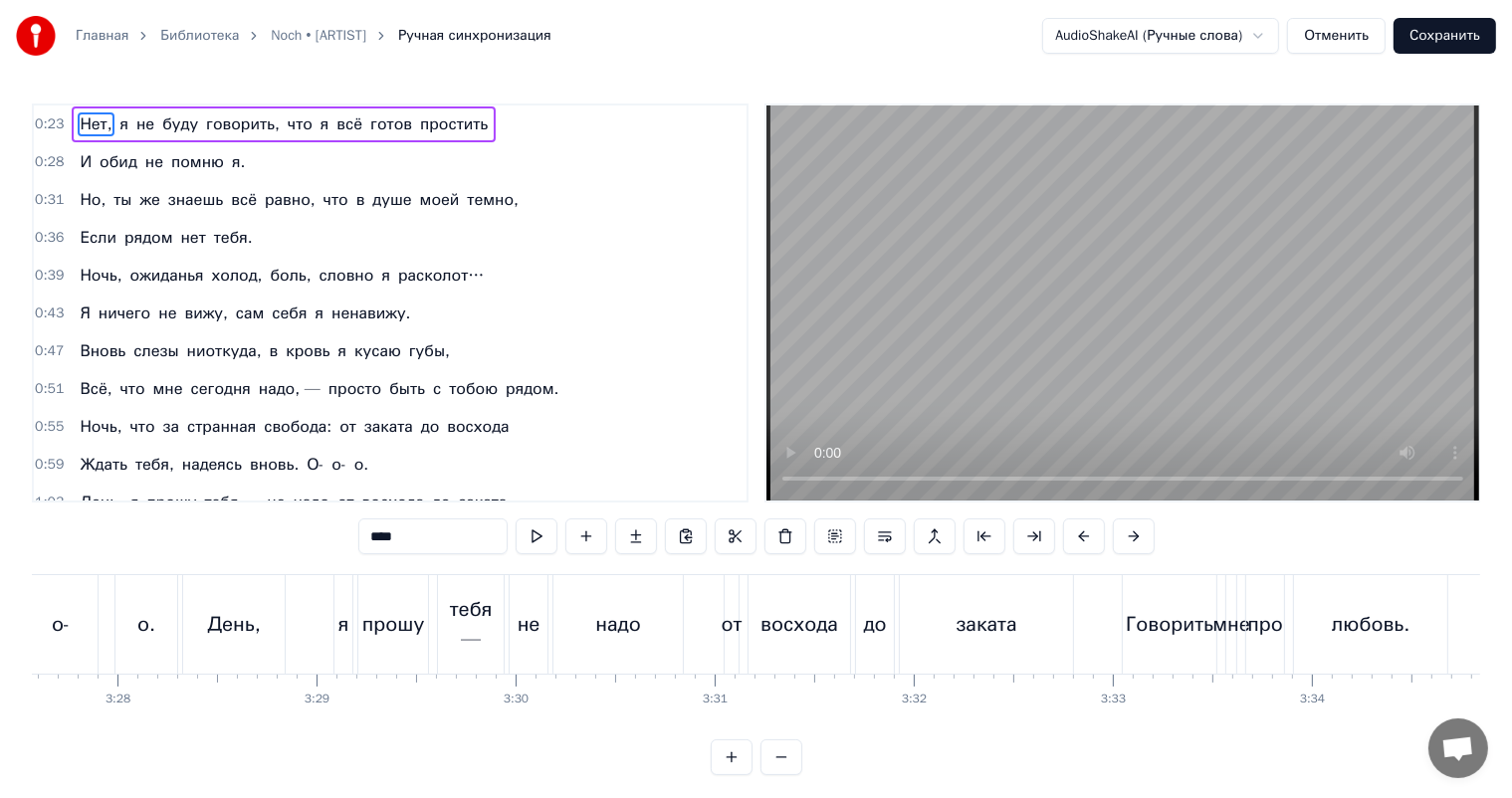 click at bounding box center (1123, 302) 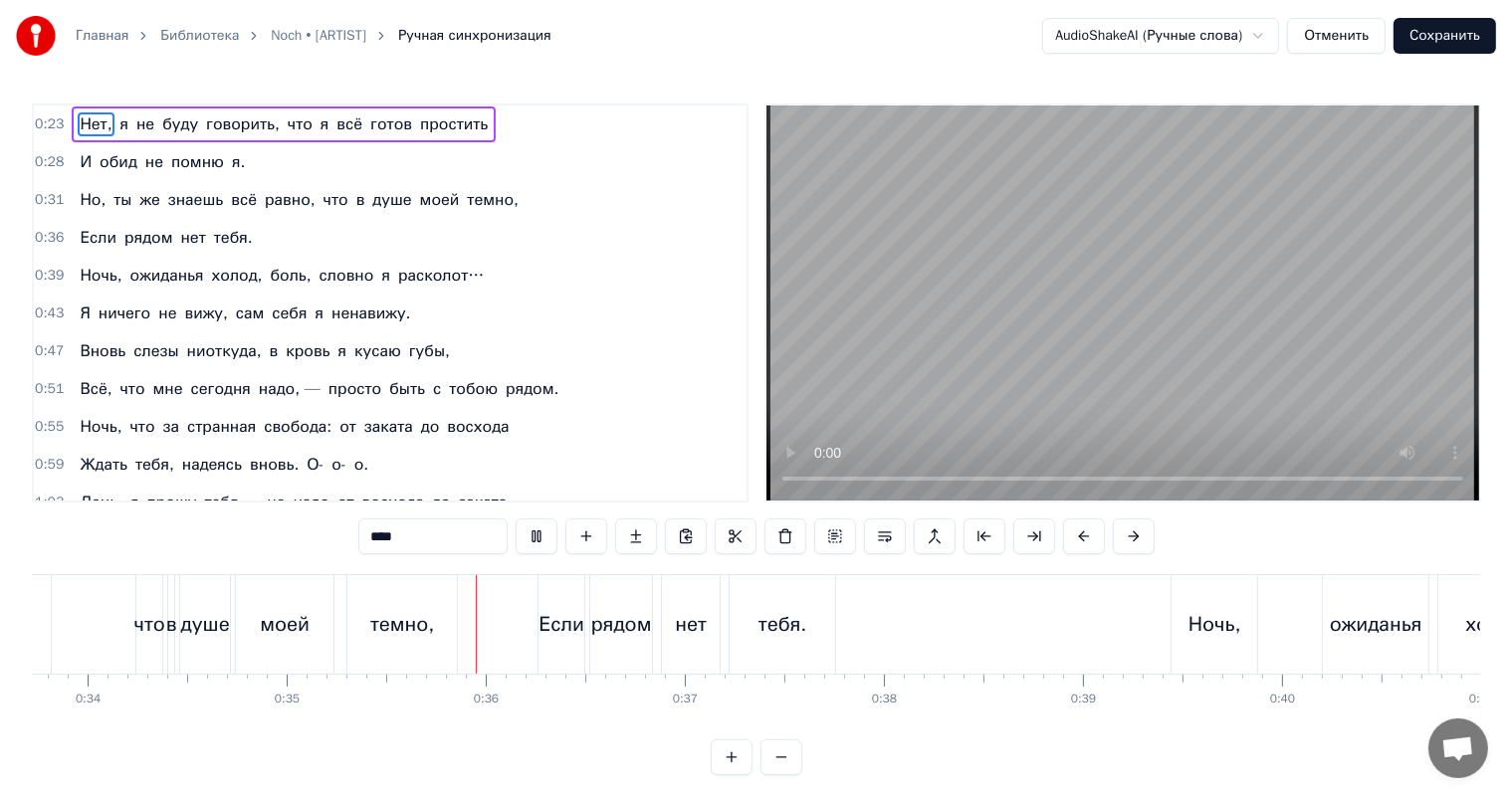 scroll, scrollTop: 0, scrollLeft: 6949, axis: horizontal 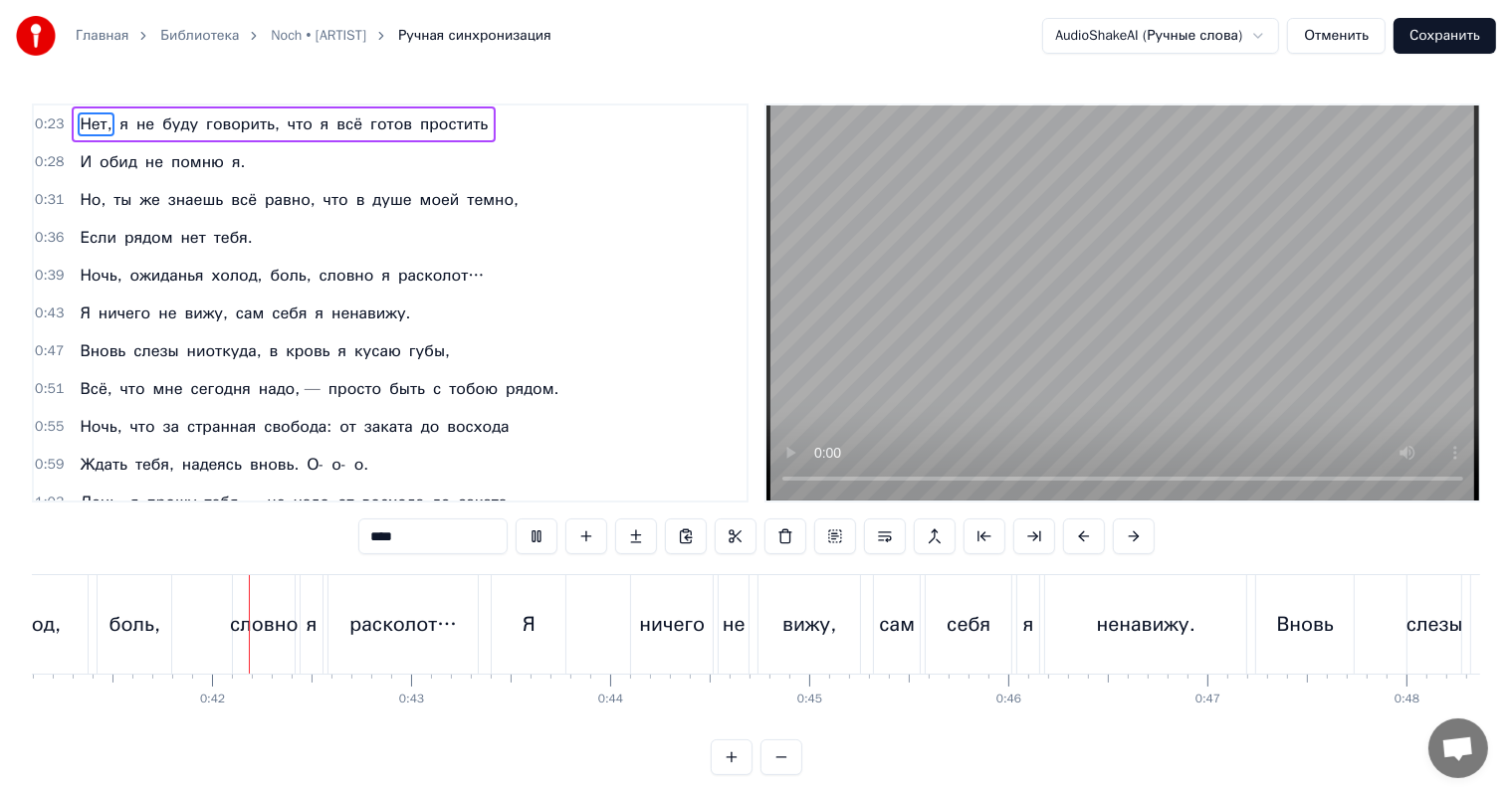 click at bounding box center [1123, 302] 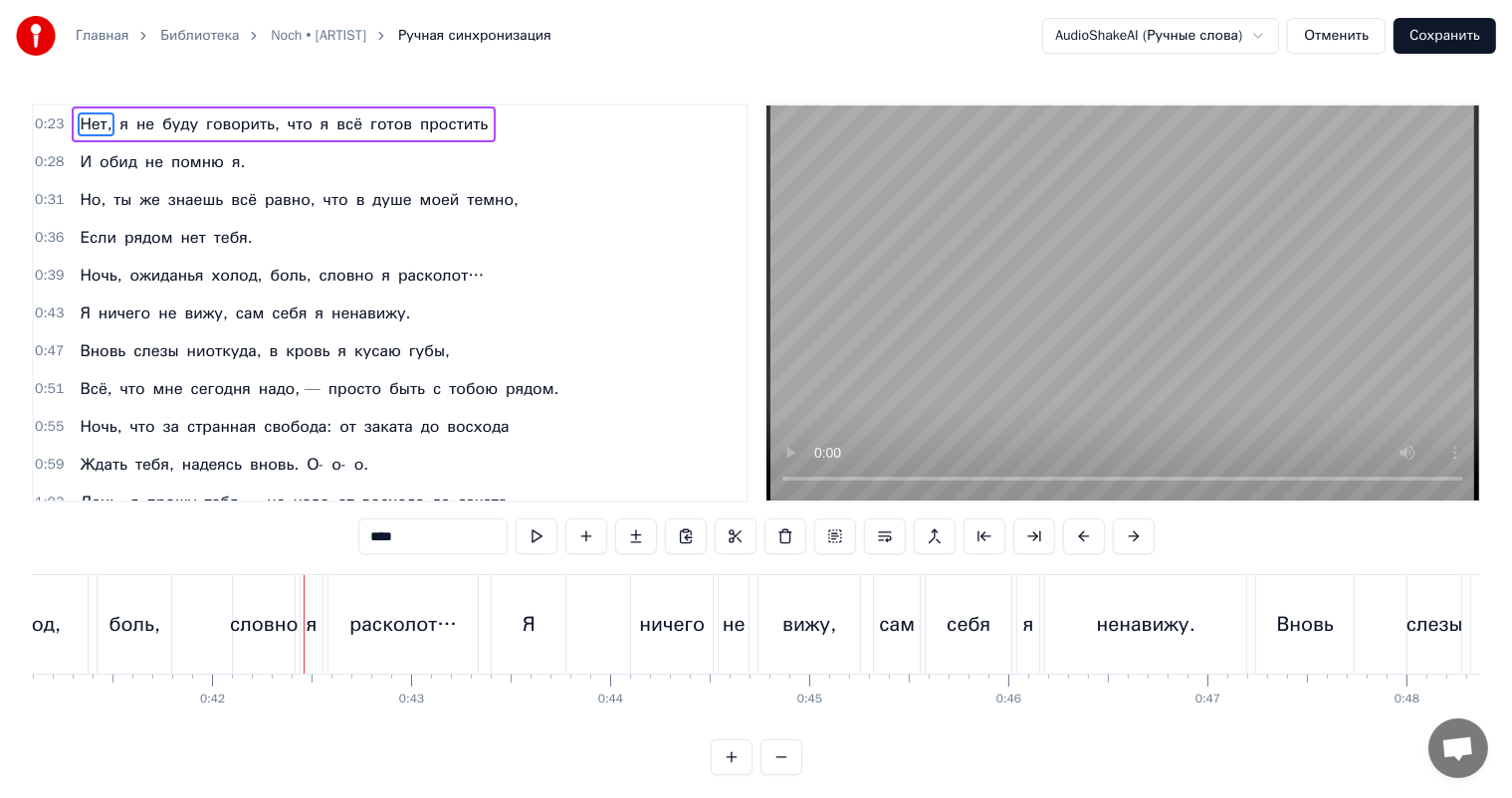 scroll, scrollTop: 0, scrollLeft: 8220, axis: horizontal 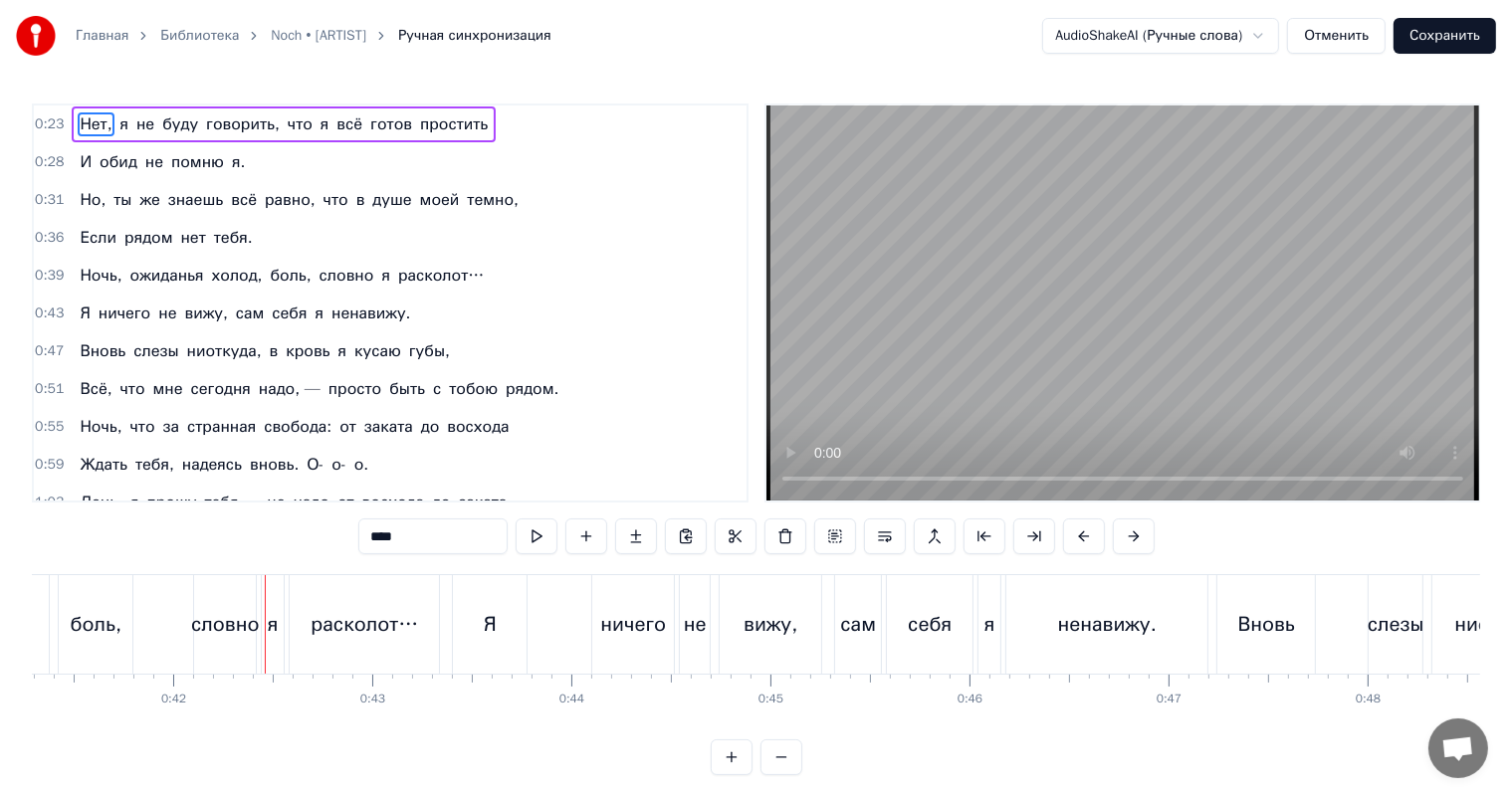 click at bounding box center (1123, 302) 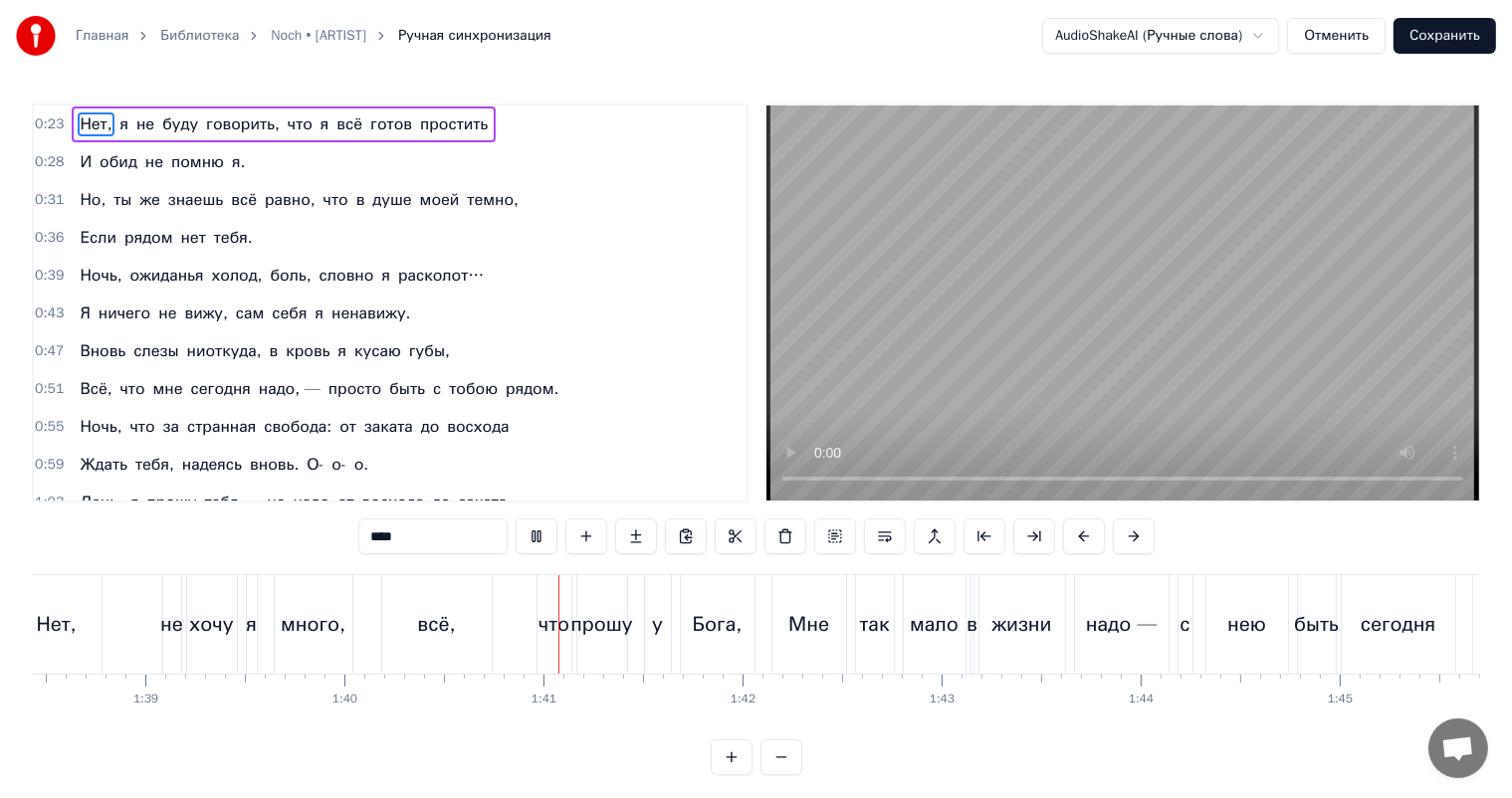 scroll, scrollTop: 0, scrollLeft: 19626, axis: horizontal 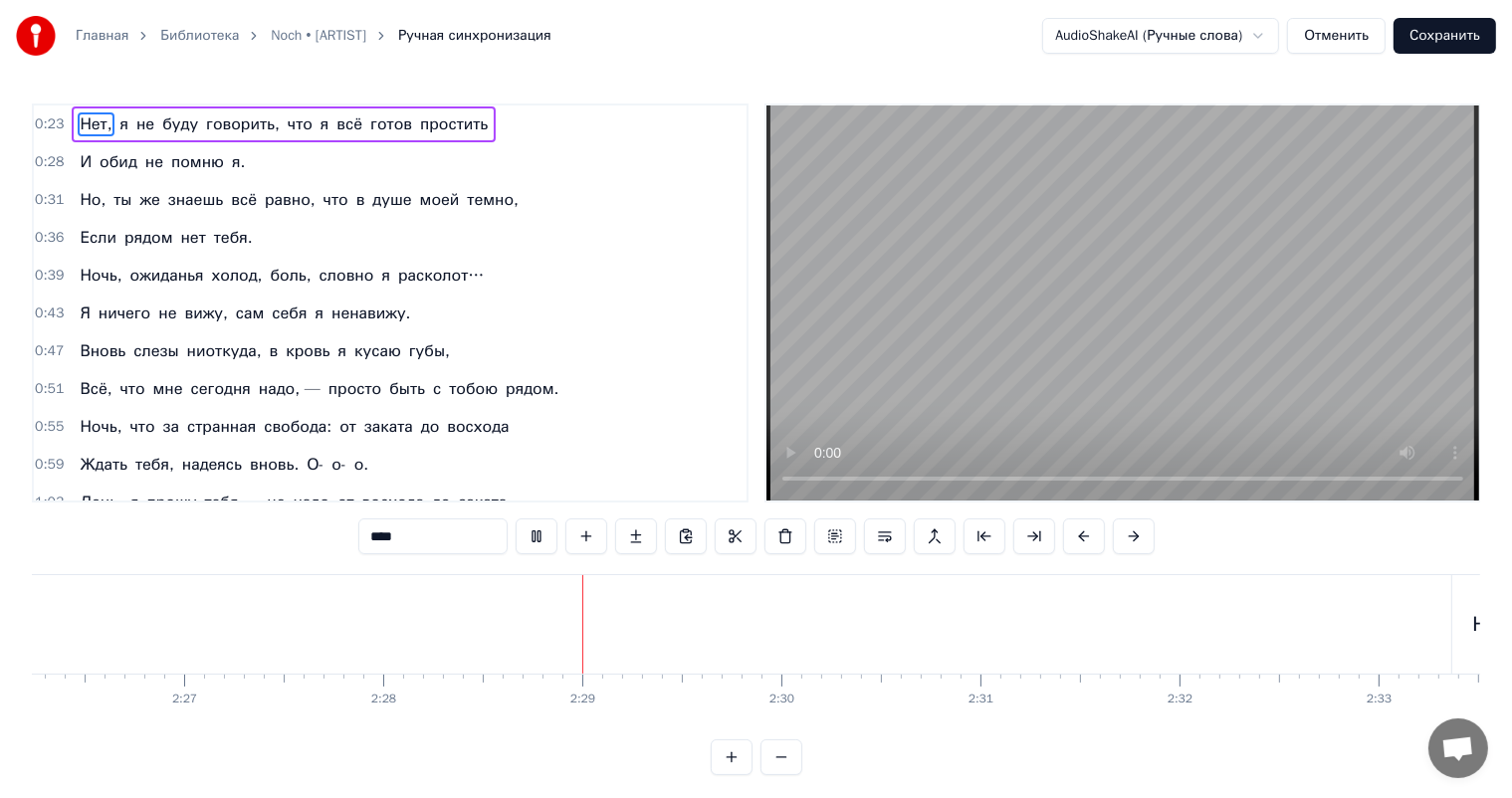 click on "0:23 Нет, я не буду говорить, что я всё готов простить 0:28 И обид не помню я. 0:31 Но, ты же знаешь всё равно, что в душе моей темно, 0:36 Если рядом нет тебя. 0:39 Ночь, ожиданья холод, боль, словно я расколот… 0:43 Я ничего не вижу, сам себя я ненавижу. 0:47 Вновь слезы ниоткуда, в кровь я кусаю губы, 0:51 Всё, что мне сегодня надо, — просто быть с тобою рядом. 0:55 Ночь, что за странная свобода: от заката до восхода 0:59 Ждать тебя, надеясь вновь. О- о- о. 1:03 День, я прошу тебя — не надо от восхода до заката 1:07 Говорить мне про любовь. О- о- о. 1:14 Нет, я не буду говорить, что хочу тебя забыть 1:19" at bounding box center [756, 439] 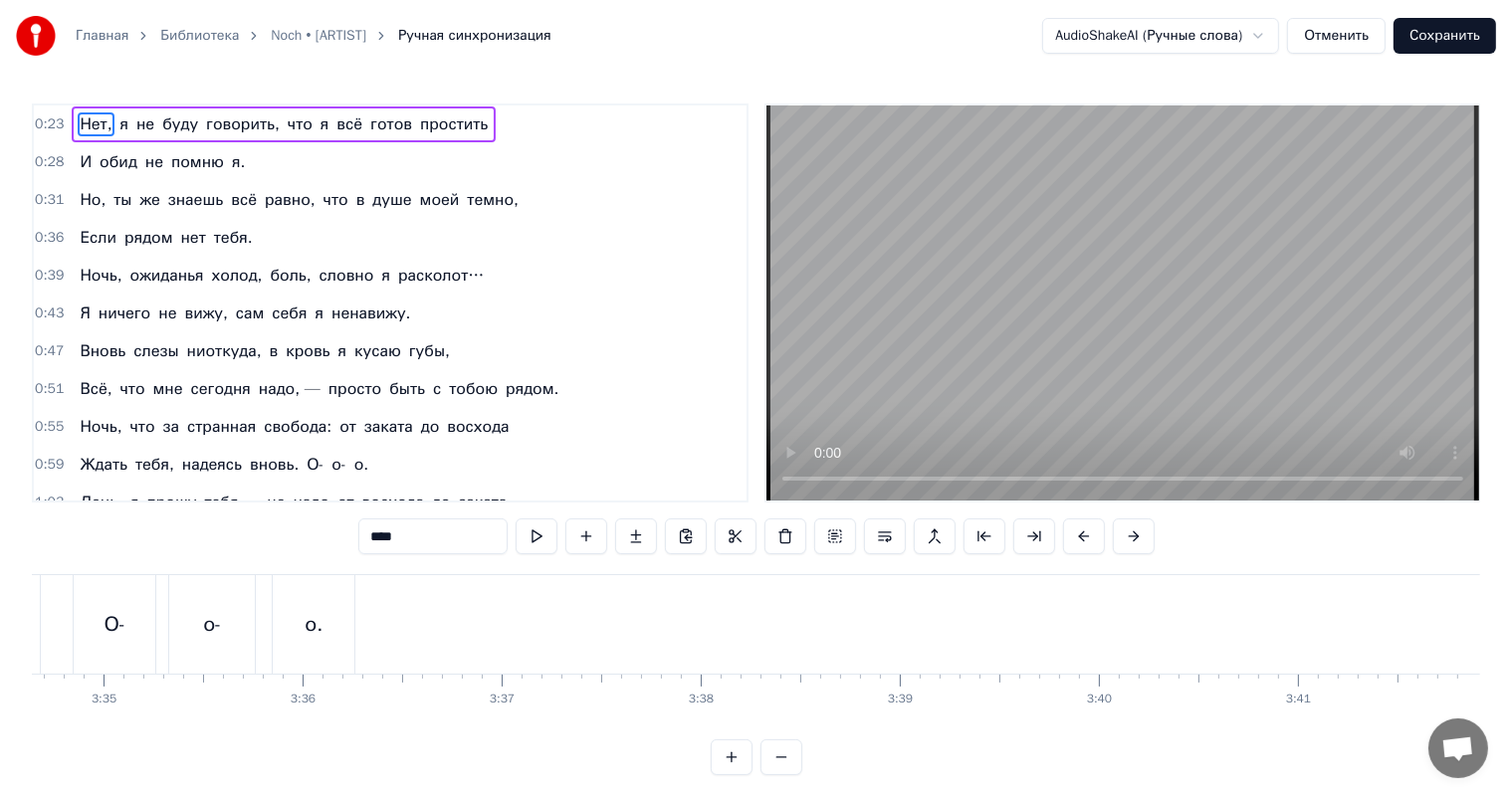scroll, scrollTop: 0, scrollLeft: 42730, axis: horizontal 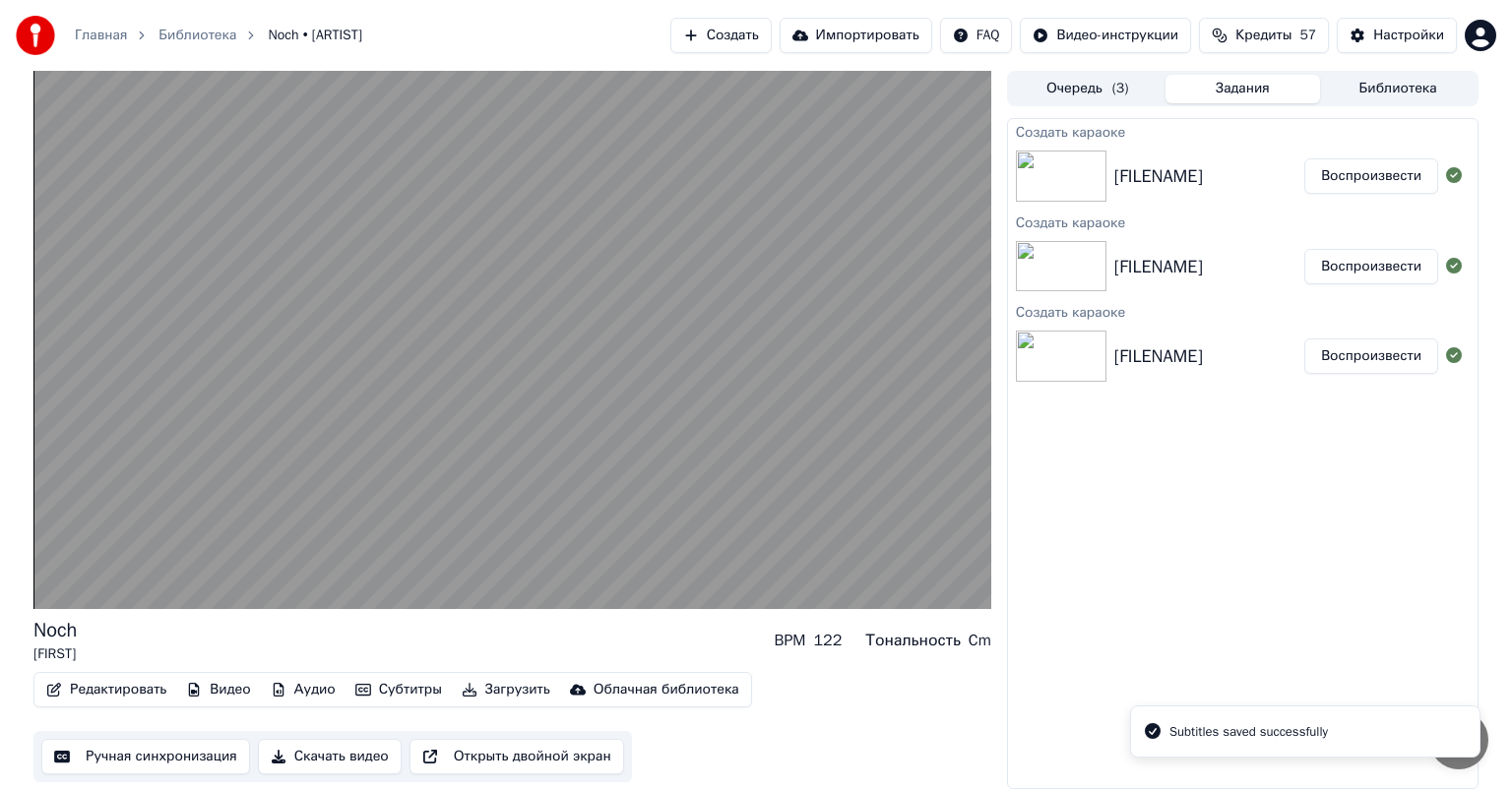 click on "Воспроизвести" at bounding box center [1371, 176] 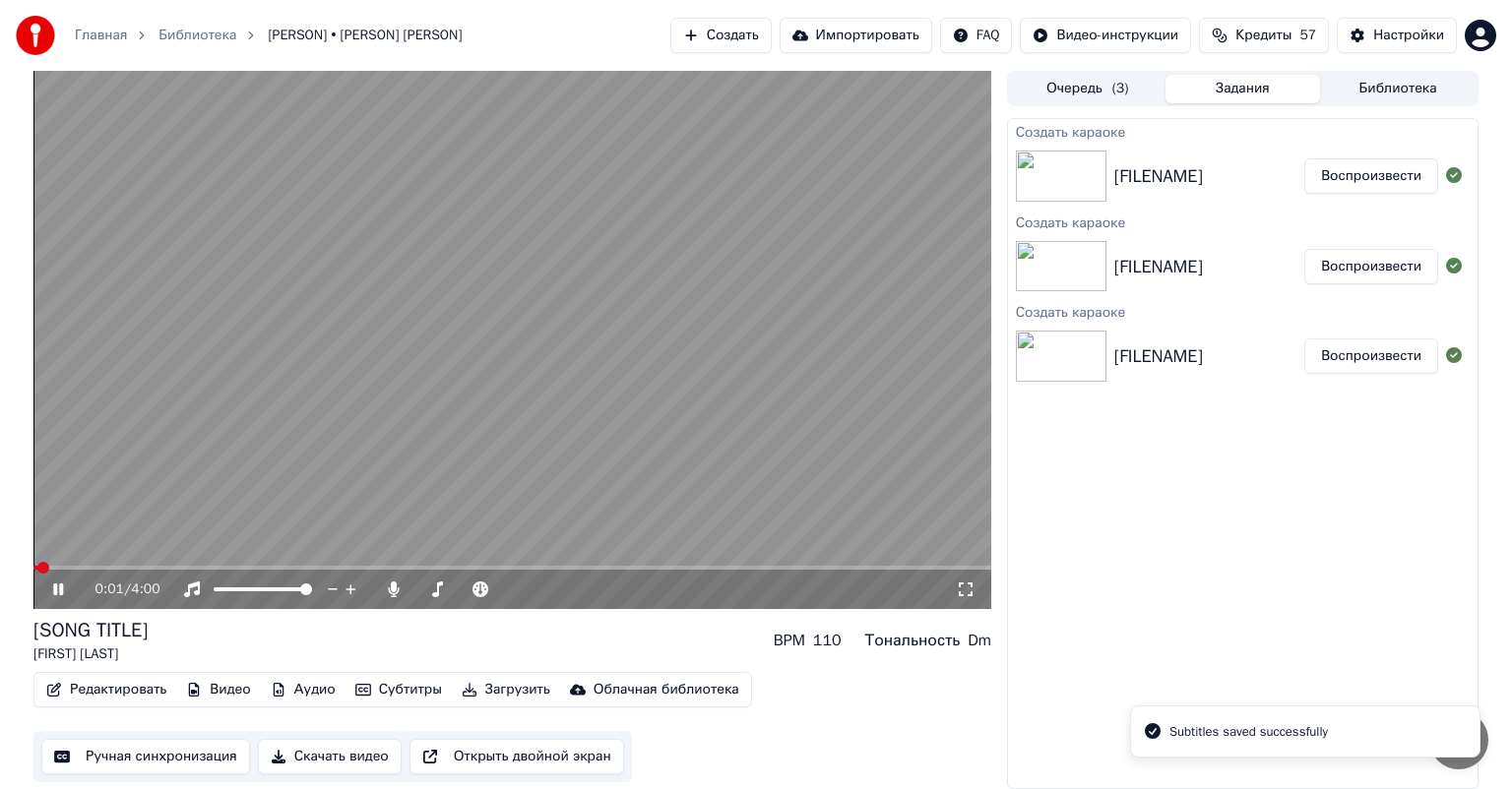 click on "Ручная синхронизация" at bounding box center (146, 757) 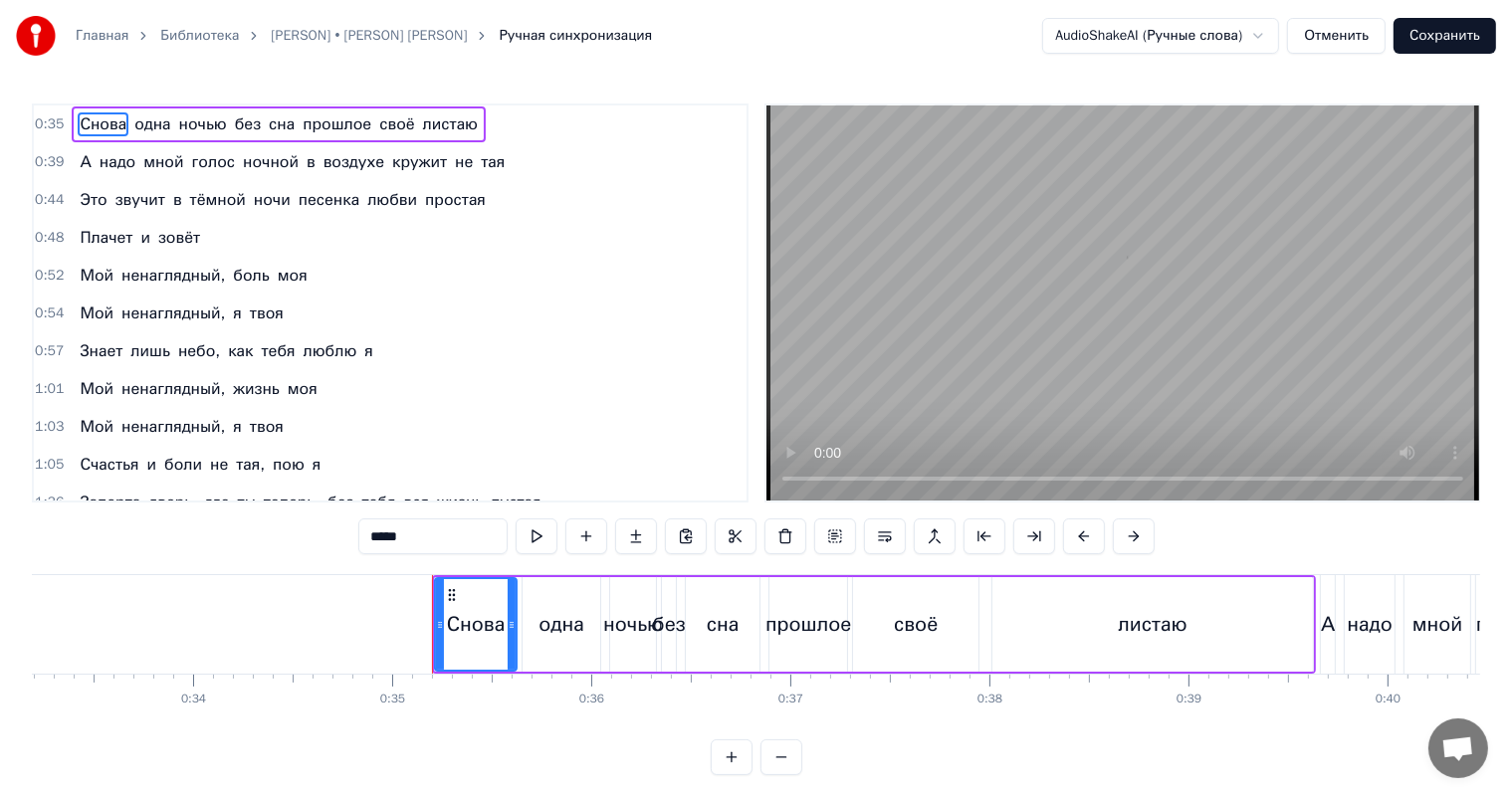 scroll, scrollTop: 0, scrollLeft: 6908, axis: horizontal 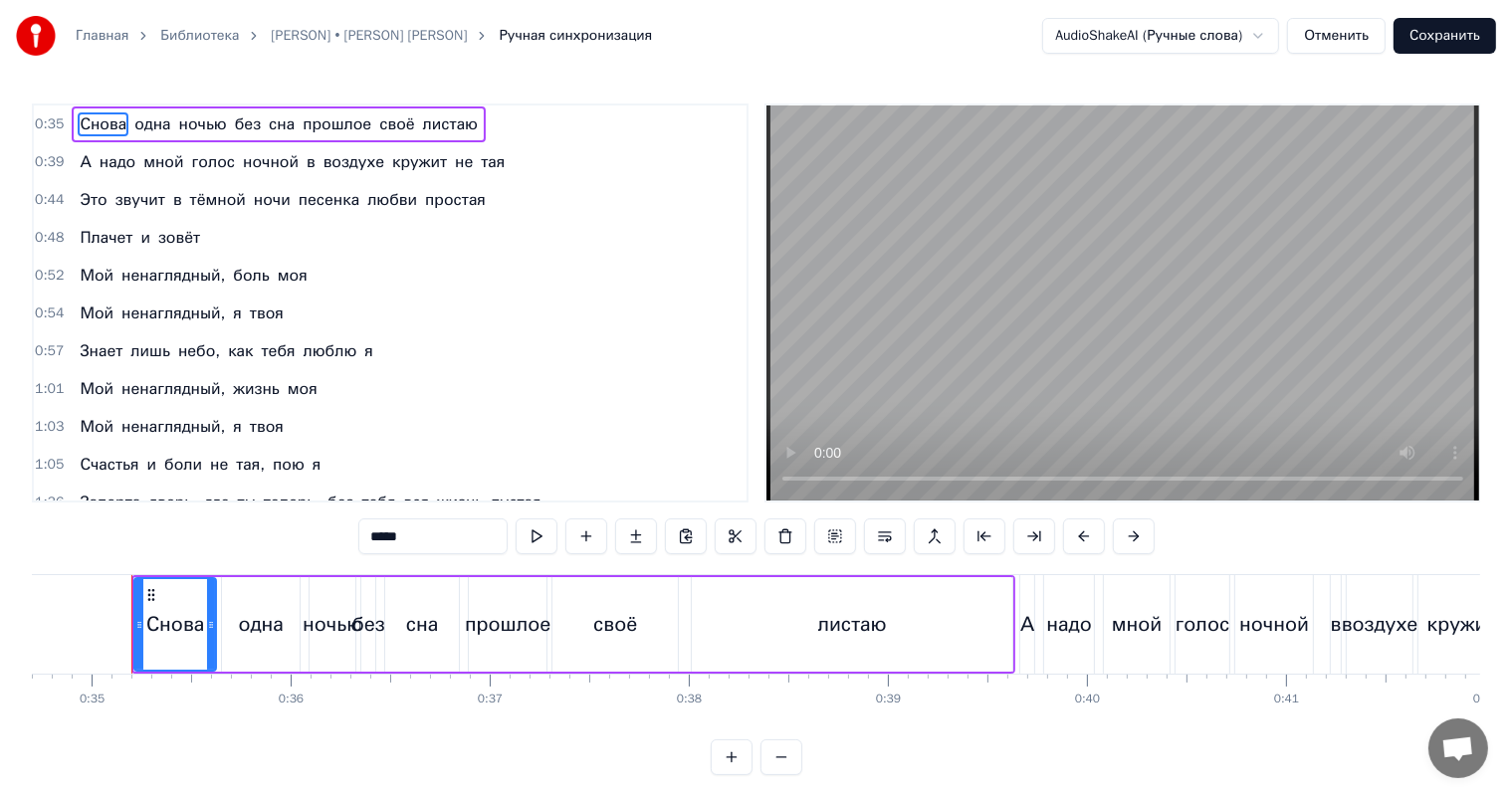click at bounding box center (1123, 302) 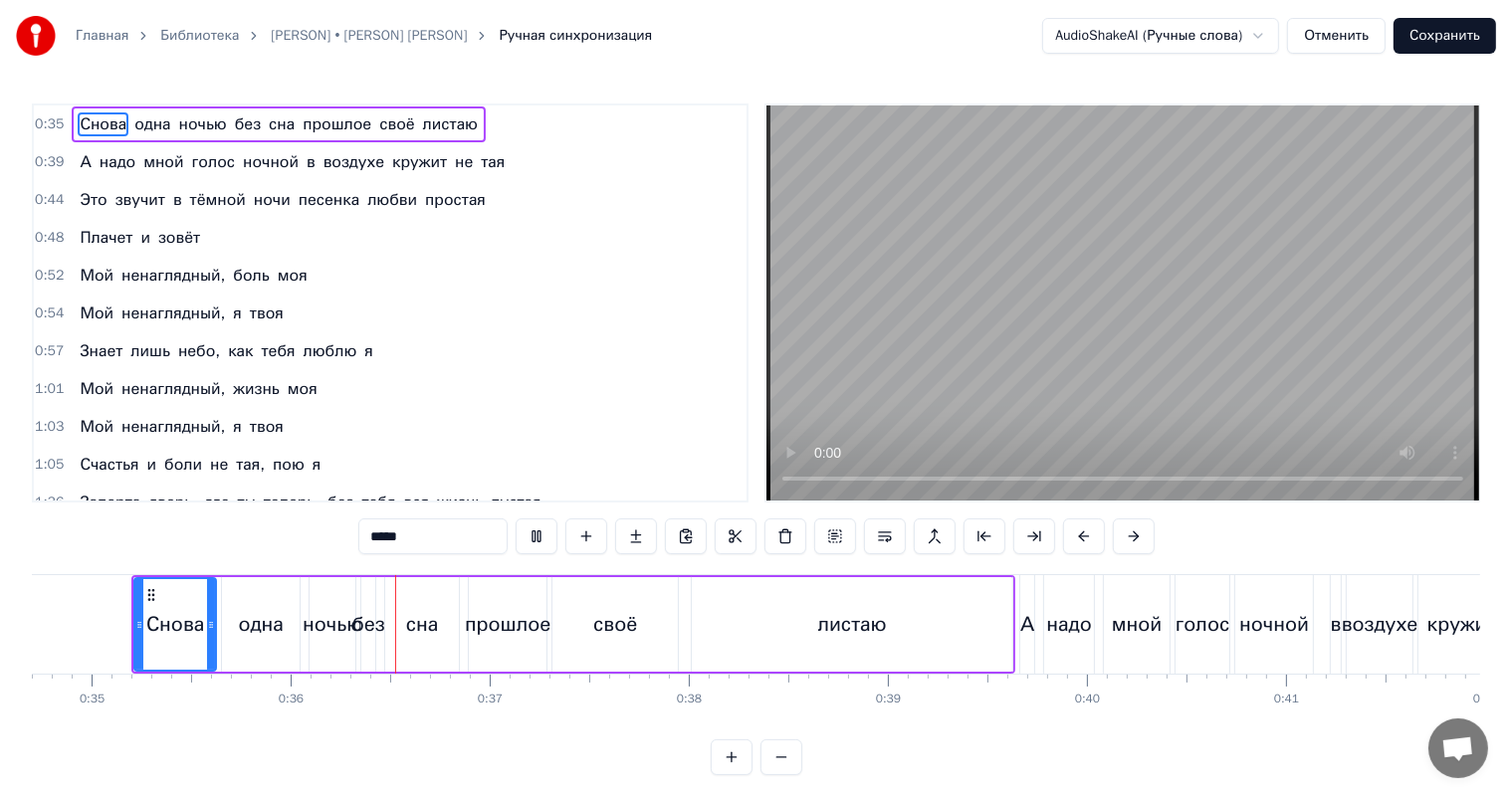 click at bounding box center (1123, 302) 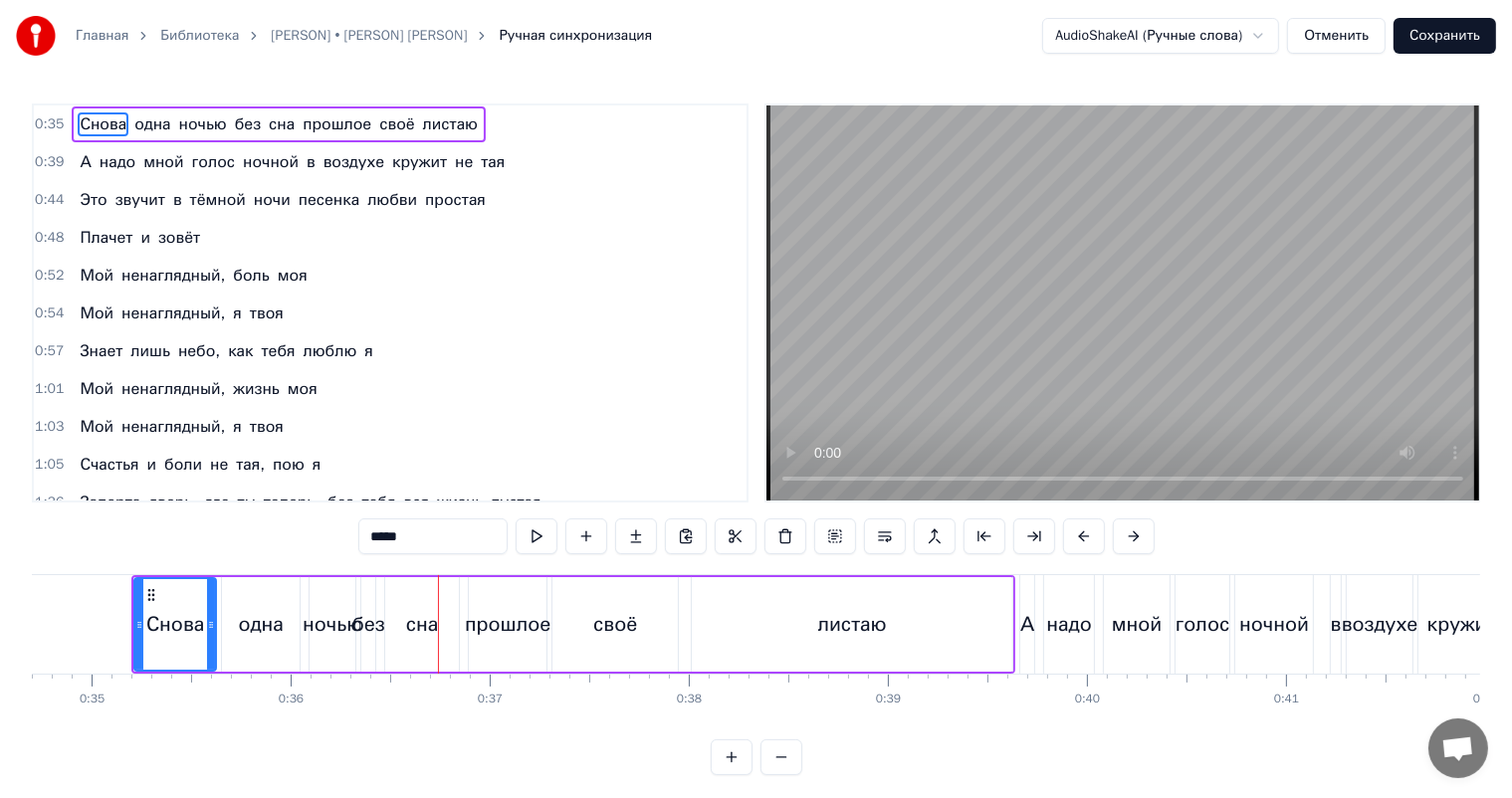 click at bounding box center [1123, 302] 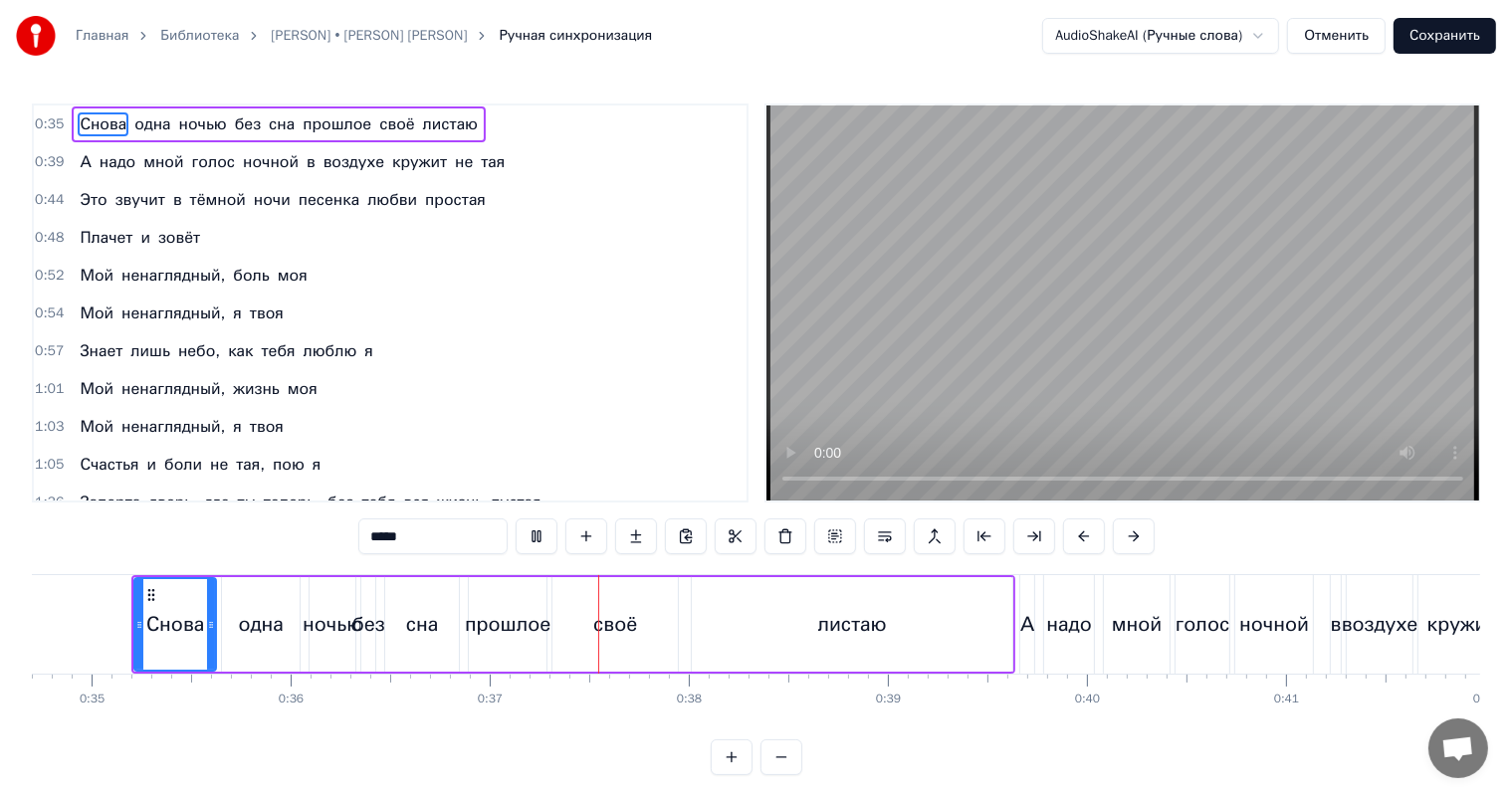 click on "0:35 Снова одна ночью без сна прошлое своё листаю 0:39 А надо мной голос ночной в воздухе кружит не тая 0:44 Это звучит в тёмной ночи песенка любви простая 0:48 Плачет и зовёт 0:52 Мой ненаглядный, боль моя 0:54 Мой ненаглядный, я твоя 0:57 Знает лишь небо, как тебя люблю я 1:01 Мой ненаглядный, жизнь моя 1:03 Мой ненаглядный, я твоя 1:05 Счастья и боли не тая, пою я 1:36 Заперта дверь, где ты теперь, без тебя вся жизнь пустая 1:40 Но над тобой ночью любой тихим голоском летаю 1:45 Это и" at bounding box center [756, 439] 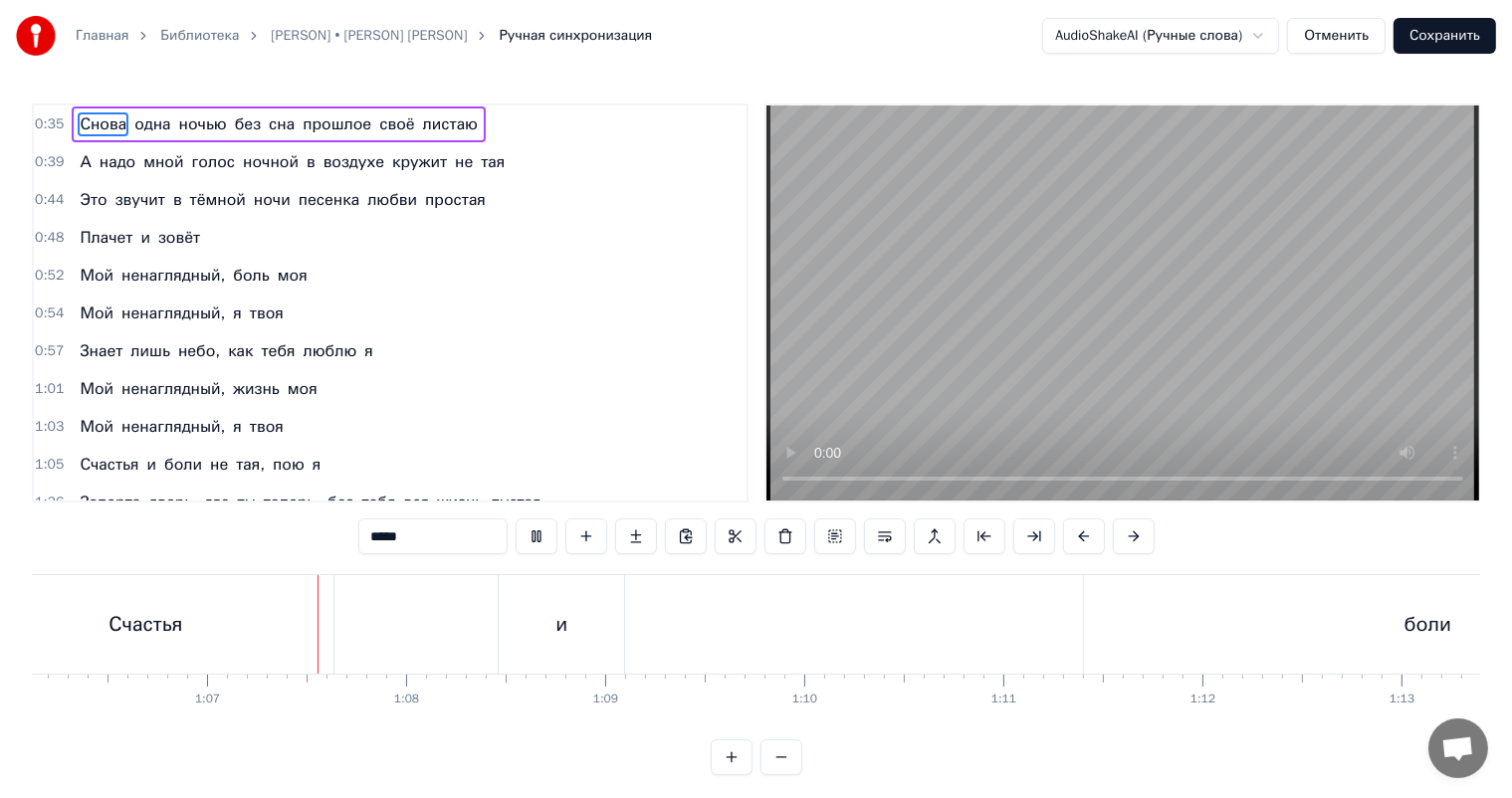 scroll, scrollTop: 0, scrollLeft: 13242, axis: horizontal 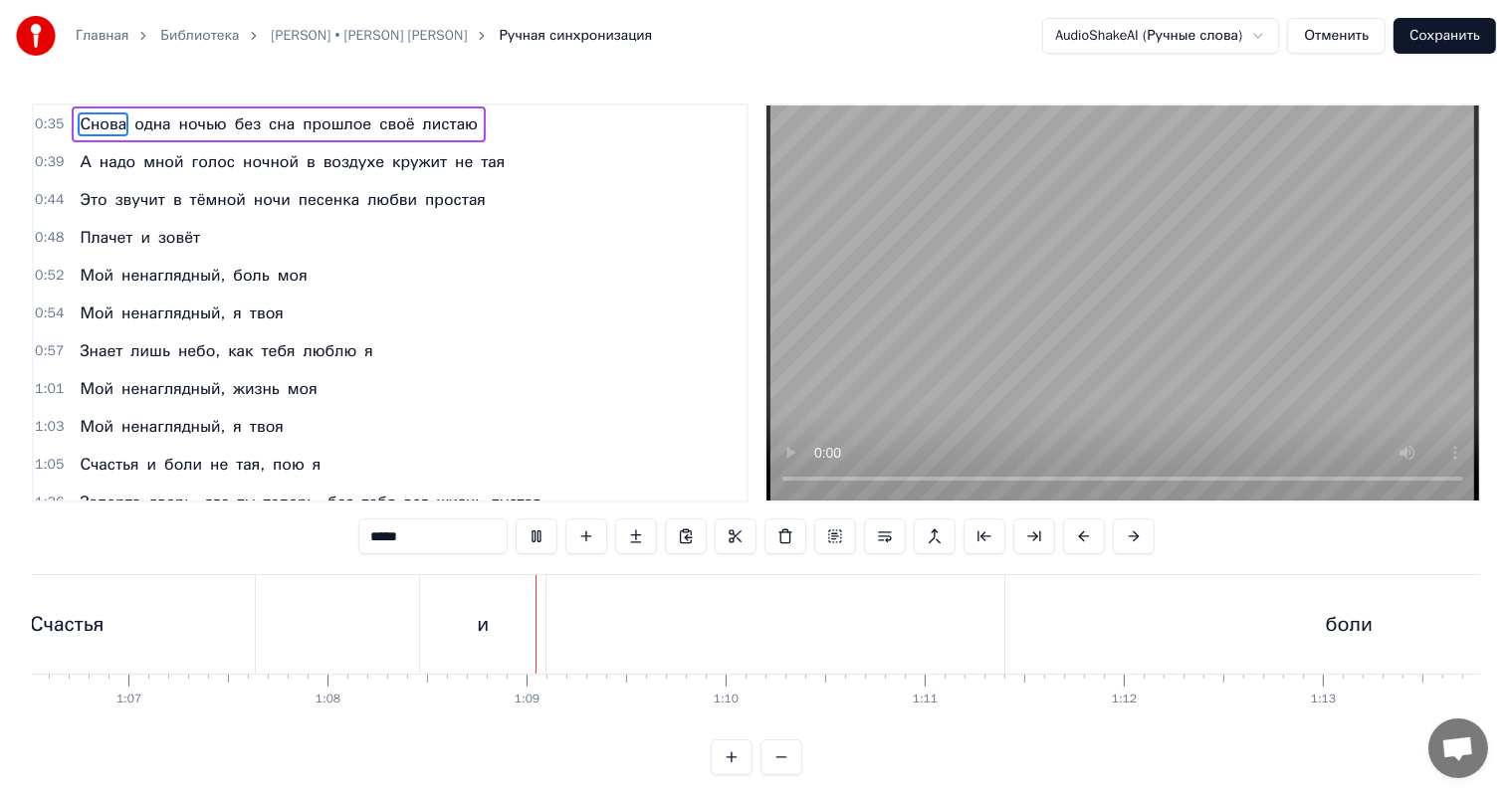 click at bounding box center (1123, 302) 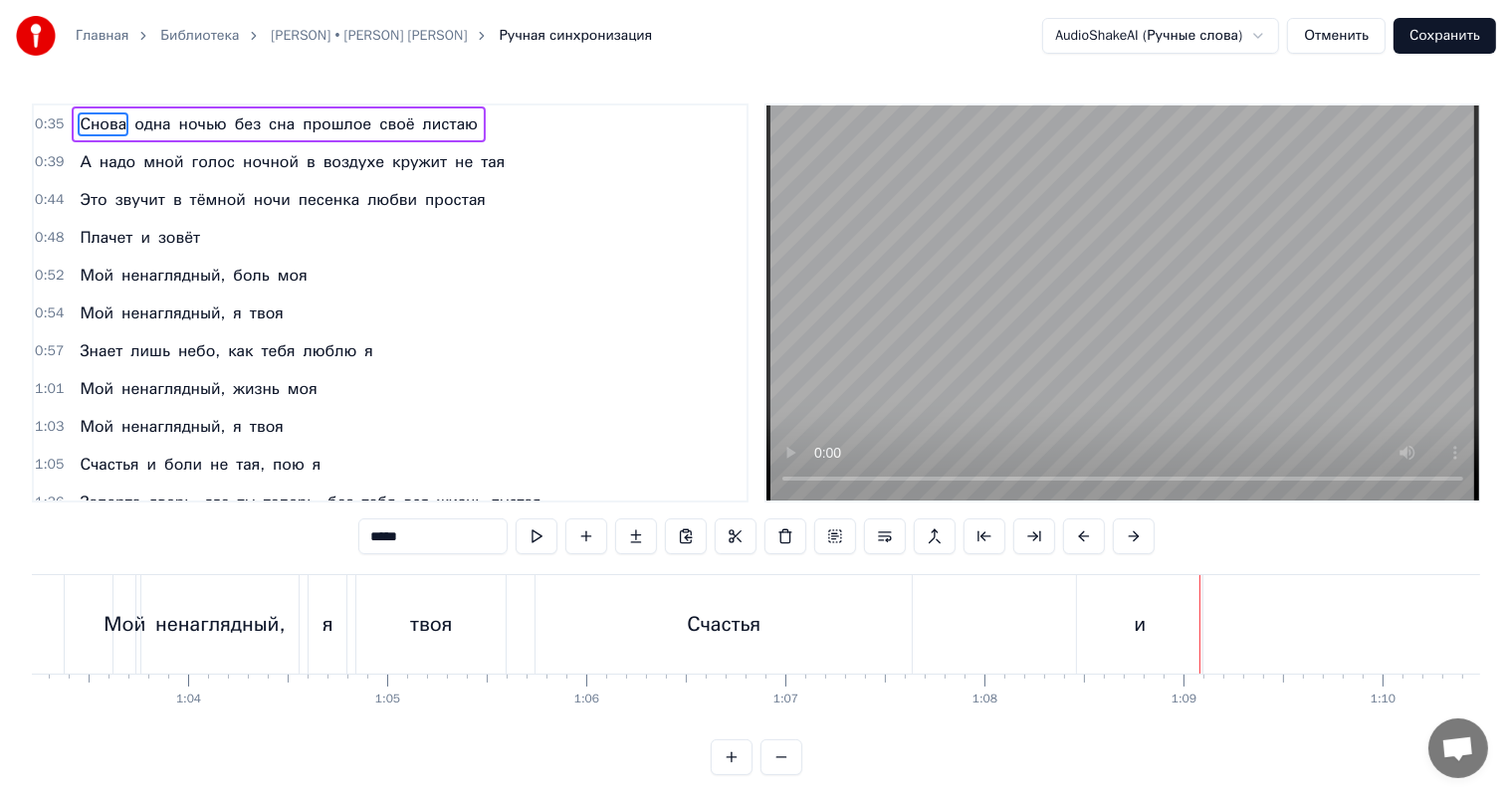 scroll, scrollTop: 0, scrollLeft: 12545, axis: horizontal 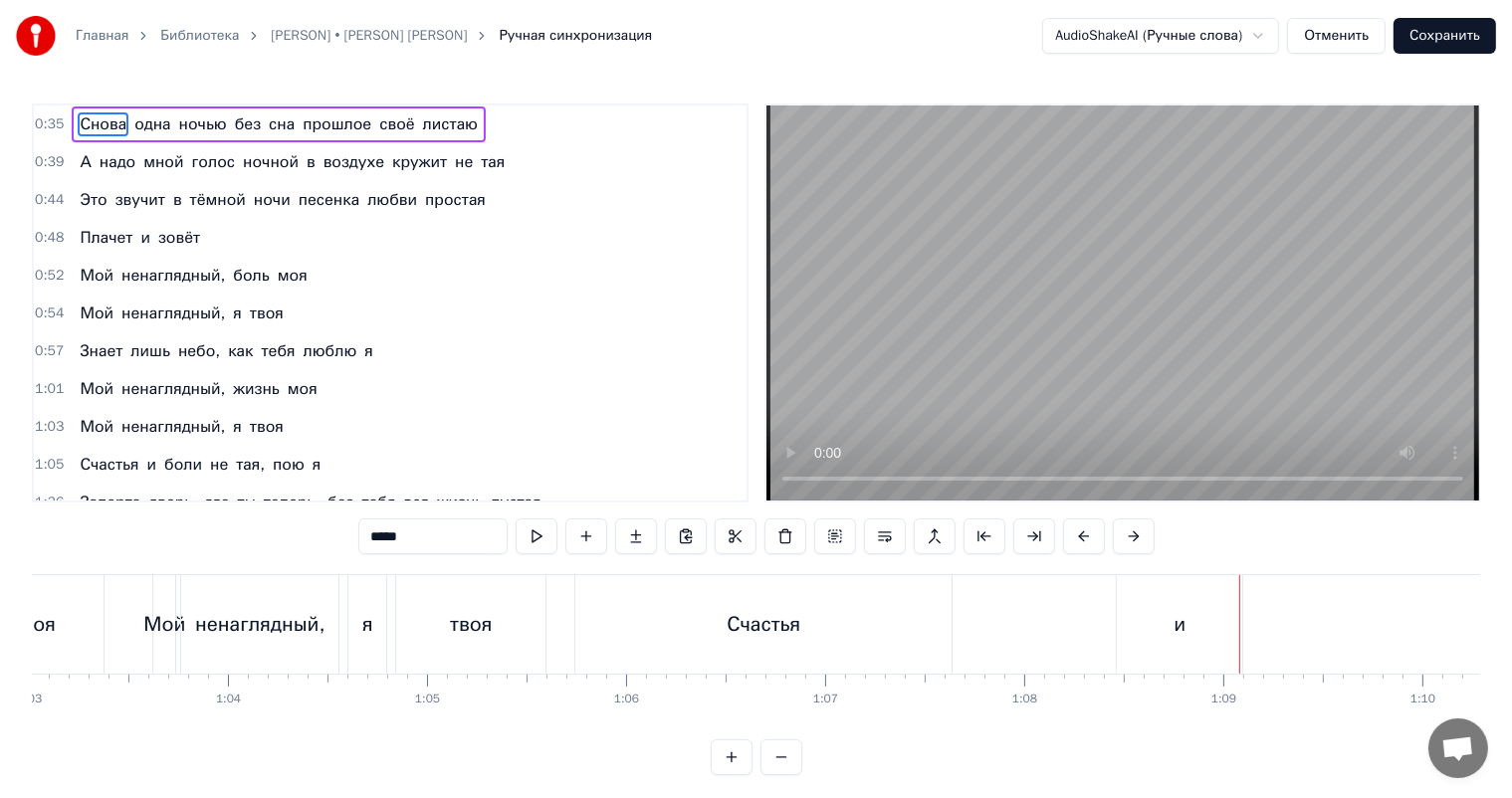 click on "Счастья" at bounding box center [763, 625] 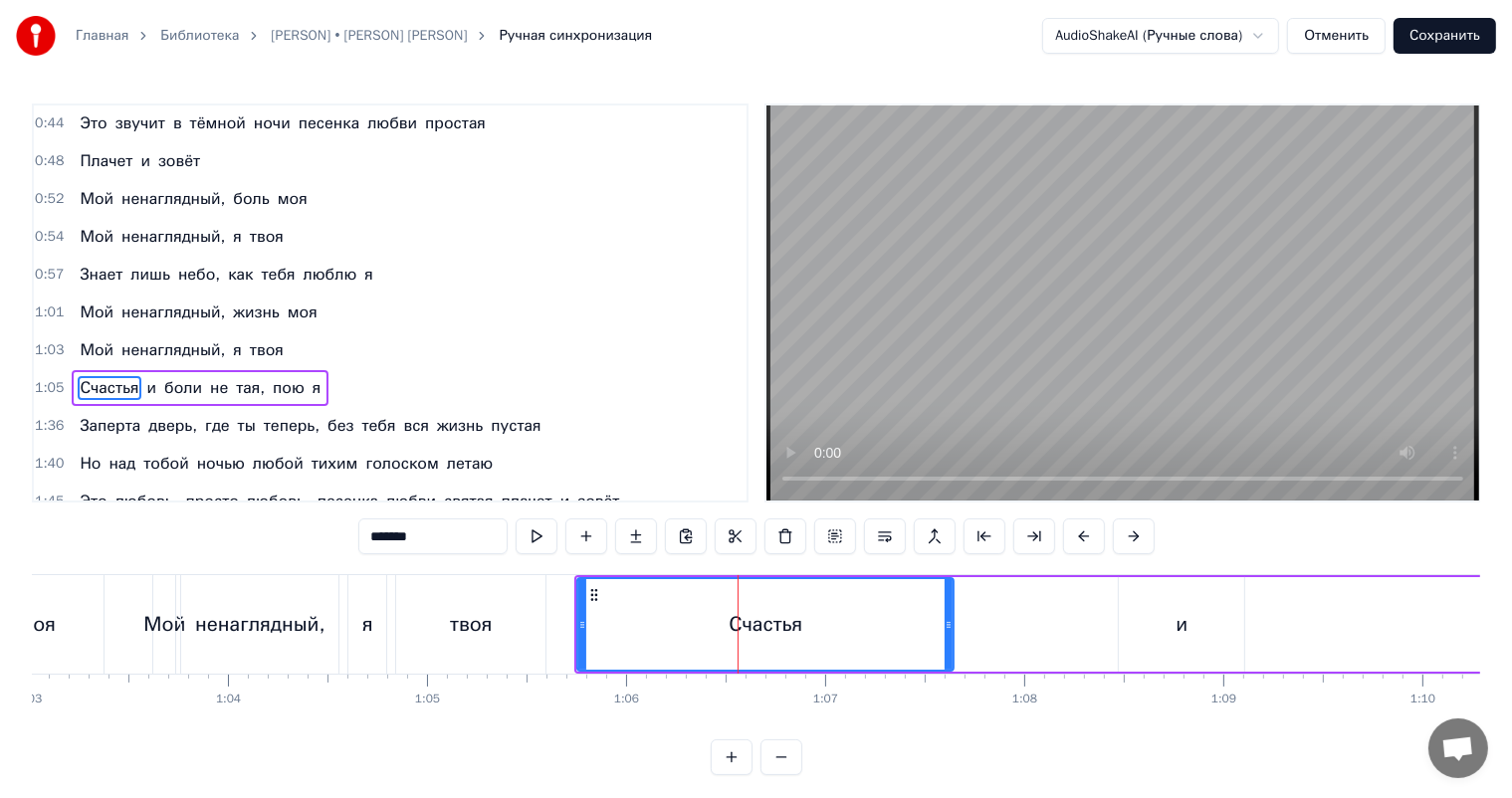 scroll, scrollTop: 149, scrollLeft: 0, axis: vertical 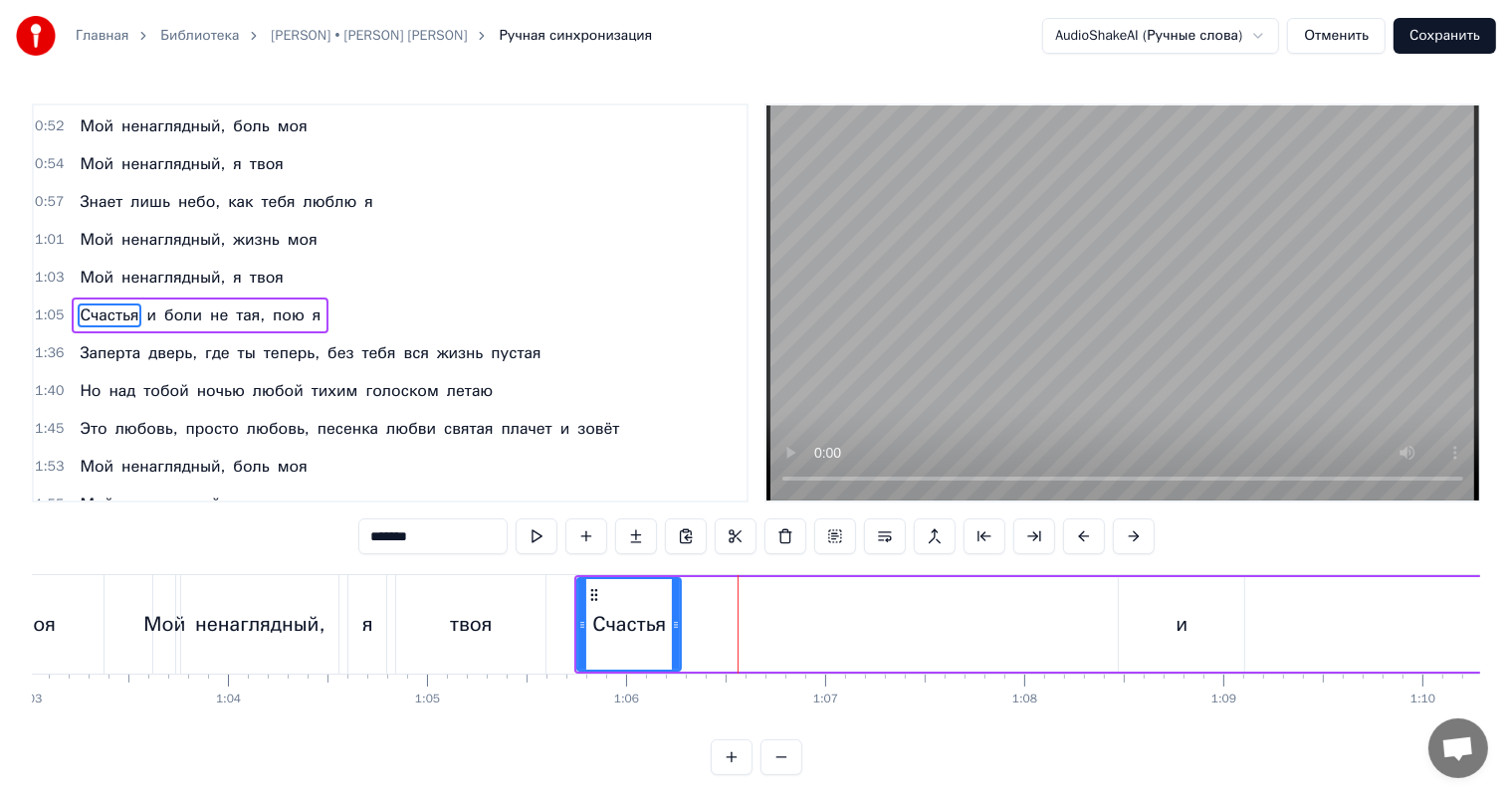 drag, startPoint x: 952, startPoint y: 620, endPoint x: 674, endPoint y: 617, distance: 278.01619 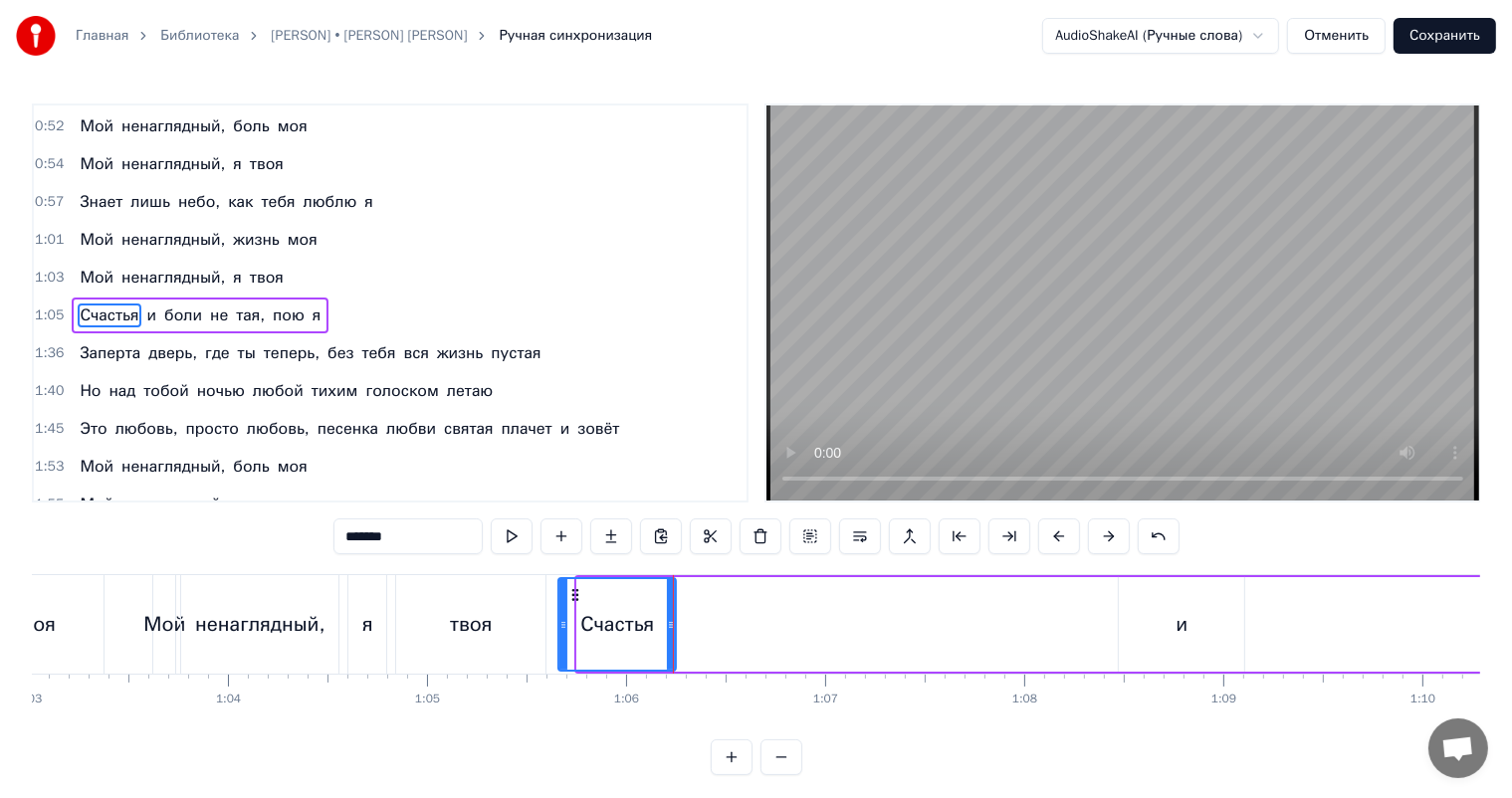 drag, startPoint x: 581, startPoint y: 617, endPoint x: 562, endPoint y: 624, distance: 20.248457 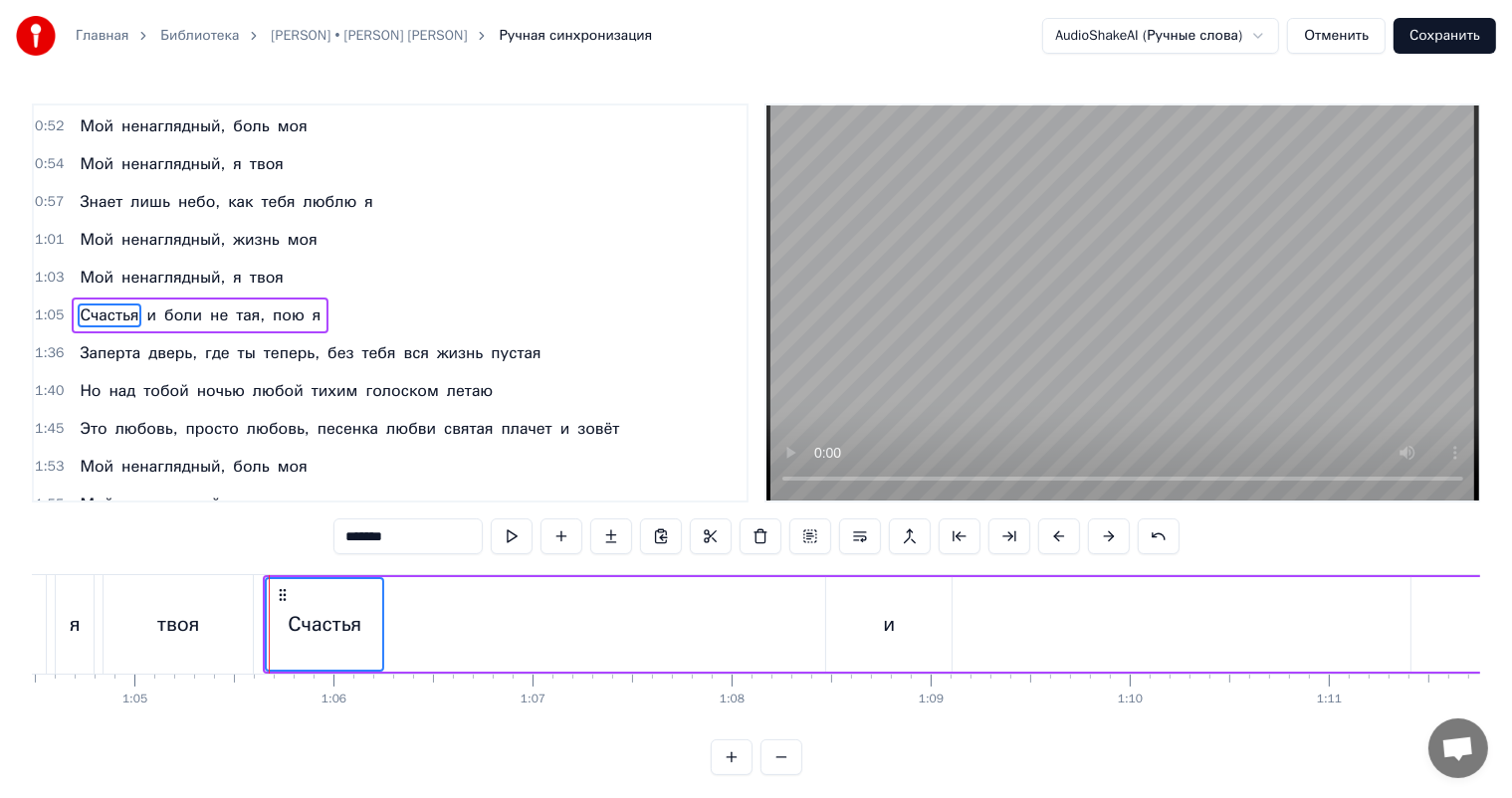 scroll, scrollTop: 0, scrollLeft: 12844, axis: horizontal 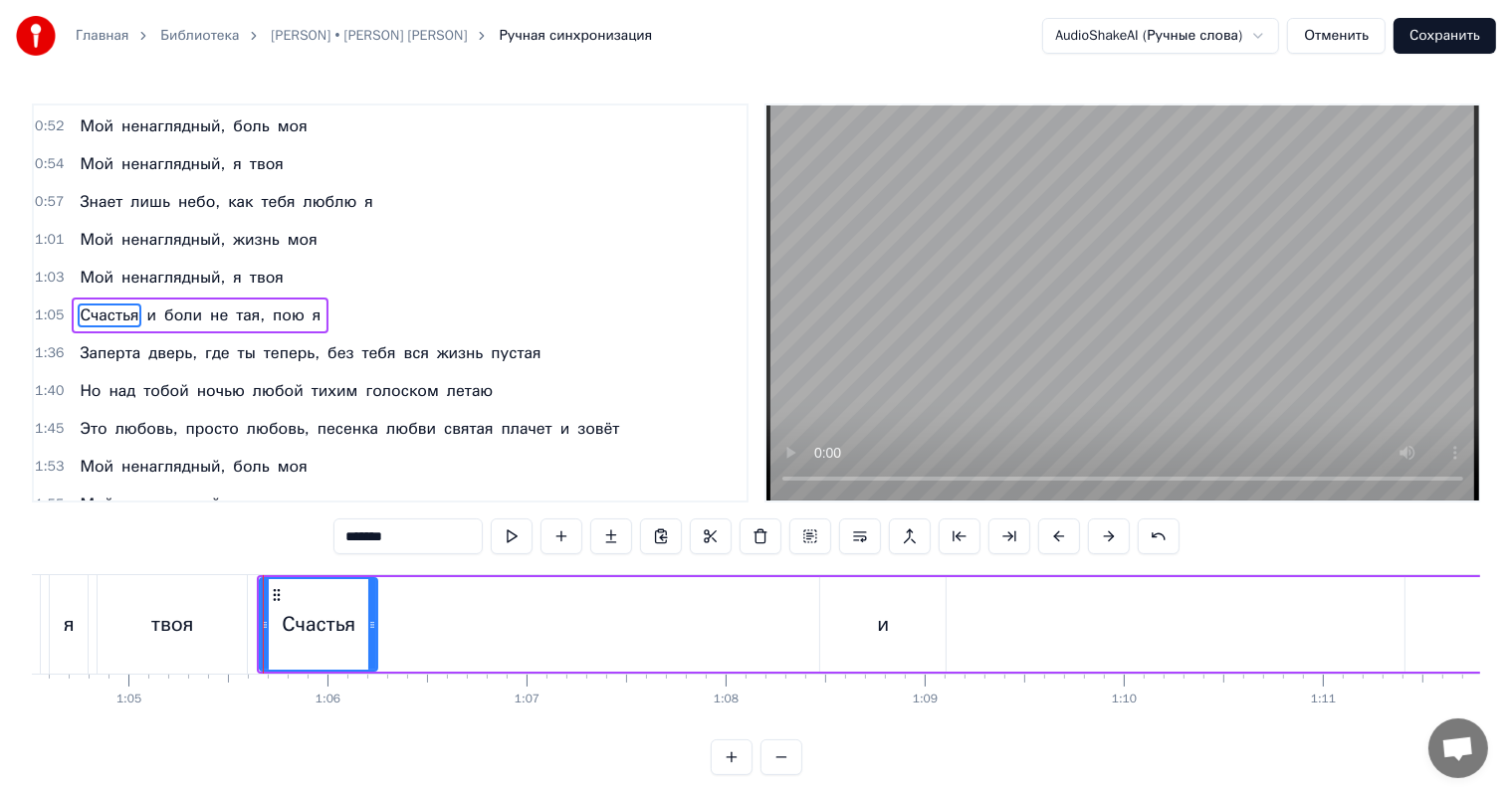 click on "и" at bounding box center (883, 624) 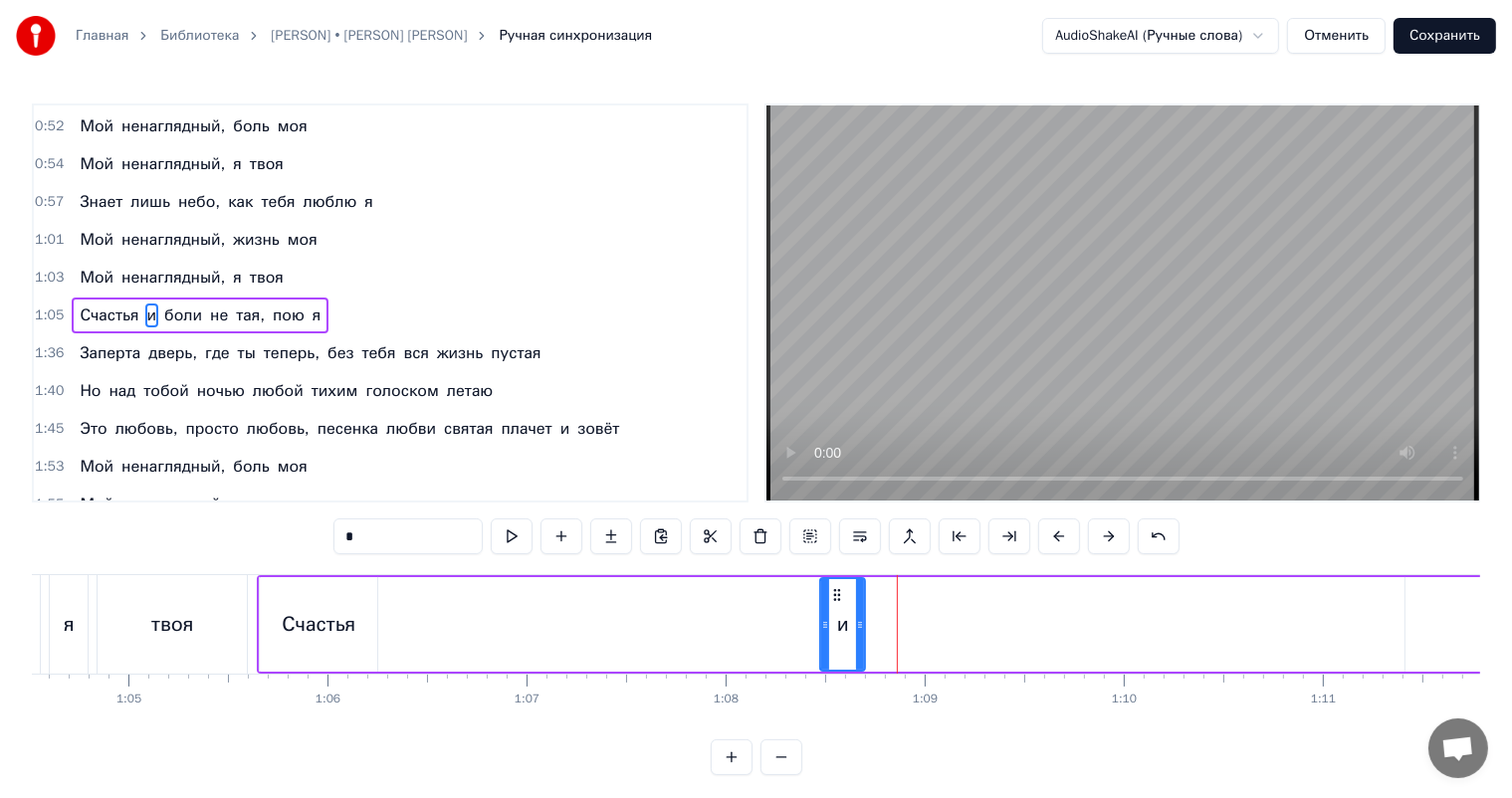 drag, startPoint x: 939, startPoint y: 609, endPoint x: 852, endPoint y: 618, distance: 87.46428 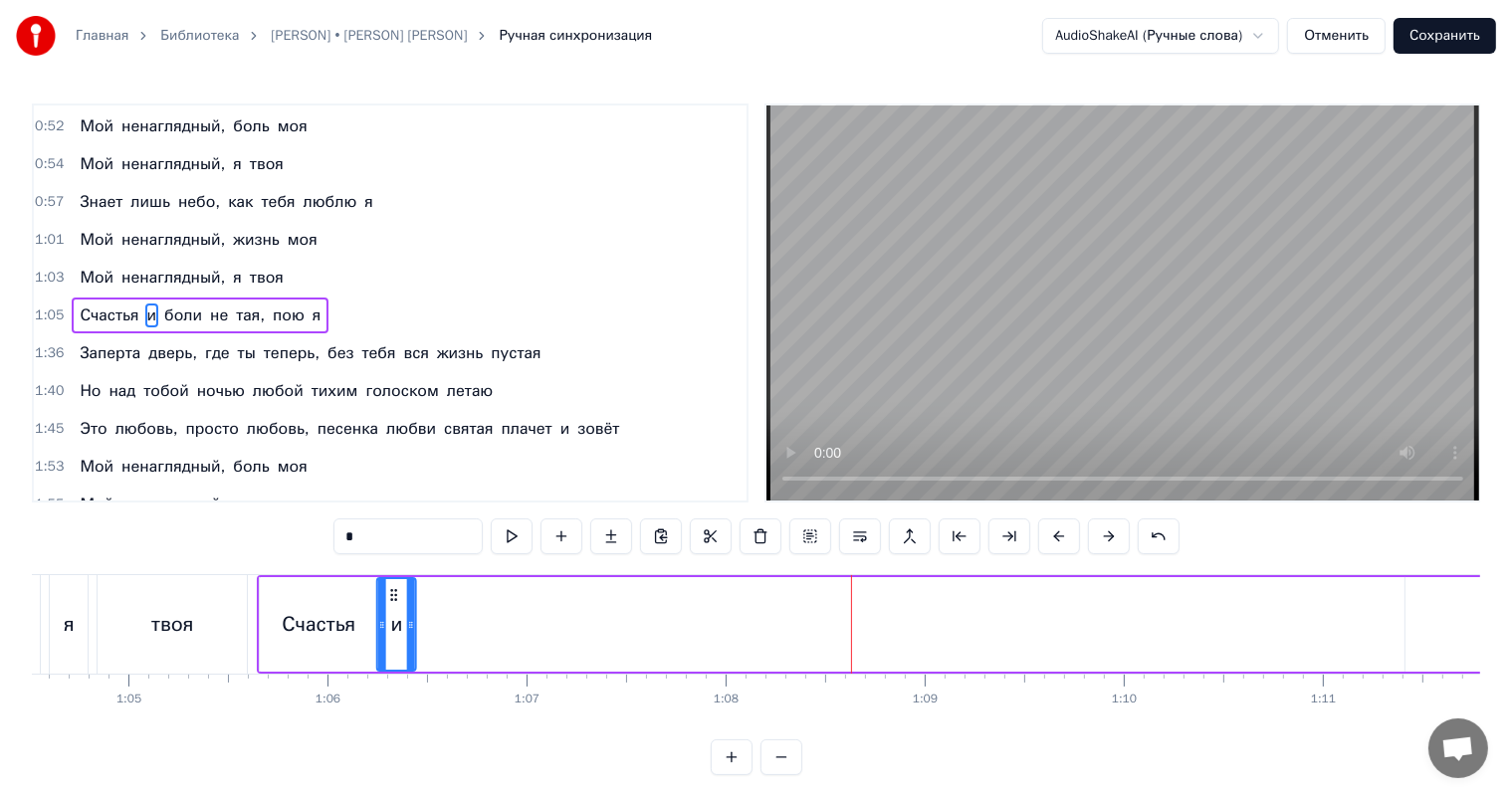 drag, startPoint x: 765, startPoint y: 589, endPoint x: 394, endPoint y: 596, distance: 371.06603 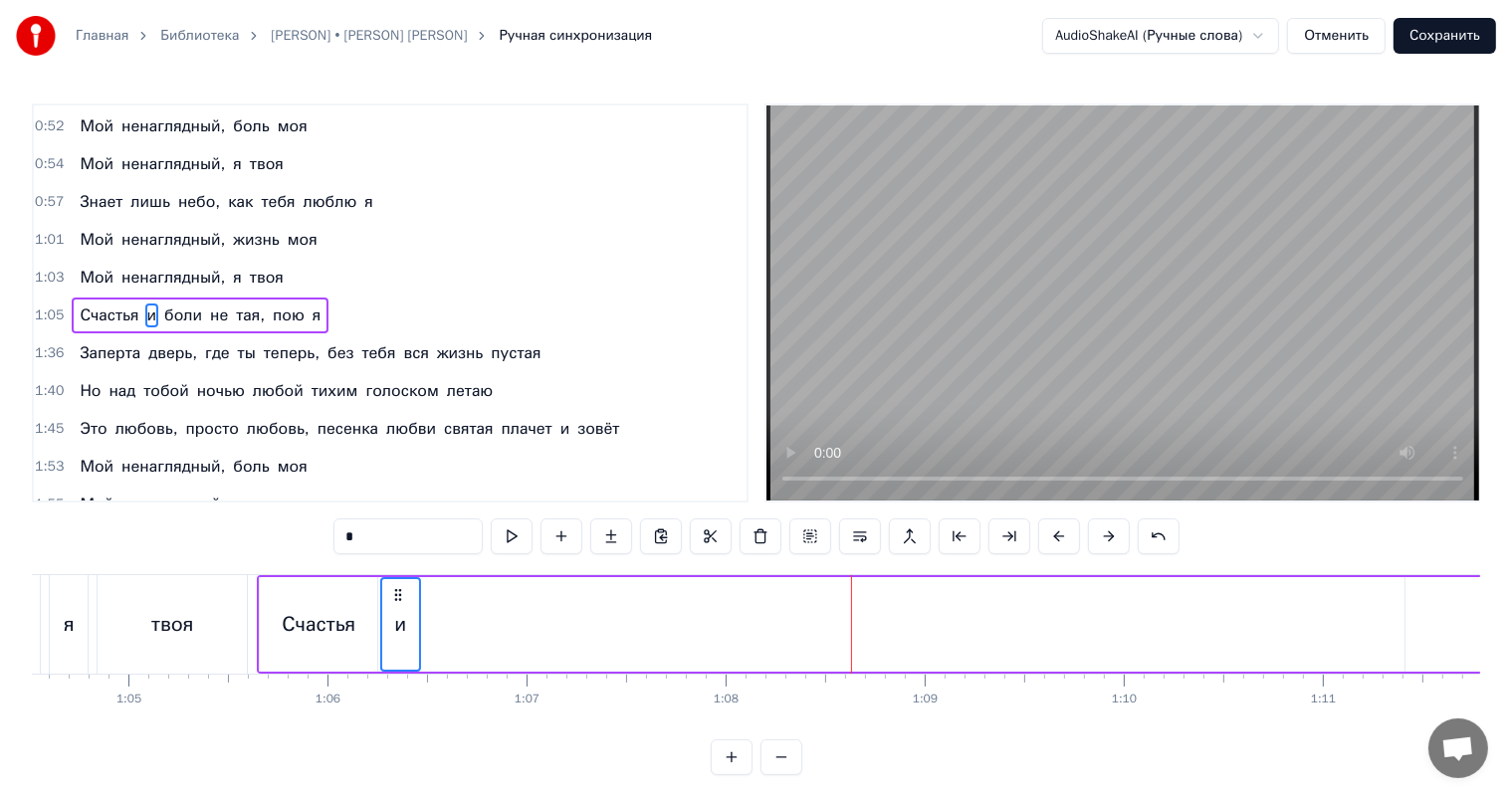 scroll, scrollTop: 0, scrollLeft: 12744, axis: horizontal 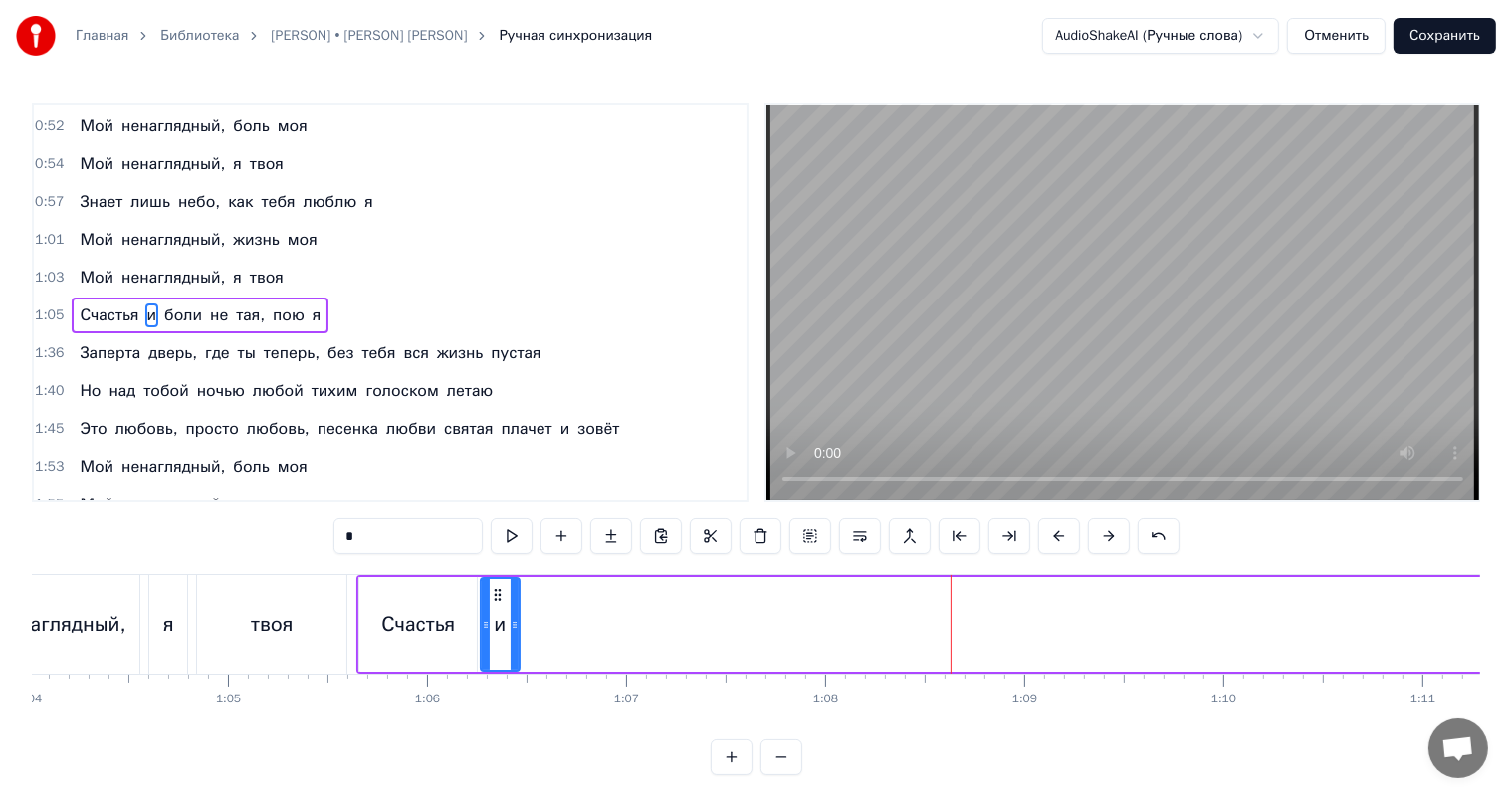 click on "твоя" at bounding box center [272, 624] 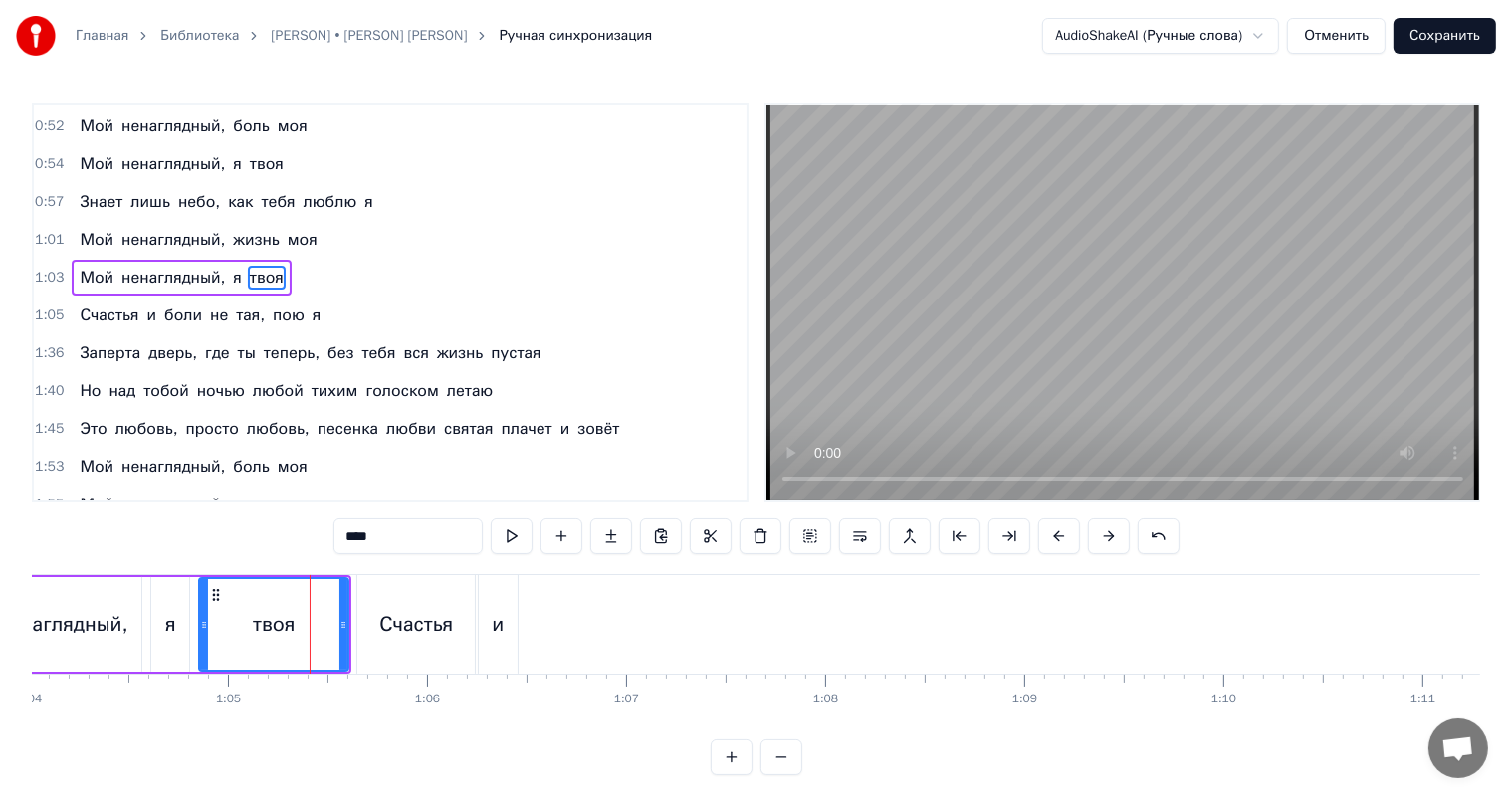 click at bounding box center [1123, 302] 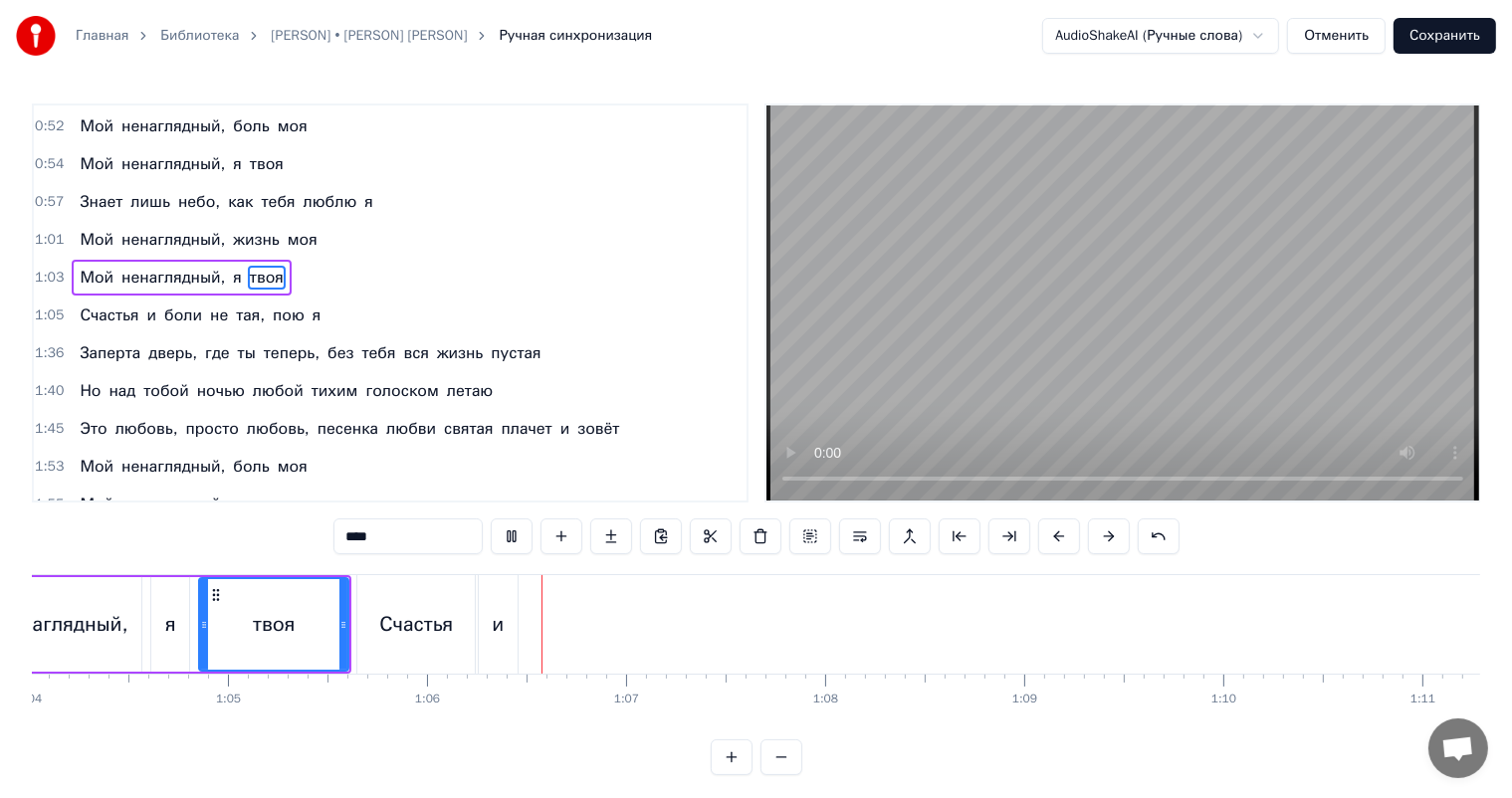 click at bounding box center [1123, 302] 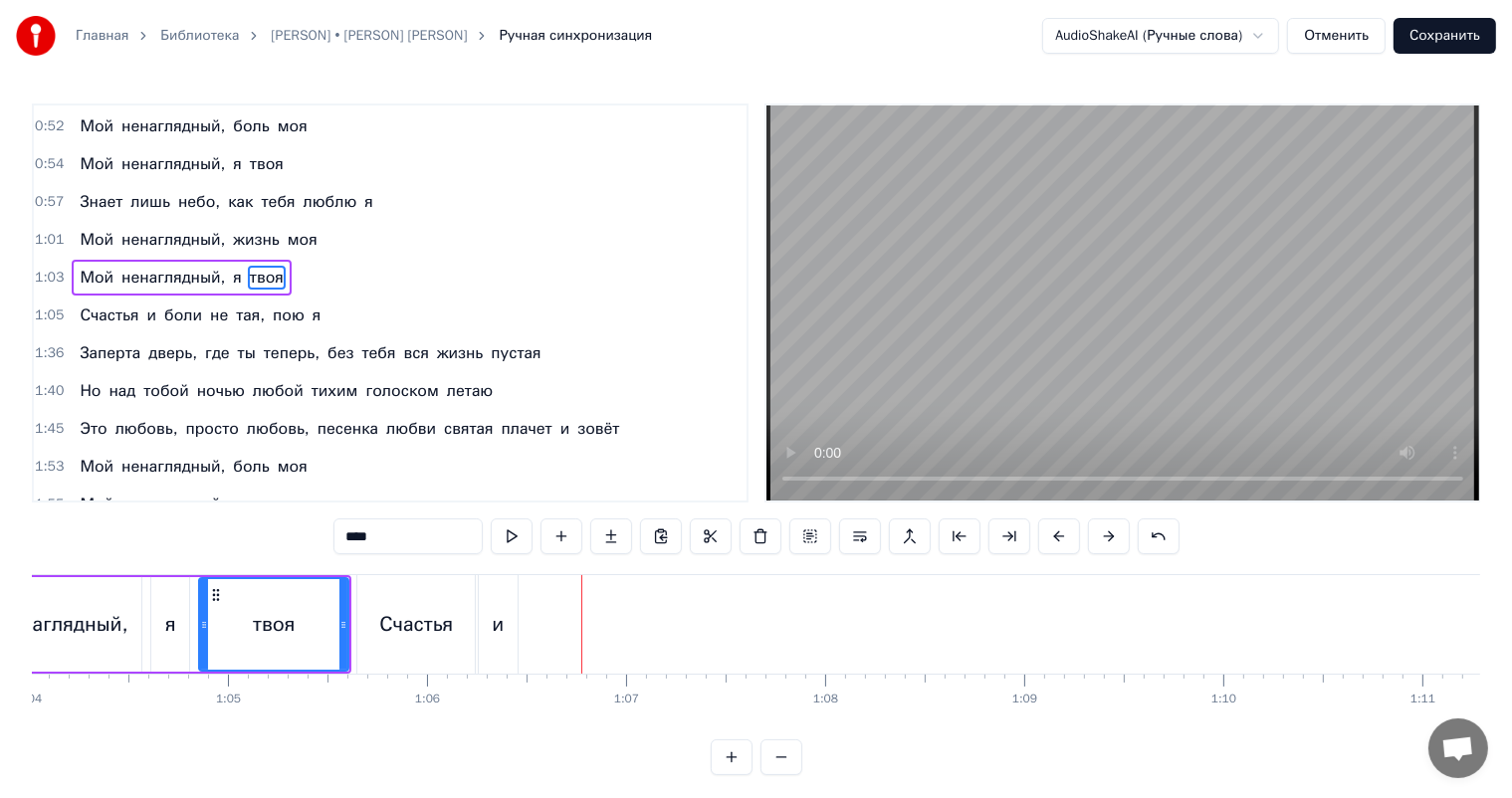 click on "Счастья" at bounding box center (416, 625) 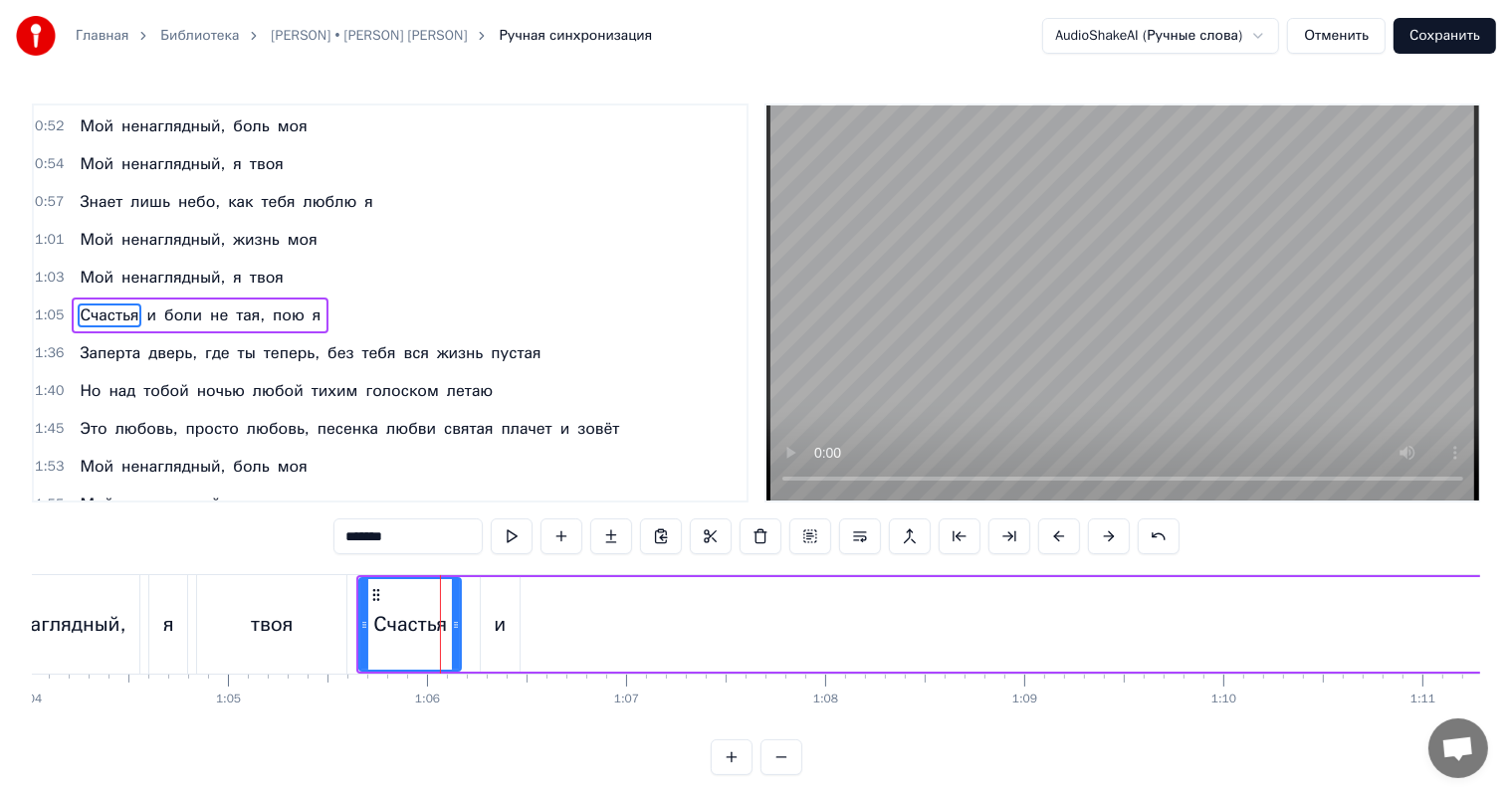 drag, startPoint x: 470, startPoint y: 633, endPoint x: 453, endPoint y: 637, distance: 17.464249 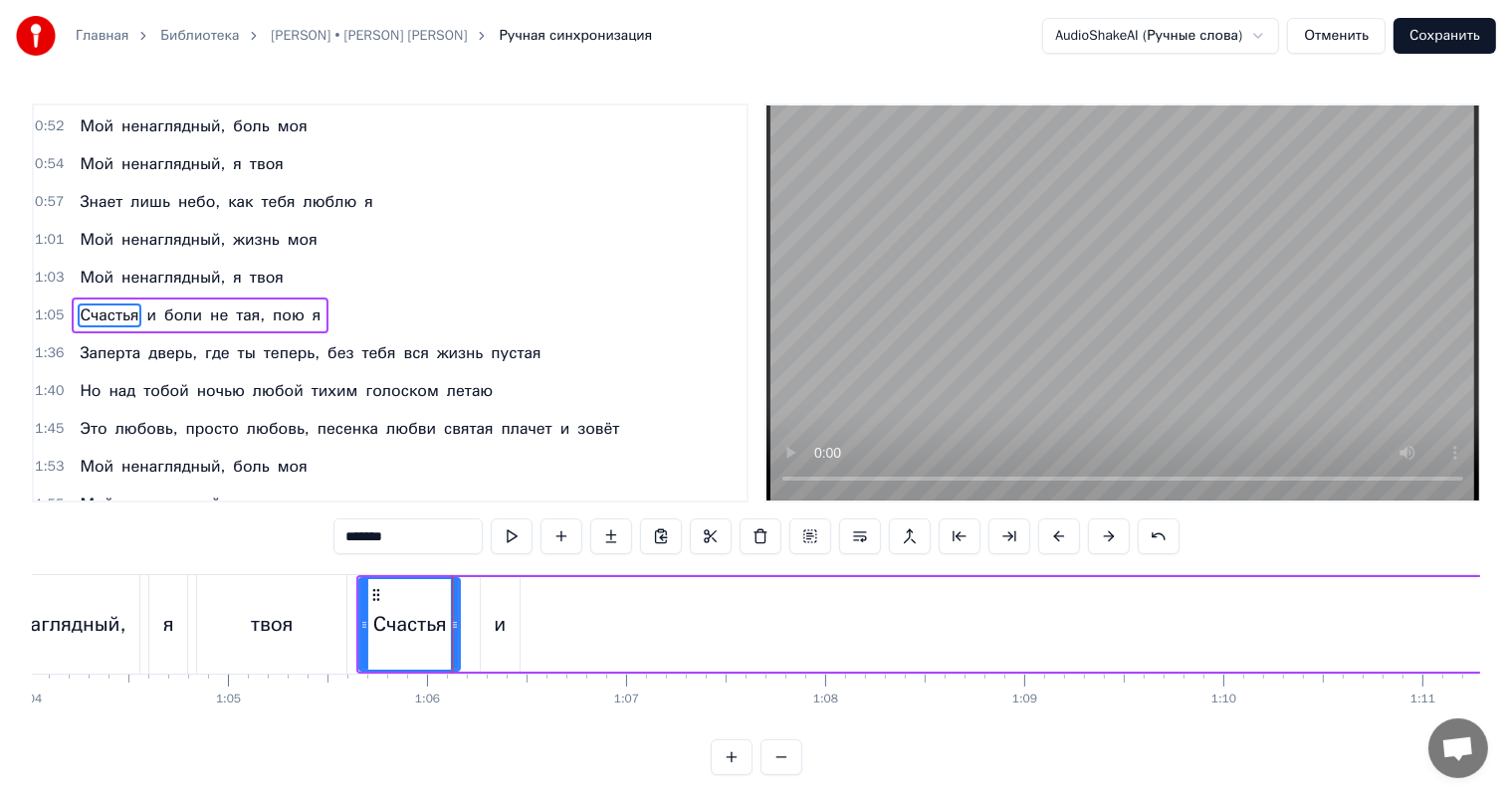 click on "и" at bounding box center (500, 625) 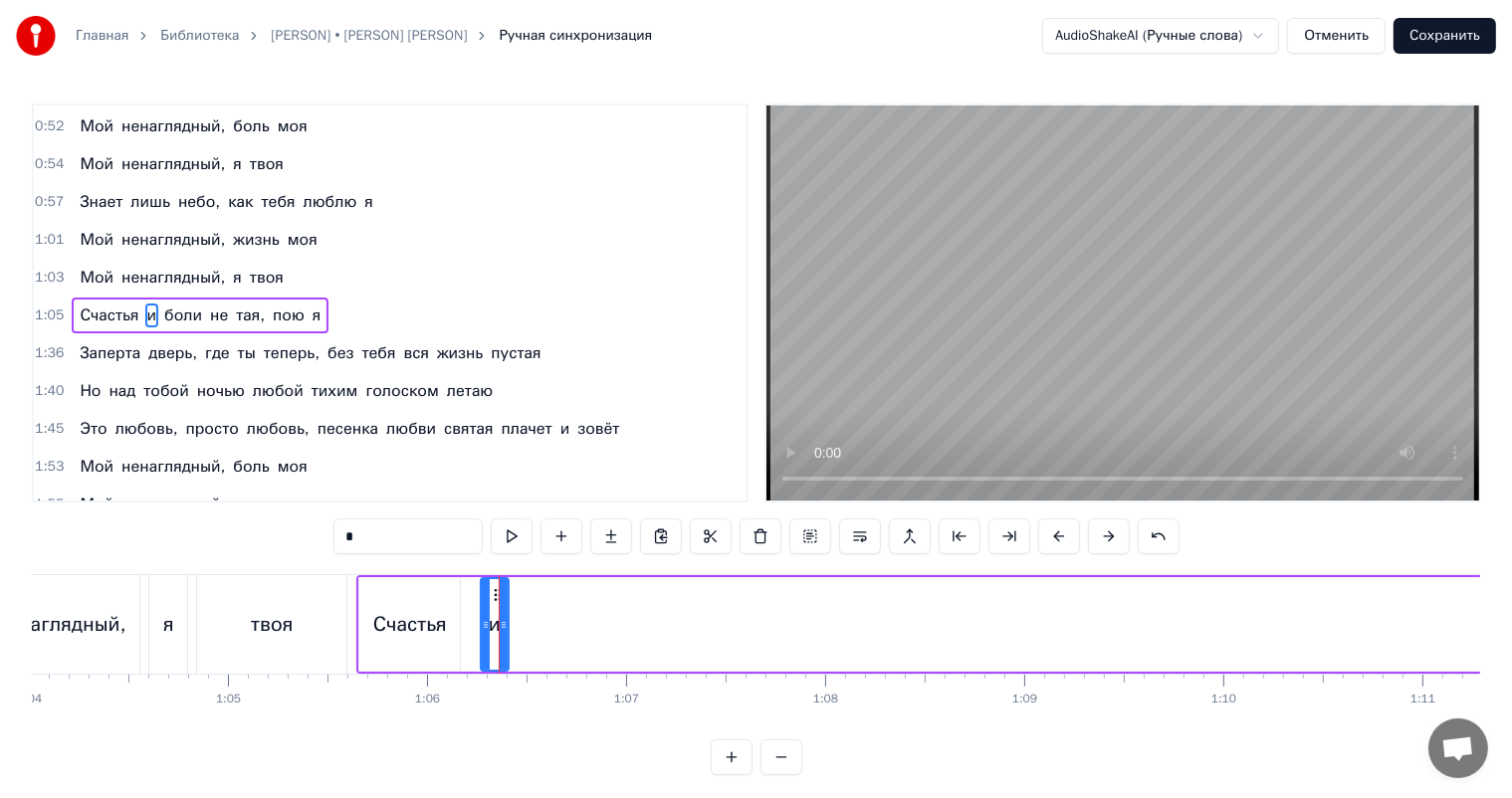 drag, startPoint x: 514, startPoint y: 597, endPoint x: 503, endPoint y: 597, distance: 11 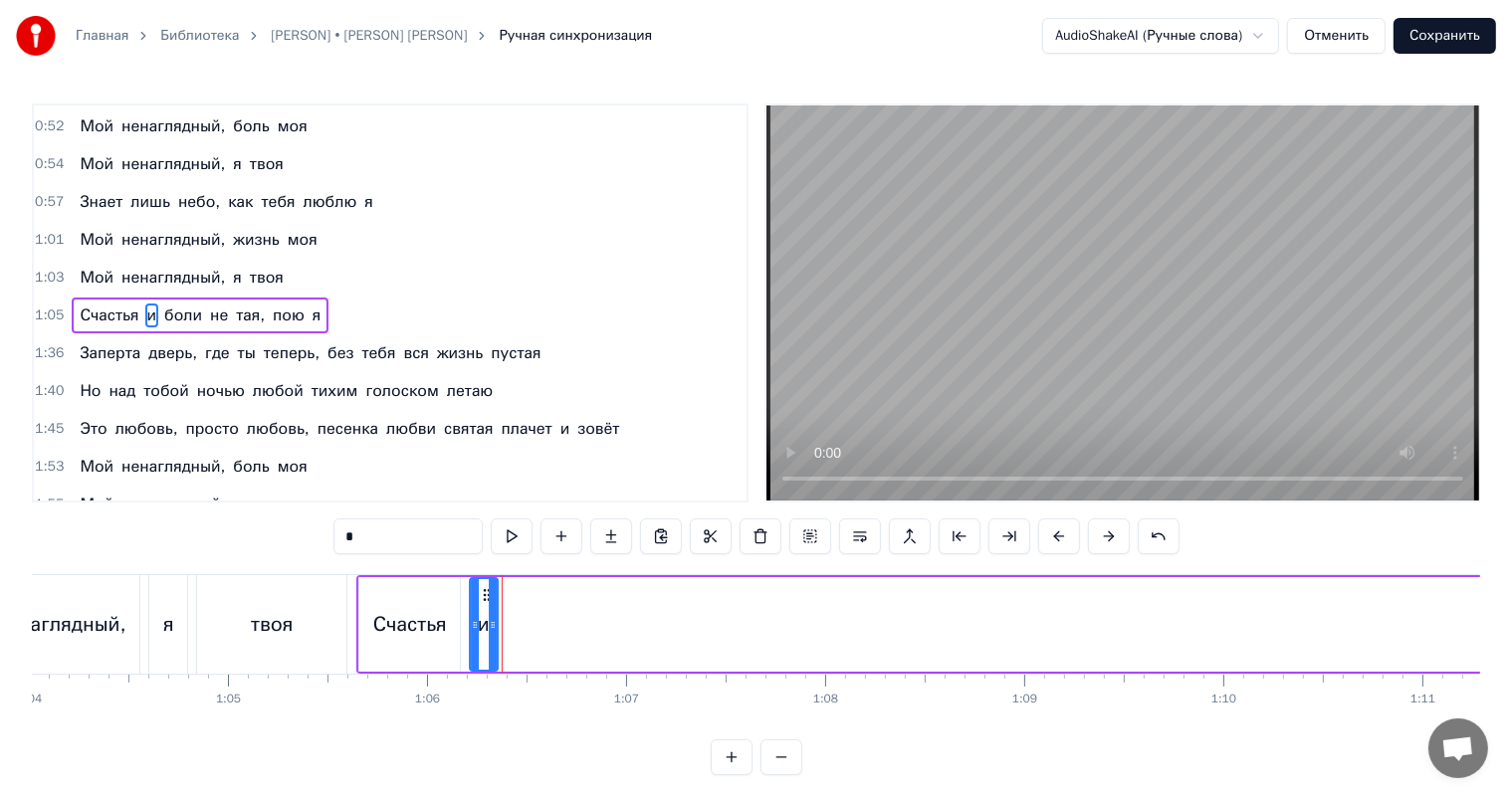 drag, startPoint x: 494, startPoint y: 595, endPoint x: 482, endPoint y: 597, distance: 12.165525 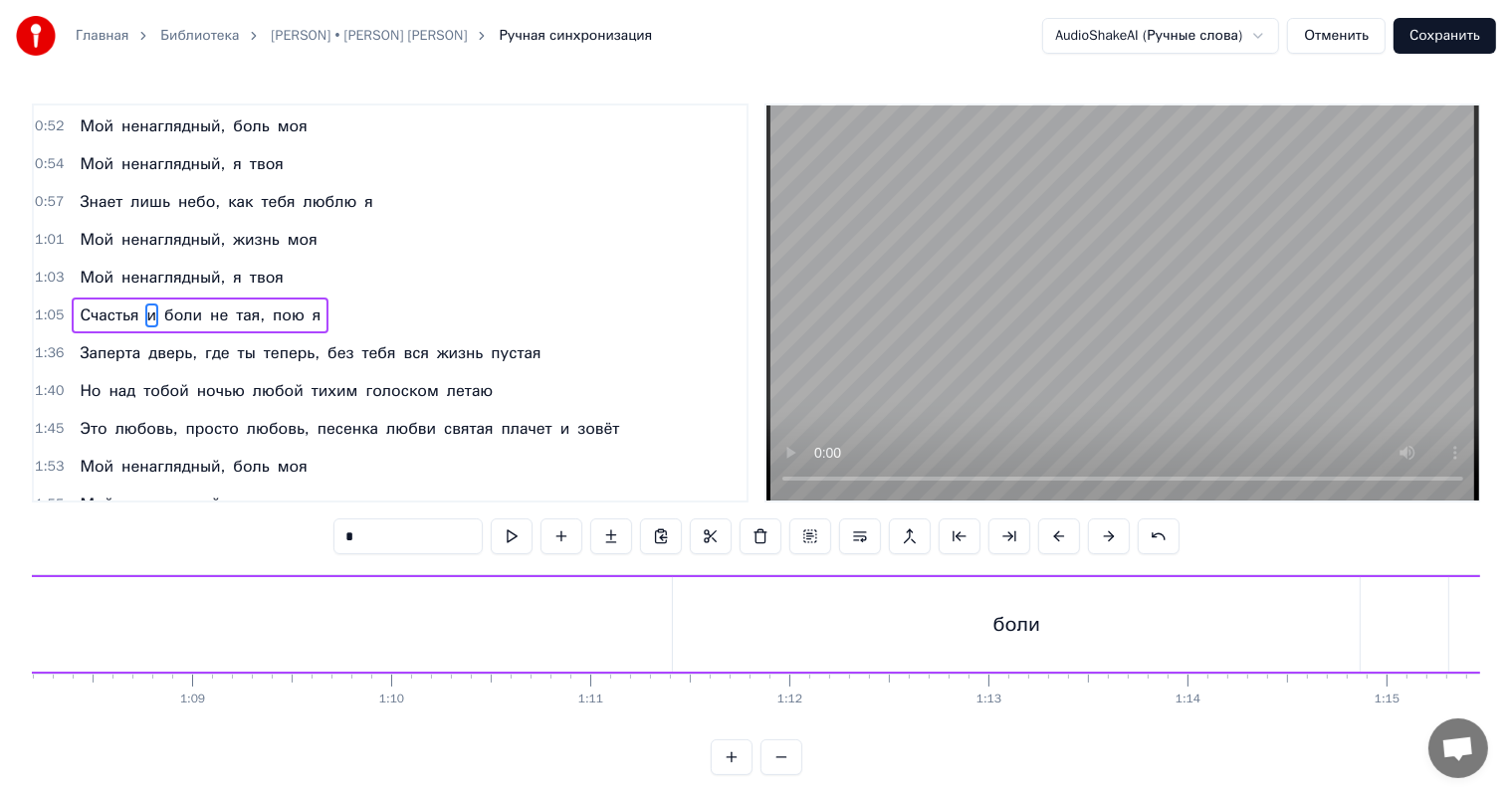scroll, scrollTop: 0, scrollLeft: 13839, axis: horizontal 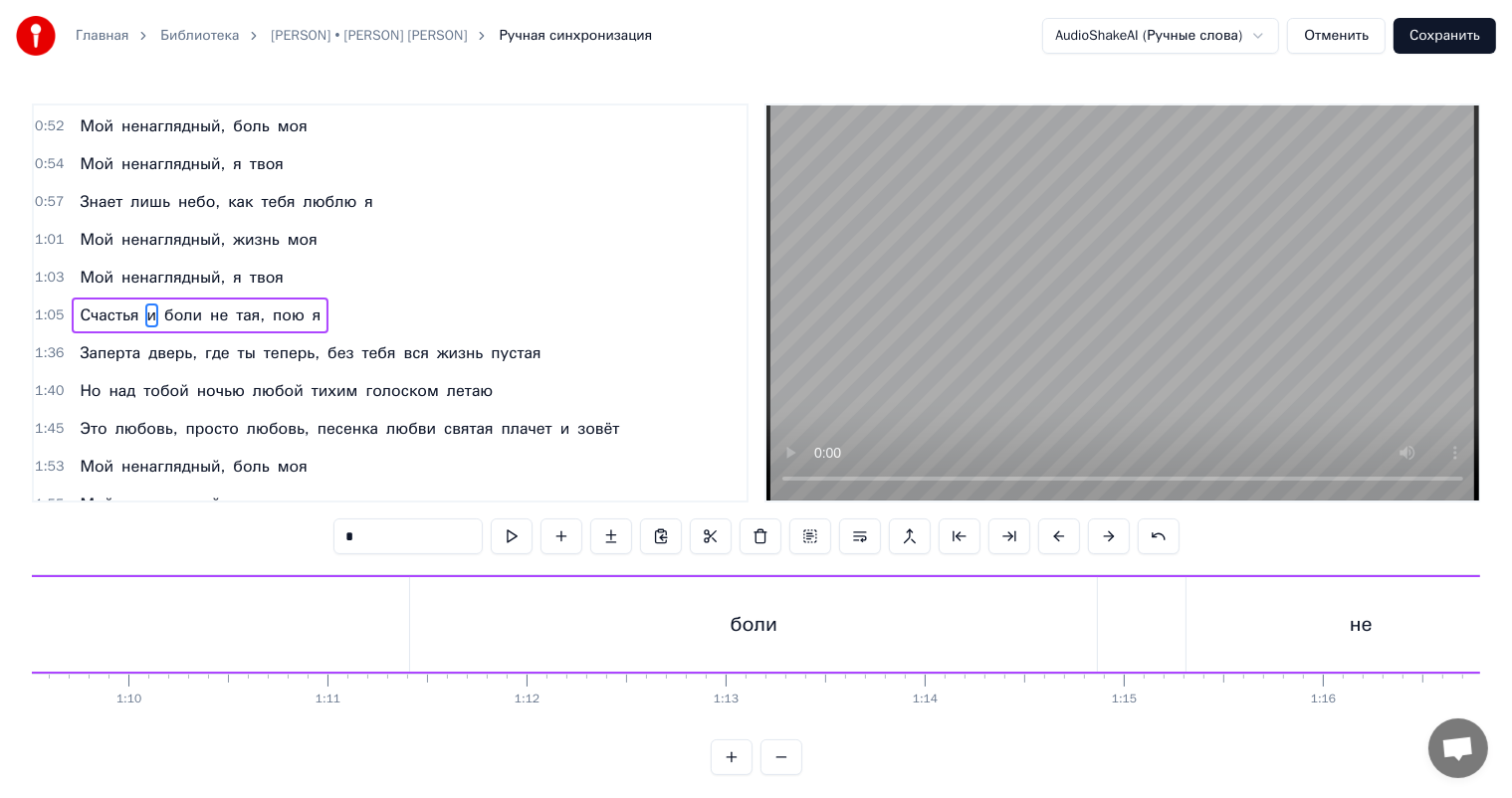click on "боли" at bounding box center (754, 624) 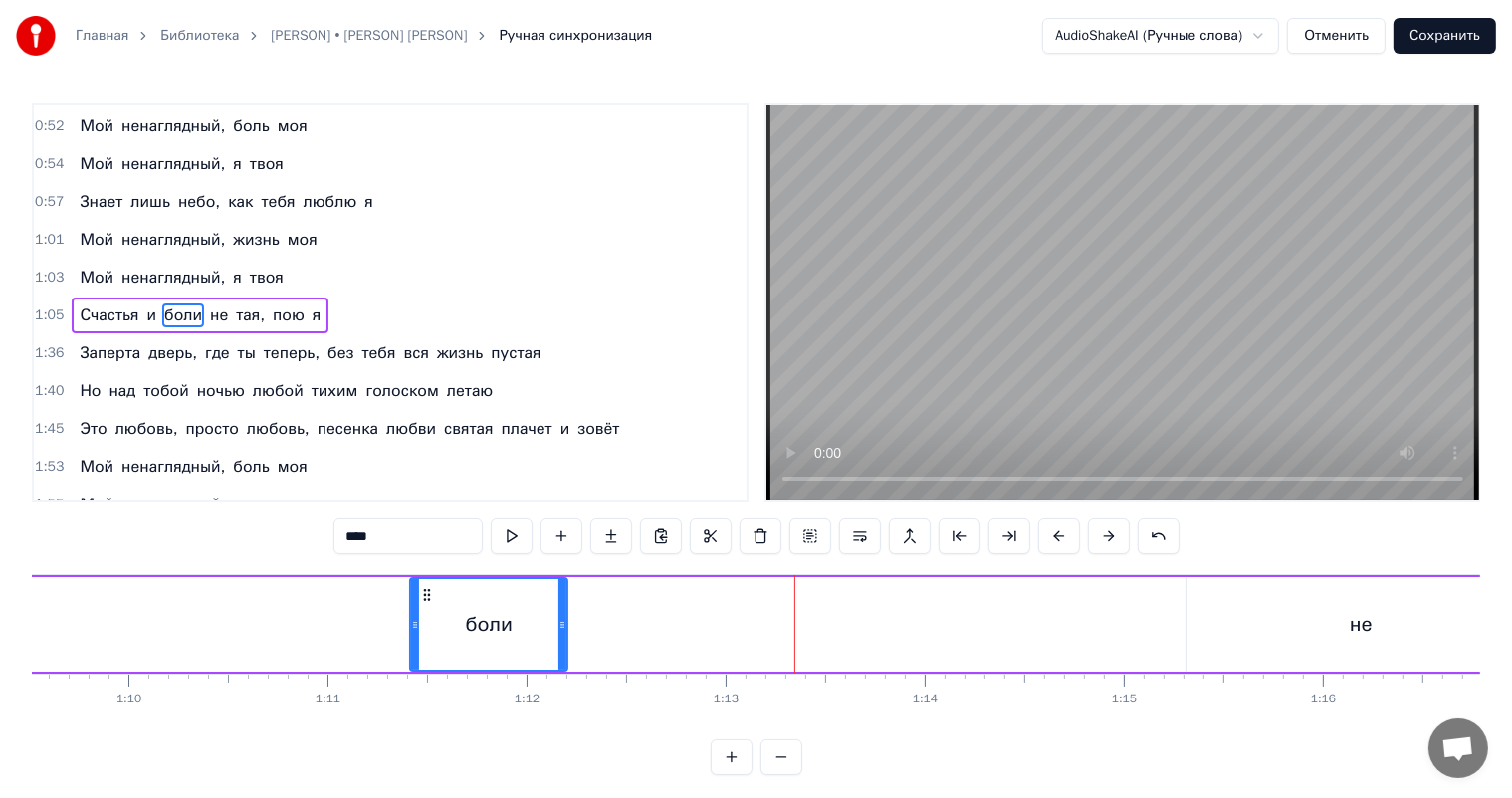 drag, startPoint x: 1095, startPoint y: 617, endPoint x: 518, endPoint y: 629, distance: 577.12477 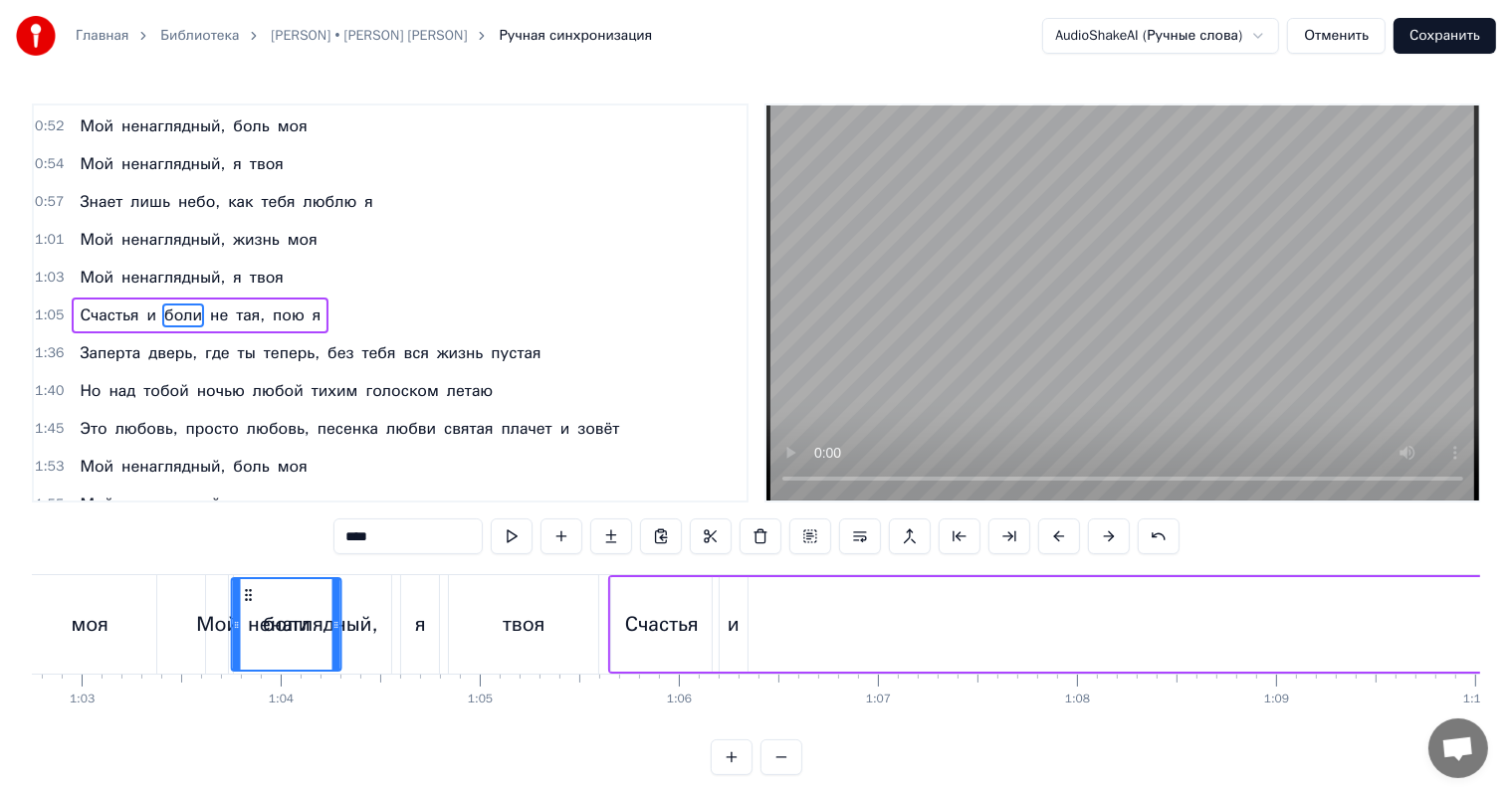scroll, scrollTop: 0, scrollLeft: 12478, axis: horizontal 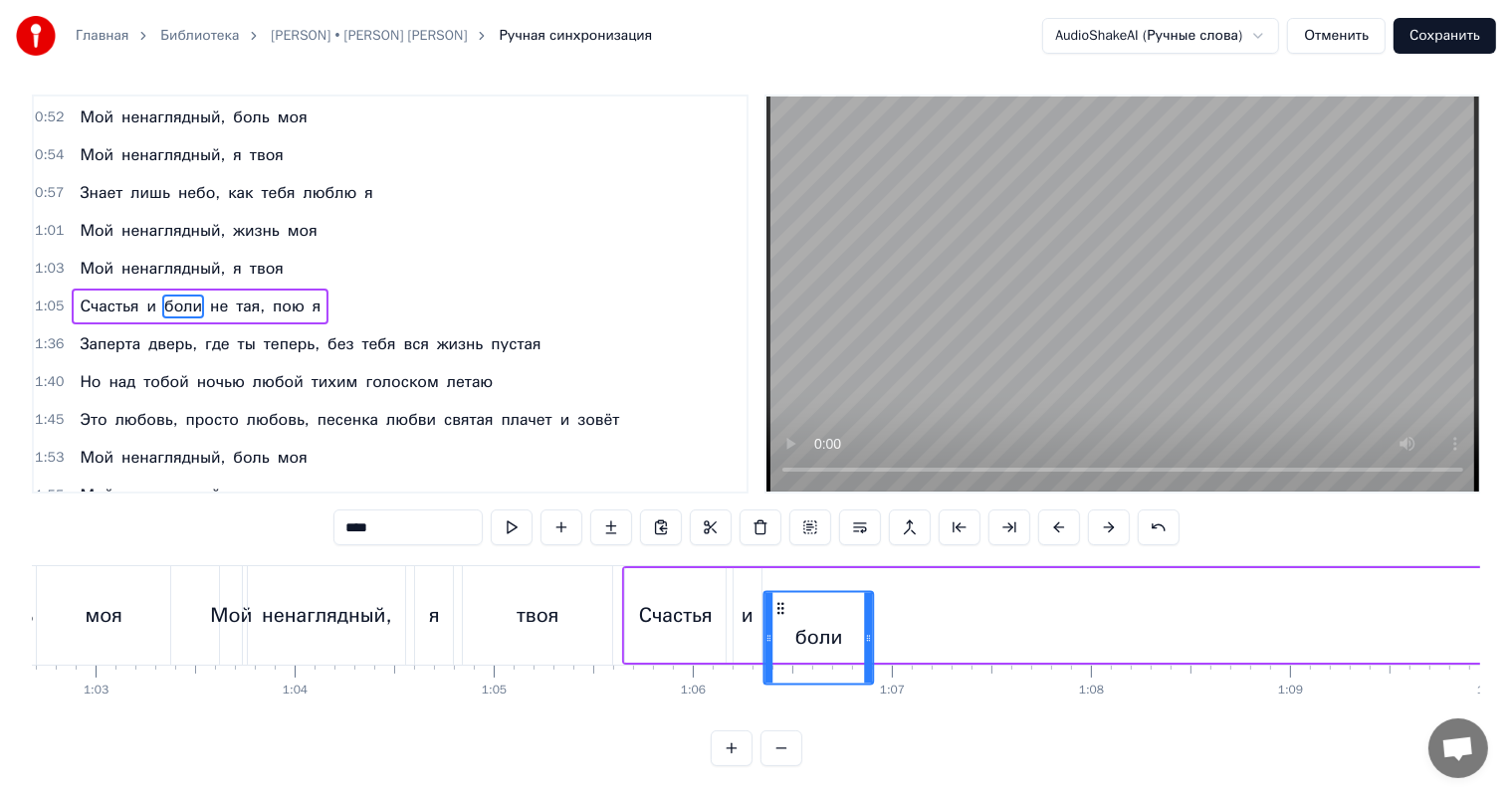 drag, startPoint x: 419, startPoint y: 593, endPoint x: 772, endPoint y: 589, distance: 353.02266 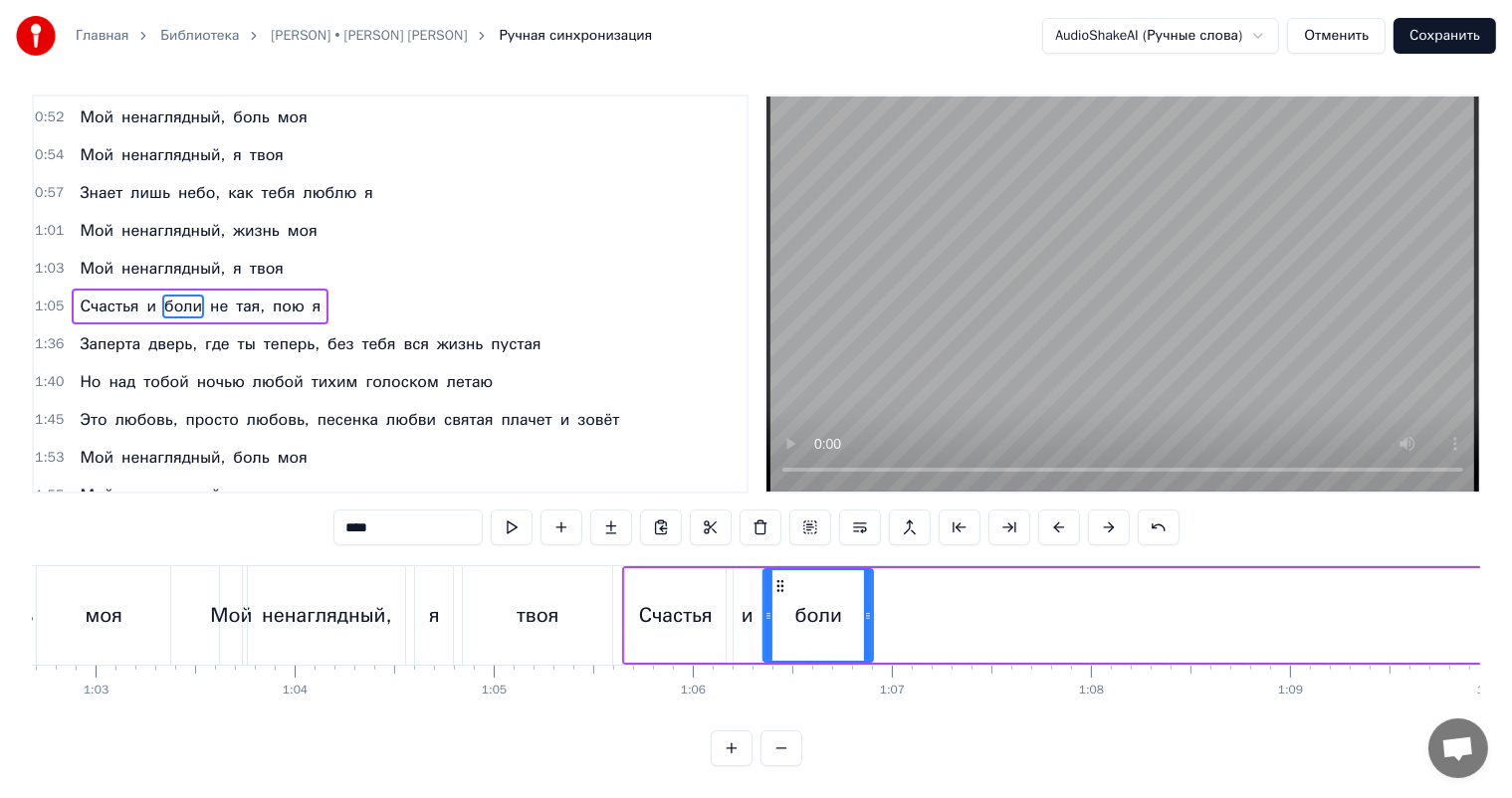 click on "Мой ненаглядный, я твоя" at bounding box center [418, 615] 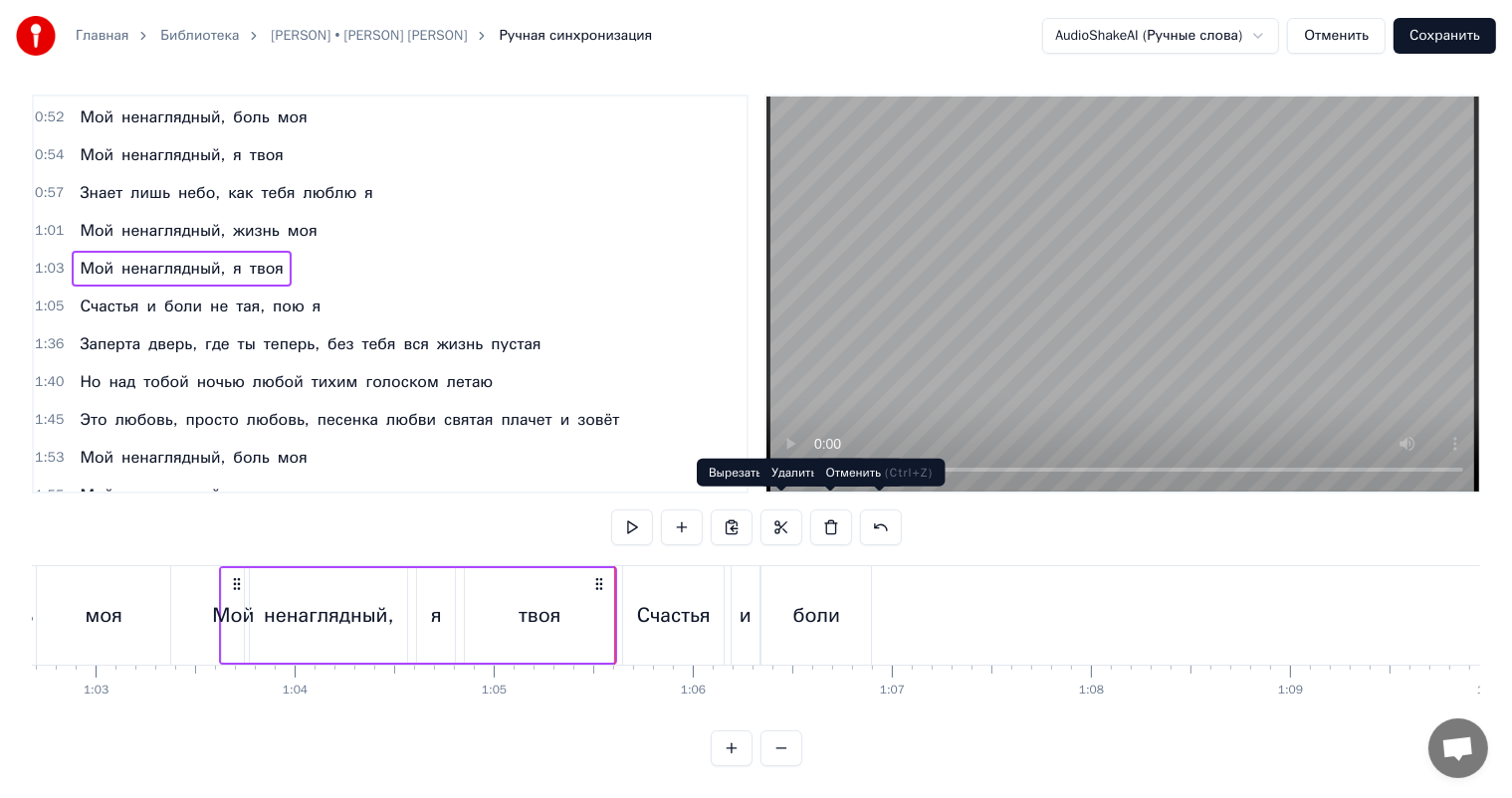 click at bounding box center [1123, 294] 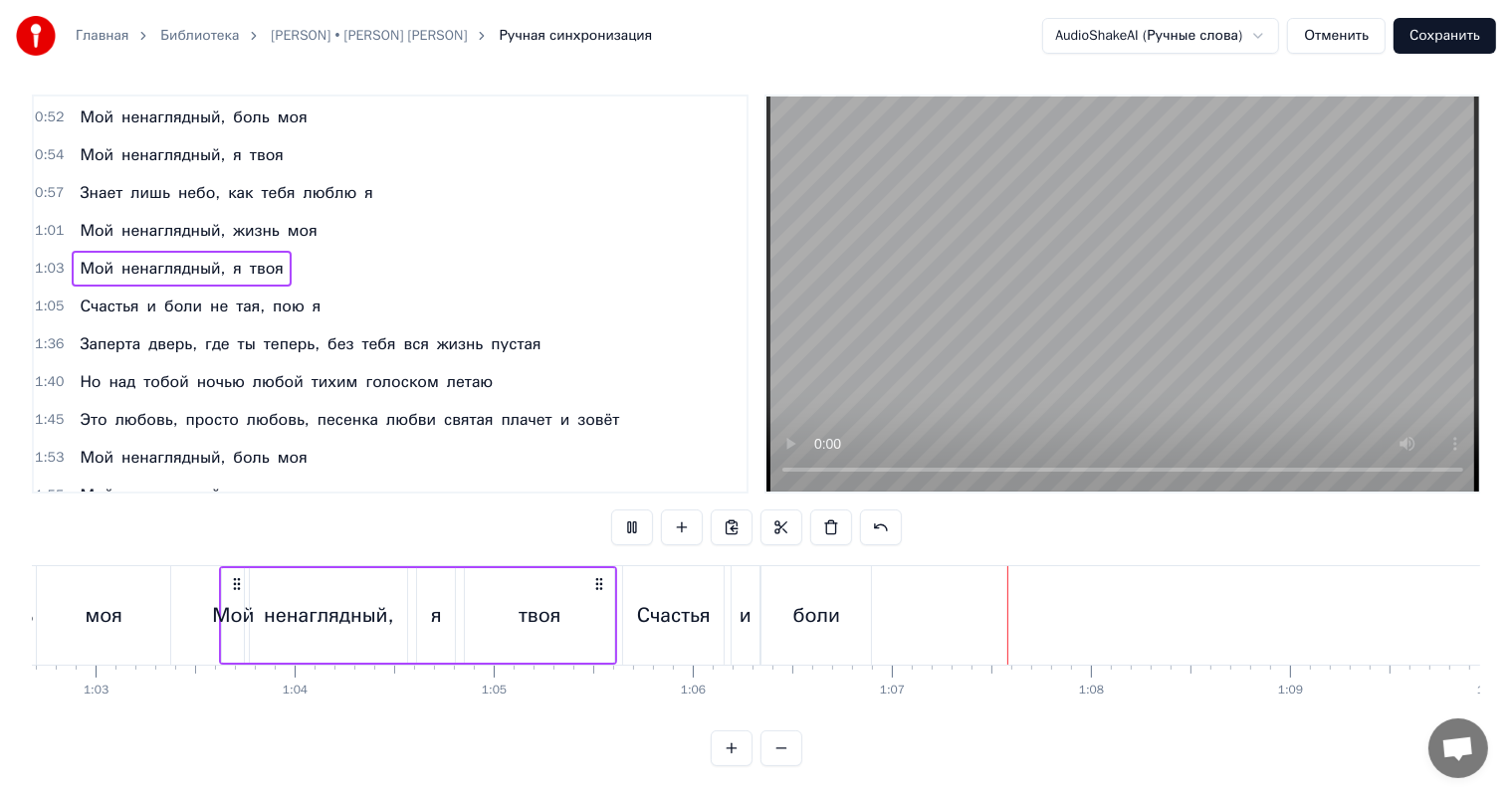 click at bounding box center (1123, 294) 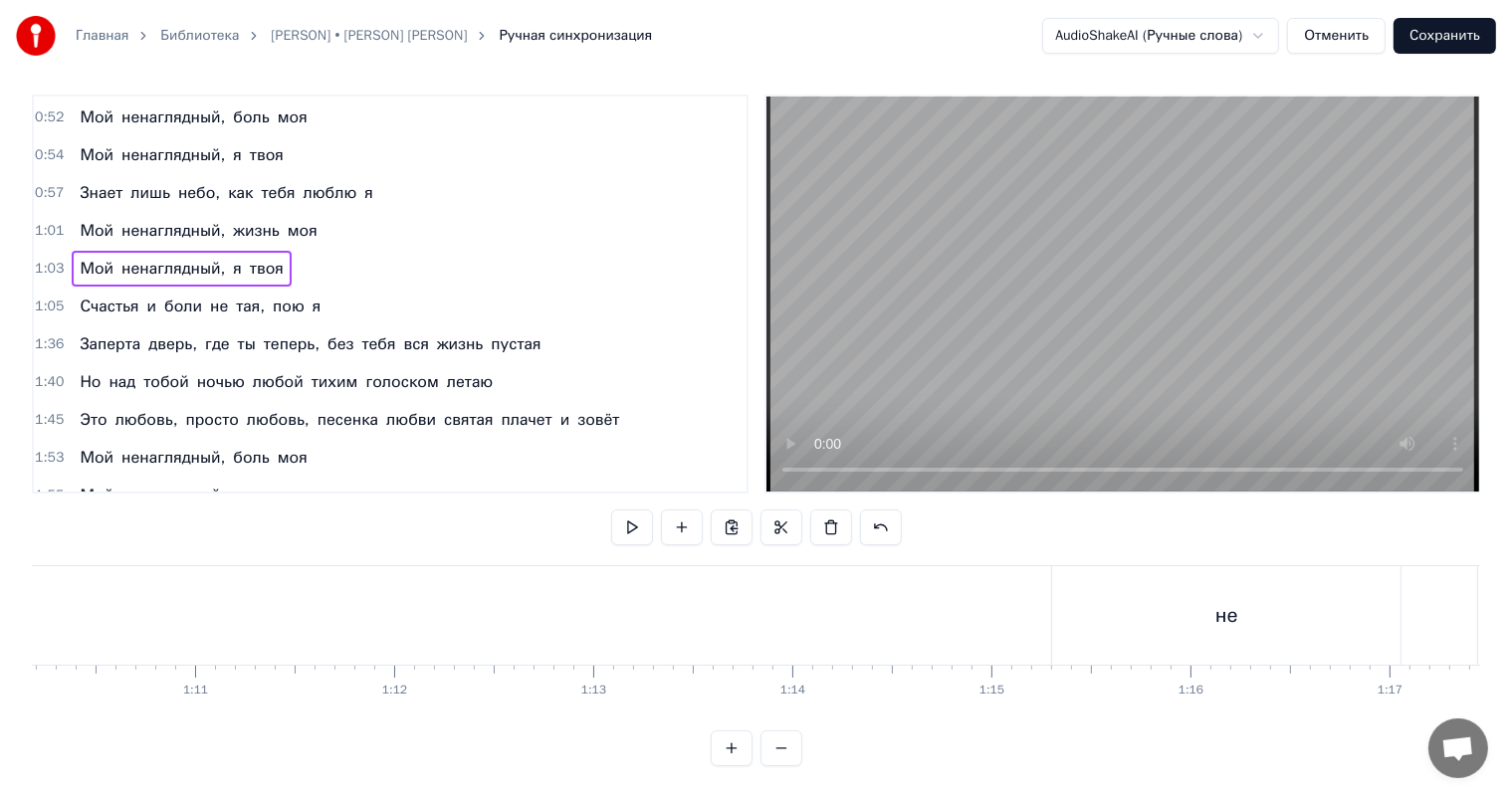 scroll, scrollTop: 0, scrollLeft: 14469, axis: horizontal 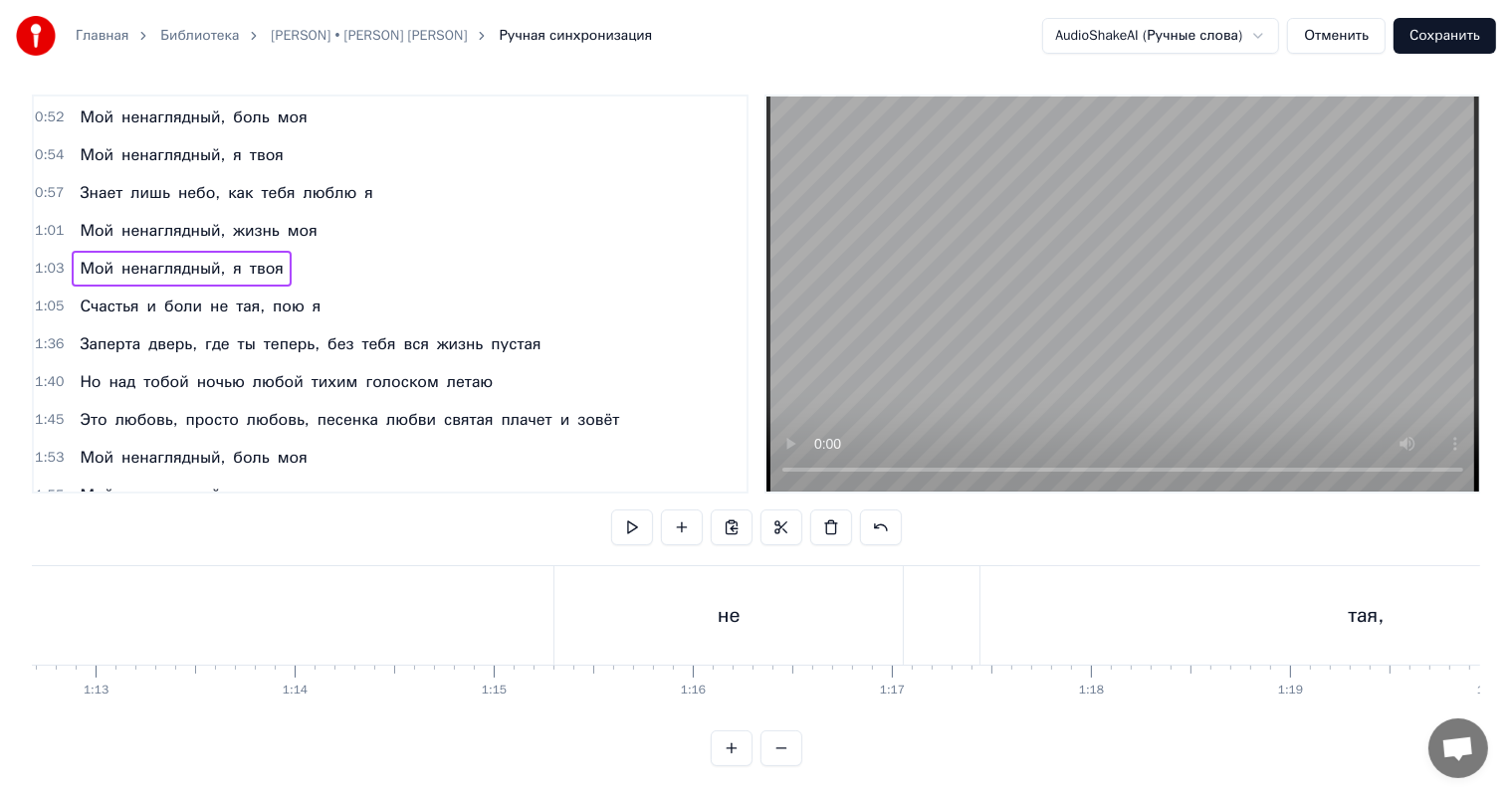 click on "не" at bounding box center (729, 615) 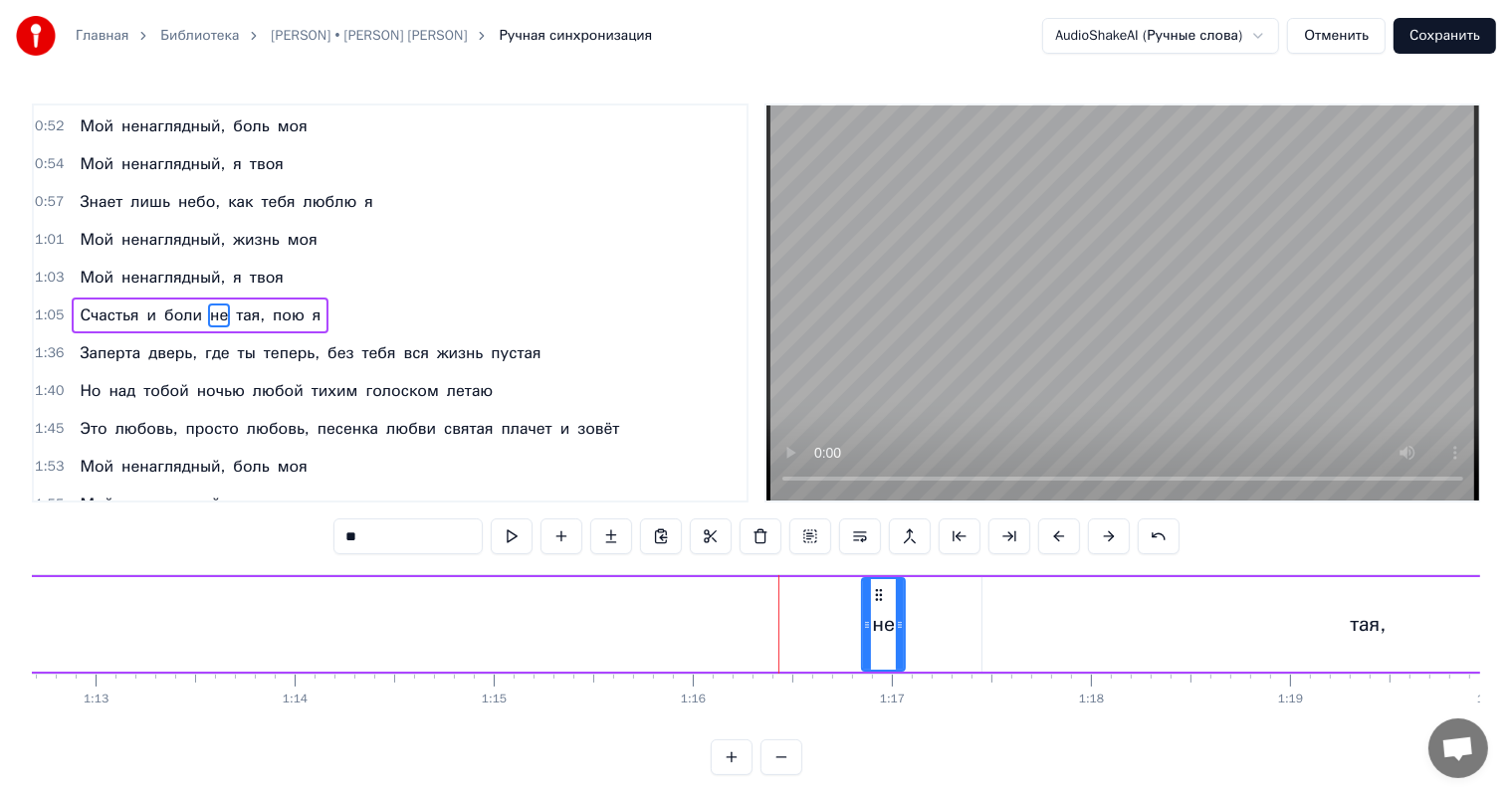 drag, startPoint x: 556, startPoint y: 624, endPoint x: 862, endPoint y: 616, distance: 306.10456 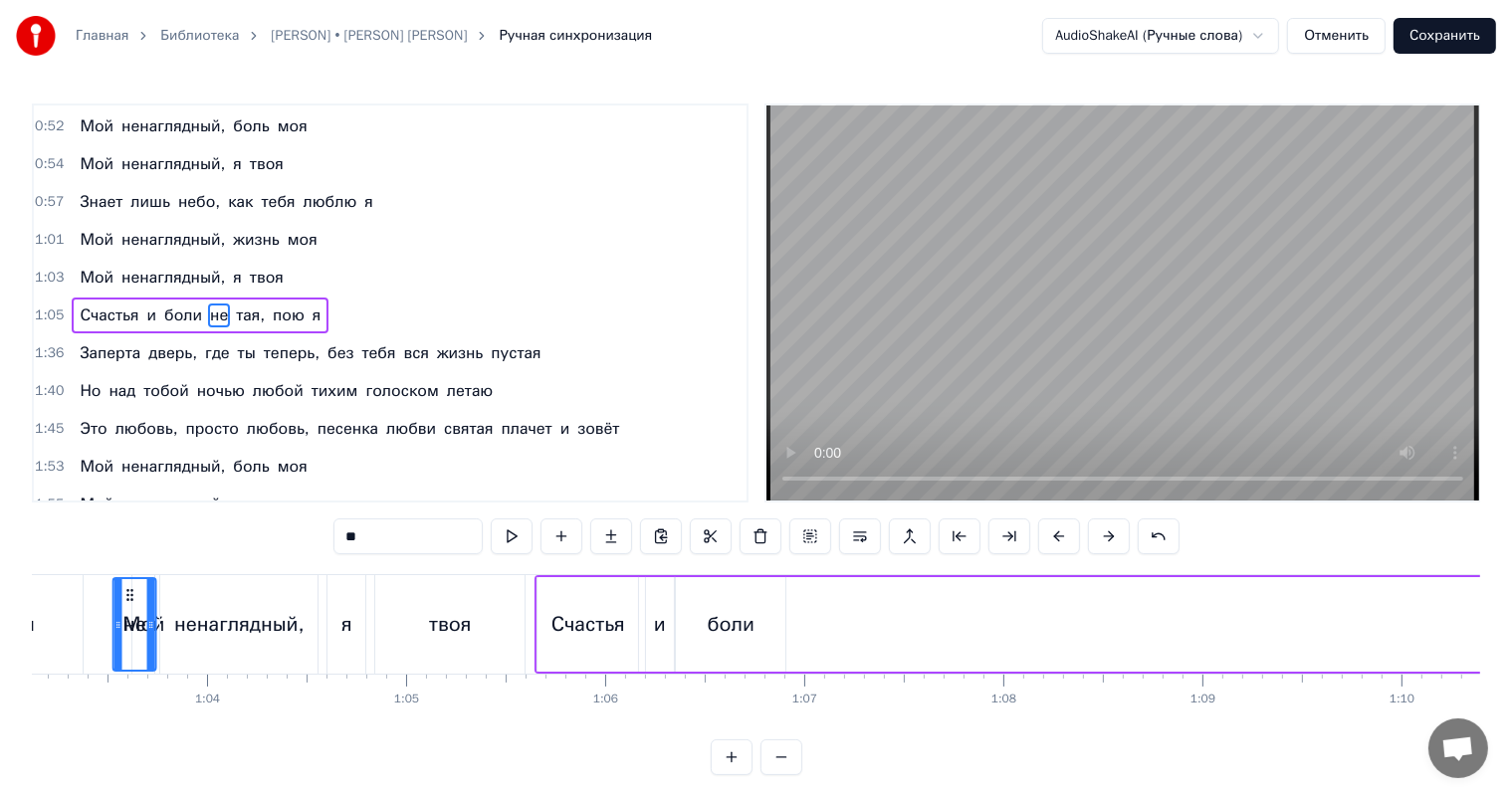 scroll, scrollTop: 0, scrollLeft: 12518, axis: horizontal 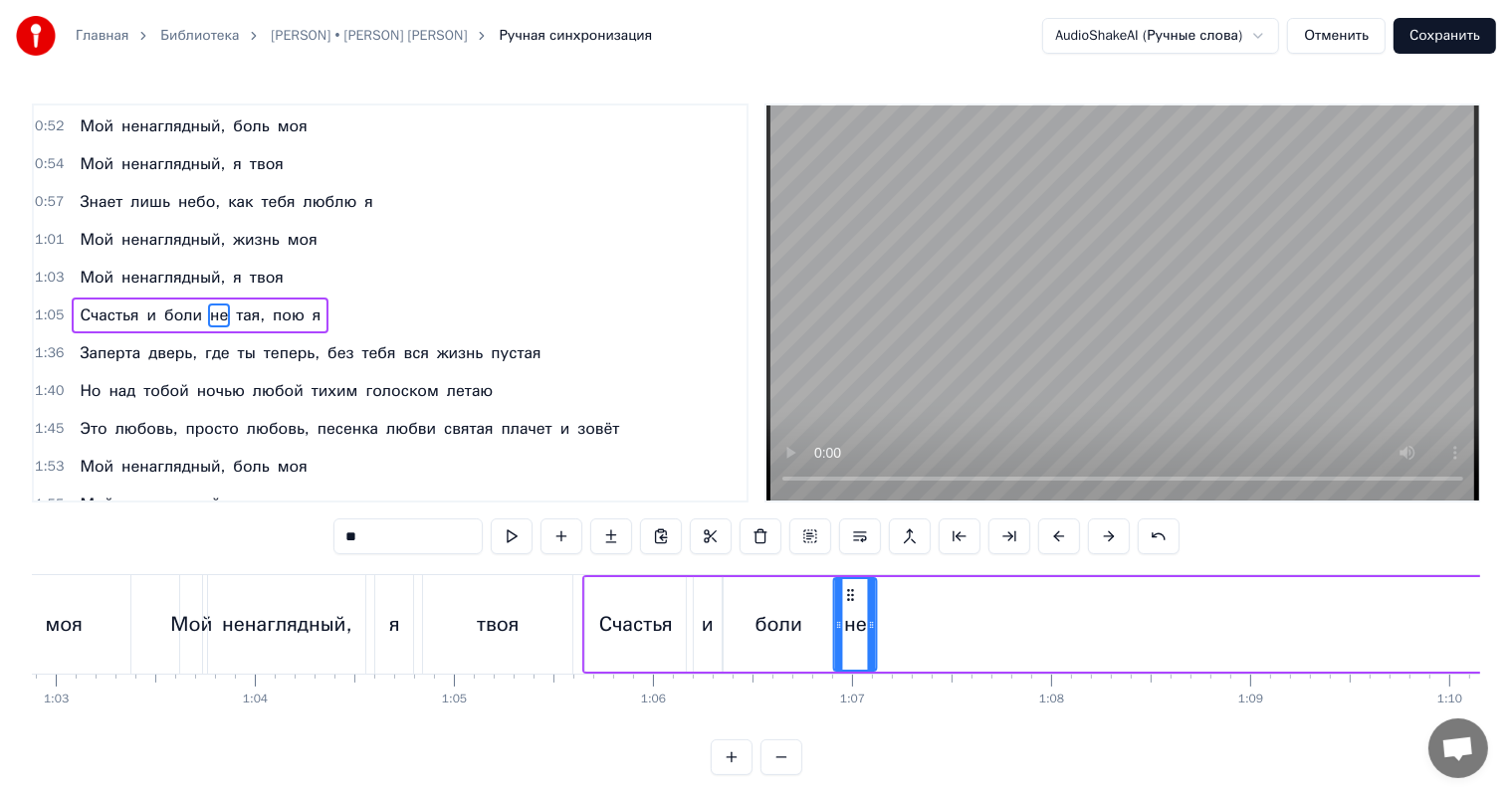 drag, startPoint x: 877, startPoint y: 592, endPoint x: 848, endPoint y: 588, distance: 29.274562 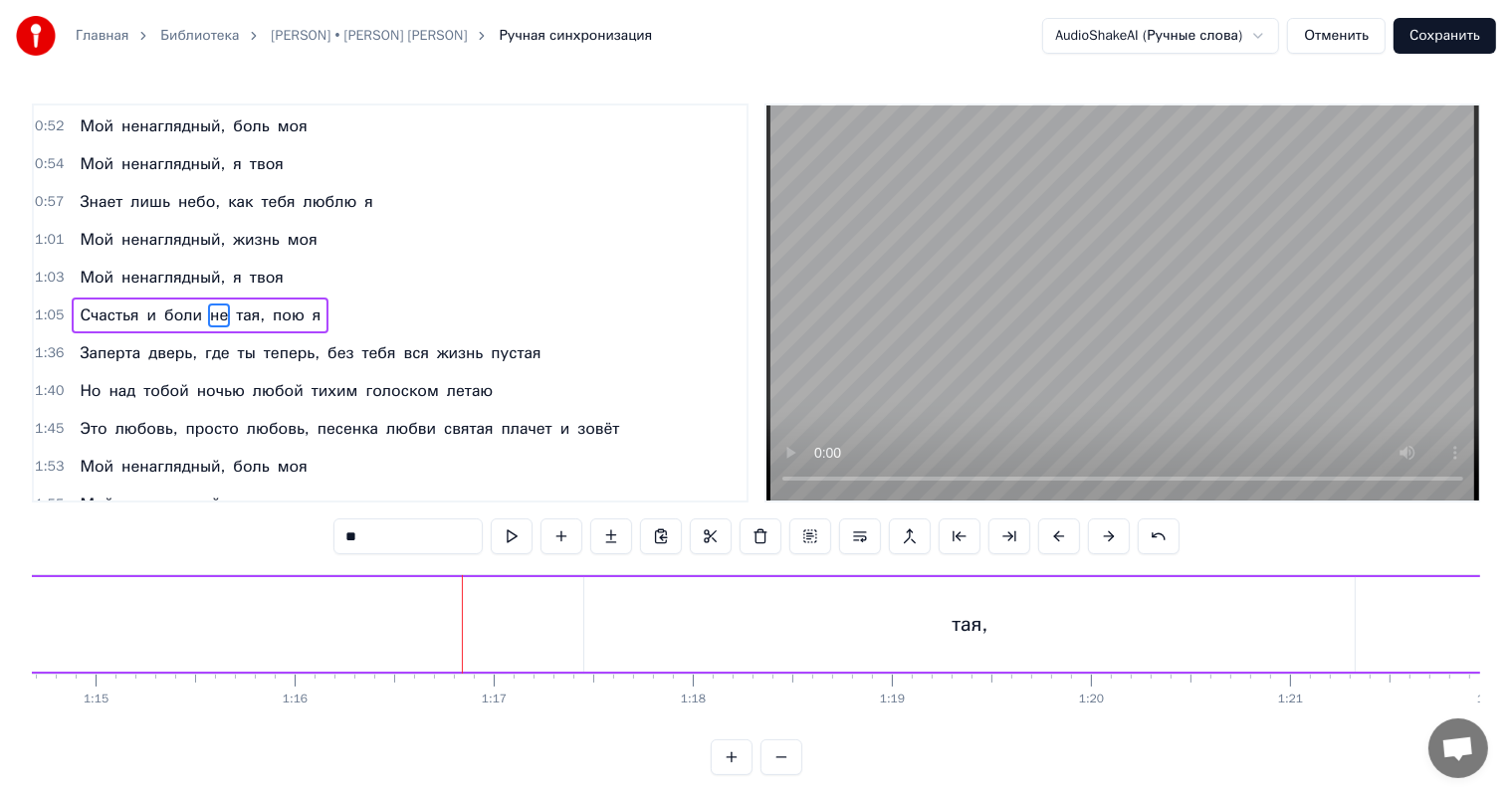 scroll, scrollTop: 0, scrollLeft: 14907, axis: horizontal 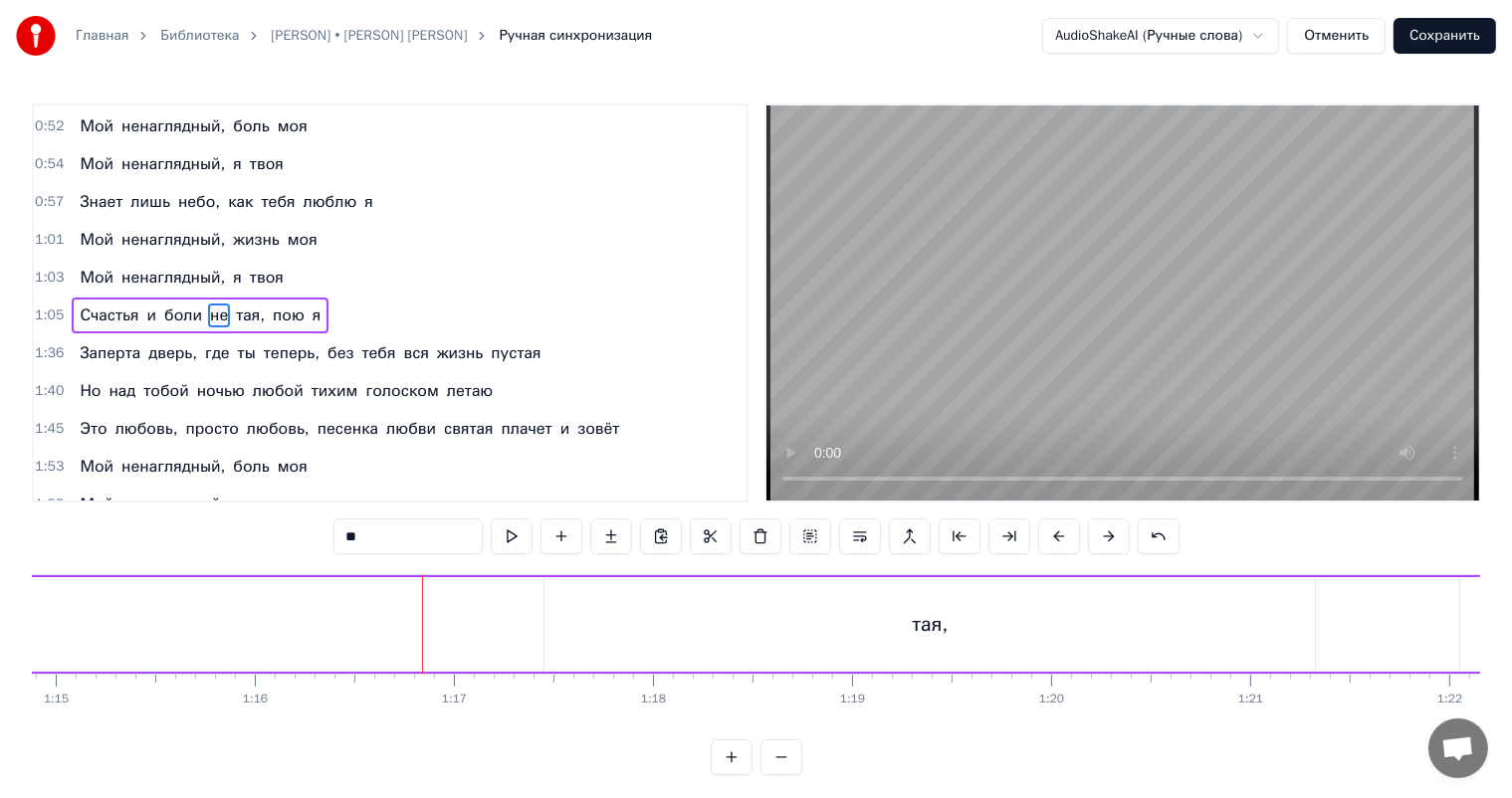 click on "тая," at bounding box center (930, 624) 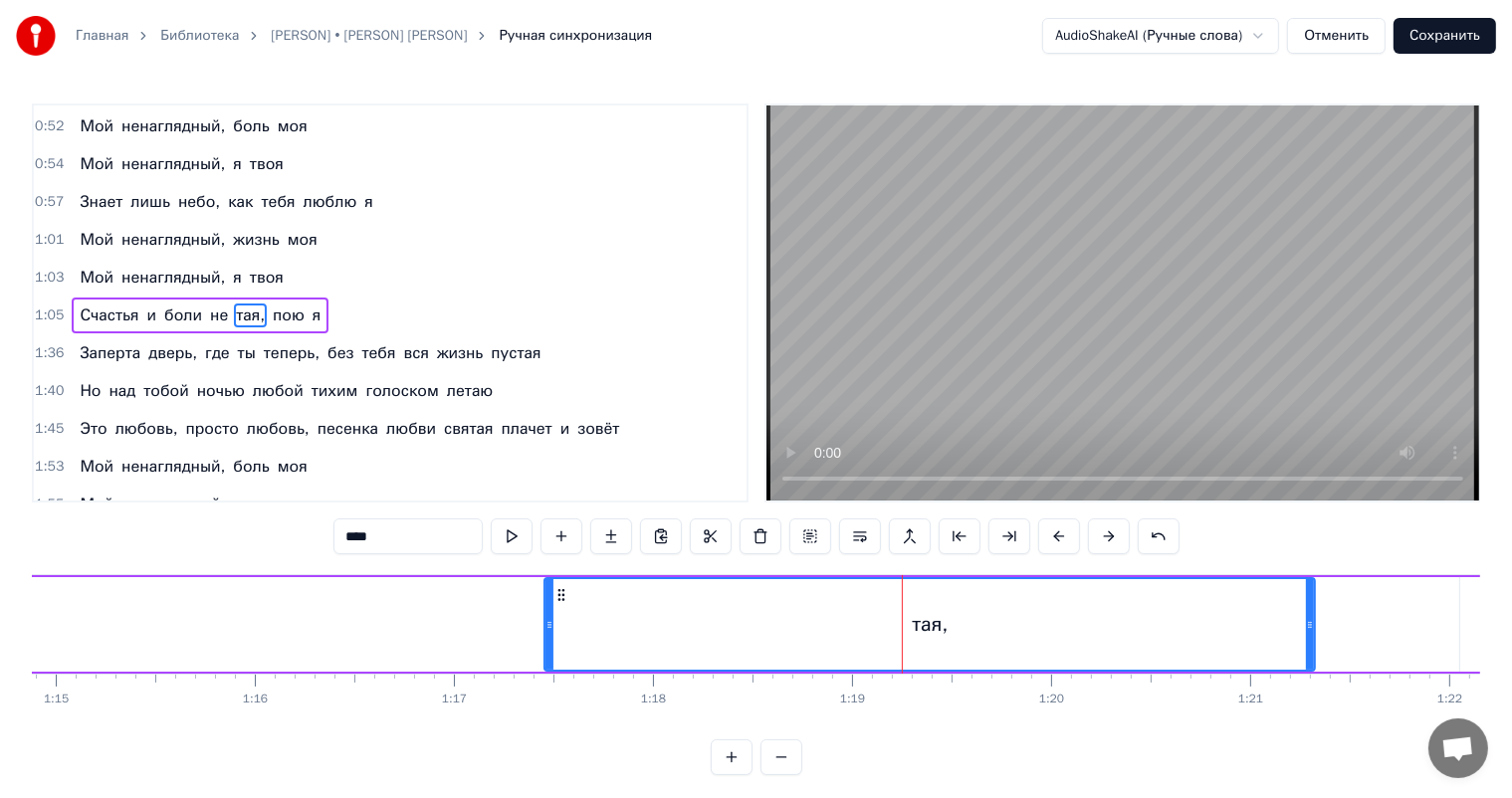click on "тая," at bounding box center [930, 624] 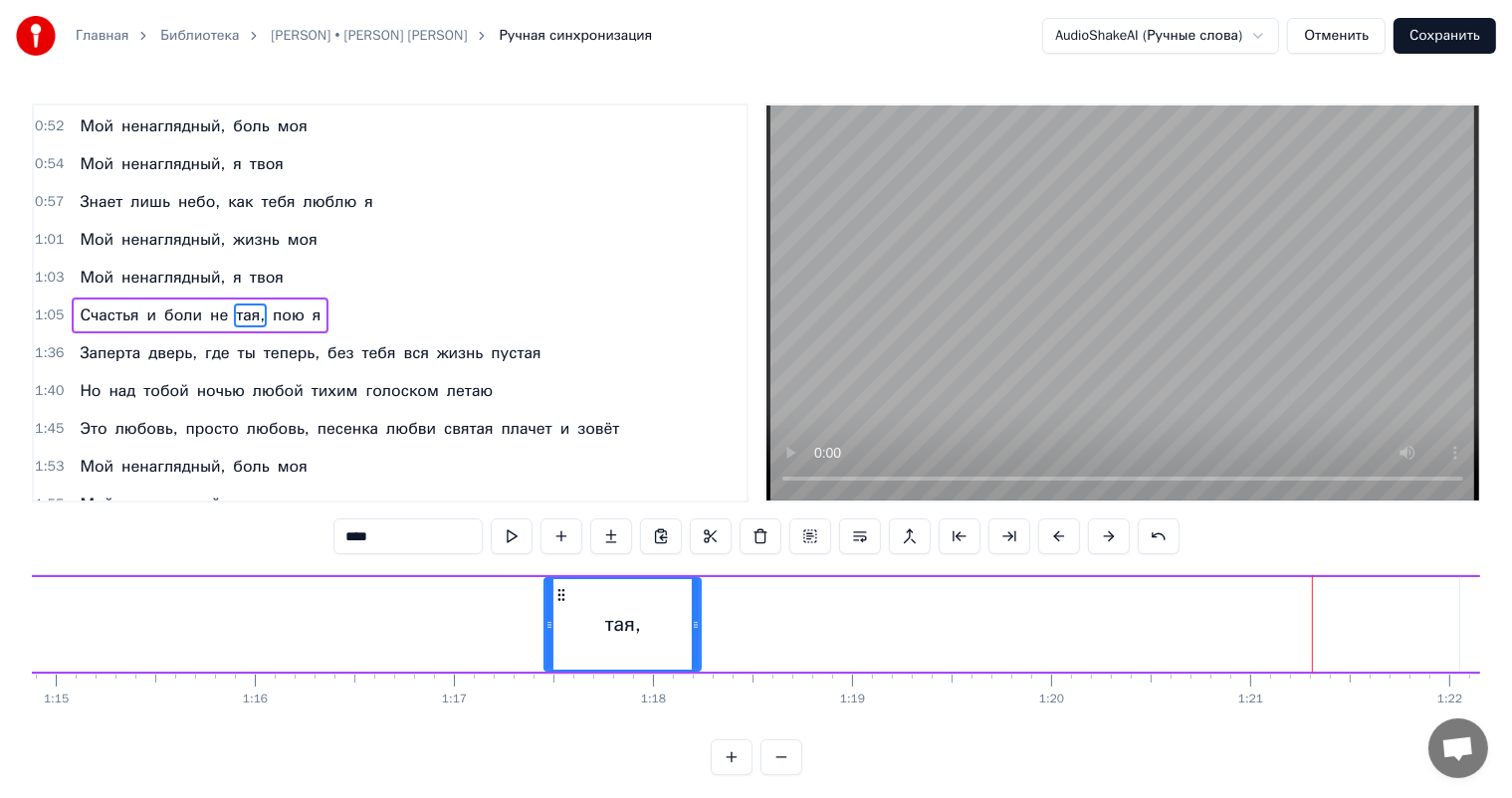 drag, startPoint x: 1311, startPoint y: 629, endPoint x: 690, endPoint y: 600, distance: 621.6768 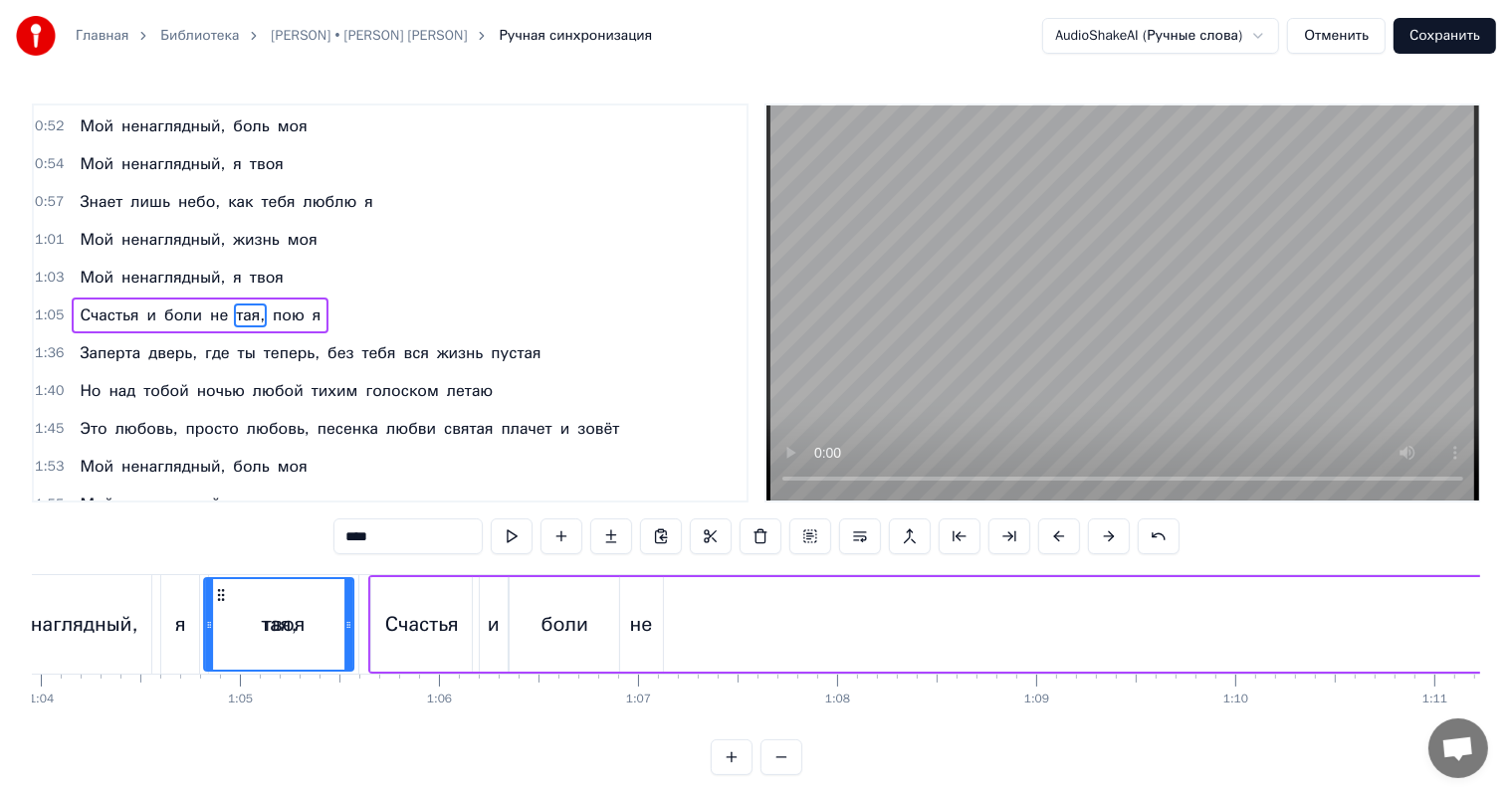 scroll, scrollTop: 0, scrollLeft: 12724, axis: horizontal 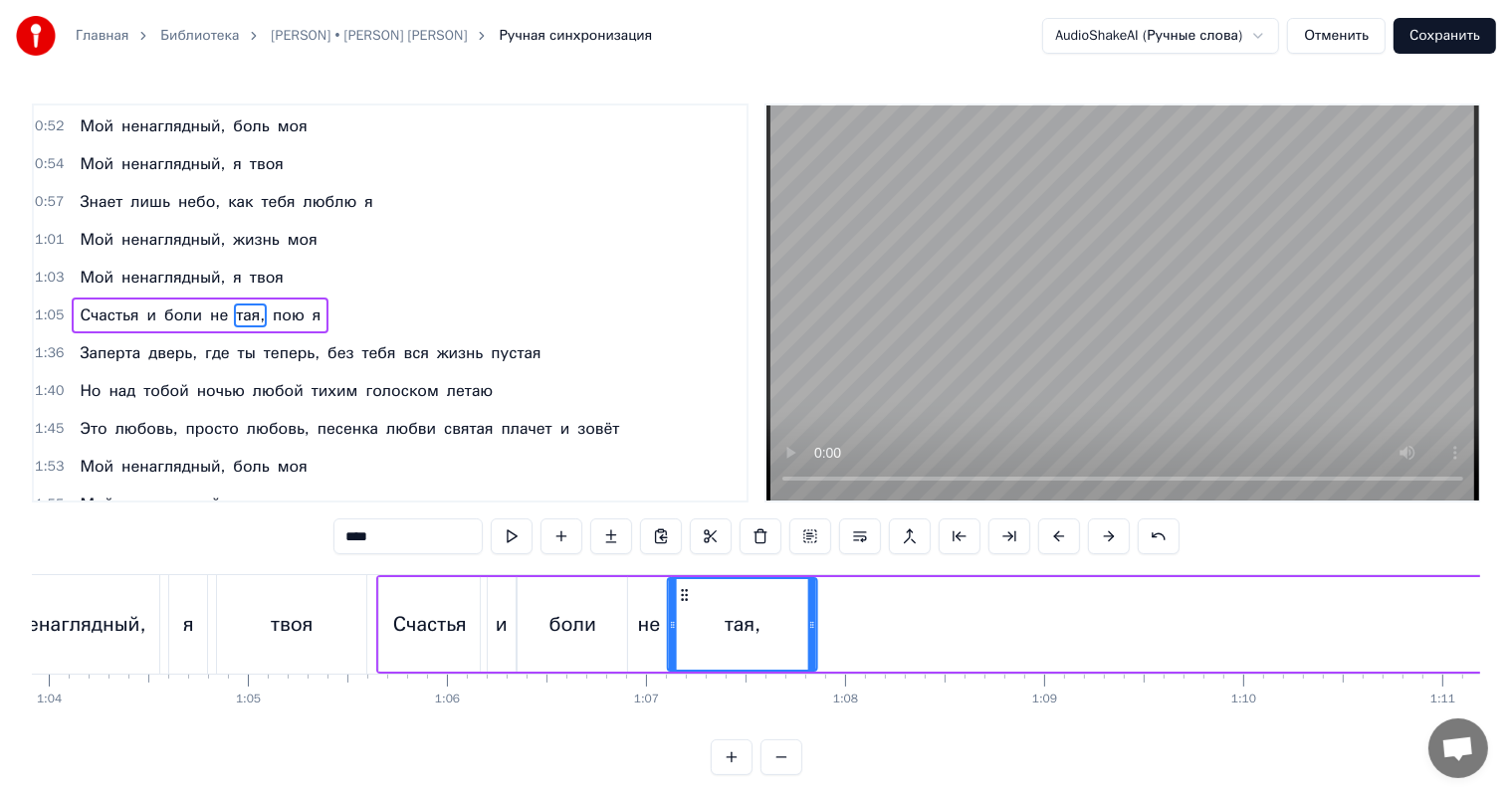 drag, startPoint x: 559, startPoint y: 596, endPoint x: 682, endPoint y: 646, distance: 132.77424 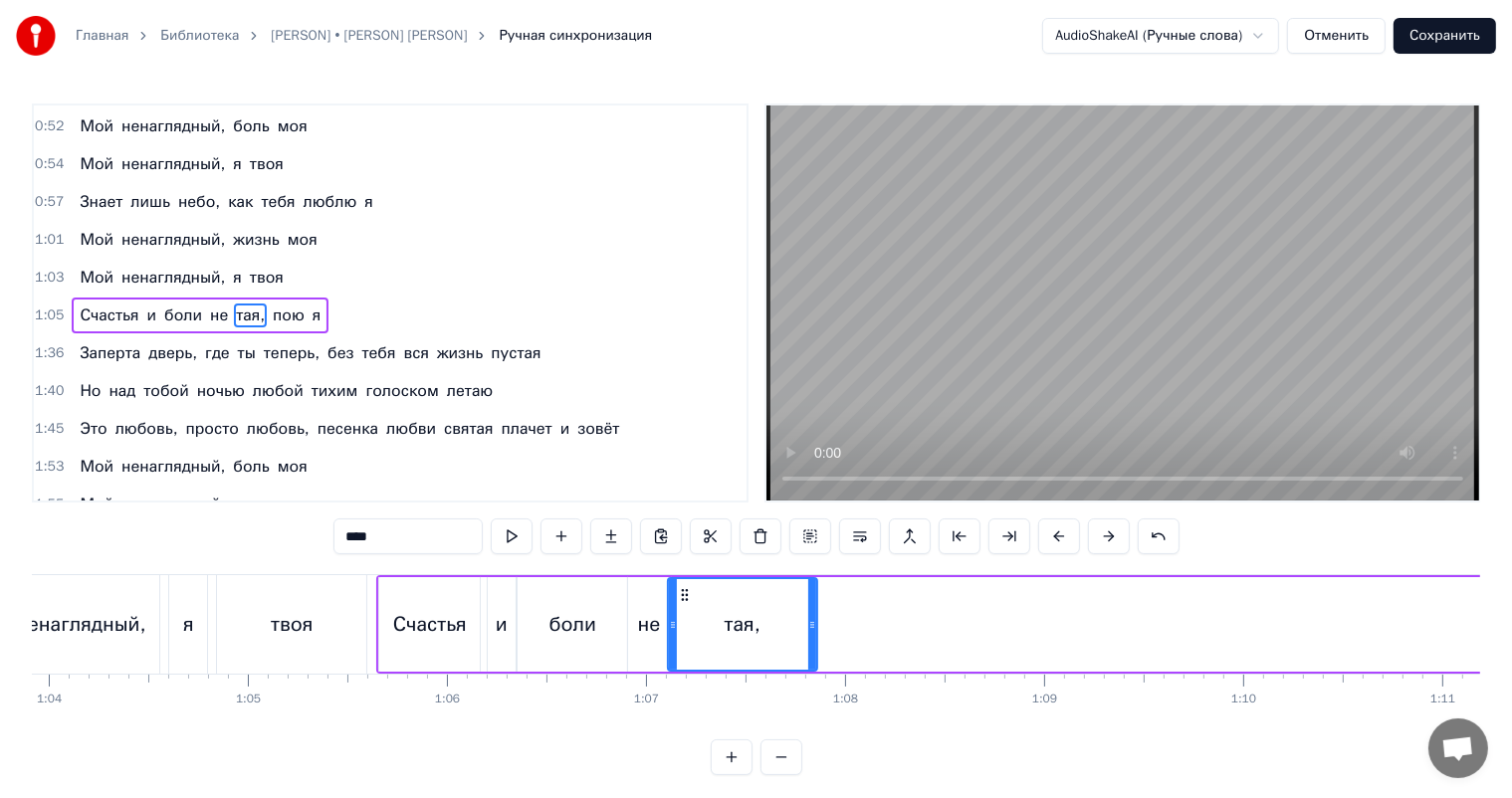 click on "тая," at bounding box center [743, 624] 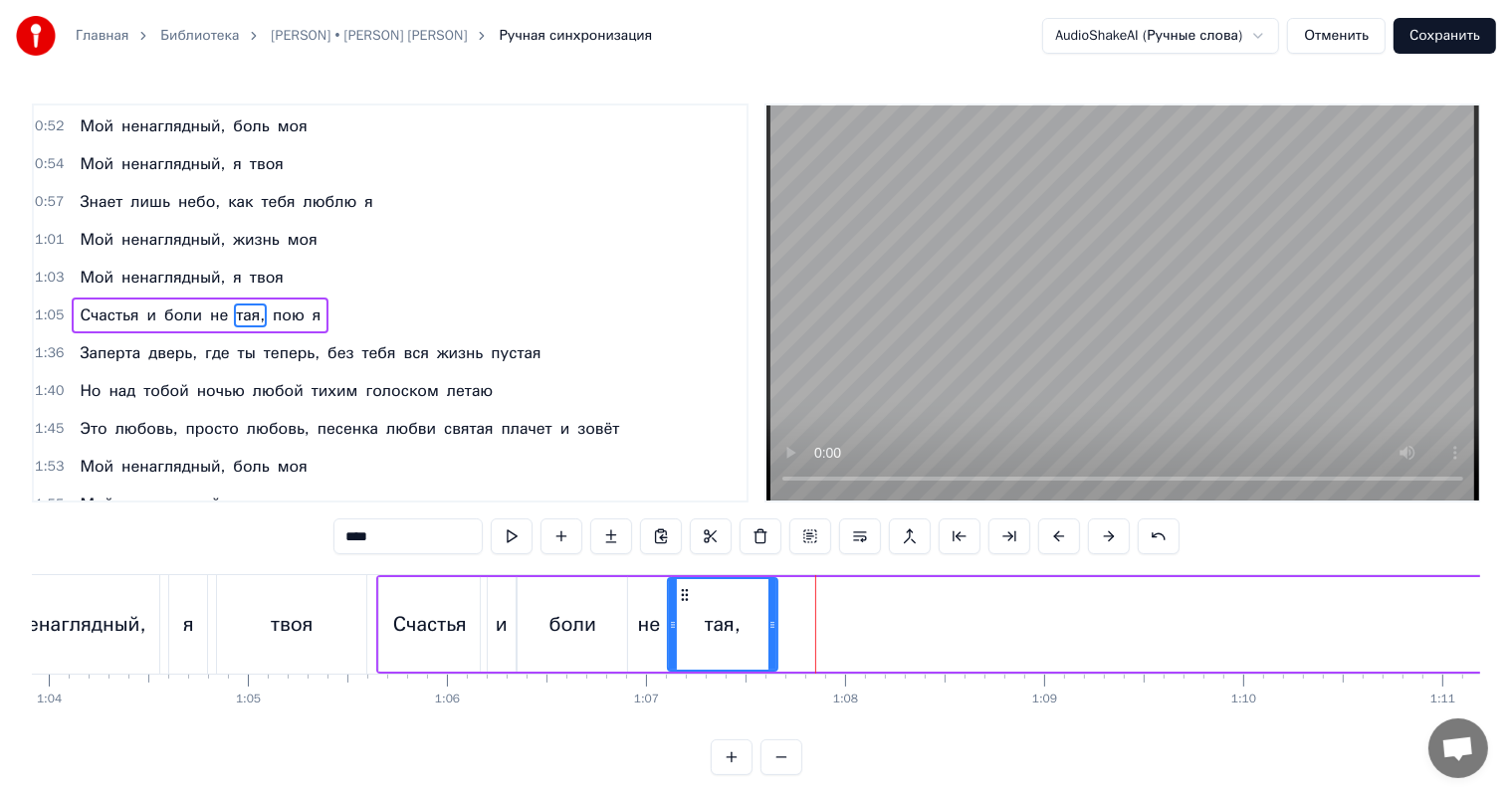 drag, startPoint x: 808, startPoint y: 621, endPoint x: 768, endPoint y: 635, distance: 42.37924 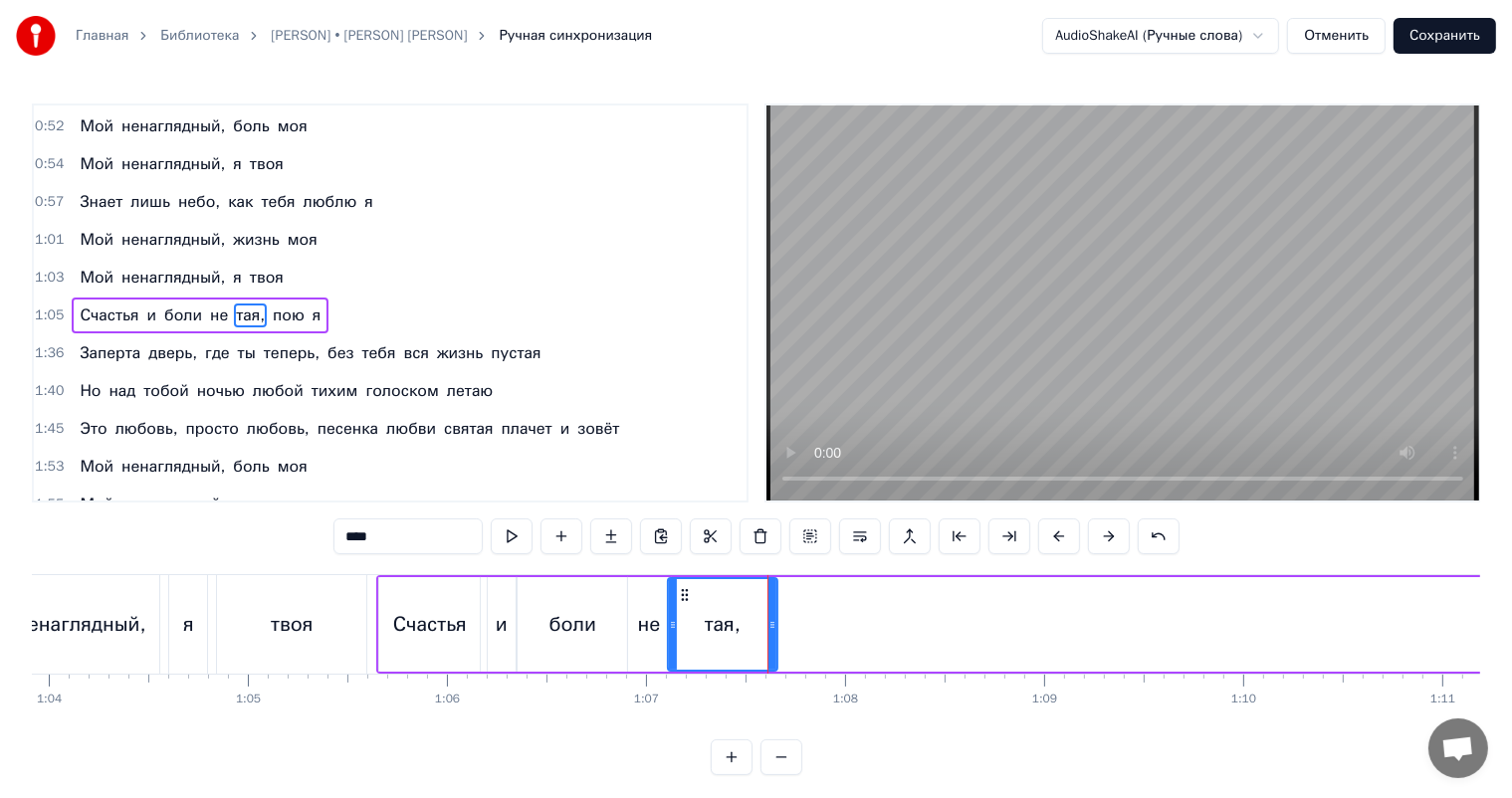 click on "твоя" at bounding box center (292, 624) 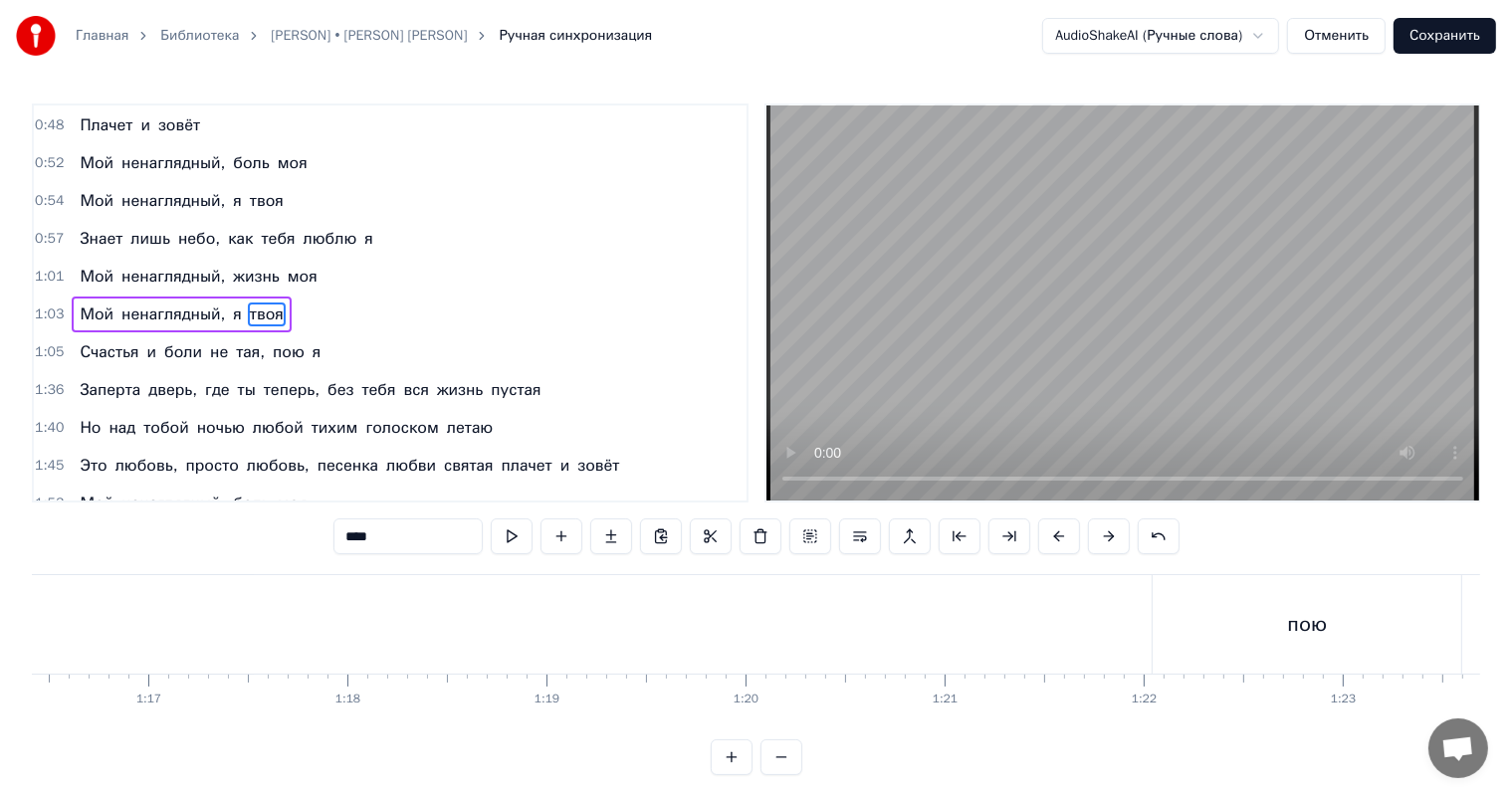 scroll, scrollTop: 0, scrollLeft: 15909, axis: horizontal 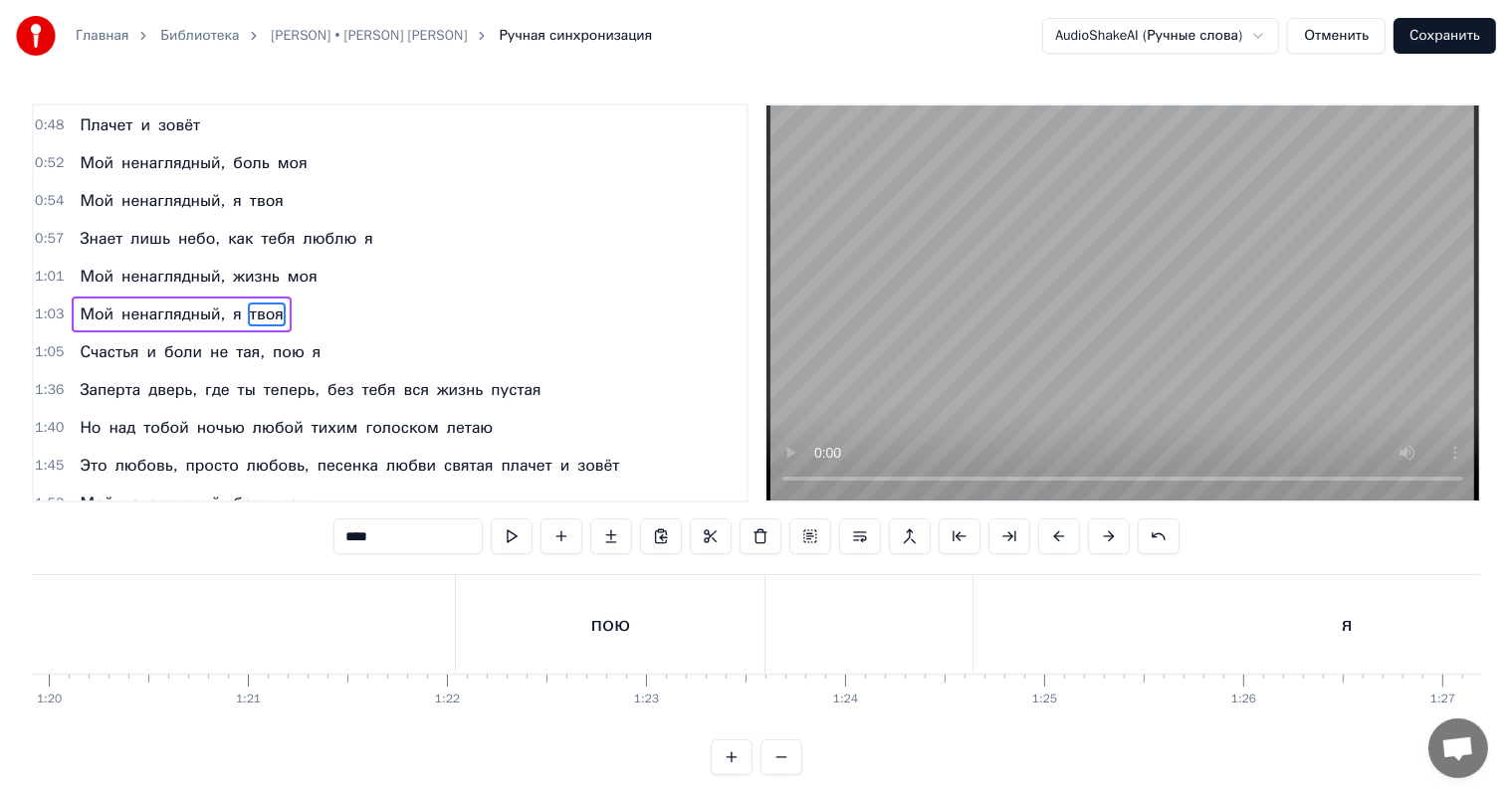 click on "Счастья и боли не тая, пою я" at bounding box center (-542, 624) 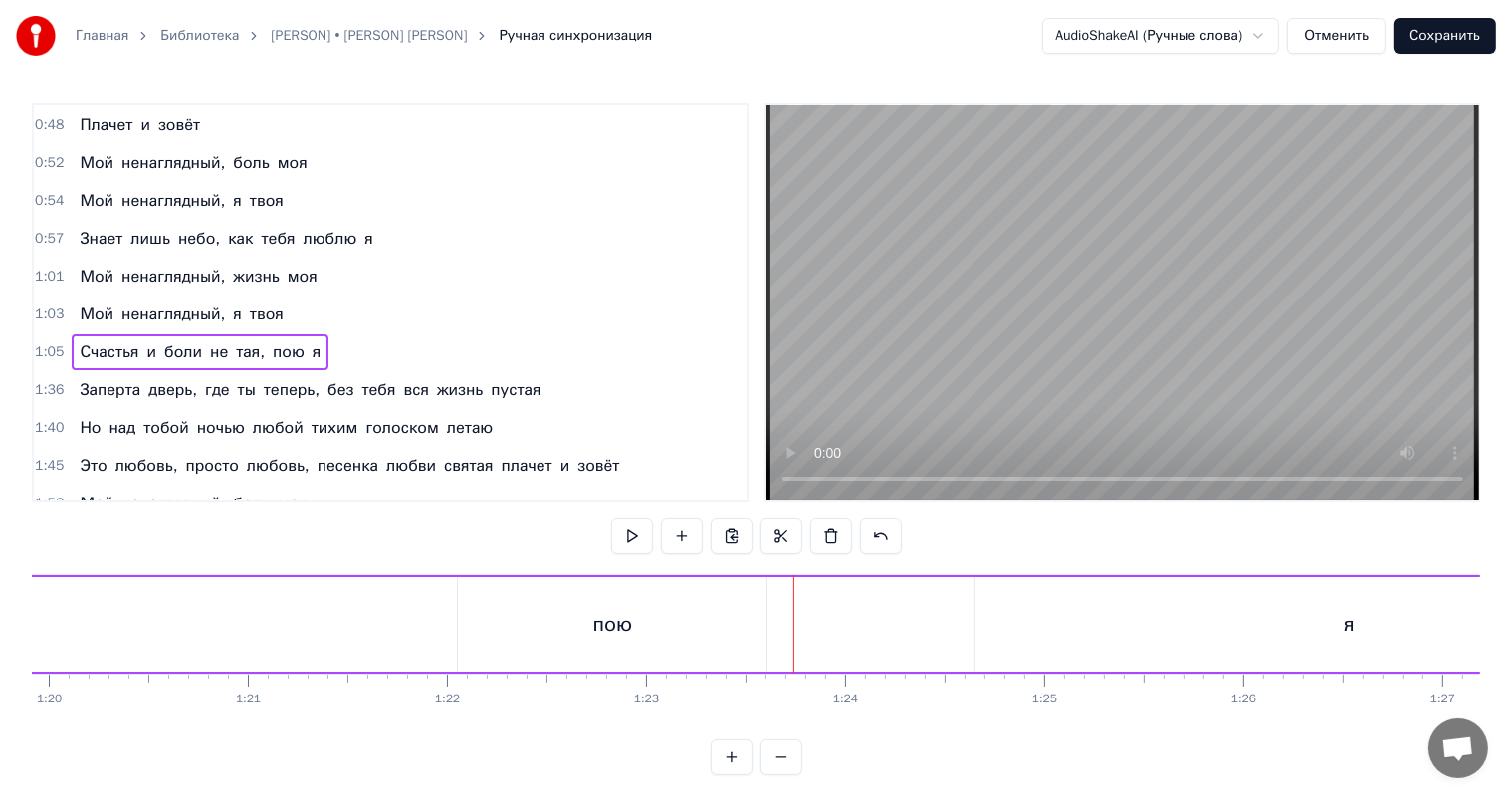 click on "пою" at bounding box center [613, 625] 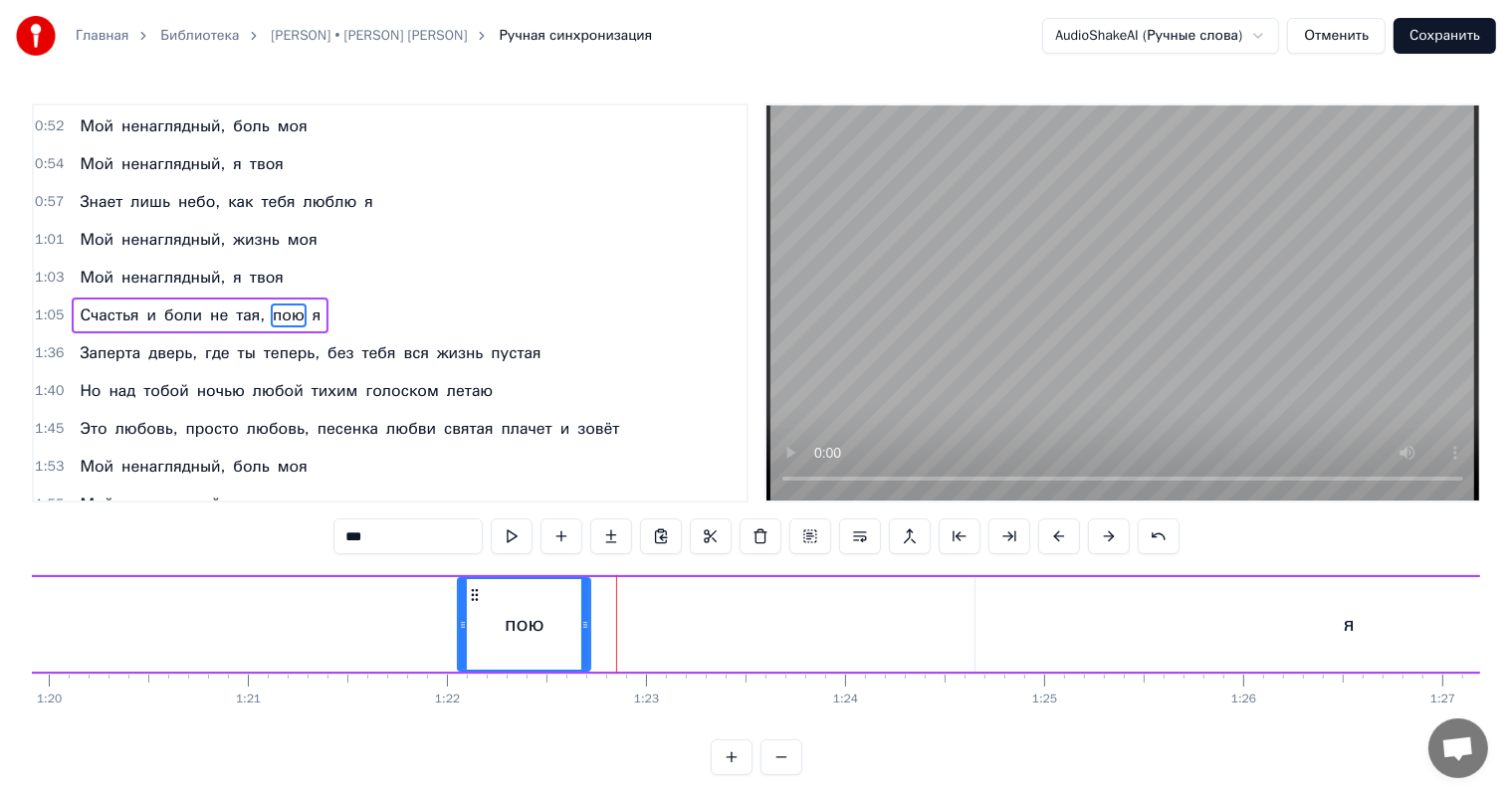drag, startPoint x: 762, startPoint y: 633, endPoint x: 586, endPoint y: 629, distance: 176.0454 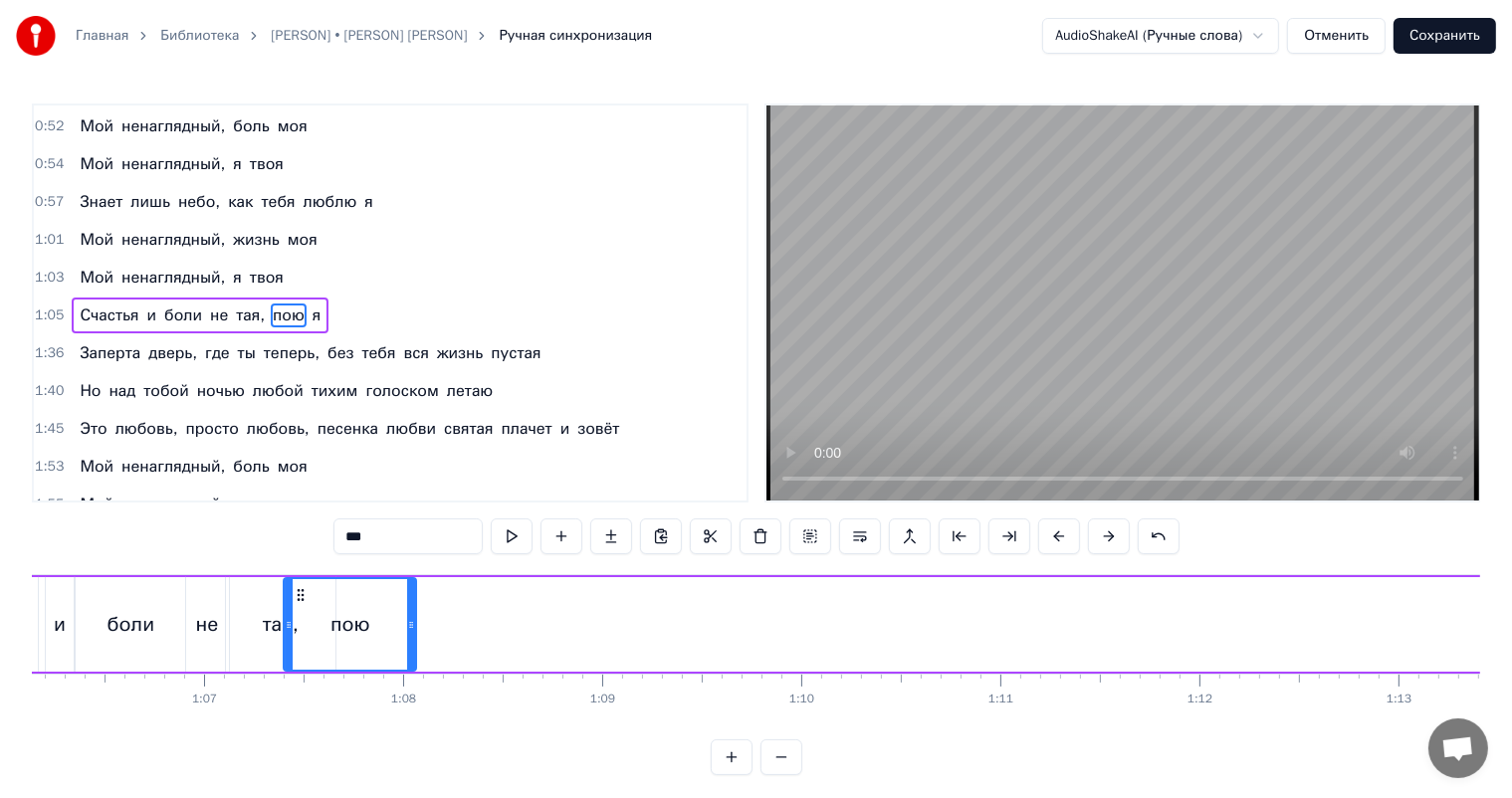 scroll, scrollTop: 0, scrollLeft: 13154, axis: horizontal 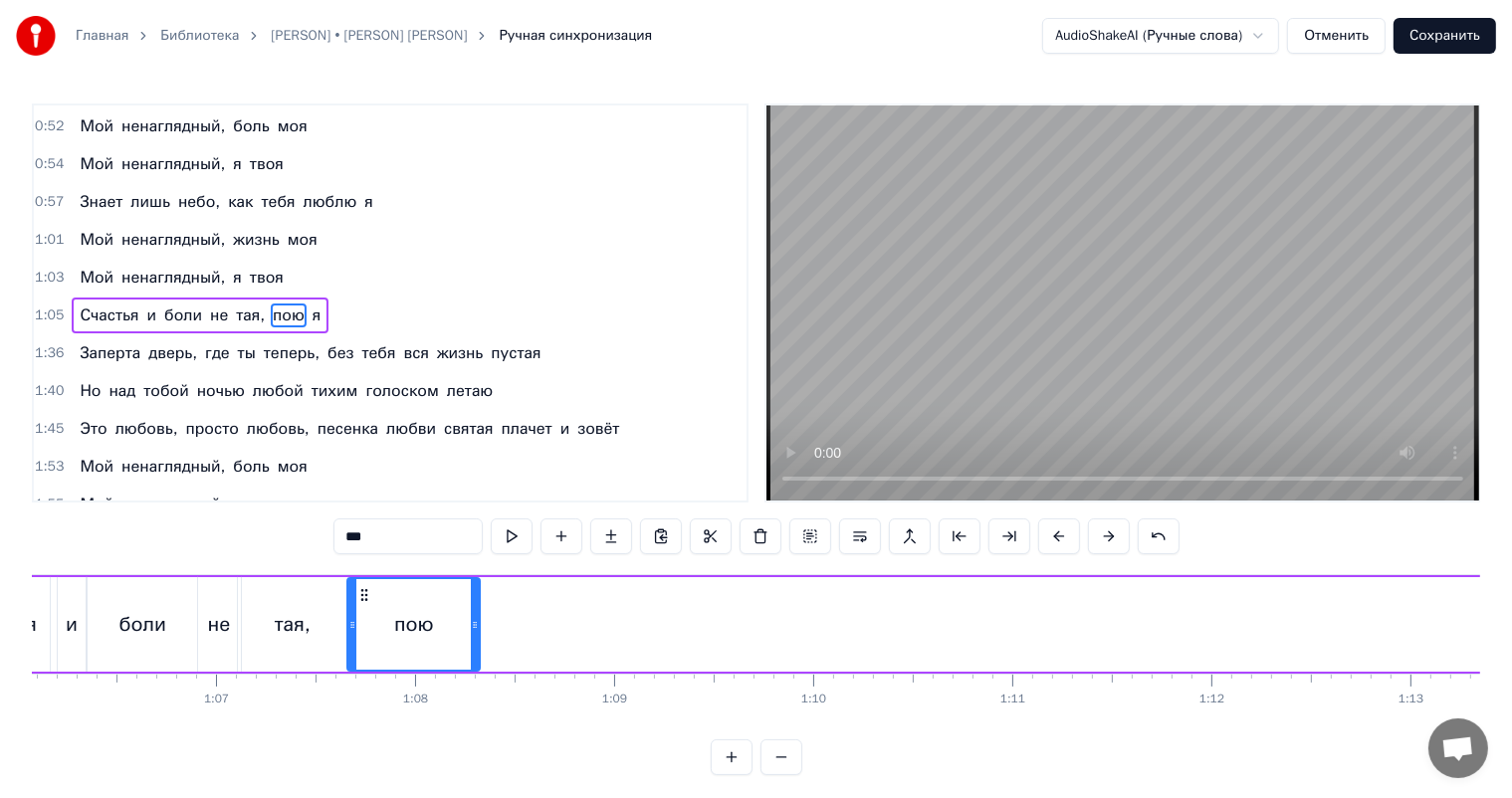 drag, startPoint x: 475, startPoint y: 593, endPoint x: 364, endPoint y: 604, distance: 111.54371 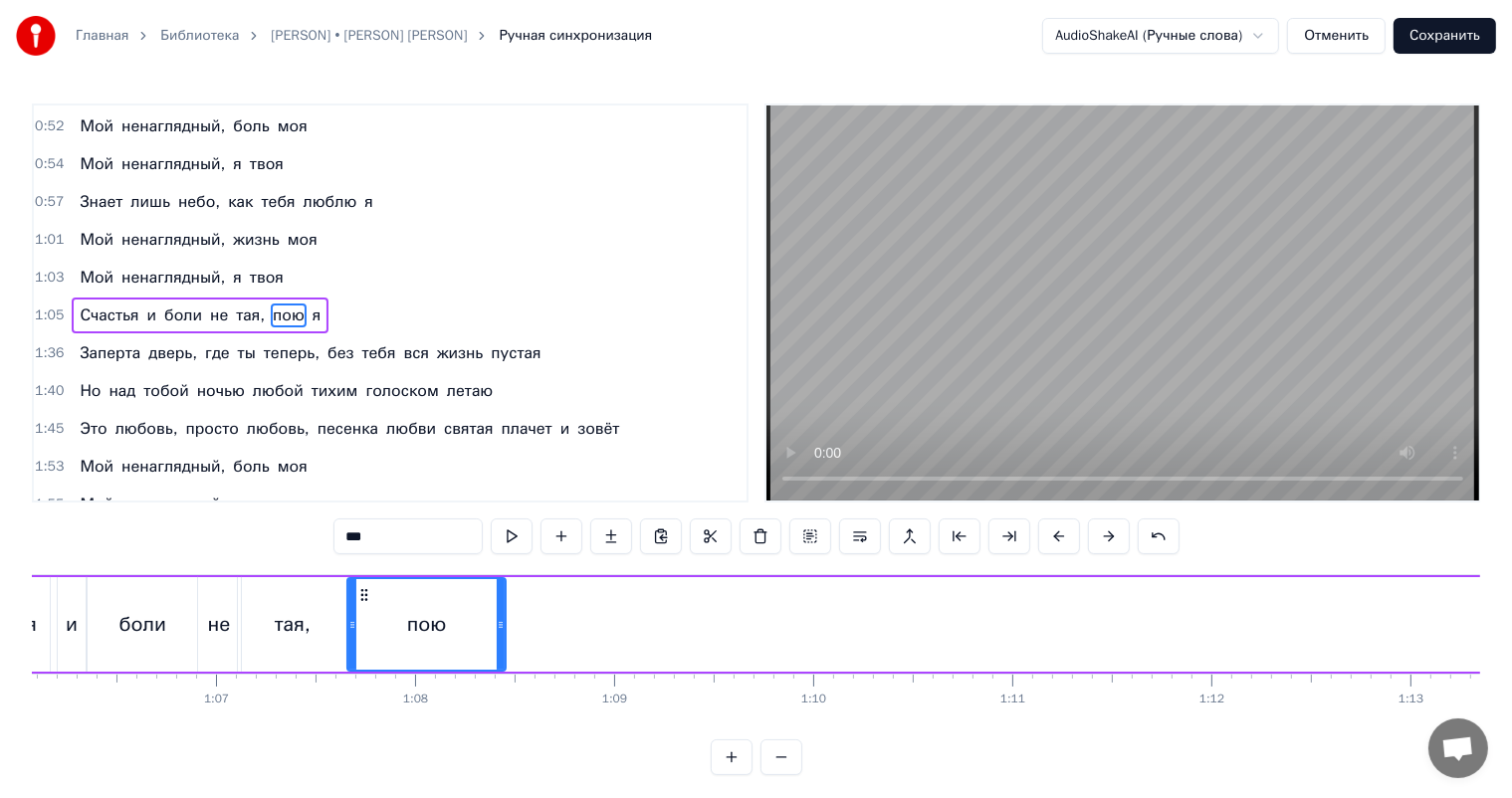 drag, startPoint x: 475, startPoint y: 598, endPoint x: 501, endPoint y: 605, distance: 26.925824 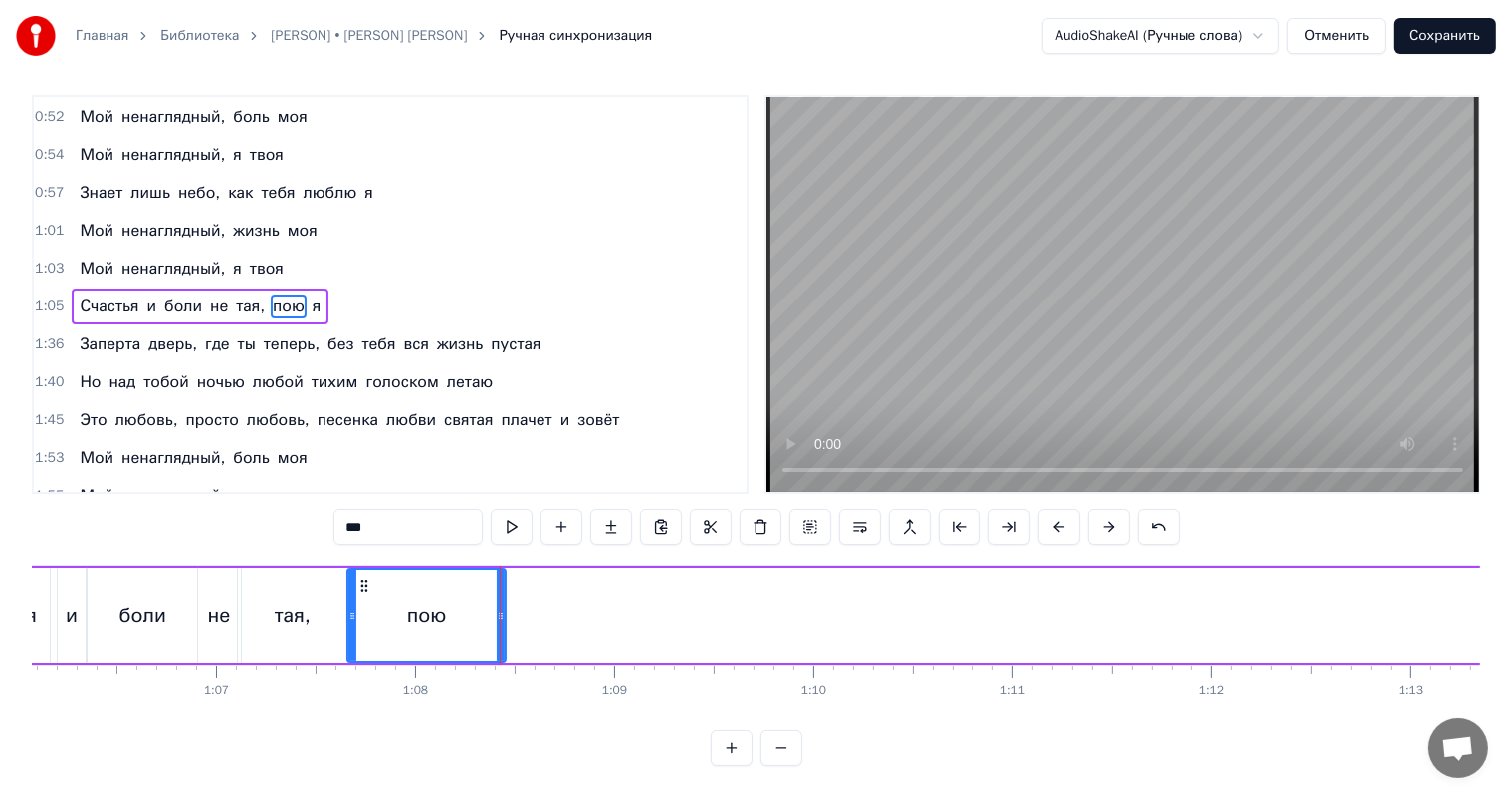 scroll, scrollTop: 26, scrollLeft: 0, axis: vertical 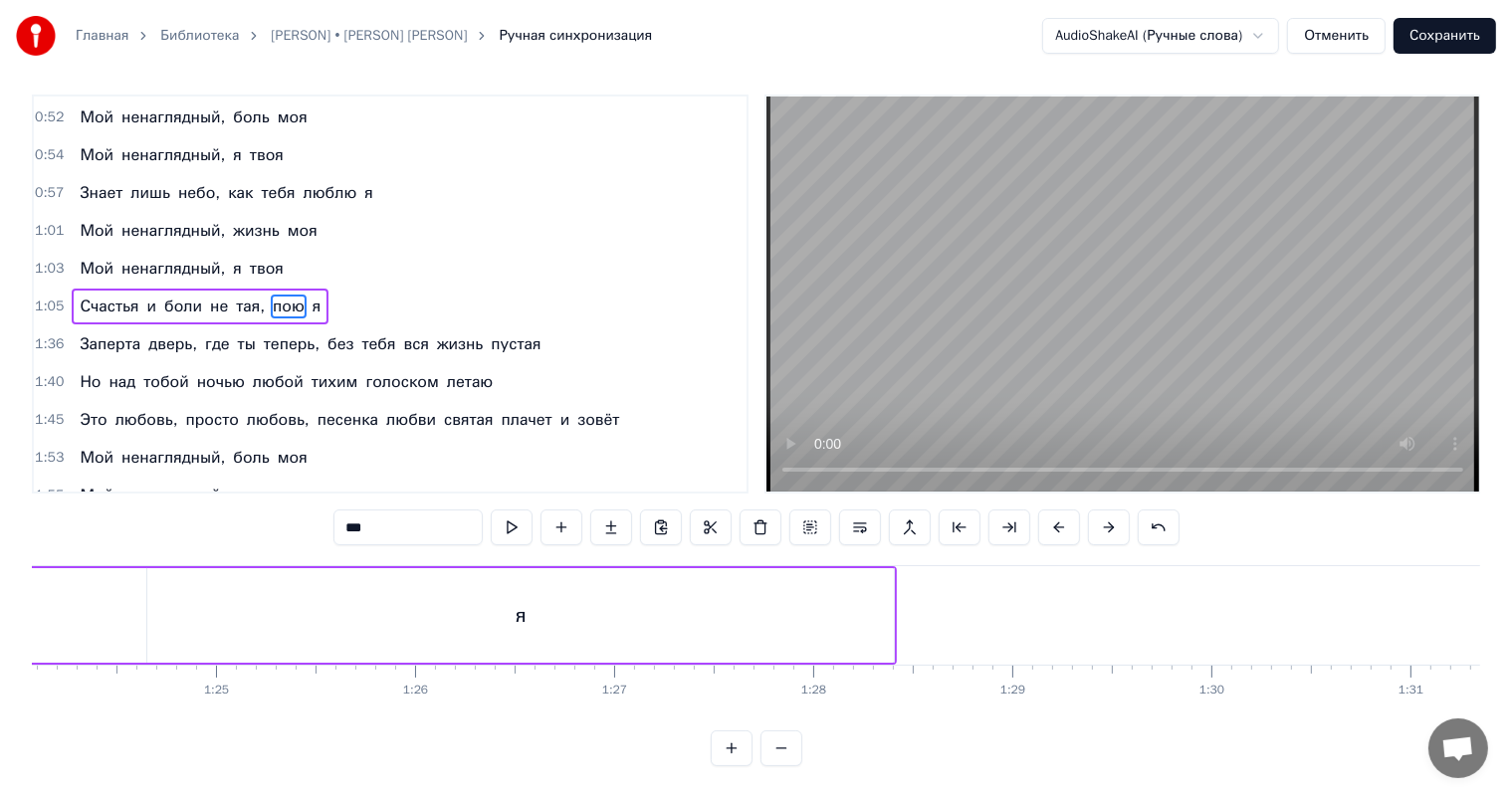 click on "я" at bounding box center (521, 615) 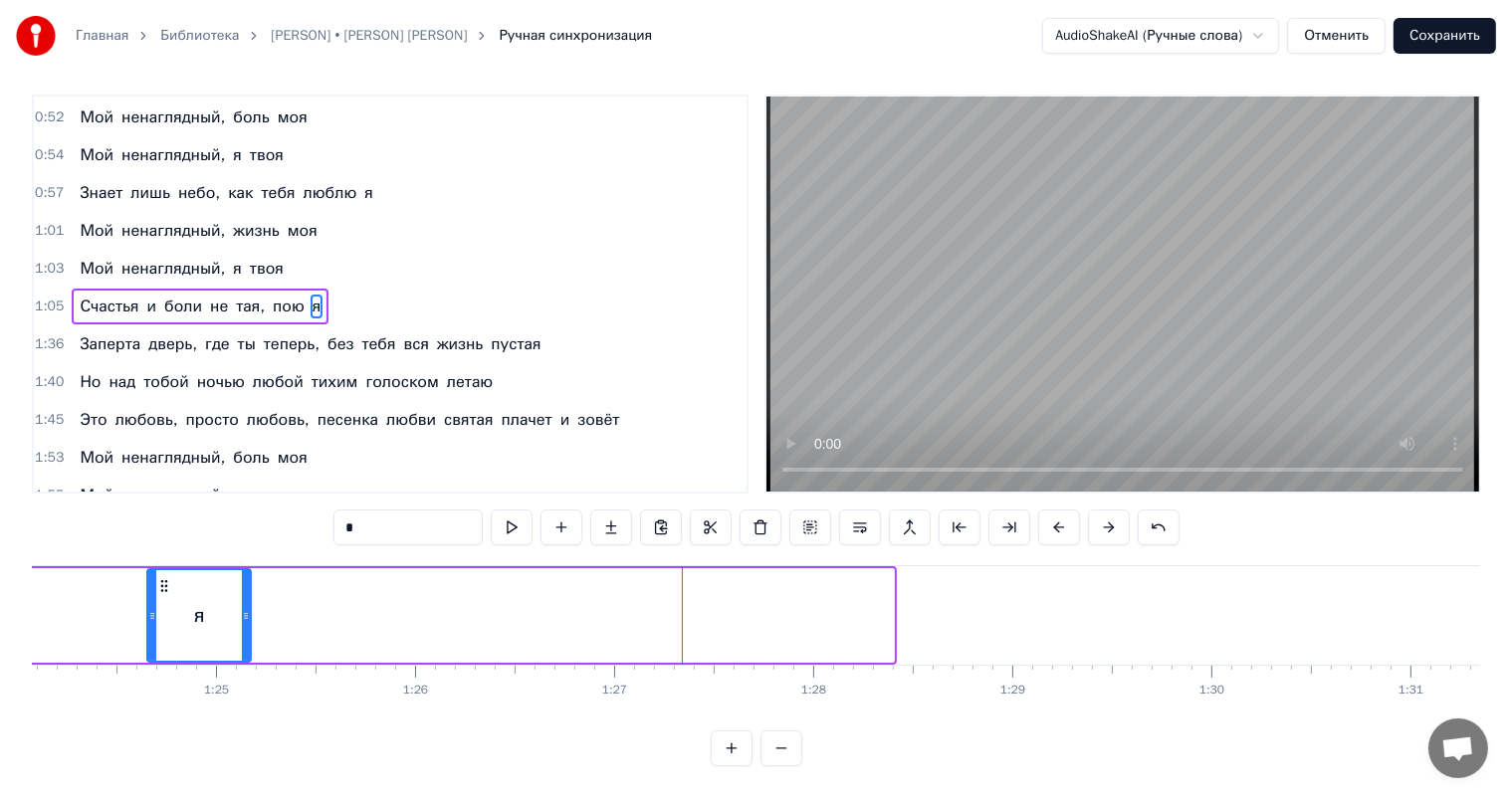 drag, startPoint x: 889, startPoint y: 569, endPoint x: 239, endPoint y: 596, distance: 650.561 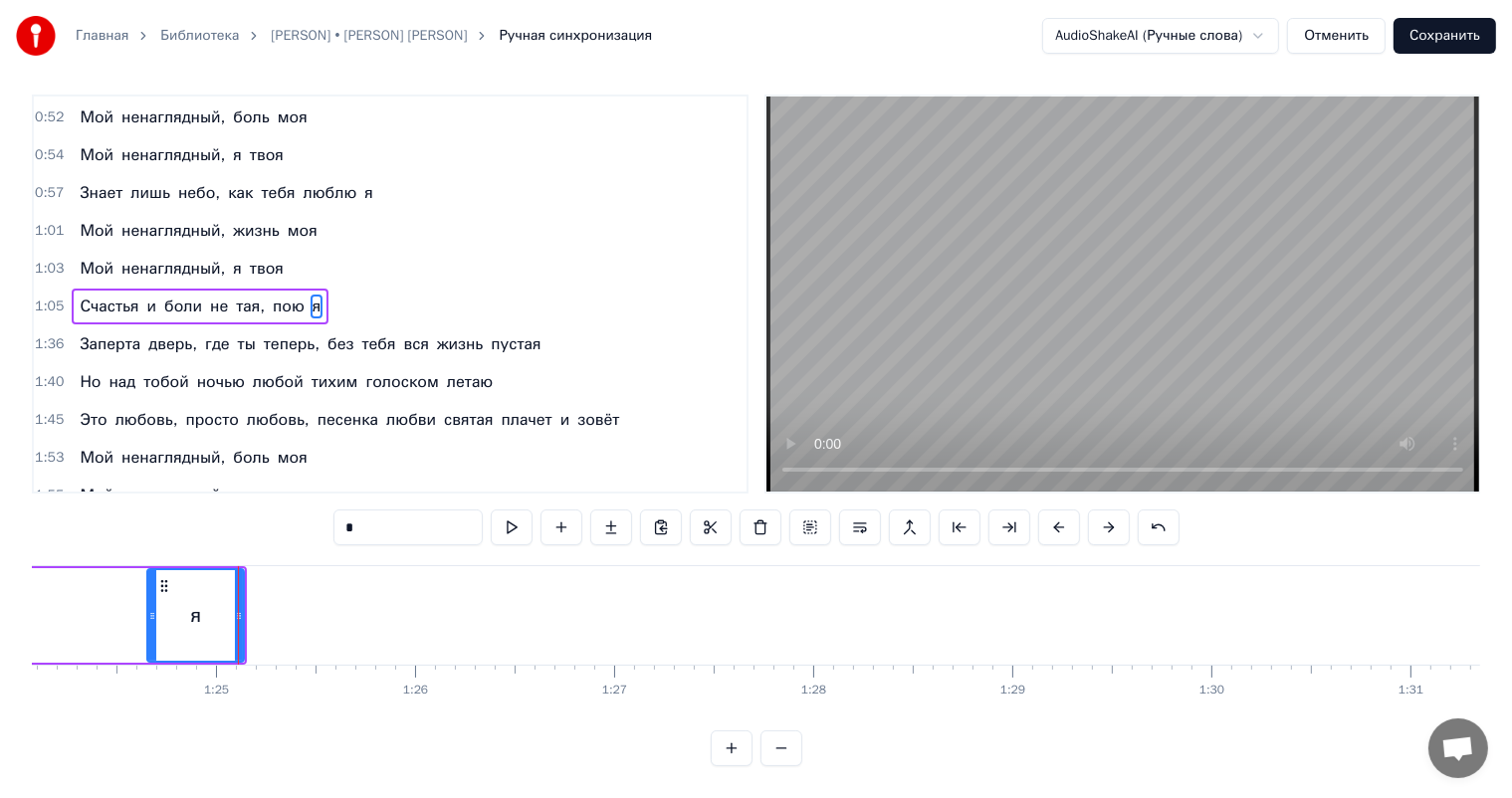 scroll, scrollTop: 0, scrollLeft: 0, axis: both 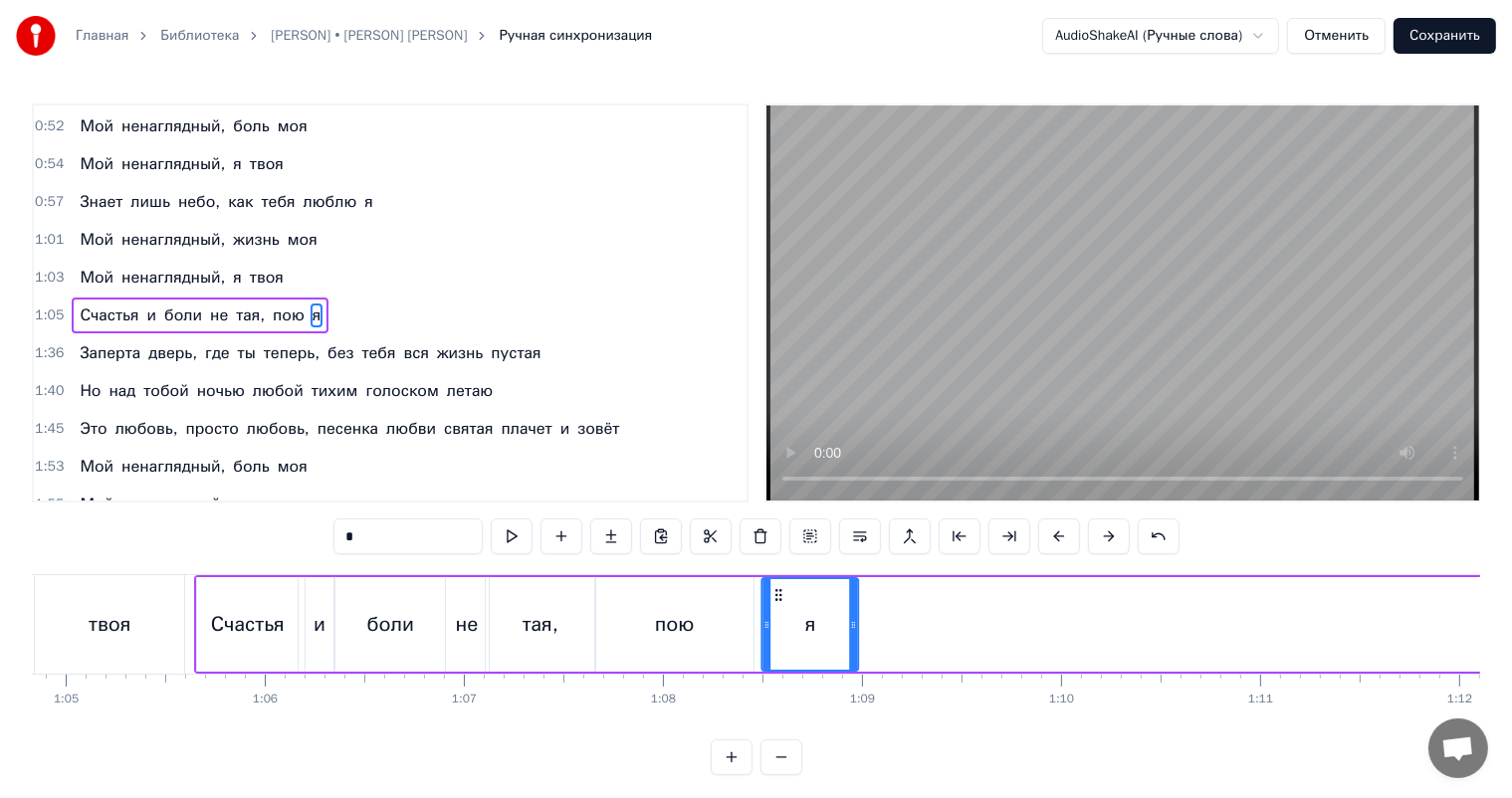 drag, startPoint x: 166, startPoint y: 589, endPoint x: 780, endPoint y: 612, distance: 614.4306 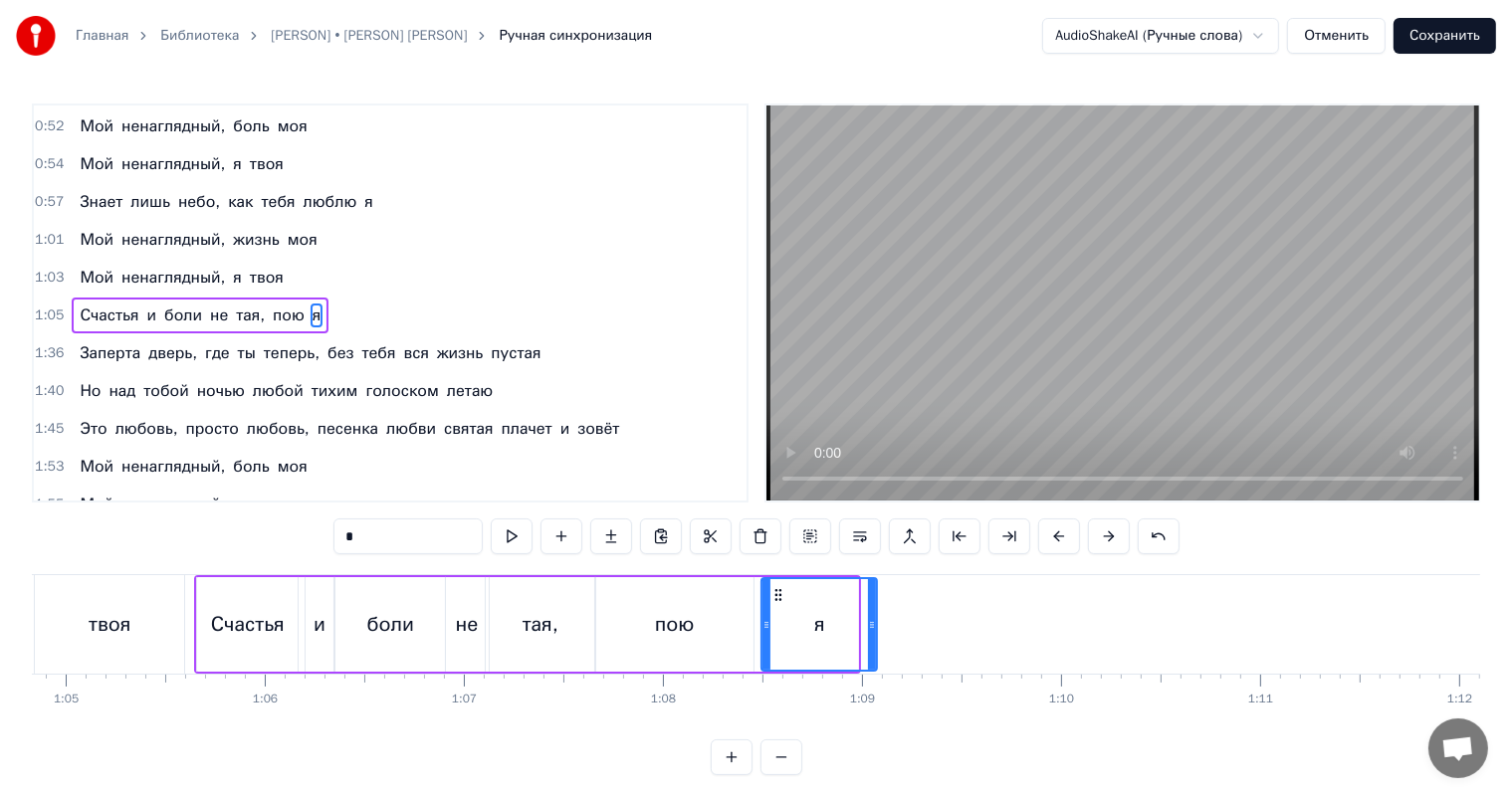 drag, startPoint x: 853, startPoint y: 607, endPoint x: 872, endPoint y: 605, distance: 19.104973 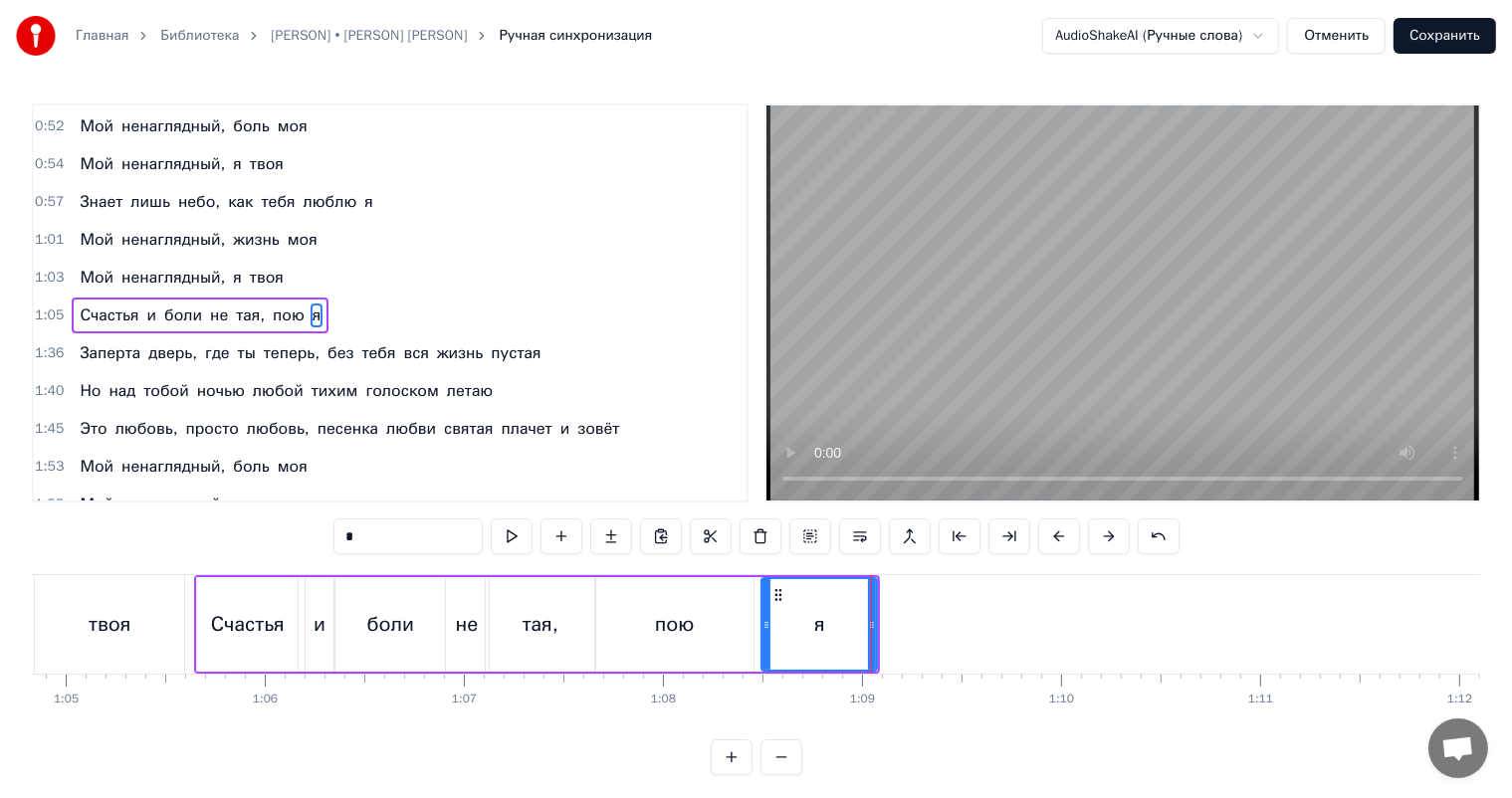 click on "твоя" at bounding box center [109, 624] 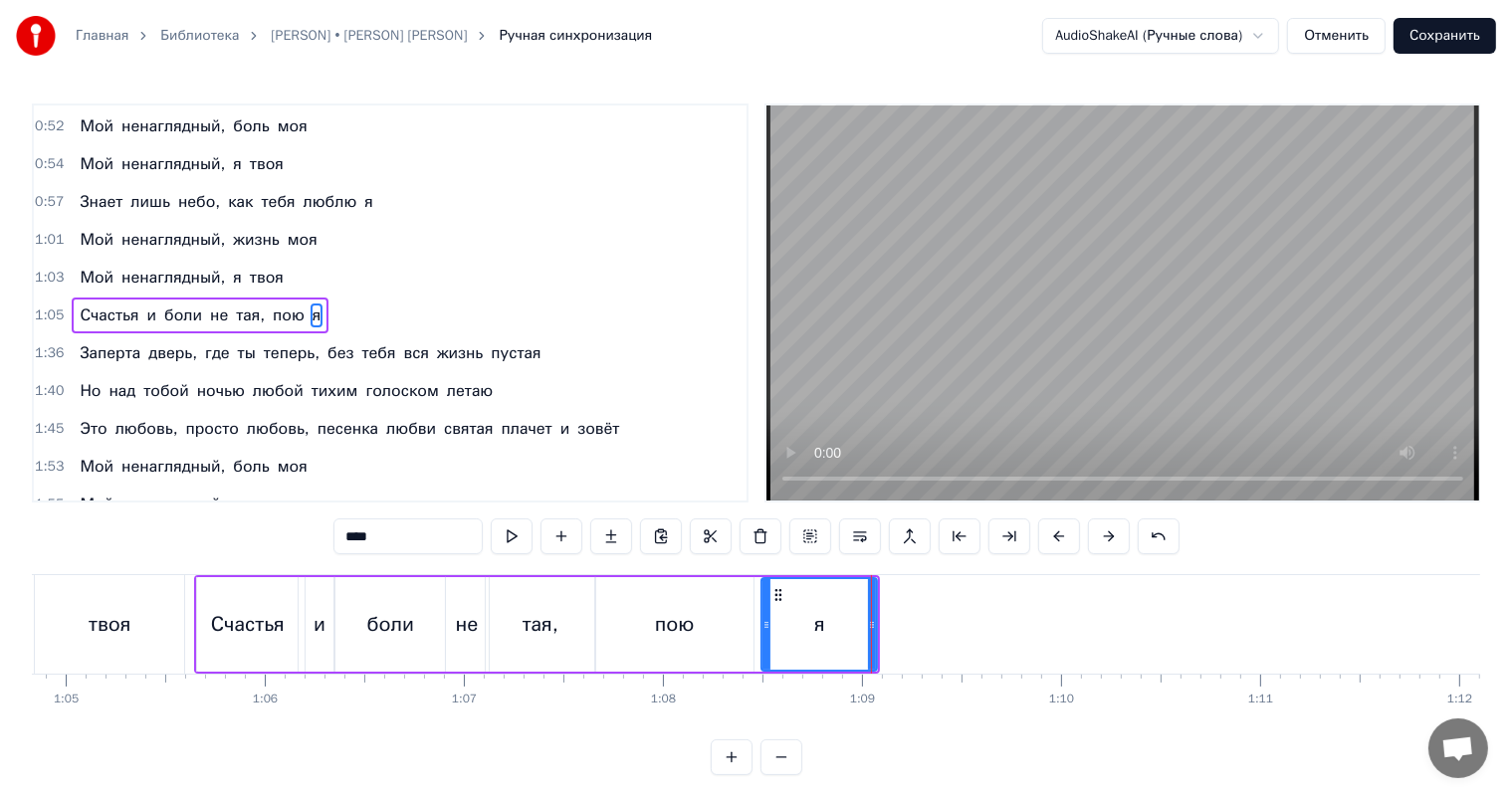 scroll, scrollTop: 112, scrollLeft: 0, axis: vertical 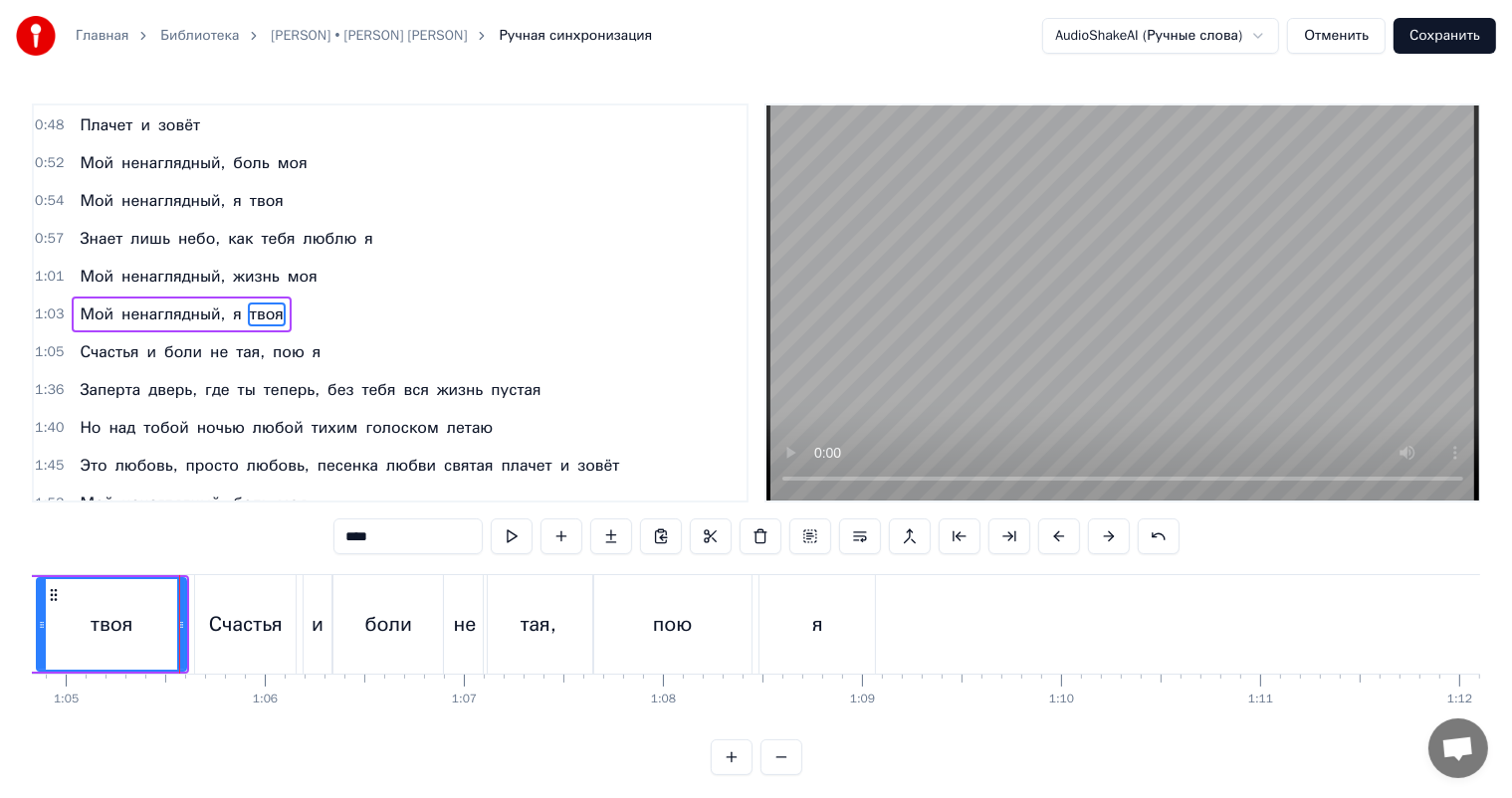 click at bounding box center [1123, 302] 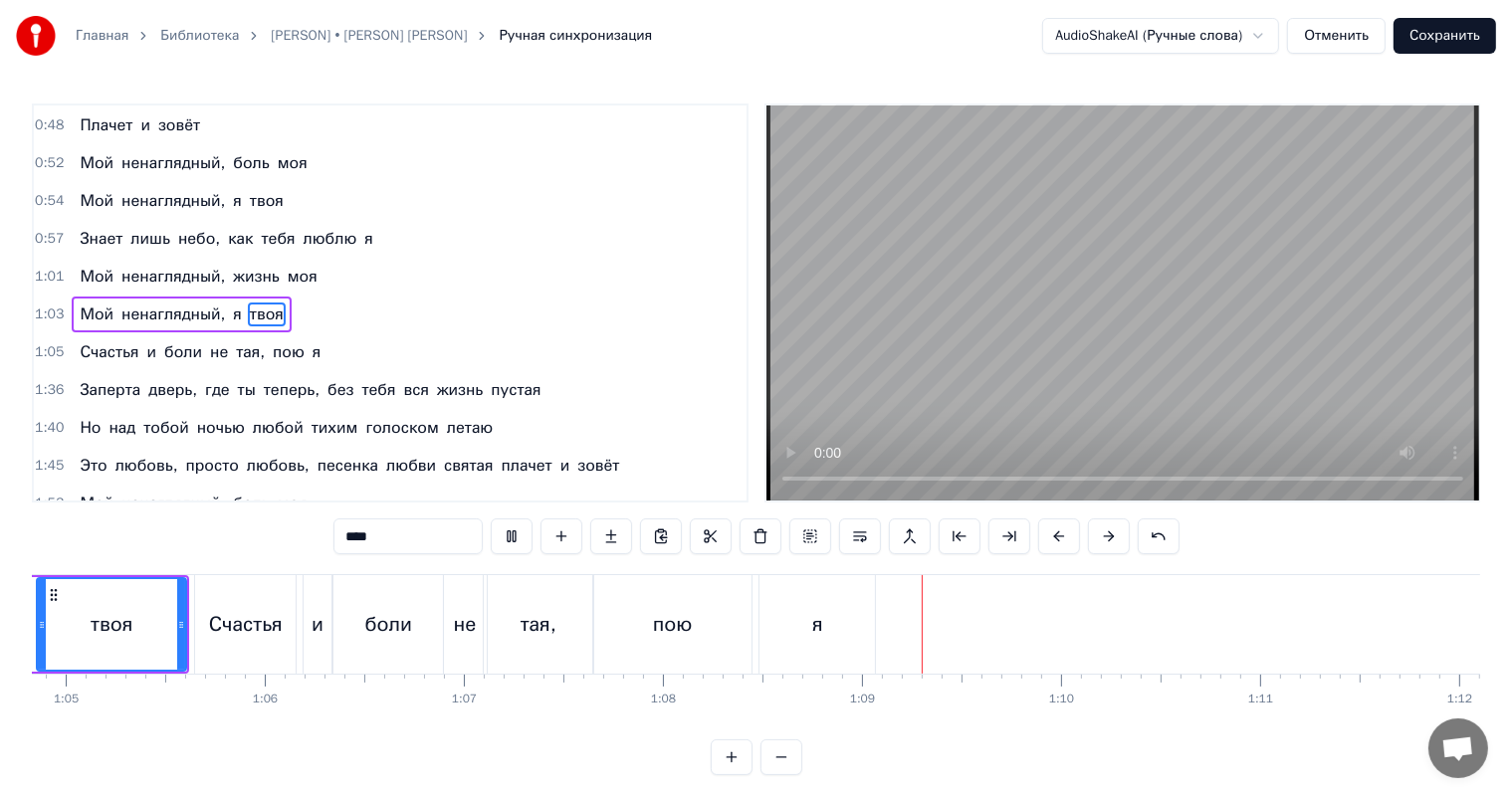 drag, startPoint x: 1170, startPoint y: 249, endPoint x: 1096, endPoint y: 299, distance: 89.30845 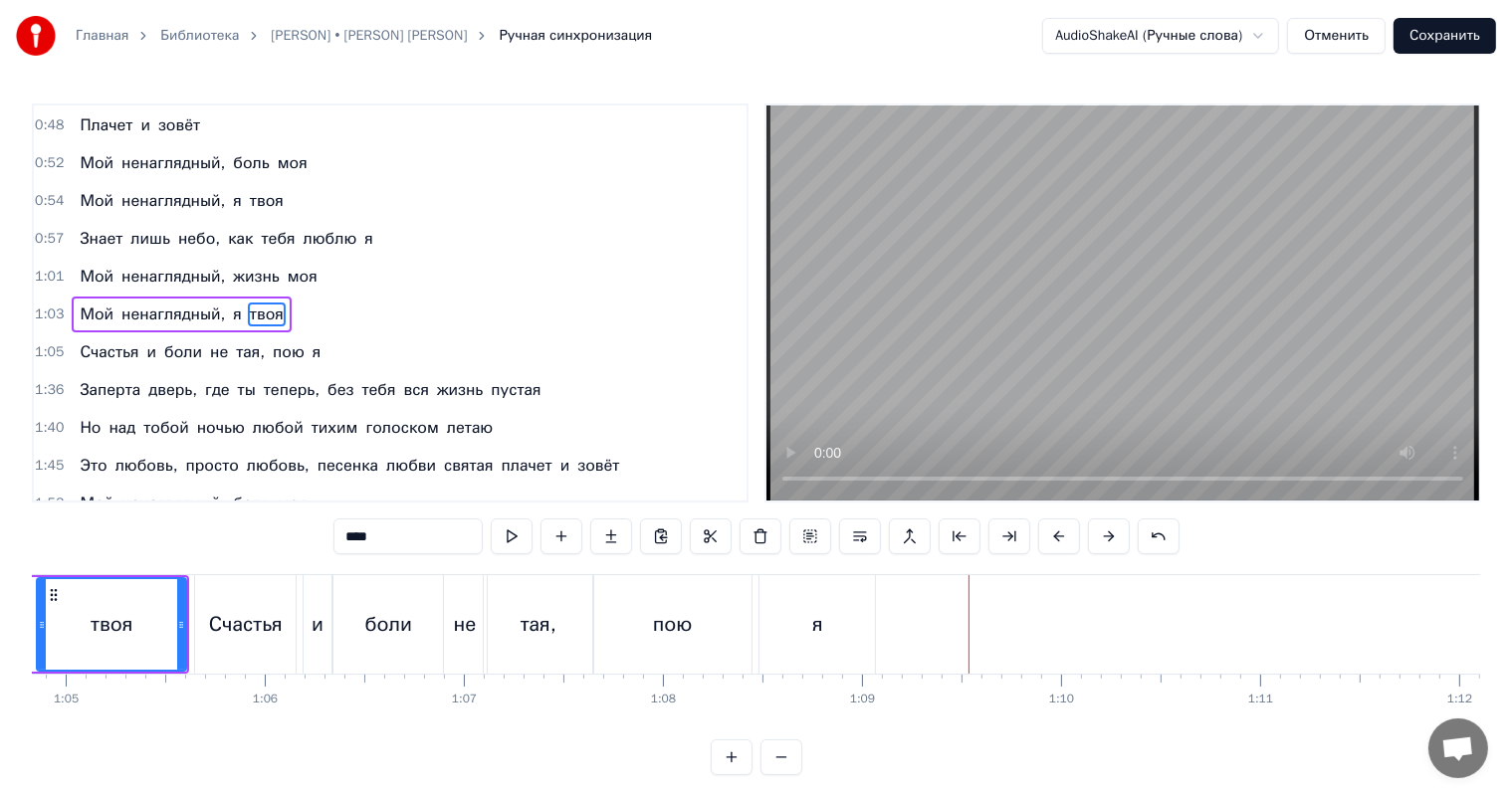 click on "пою" at bounding box center (672, 624) 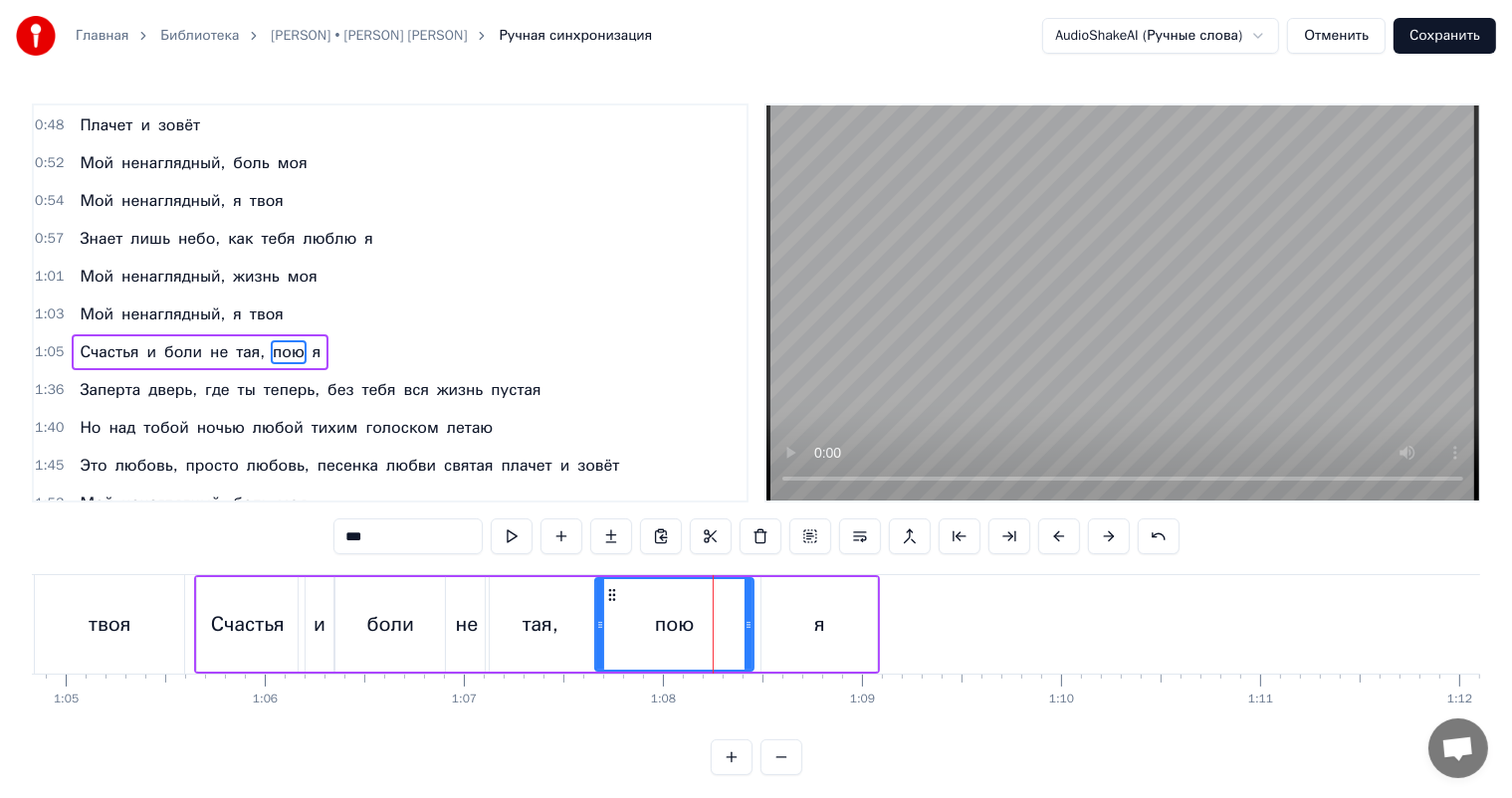 scroll, scrollTop: 149, scrollLeft: 0, axis: vertical 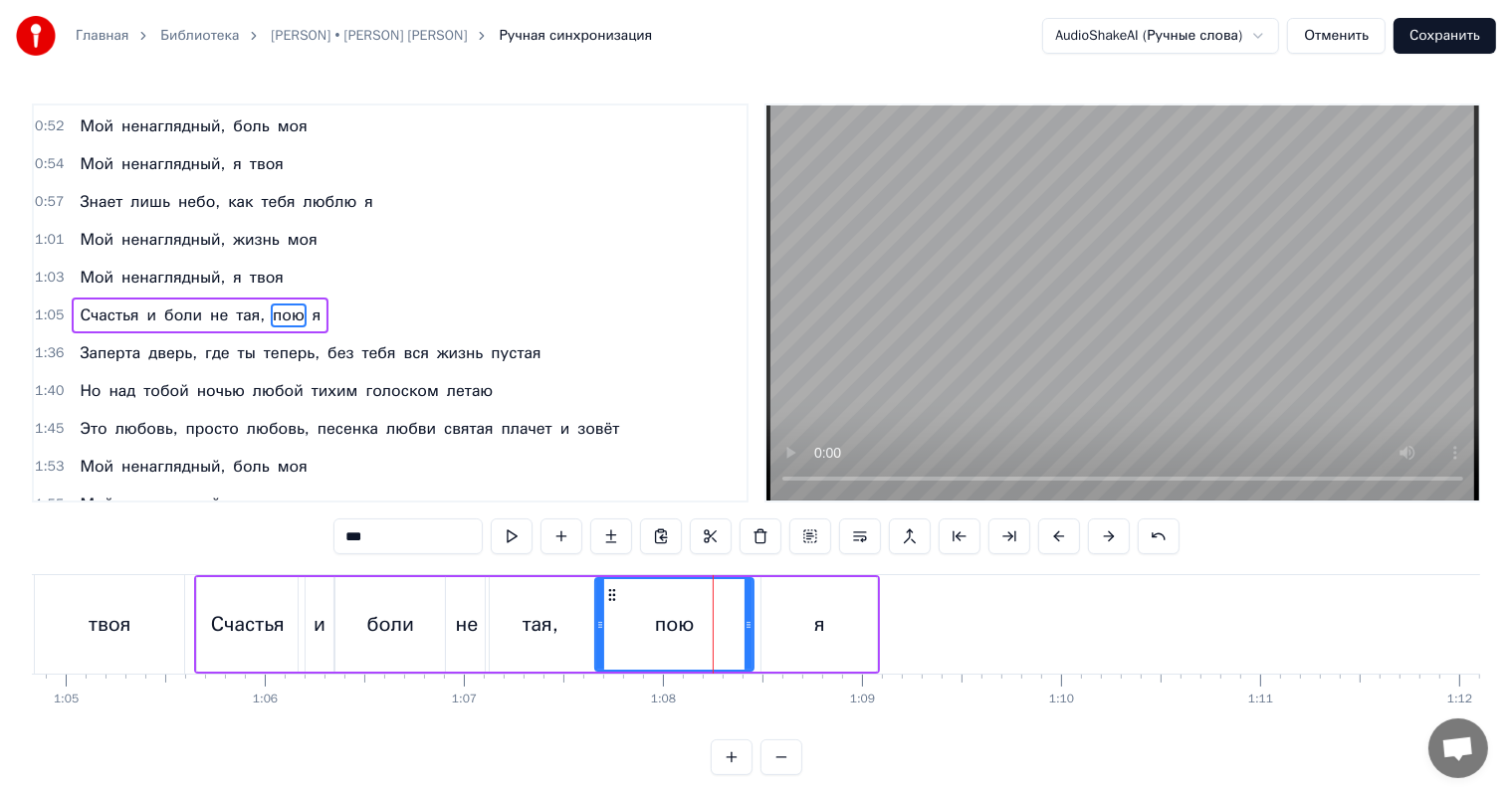 click on "я" at bounding box center [819, 624] 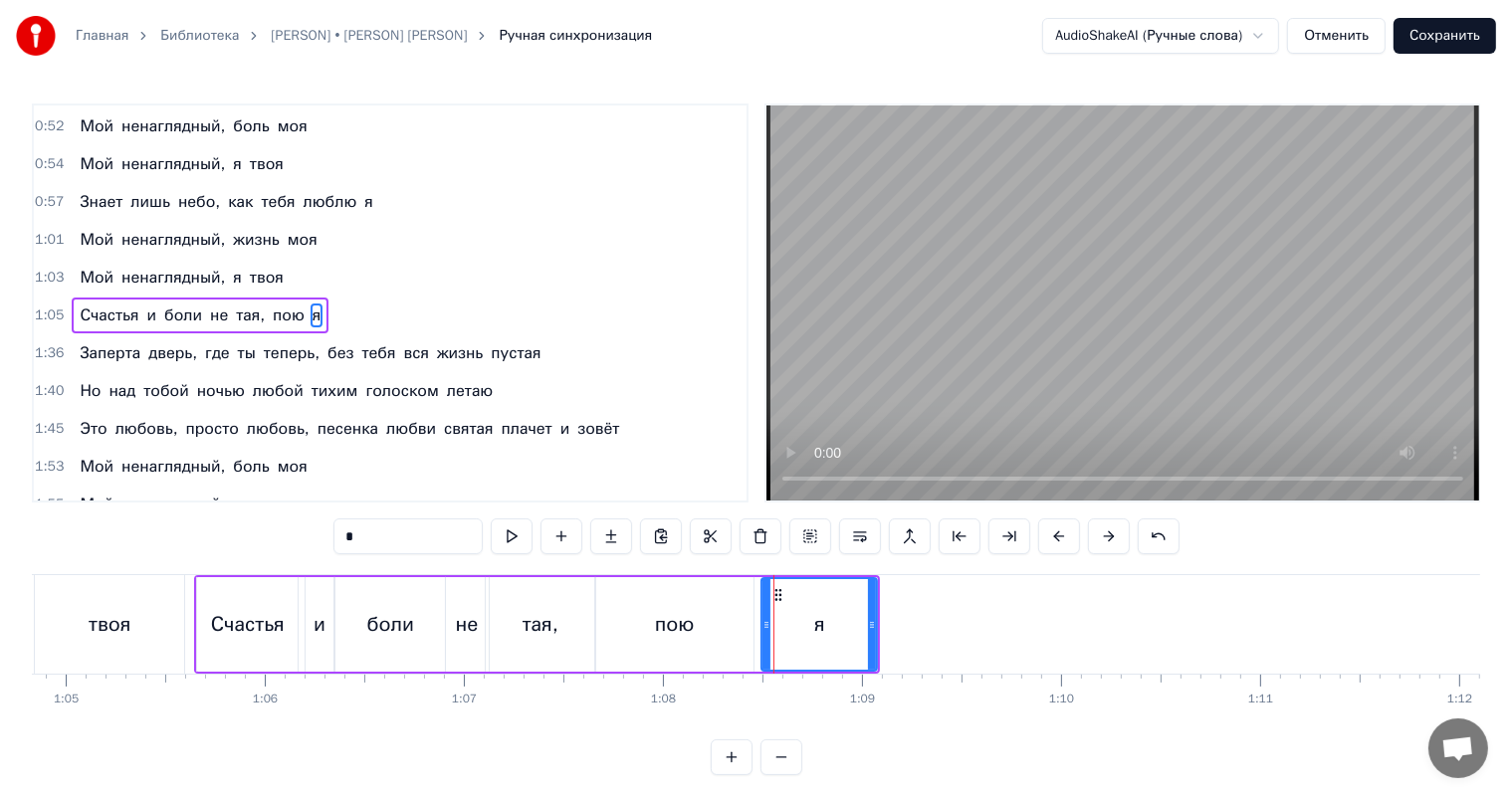 click on "пою" at bounding box center (674, 624) 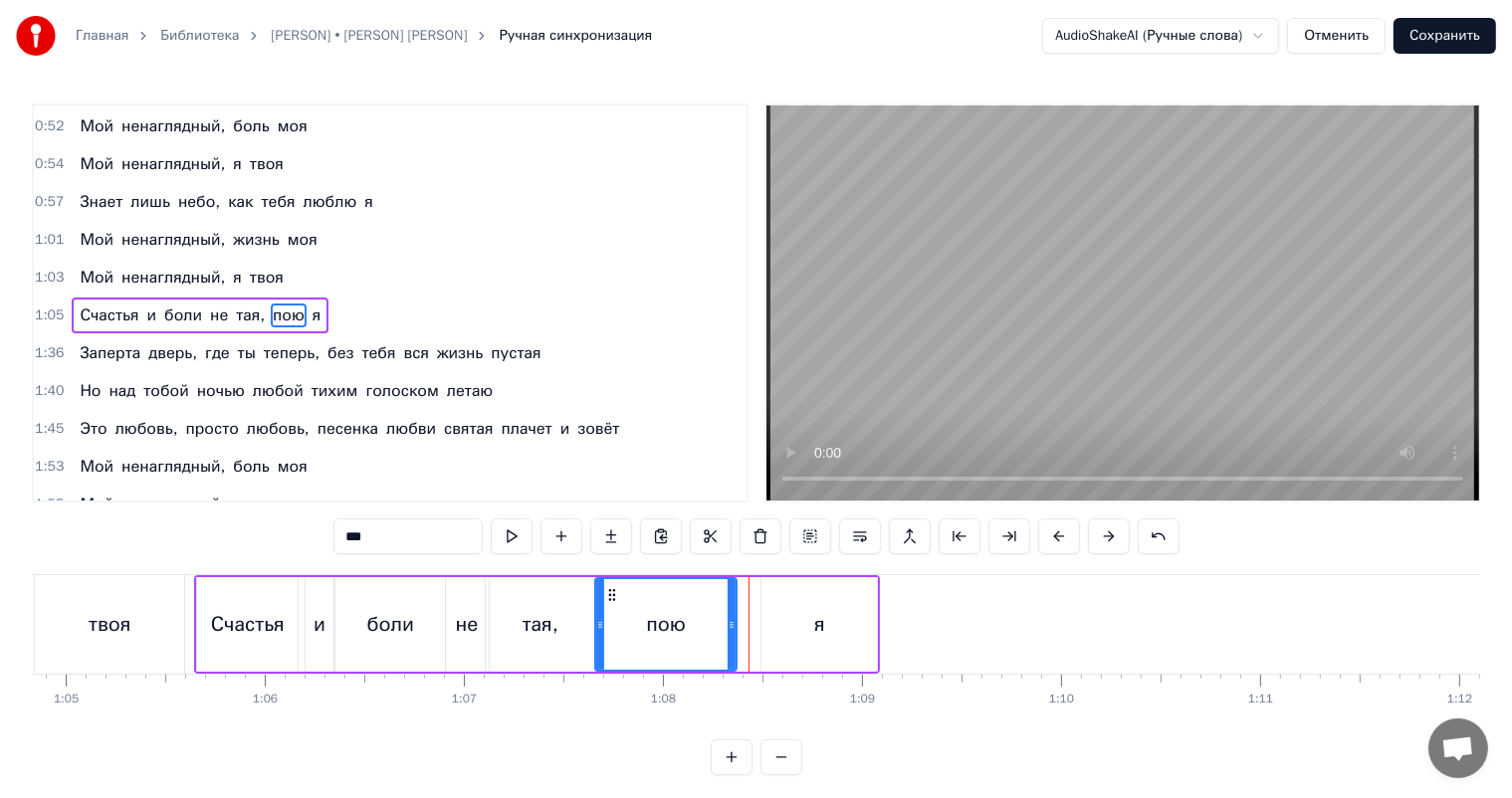 drag, startPoint x: 750, startPoint y: 617, endPoint x: 733, endPoint y: 622, distance: 17.720045 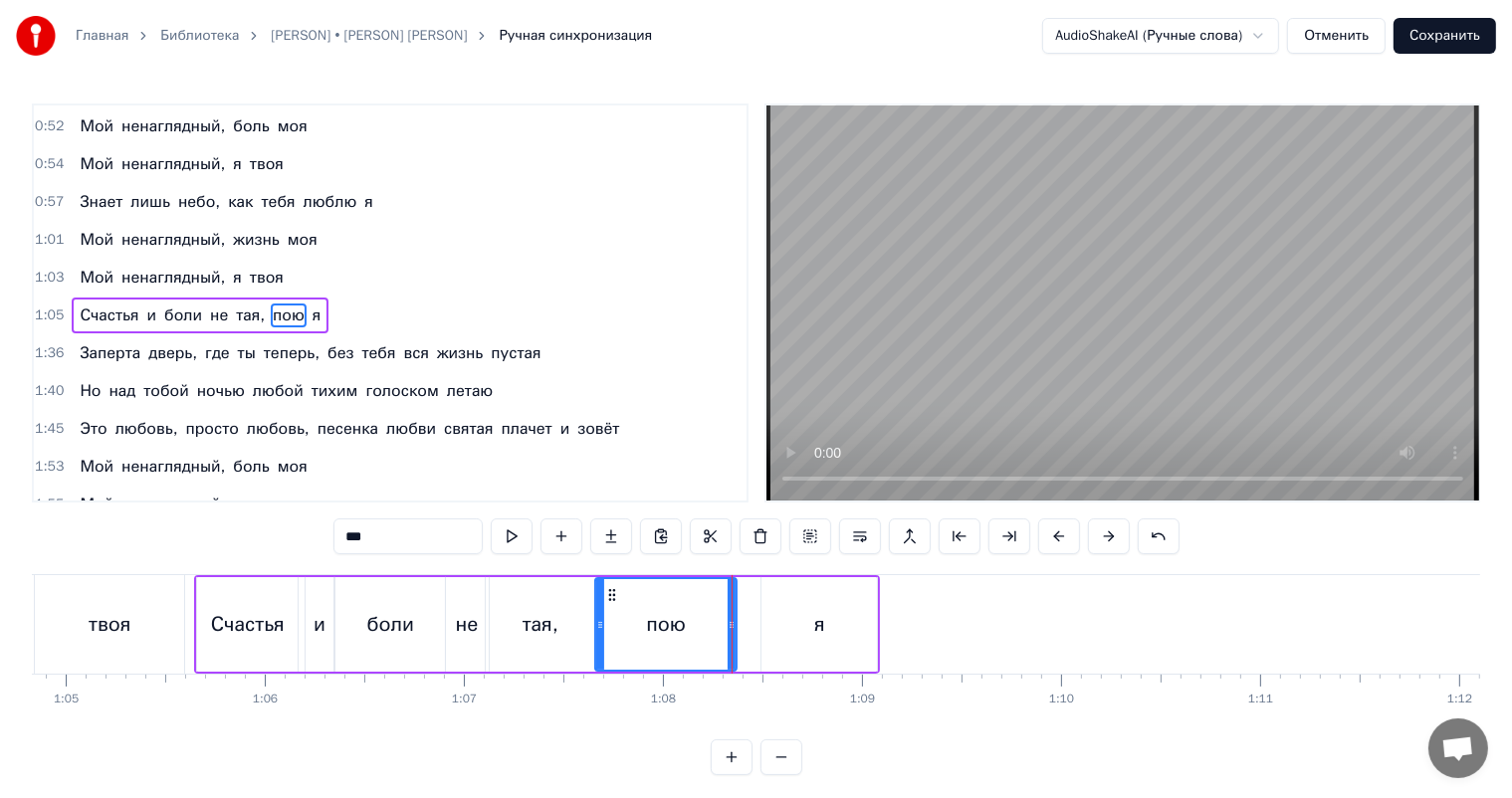click on "я" at bounding box center (819, 624) 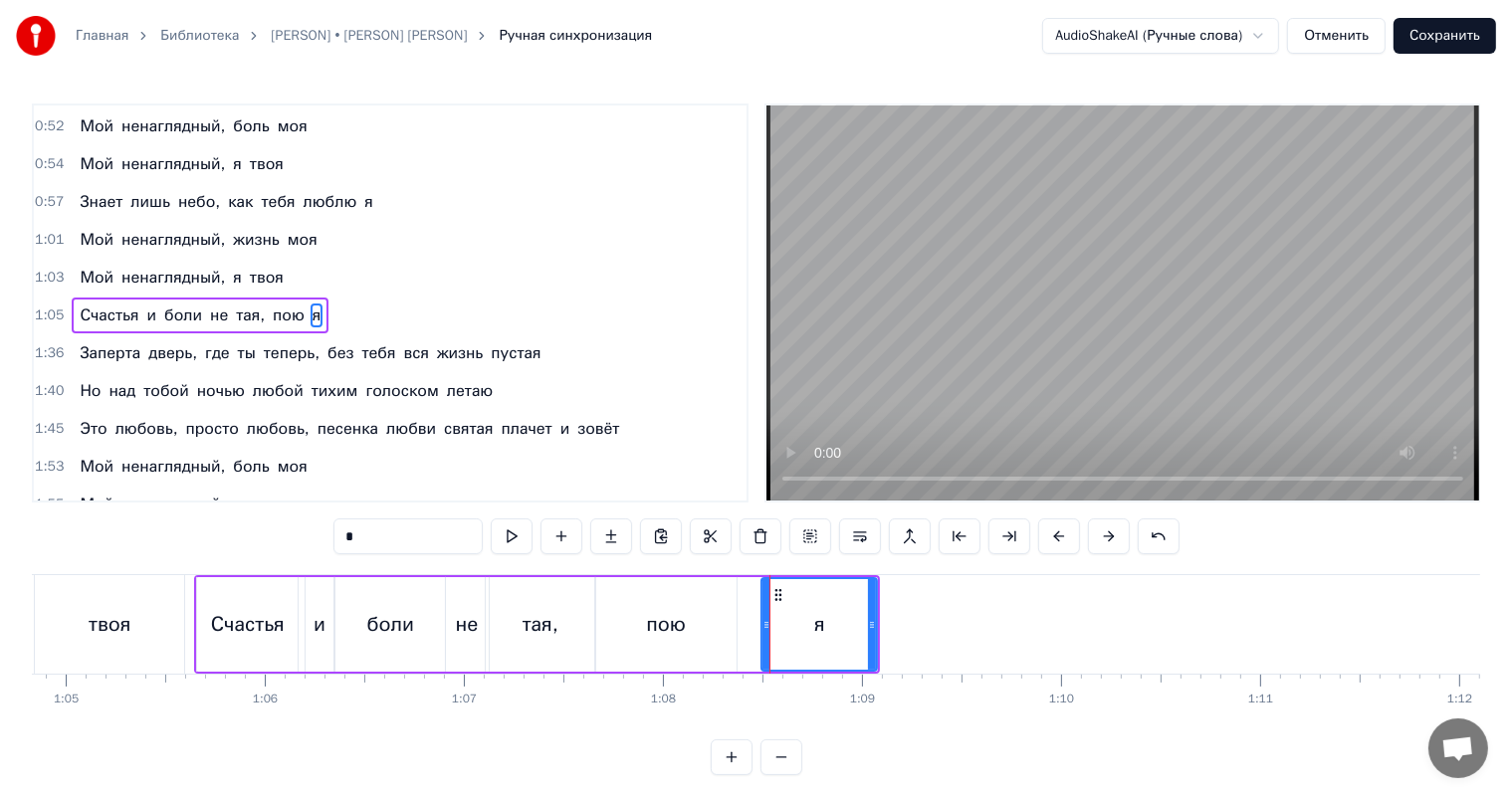 click on "Счастья и боли не тая, пою я" at bounding box center (537, 624) 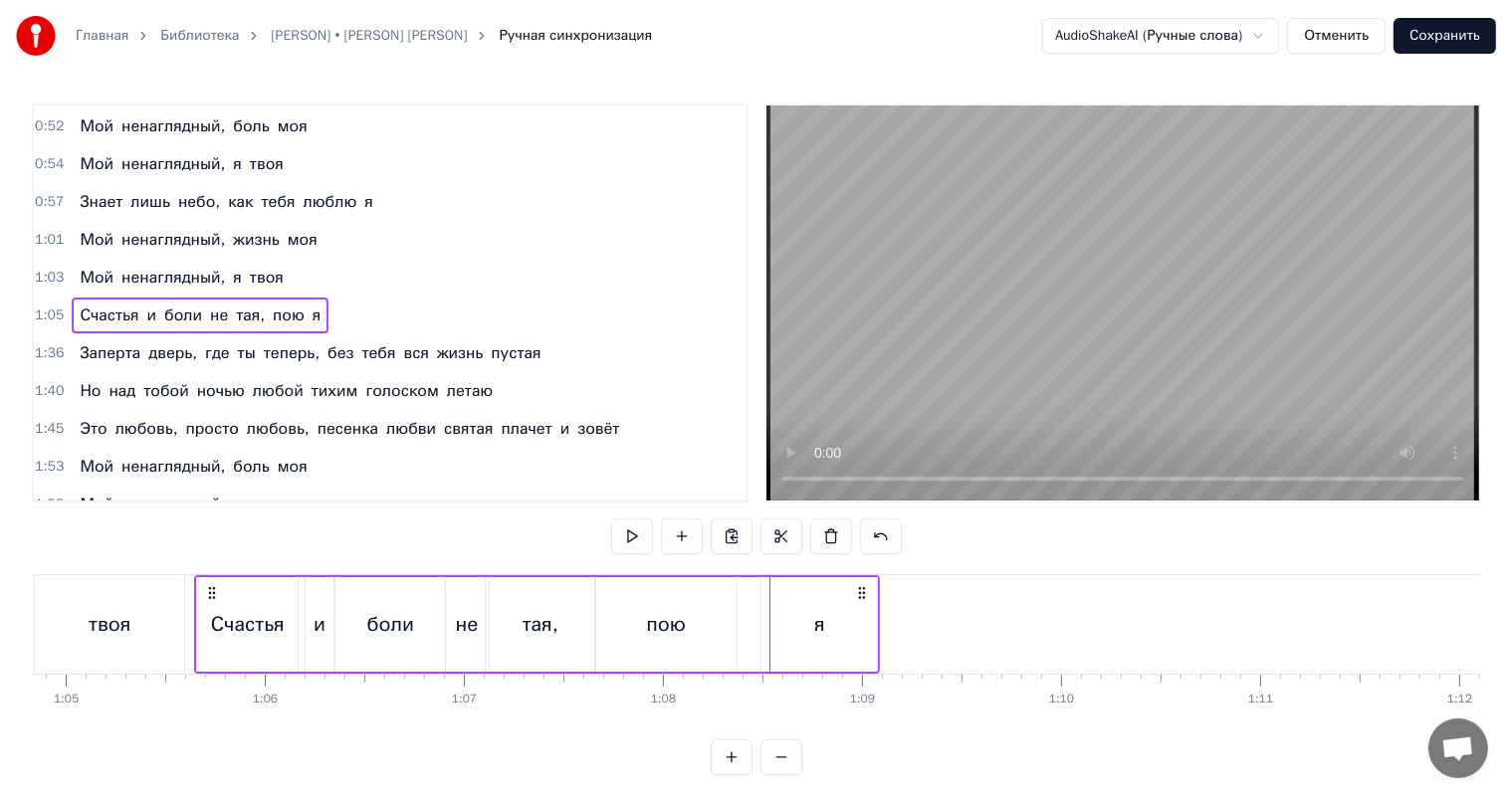 click on "я" at bounding box center [819, 624] 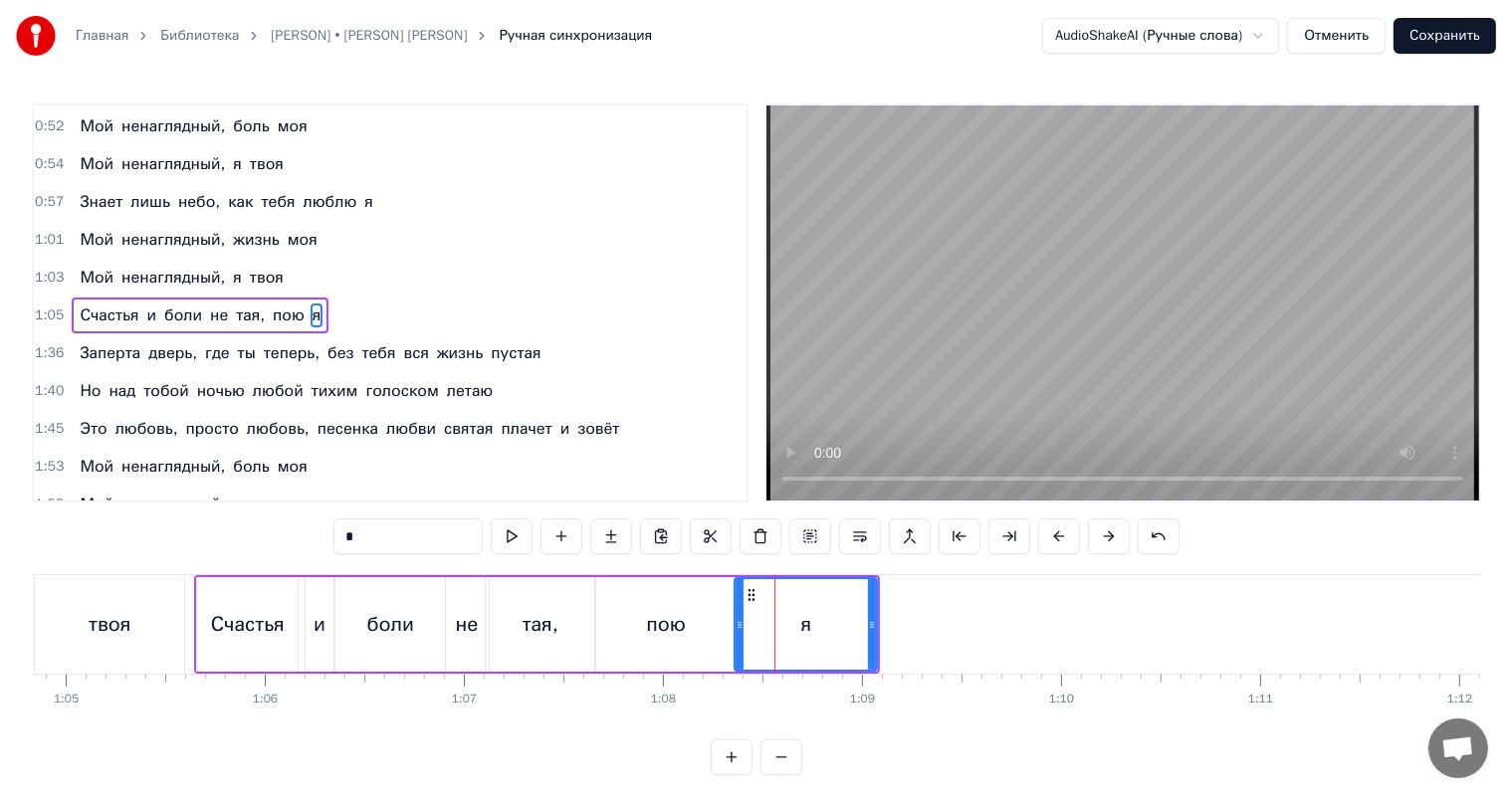 drag, startPoint x: 766, startPoint y: 610, endPoint x: 740, endPoint y: 620, distance: 27.85678 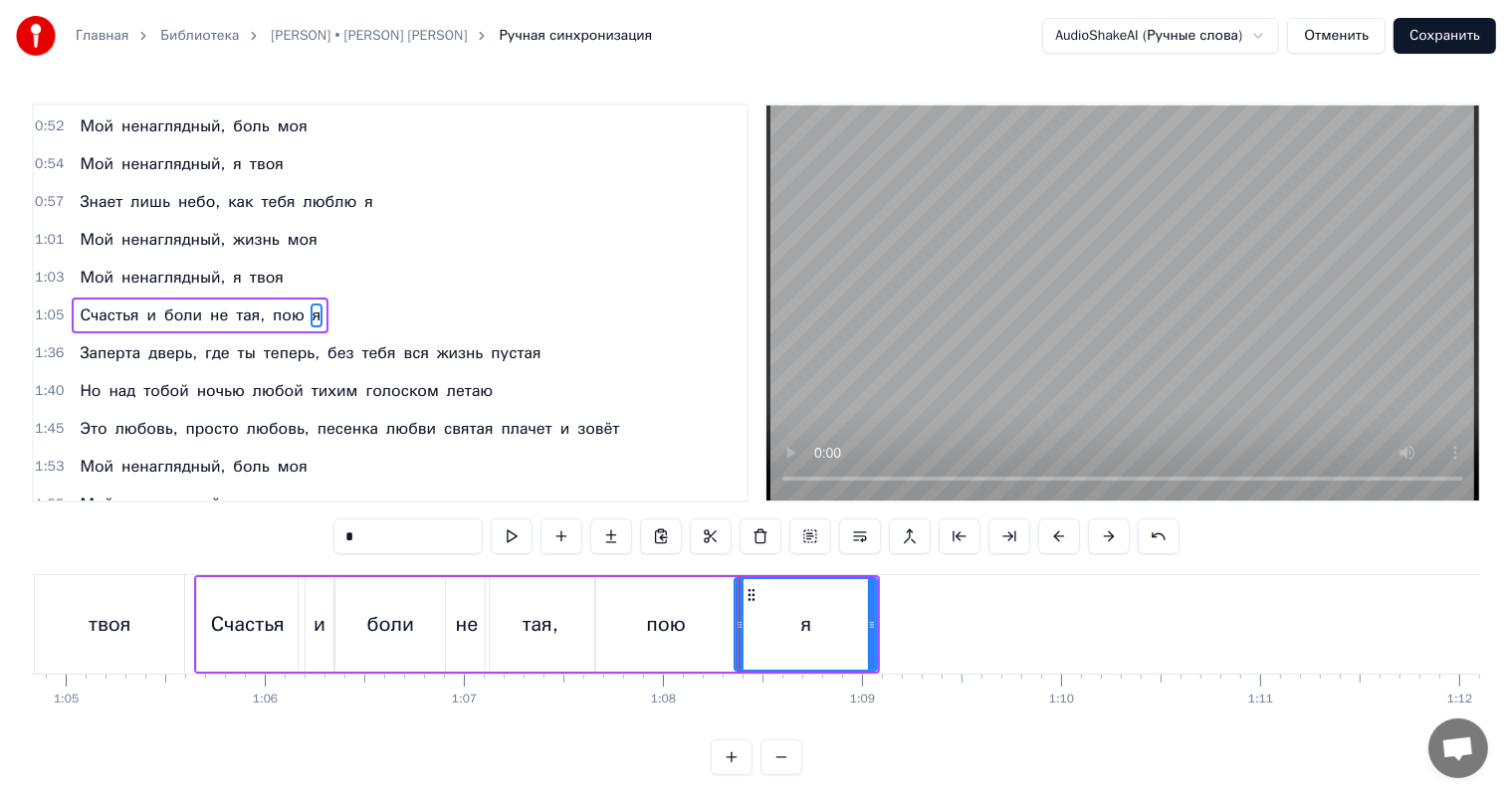 click on "твоя" at bounding box center [109, 624] 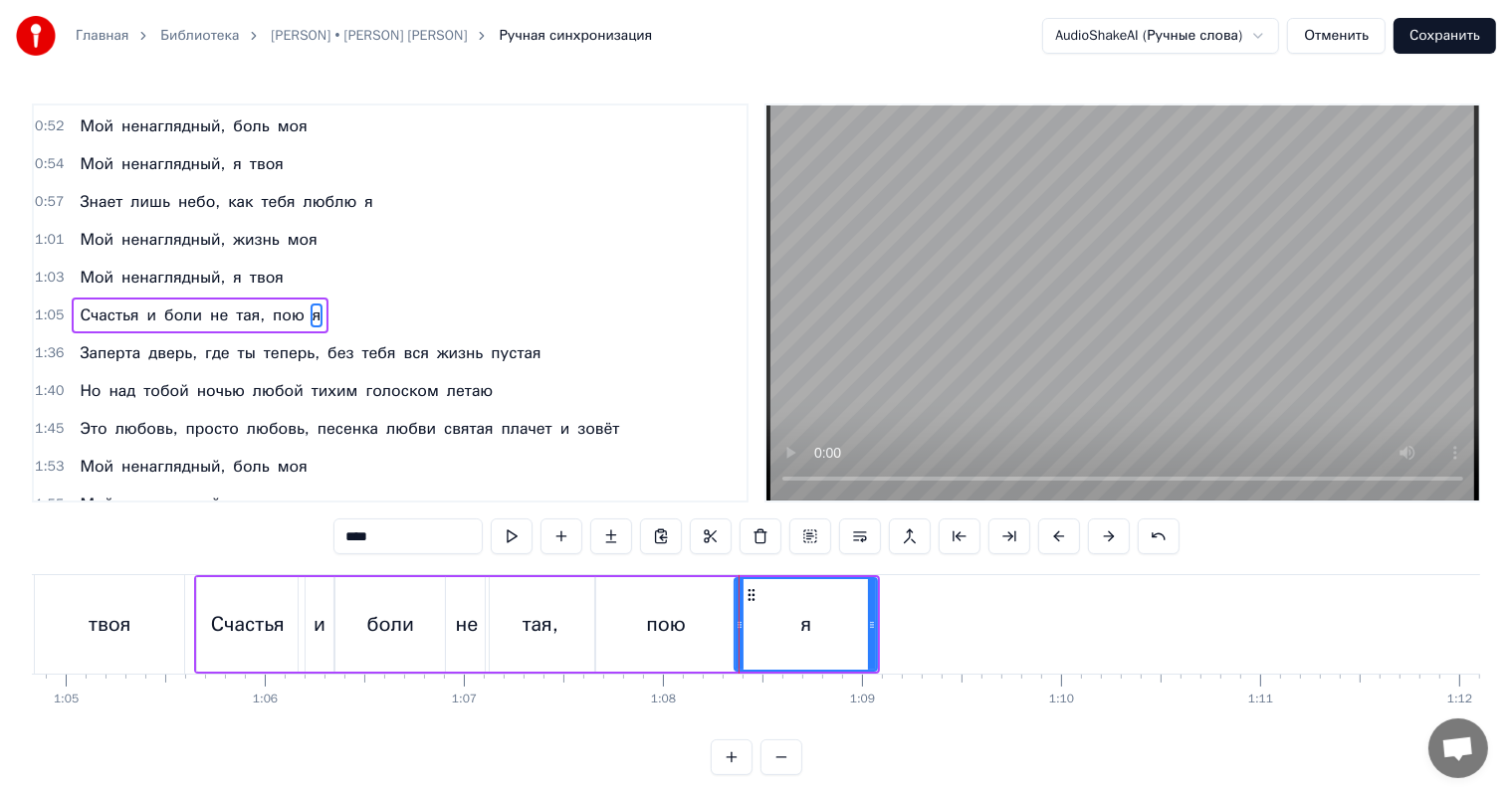 scroll, scrollTop: 112, scrollLeft: 0, axis: vertical 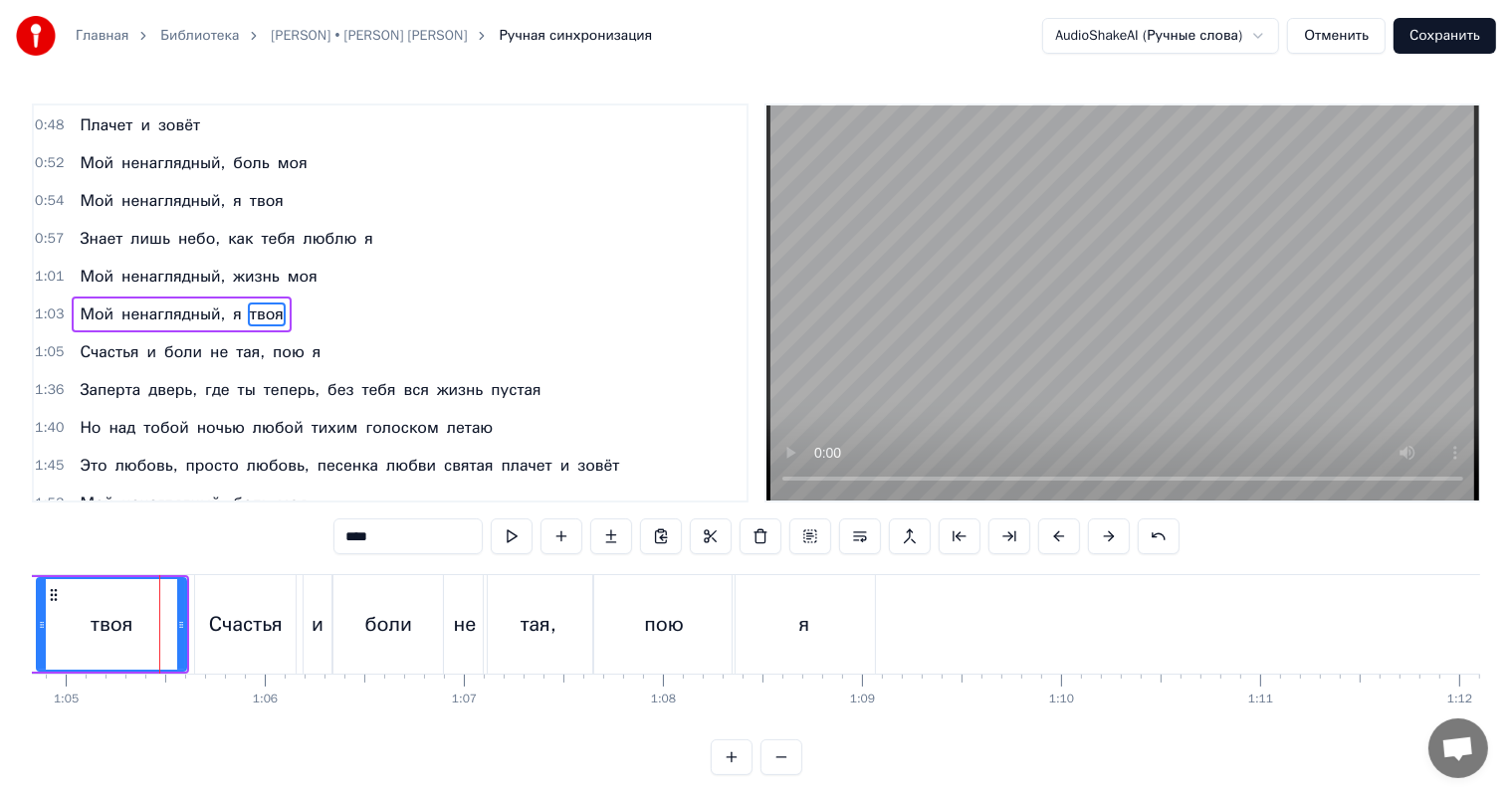 click at bounding box center [1123, 302] 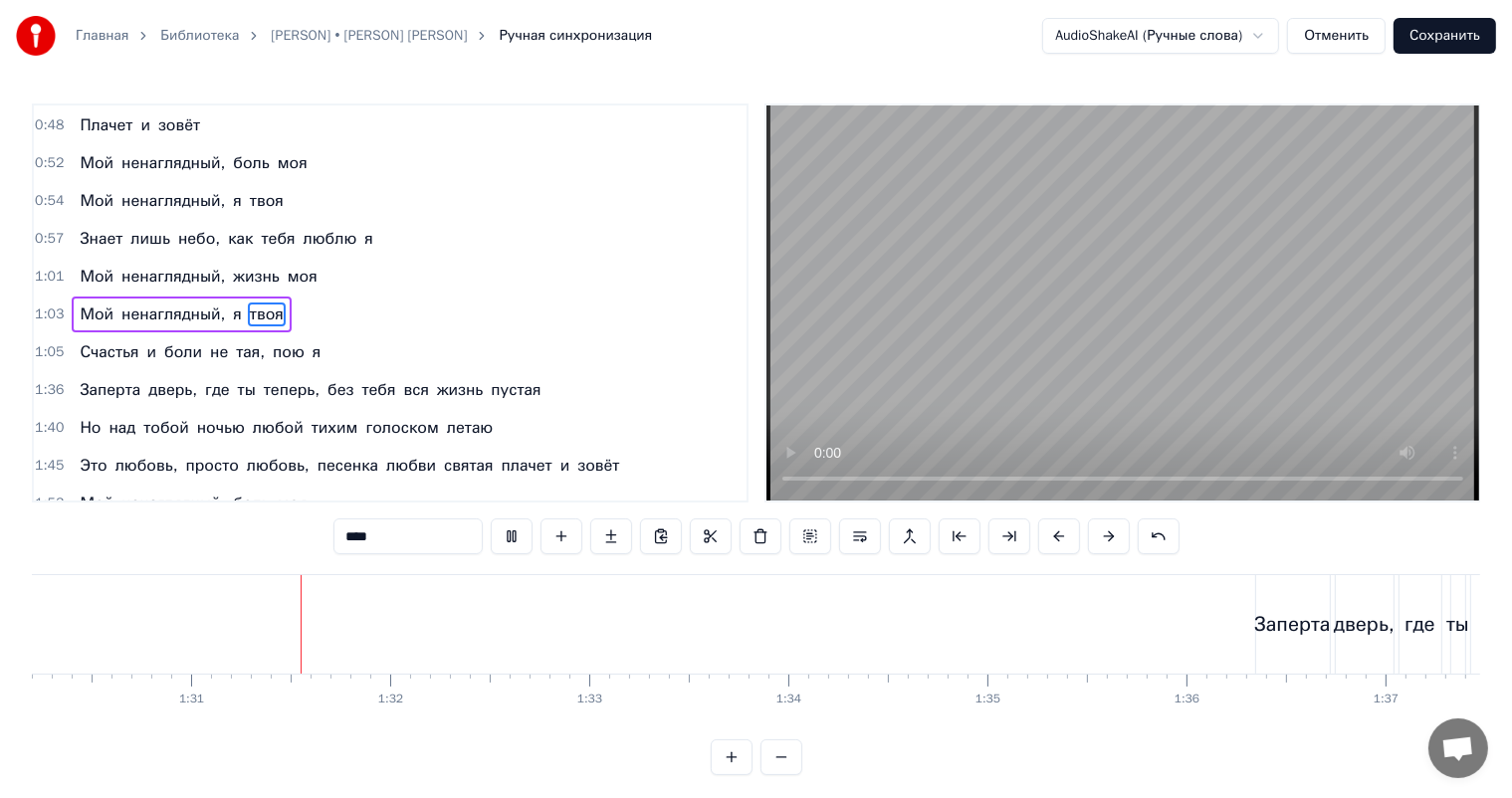 scroll, scrollTop: 0, scrollLeft: 17997, axis: horizontal 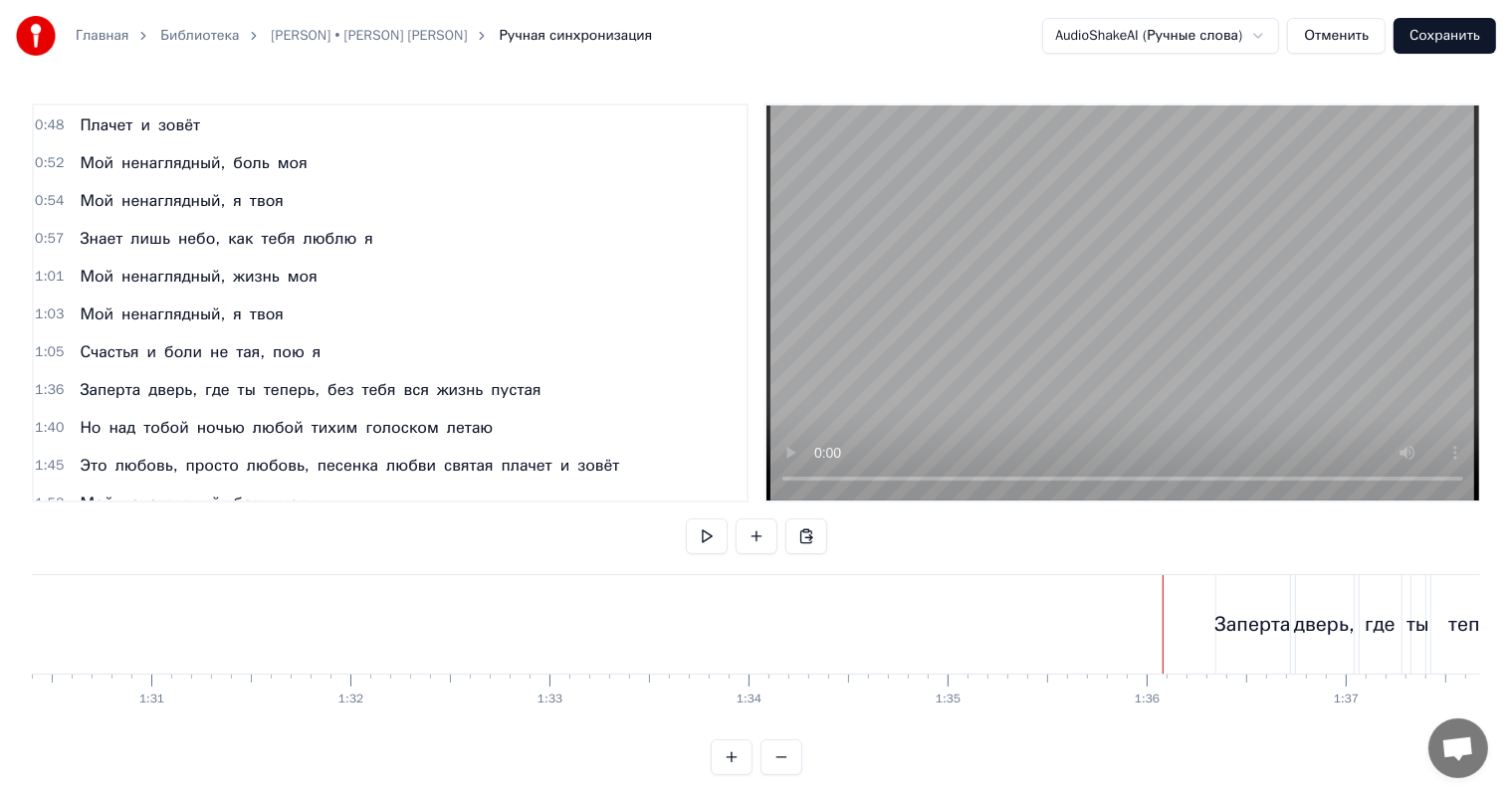 click at bounding box center (1123, 302) 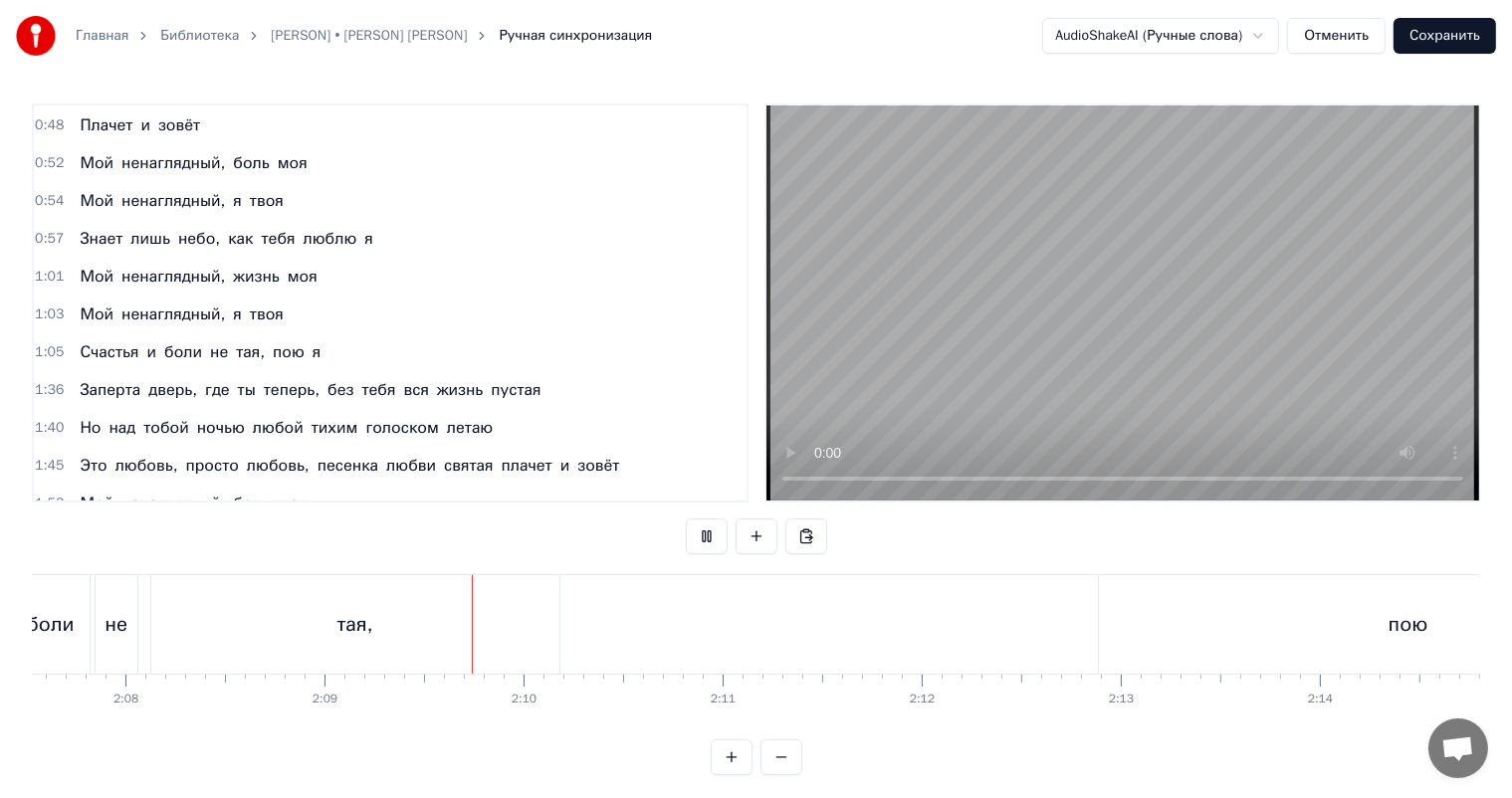 scroll, scrollTop: 0, scrollLeft: 25624, axis: horizontal 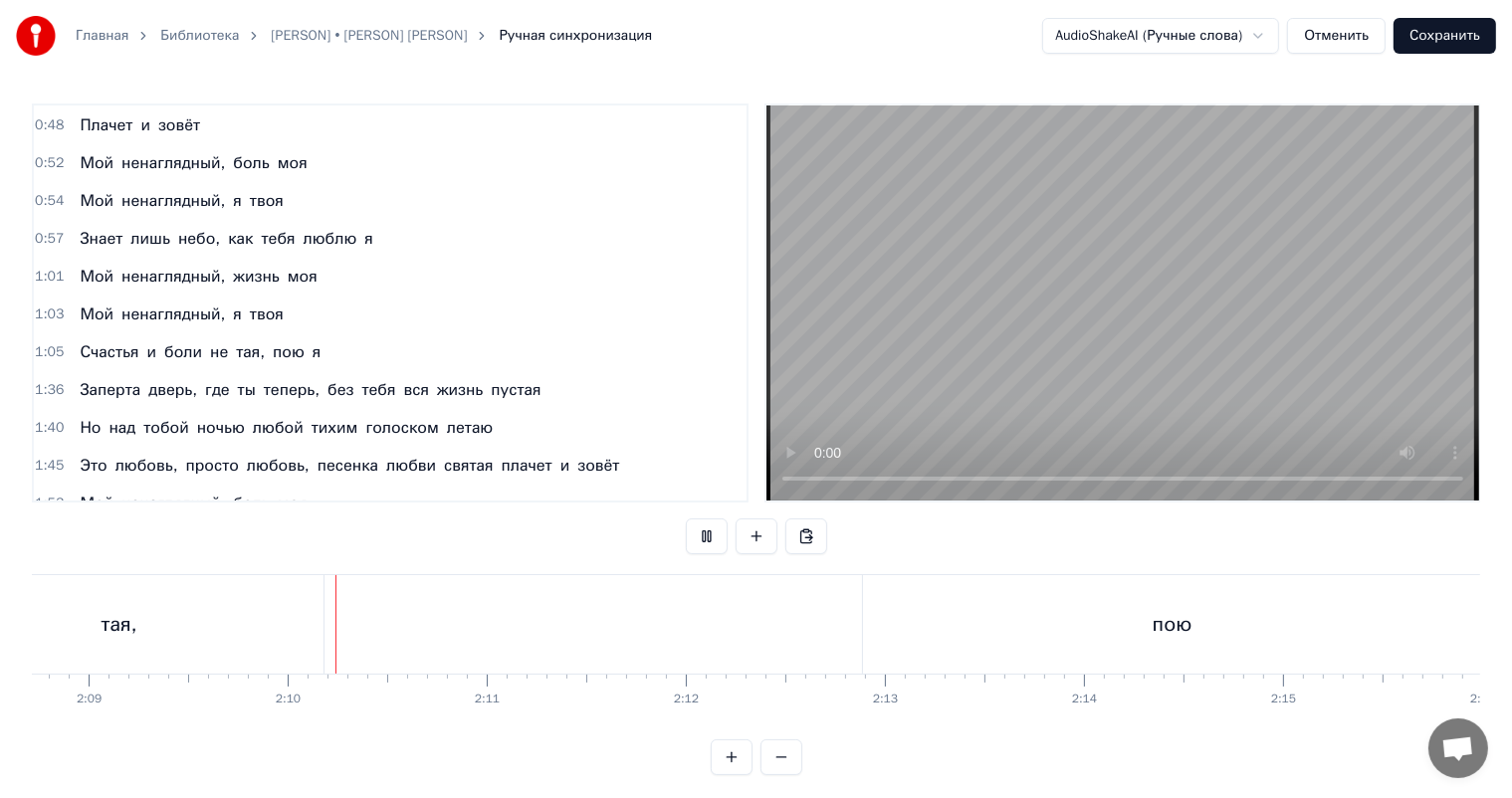 click at bounding box center [1123, 302] 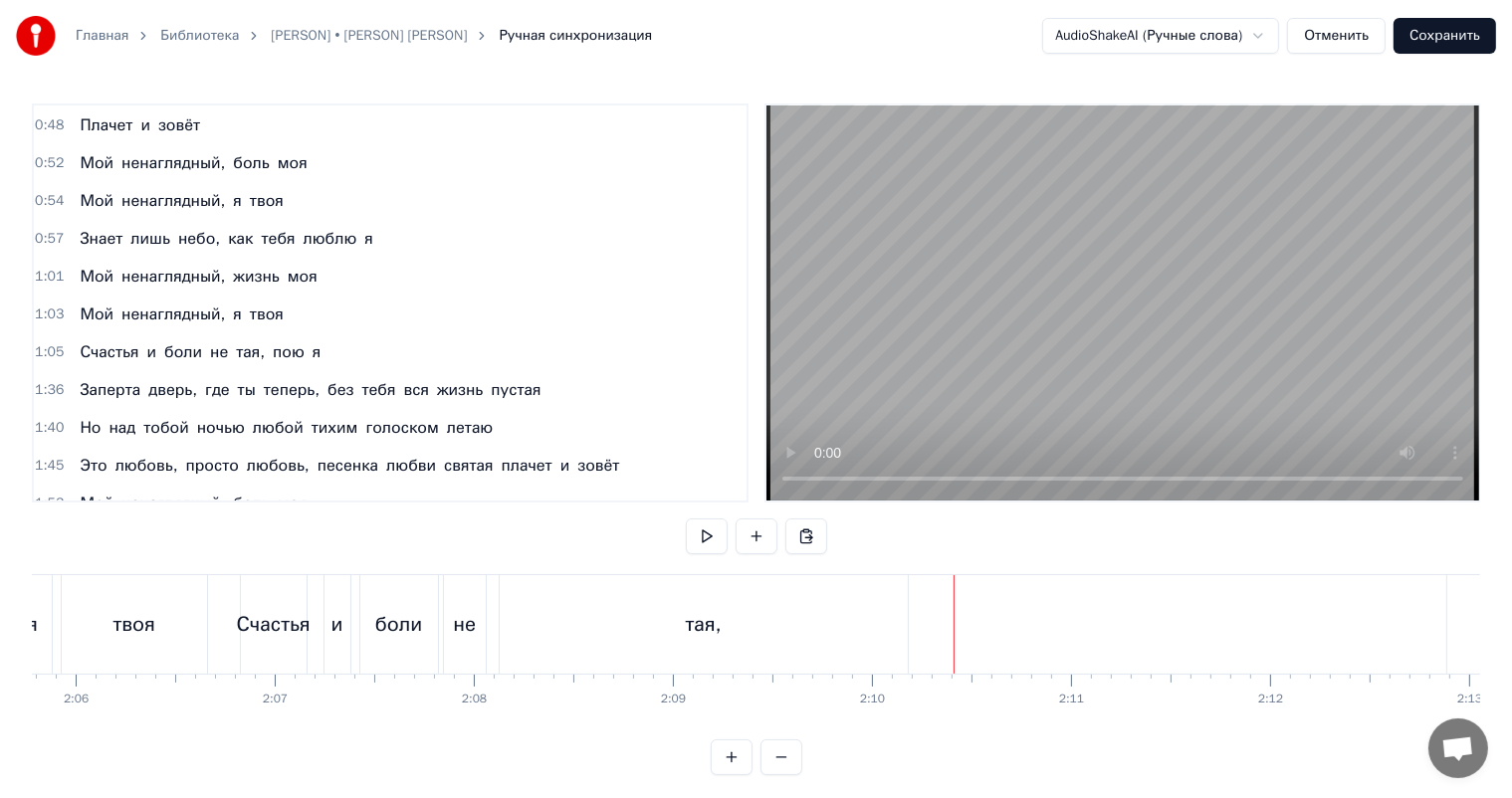 scroll, scrollTop: 0, scrollLeft: 24928, axis: horizontal 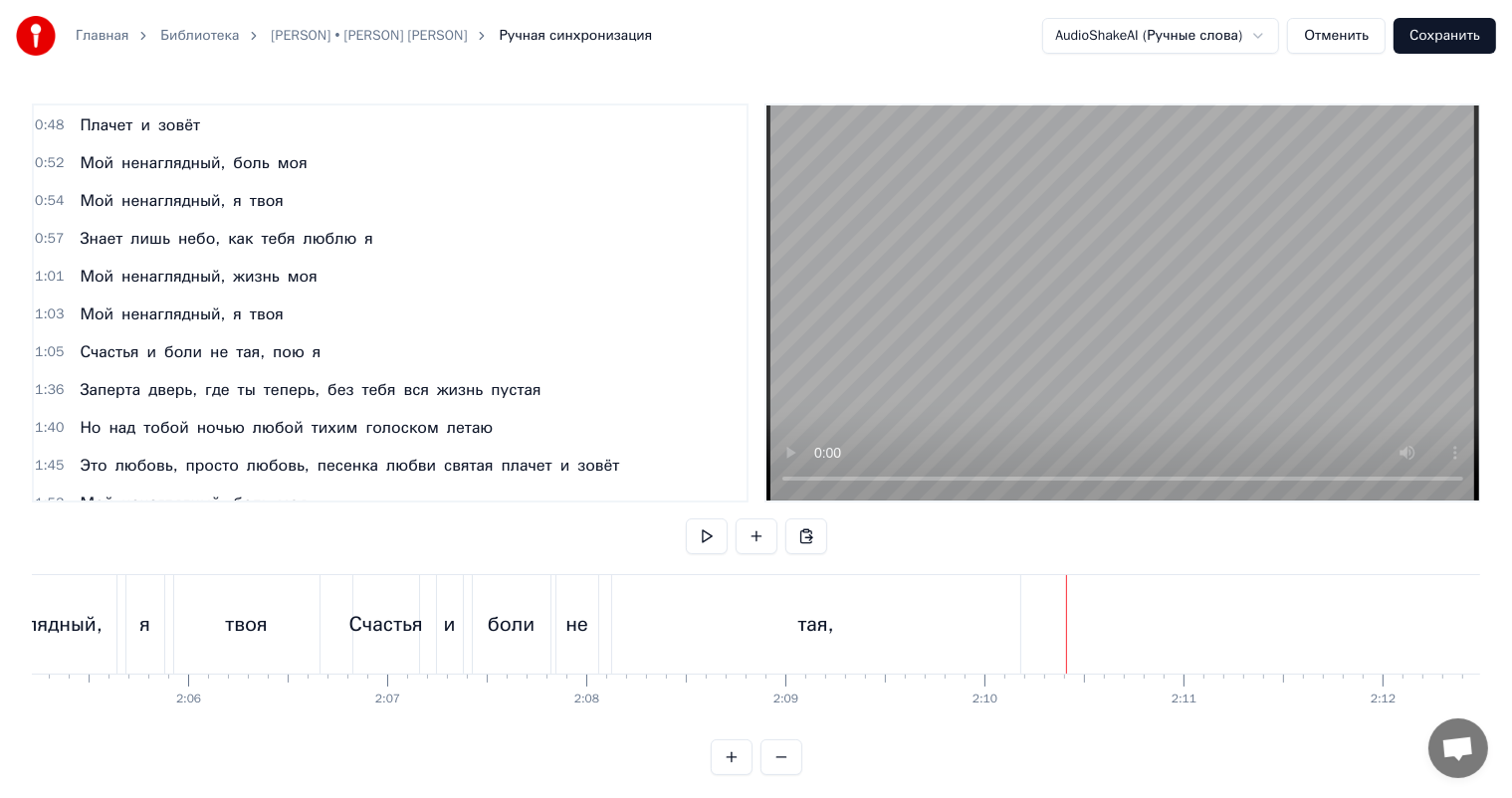 drag, startPoint x: 758, startPoint y: 638, endPoint x: 809, endPoint y: 641, distance: 51.088159 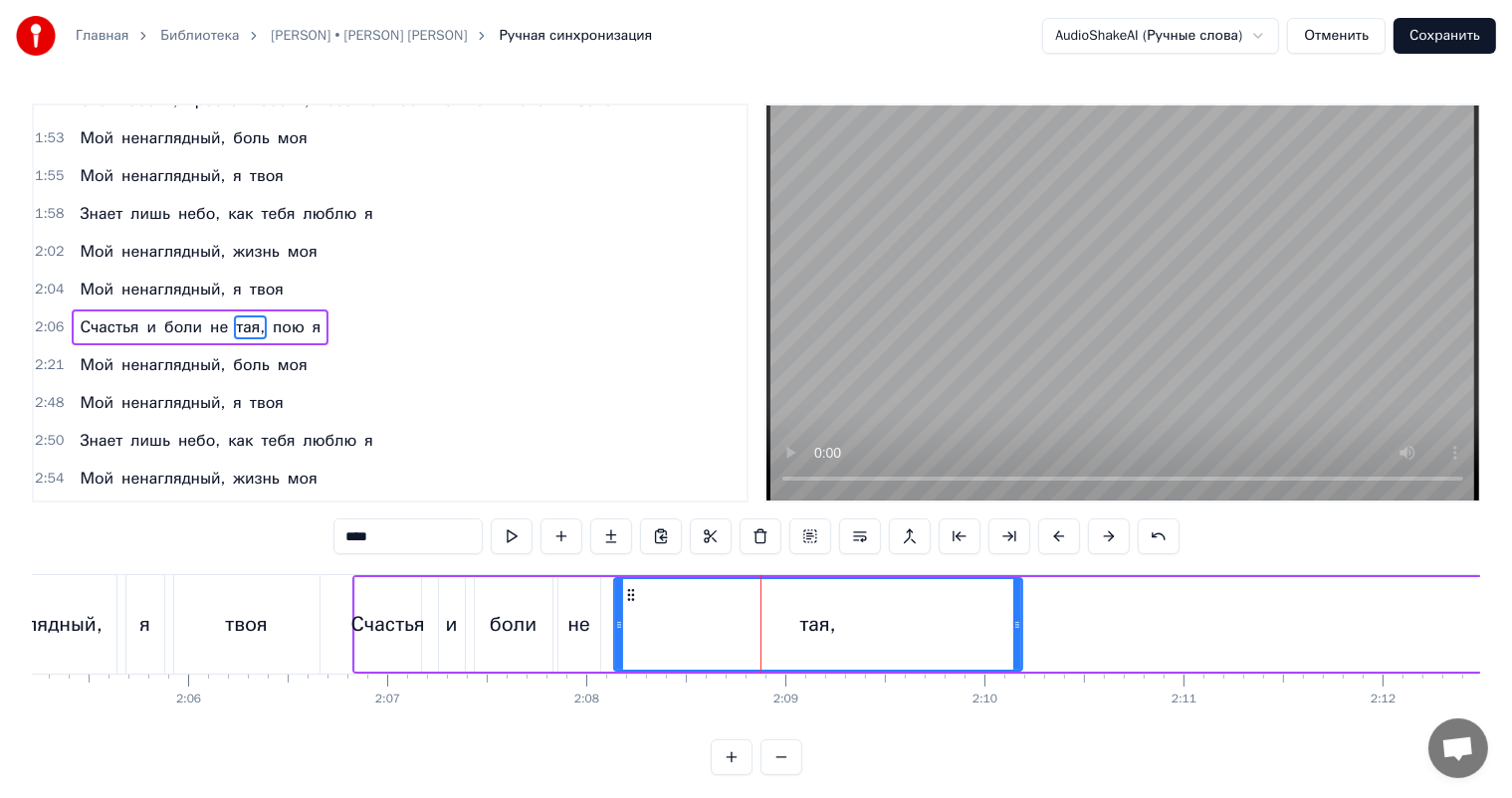 scroll, scrollTop: 479, scrollLeft: 0, axis: vertical 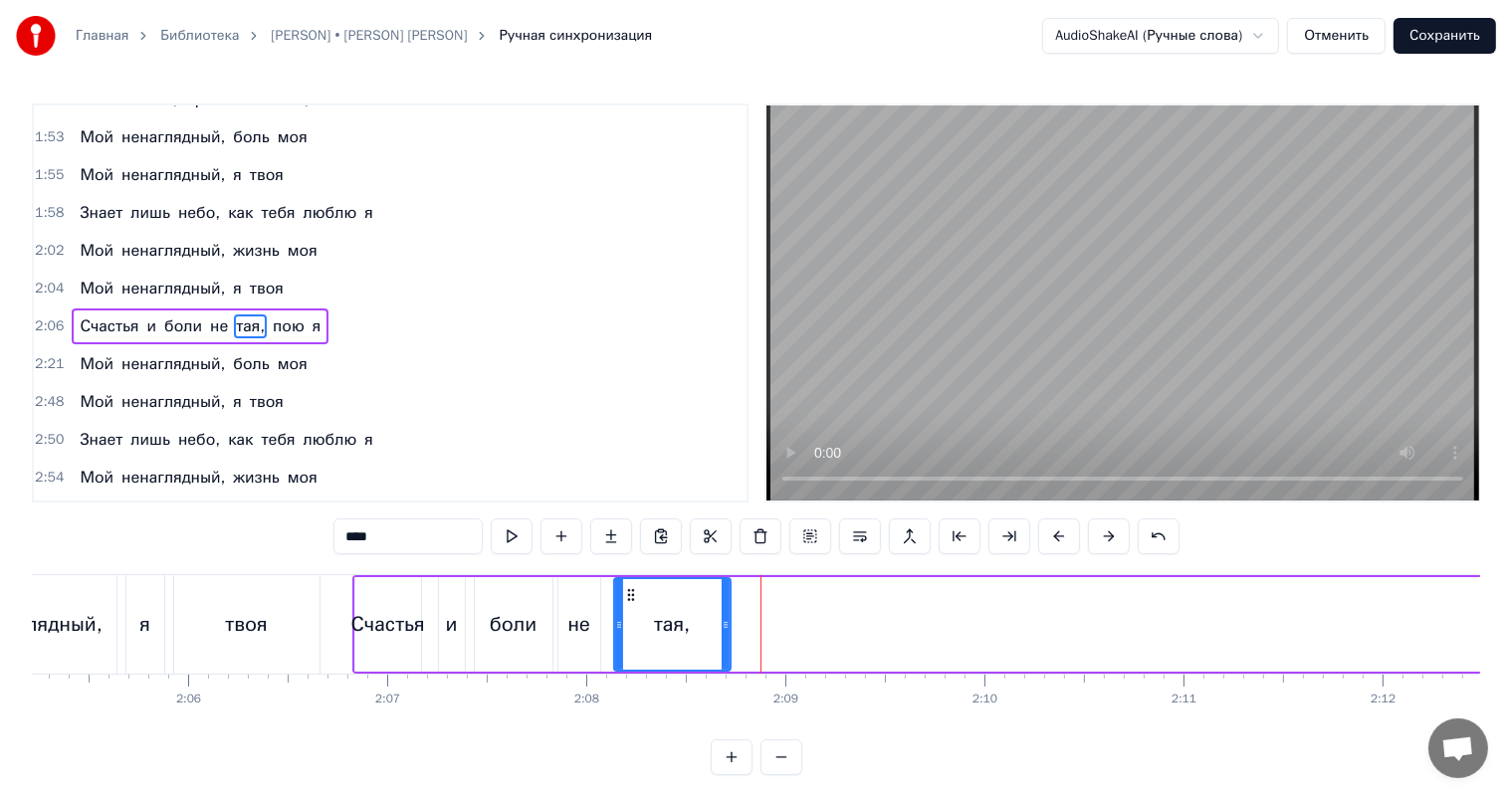 drag, startPoint x: 1018, startPoint y: 630, endPoint x: 727, endPoint y: 636, distance: 291.06185 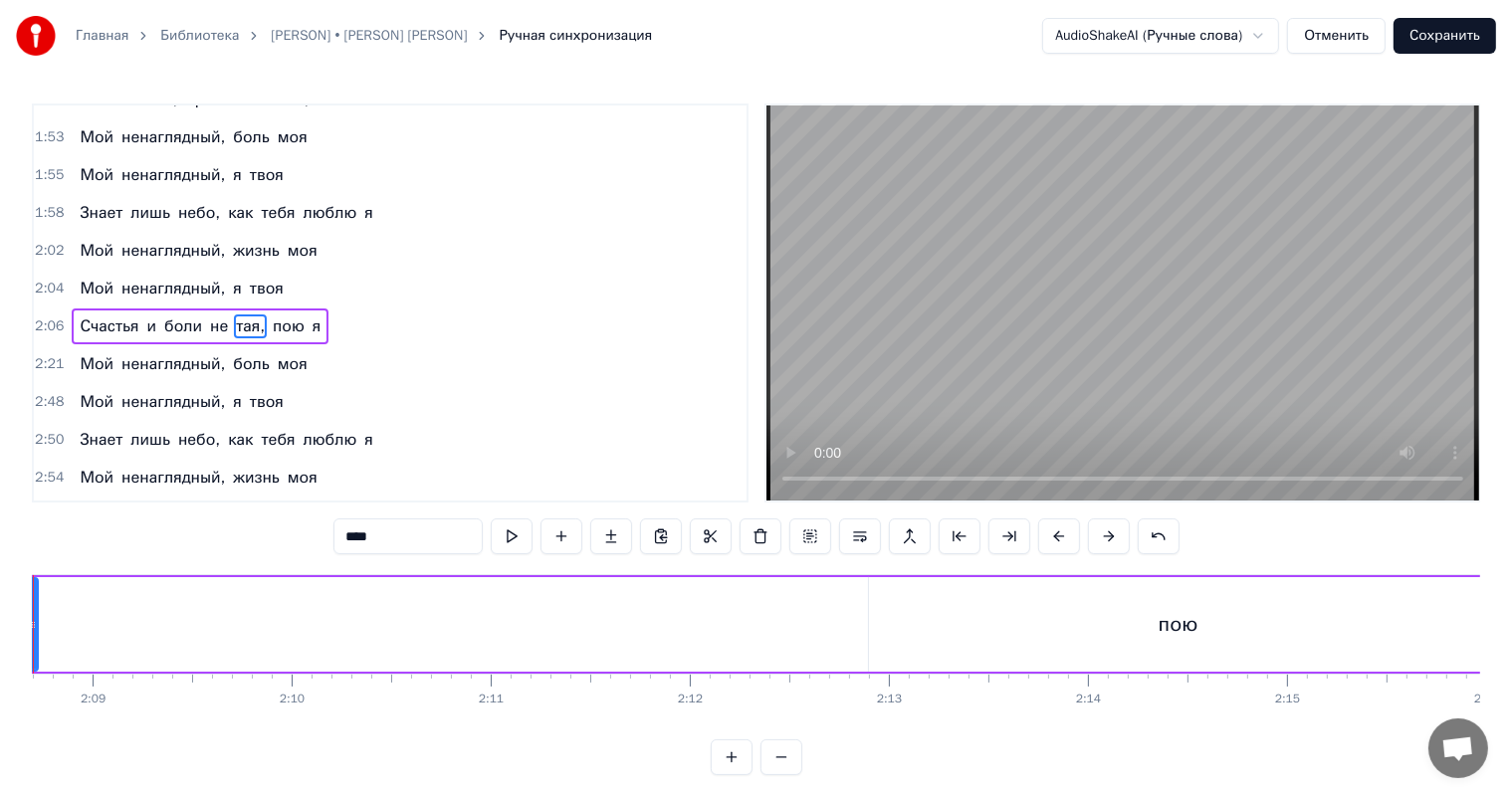 click on "пою" at bounding box center (1179, 624) 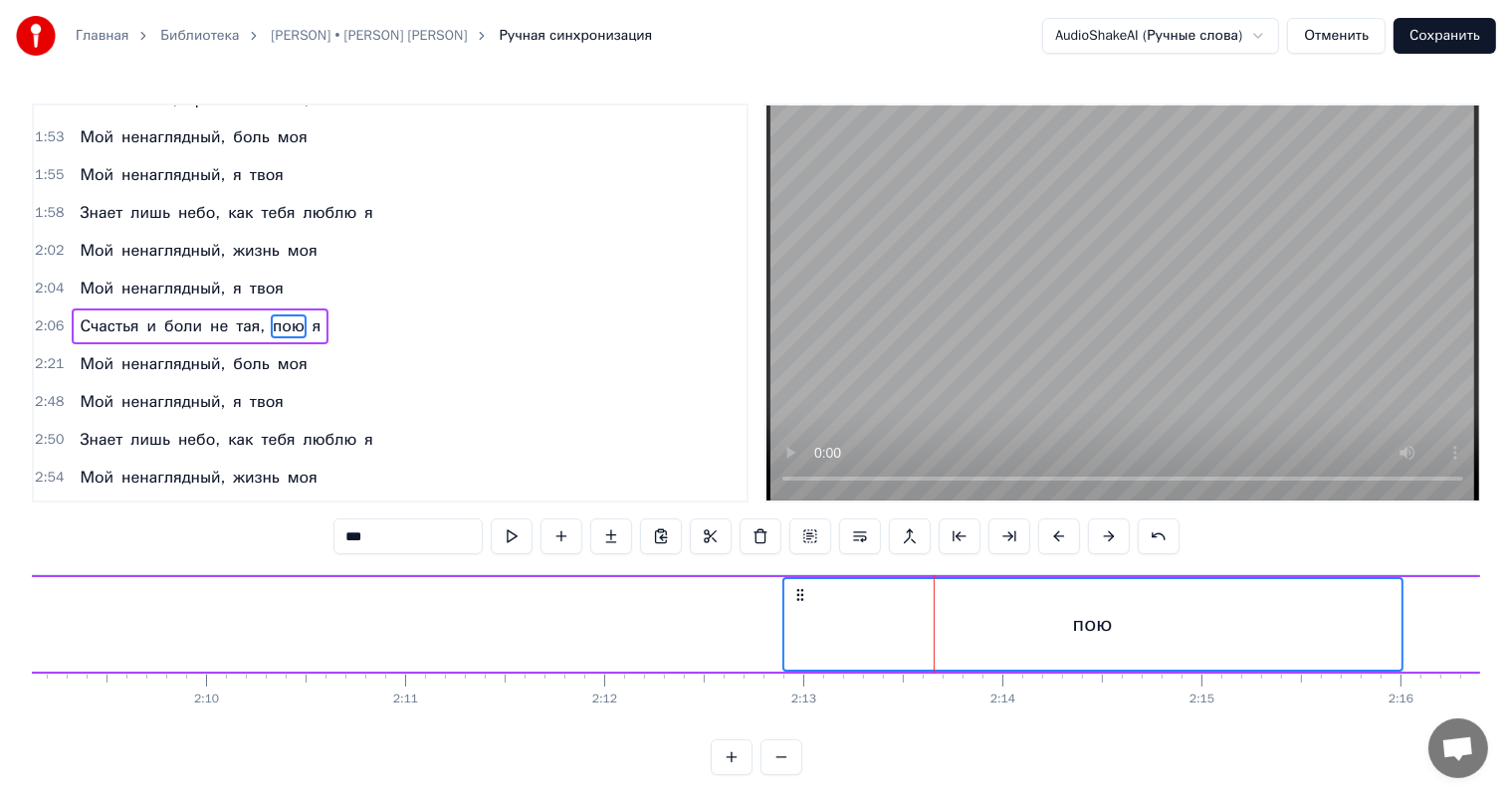 scroll, scrollTop: 0, scrollLeft: 25819, axis: horizontal 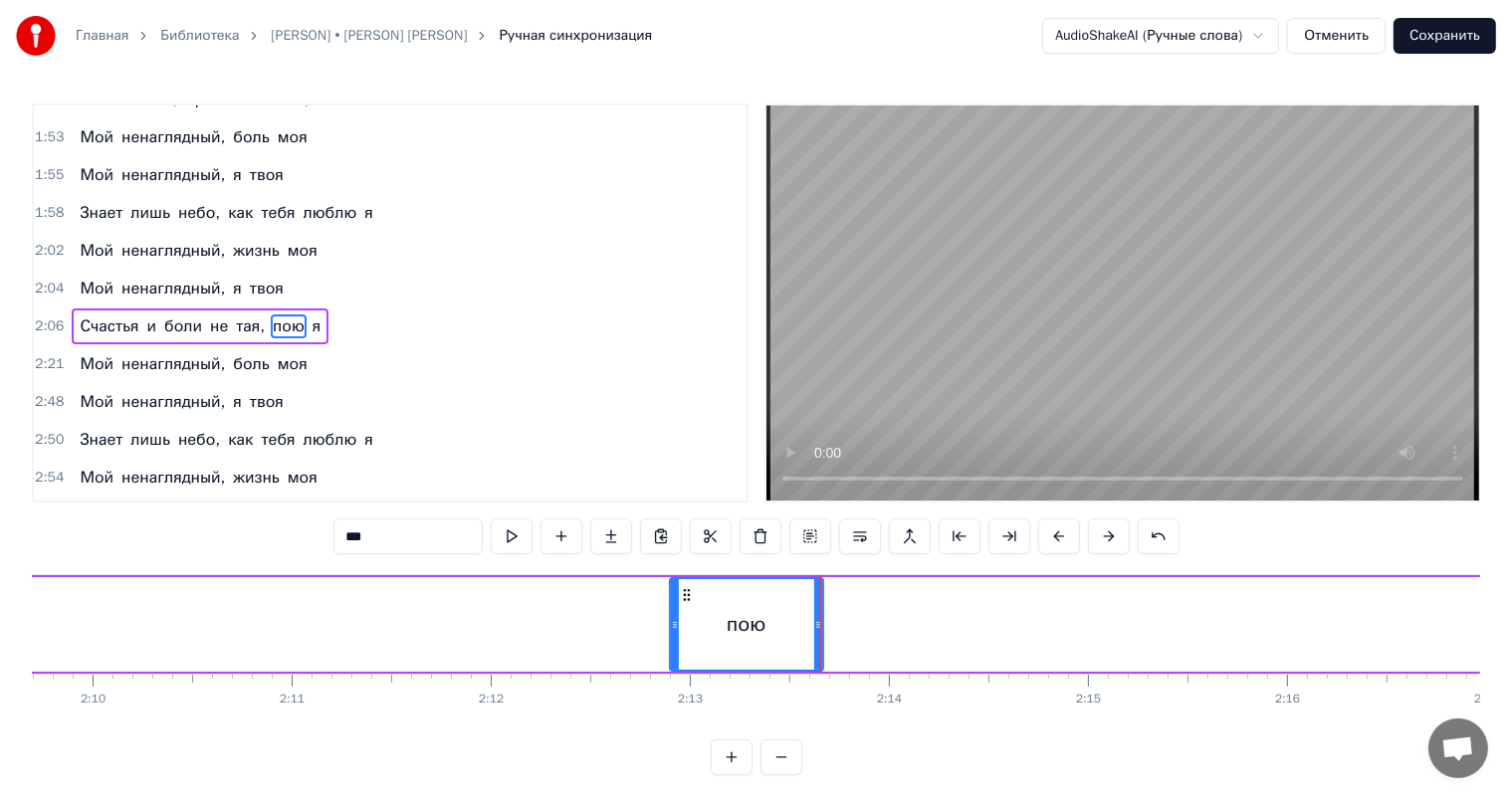 drag, startPoint x: 1282, startPoint y: 621, endPoint x: 816, endPoint y: 626, distance: 466.0268 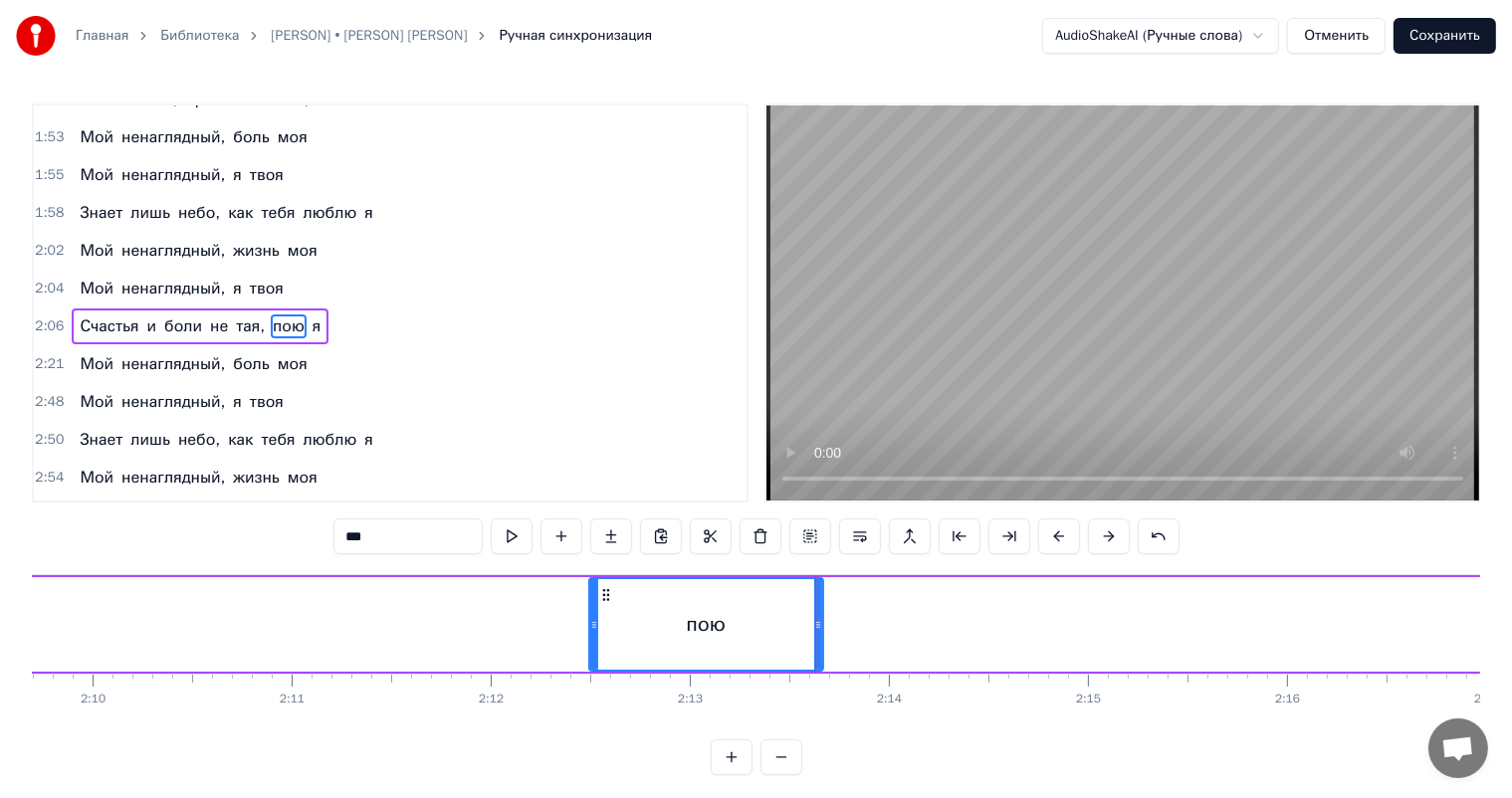 drag, startPoint x: 677, startPoint y: 589, endPoint x: 597, endPoint y: 619, distance: 85.44004 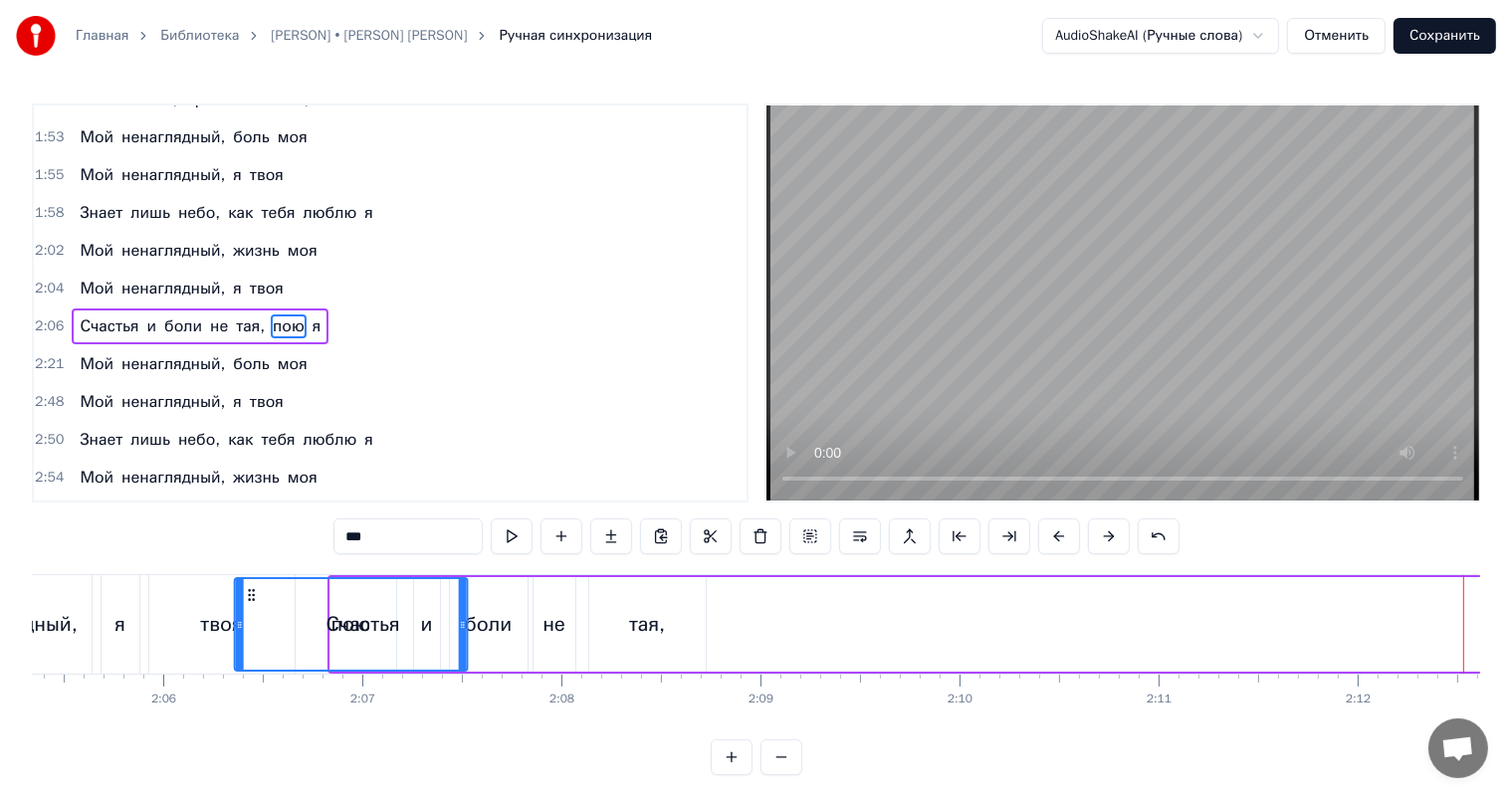 scroll, scrollTop: 0, scrollLeft: 24952, axis: horizontal 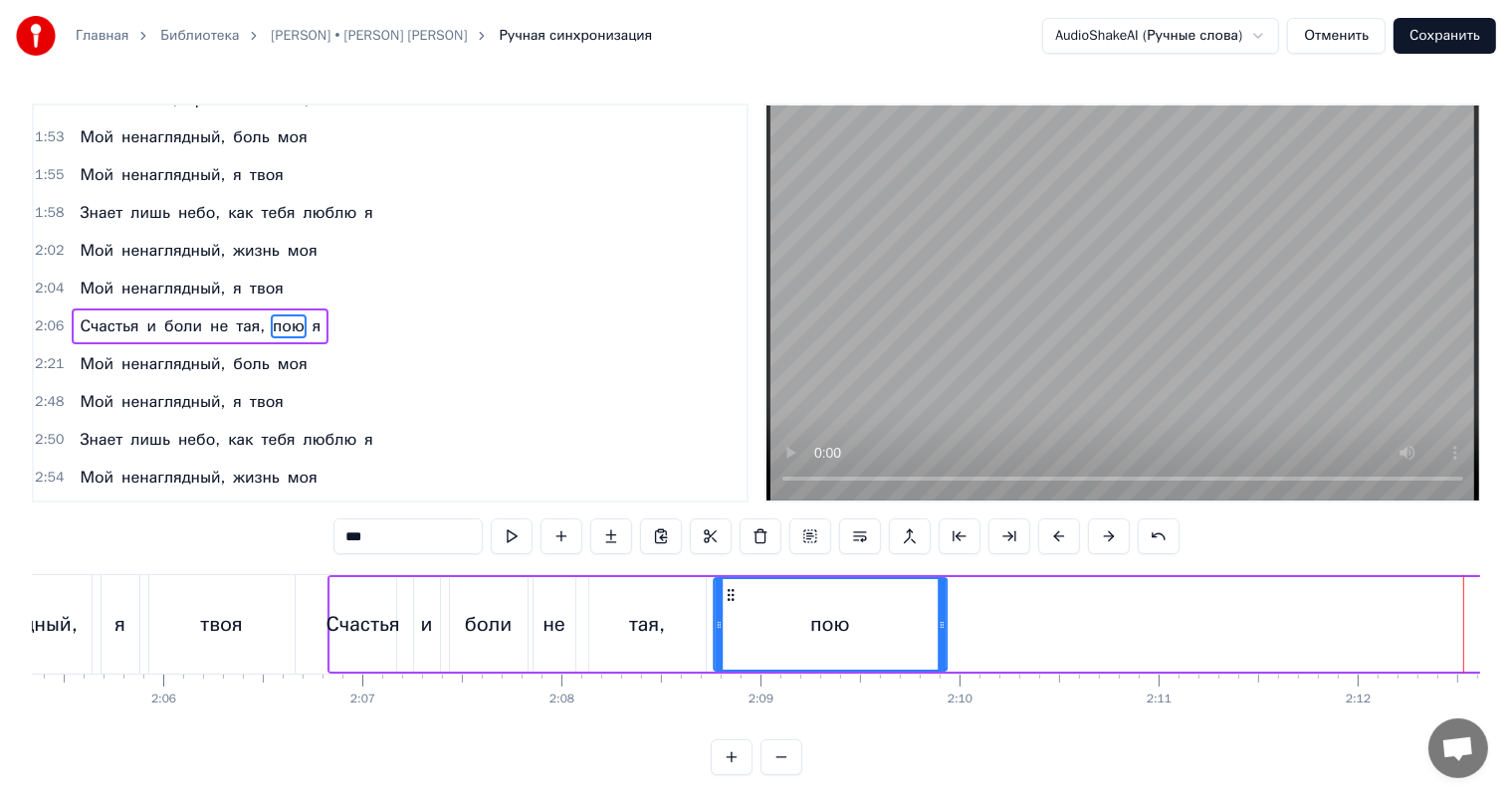 drag, startPoint x: 604, startPoint y: 590, endPoint x: 729, endPoint y: 641, distance: 135.0037 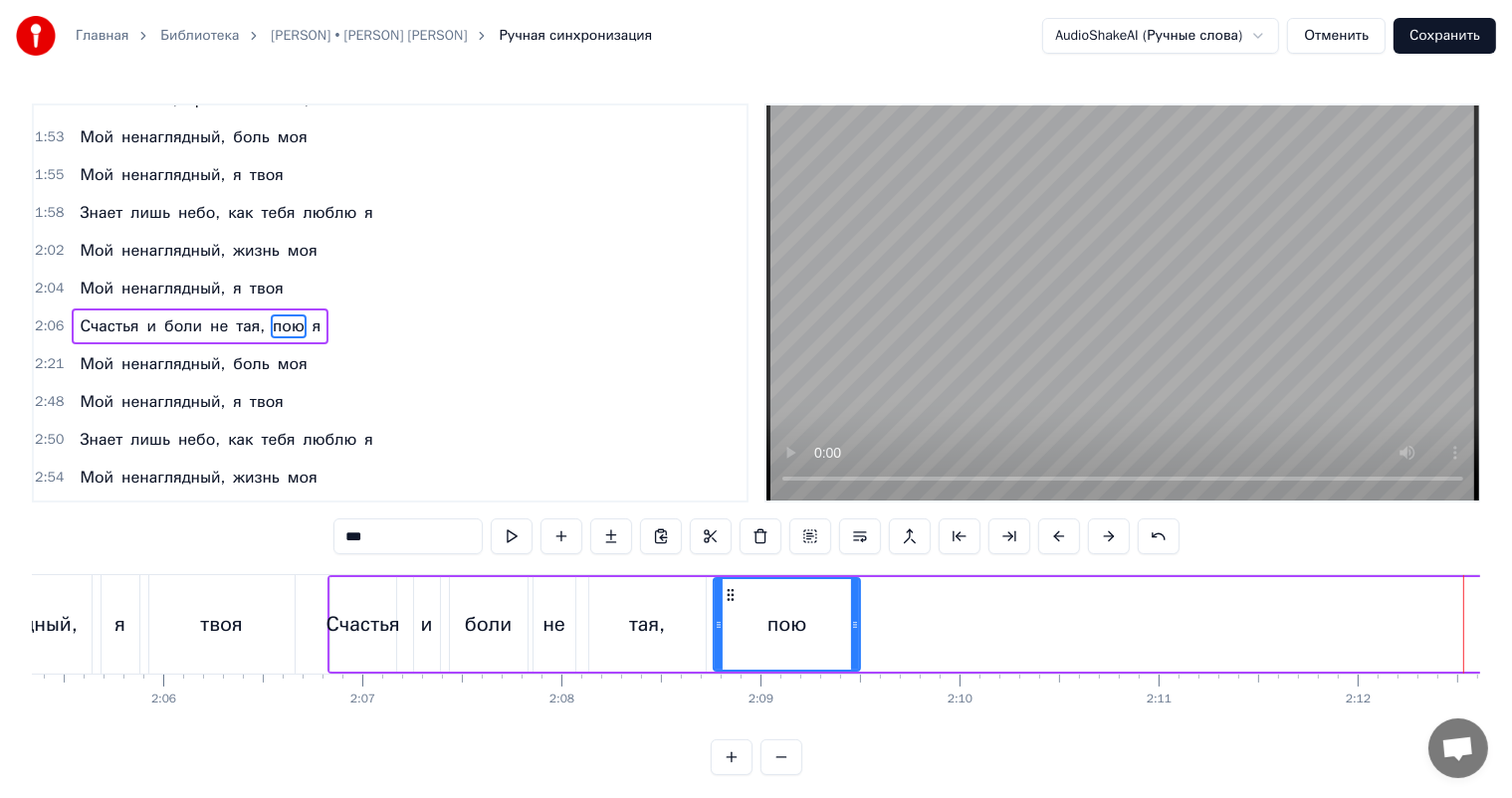 drag, startPoint x: 944, startPoint y: 632, endPoint x: 860, endPoint y: 648, distance: 85.51023 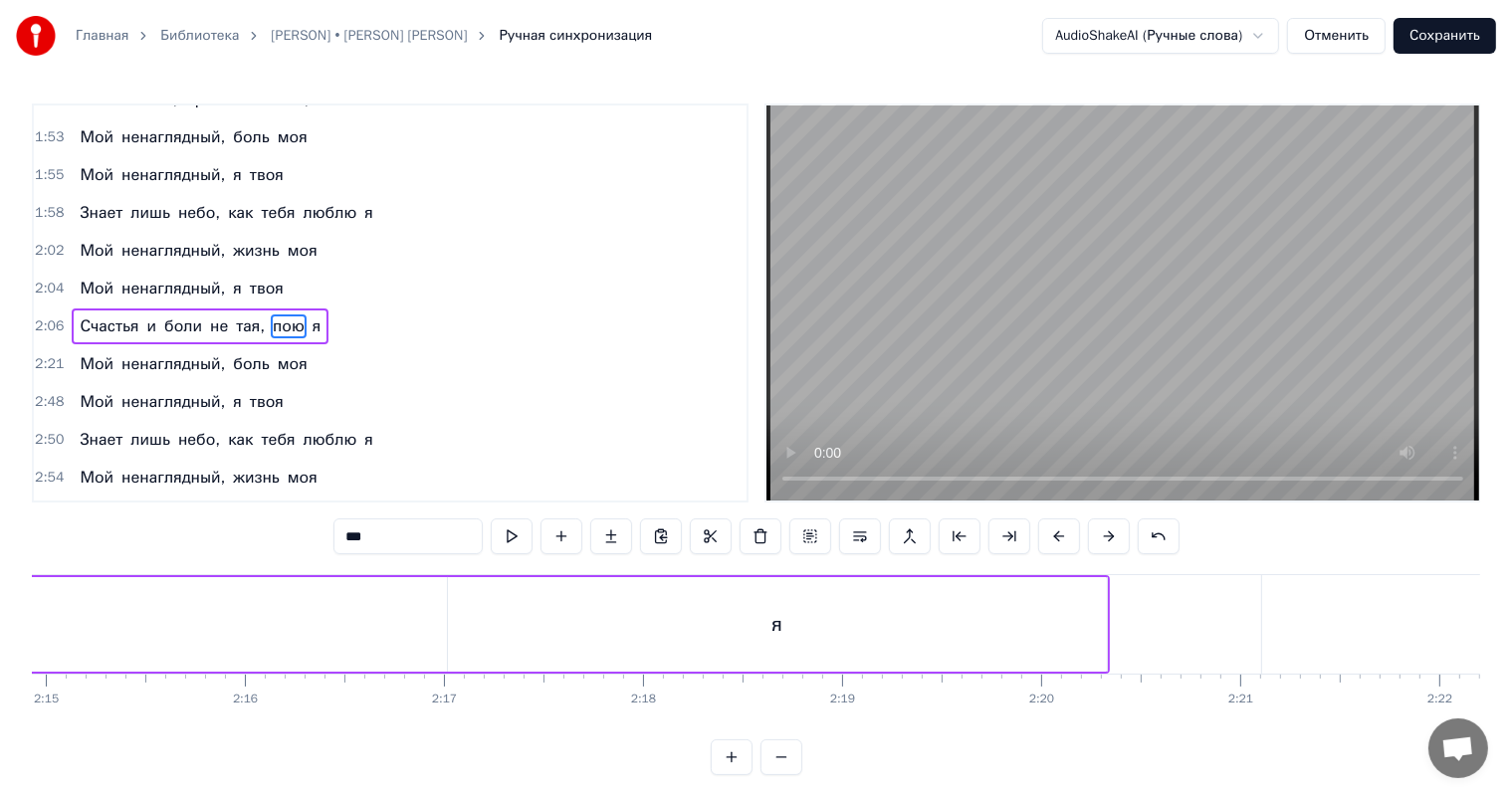 scroll, scrollTop: 0, scrollLeft: 26844, axis: horizontal 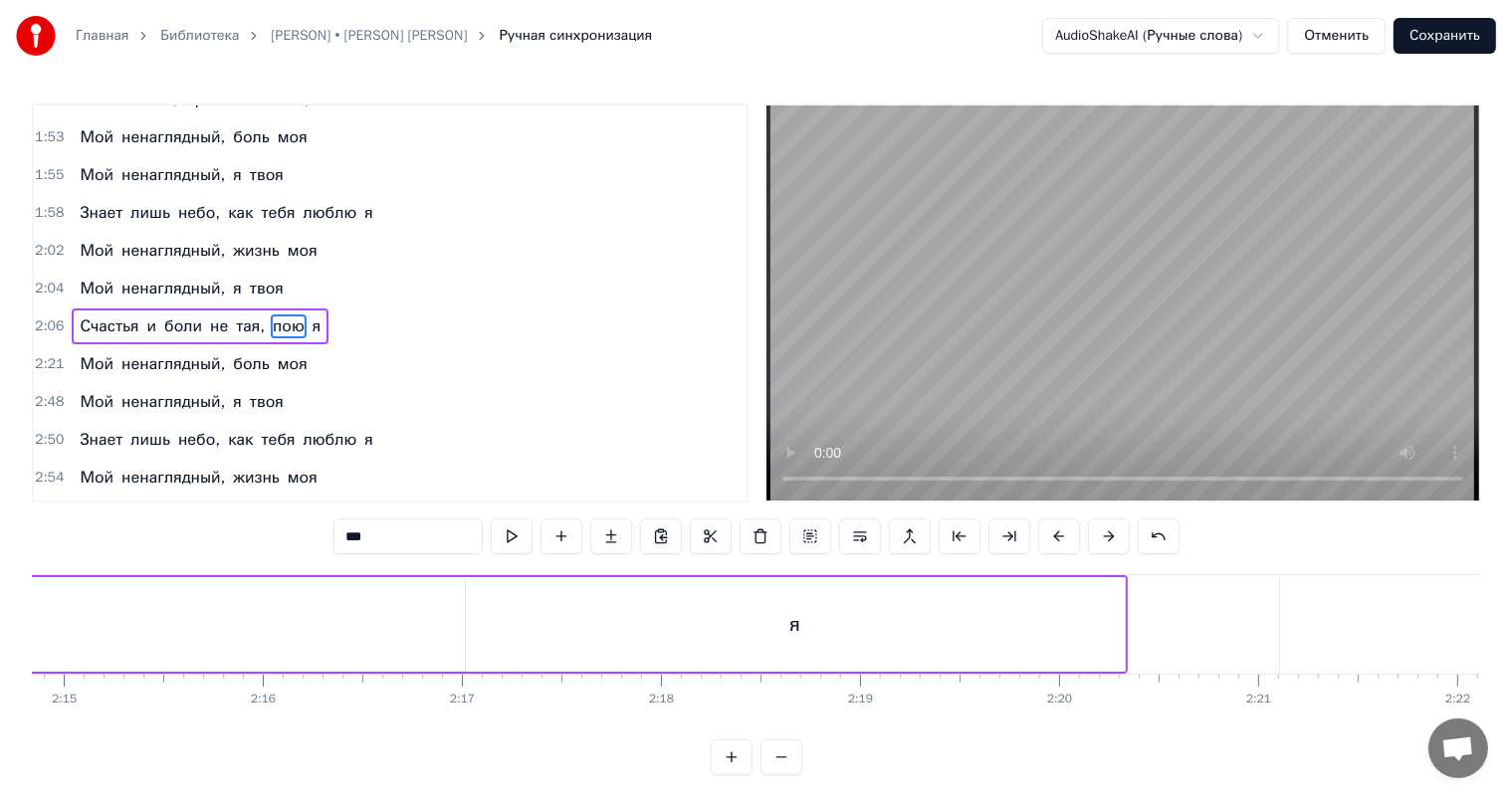 click on "я" at bounding box center [795, 624] 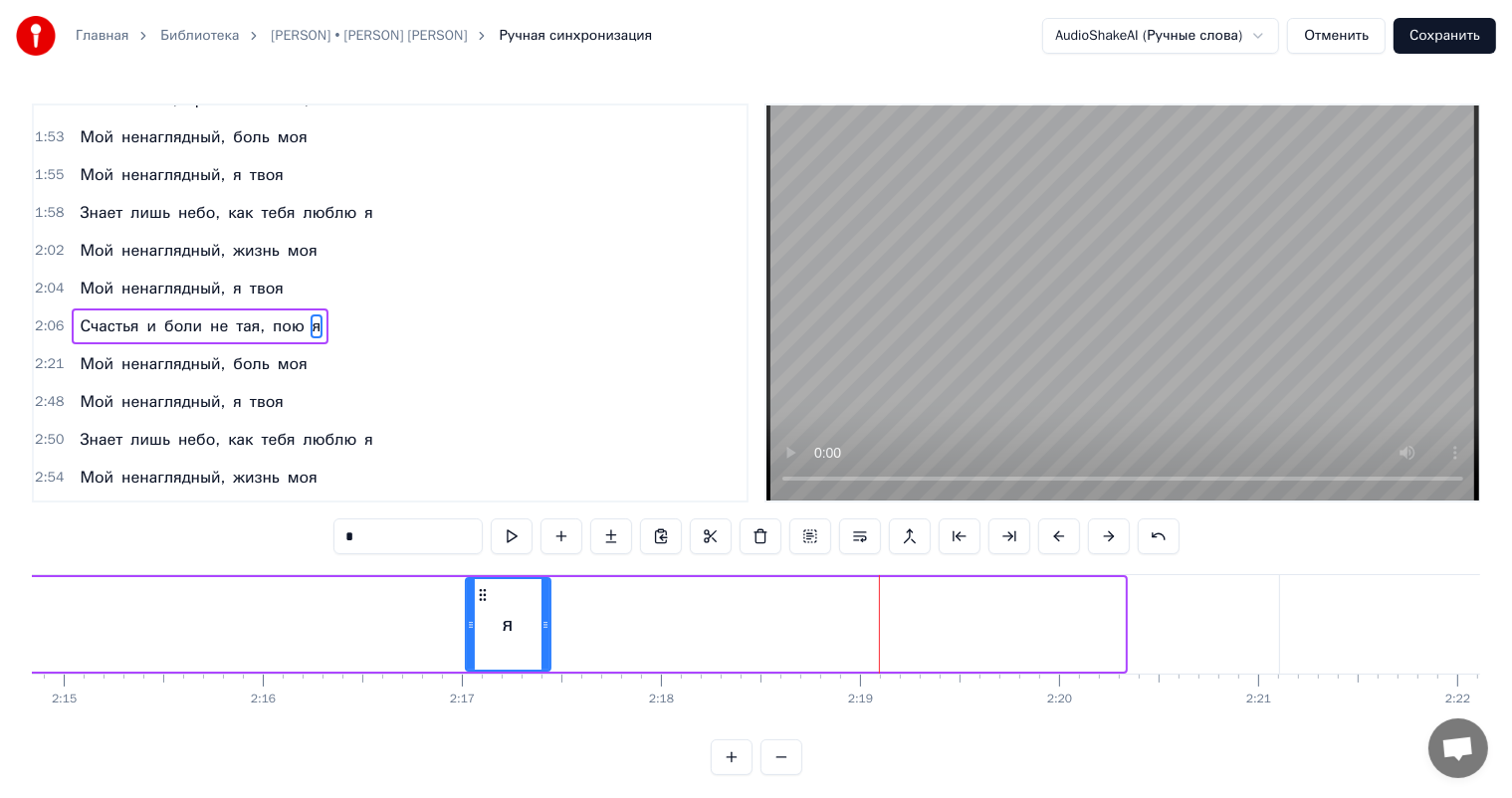 drag, startPoint x: 1117, startPoint y: 607, endPoint x: 542, endPoint y: 617, distance: 575.0869 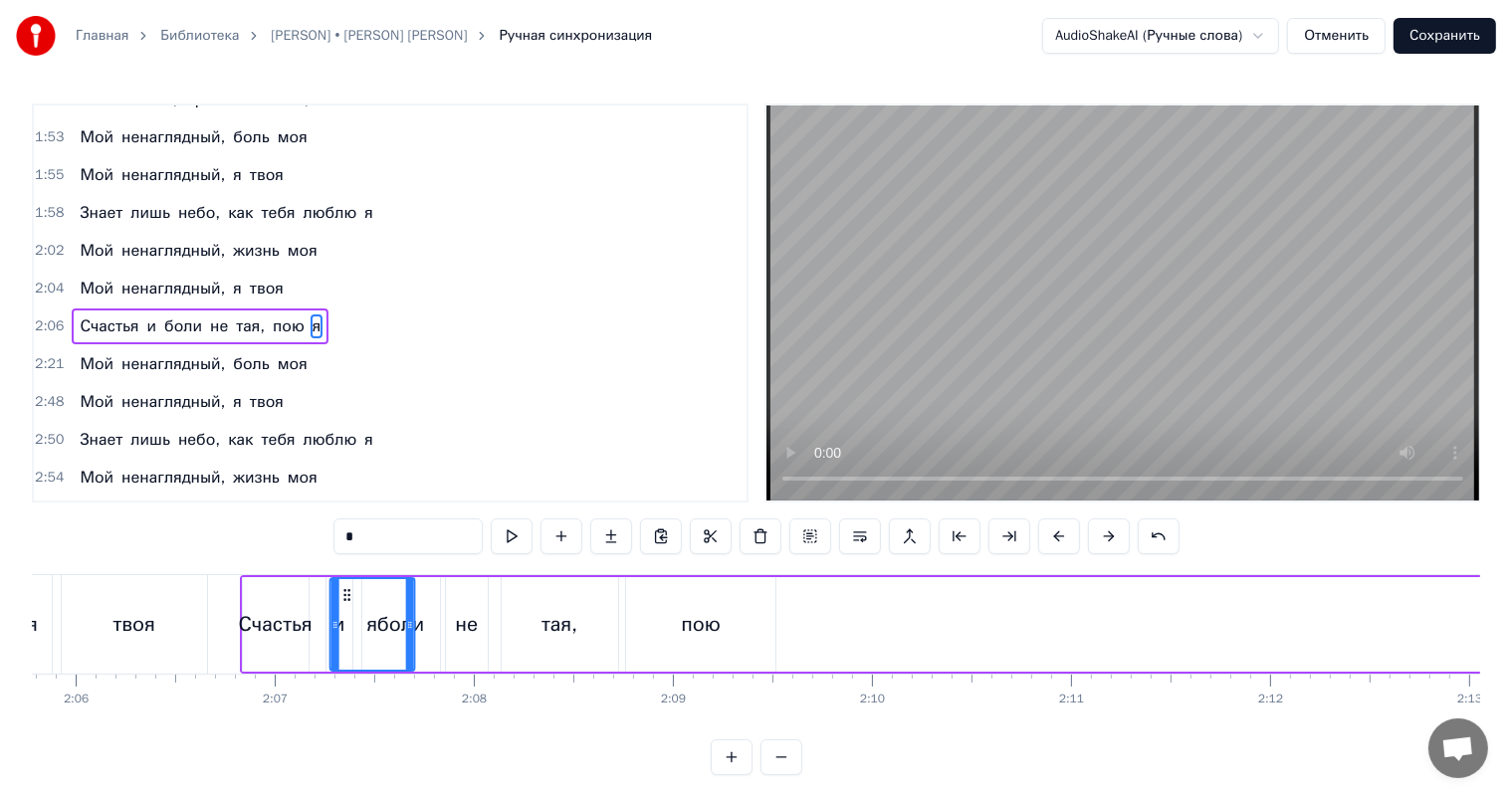 scroll, scrollTop: 0, scrollLeft: 25037, axis: horizontal 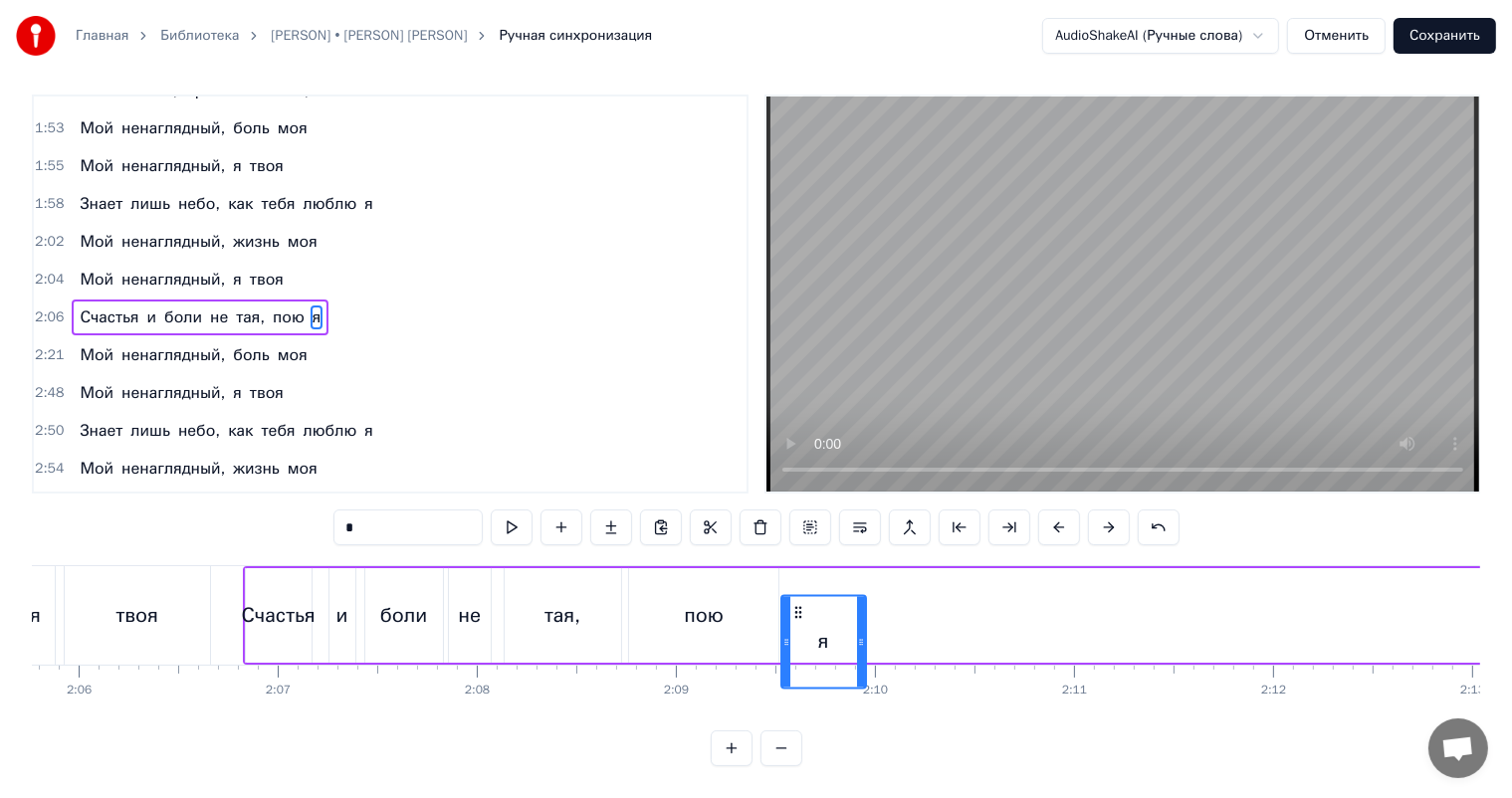 drag, startPoint x: 477, startPoint y: 589, endPoint x: 792, endPoint y: 606, distance: 315.4584 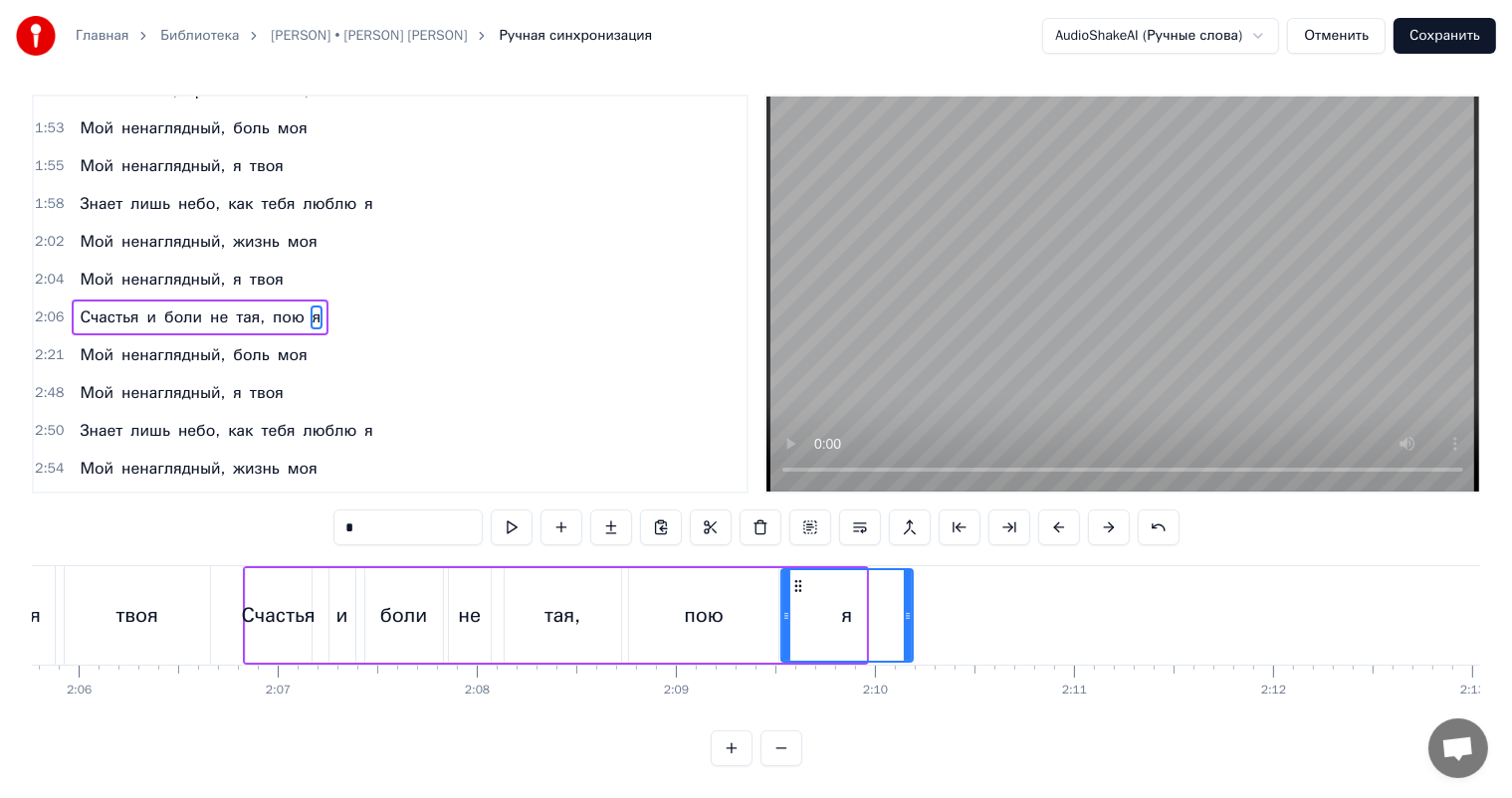 drag, startPoint x: 860, startPoint y: 601, endPoint x: 908, endPoint y: 596, distance: 48.259714 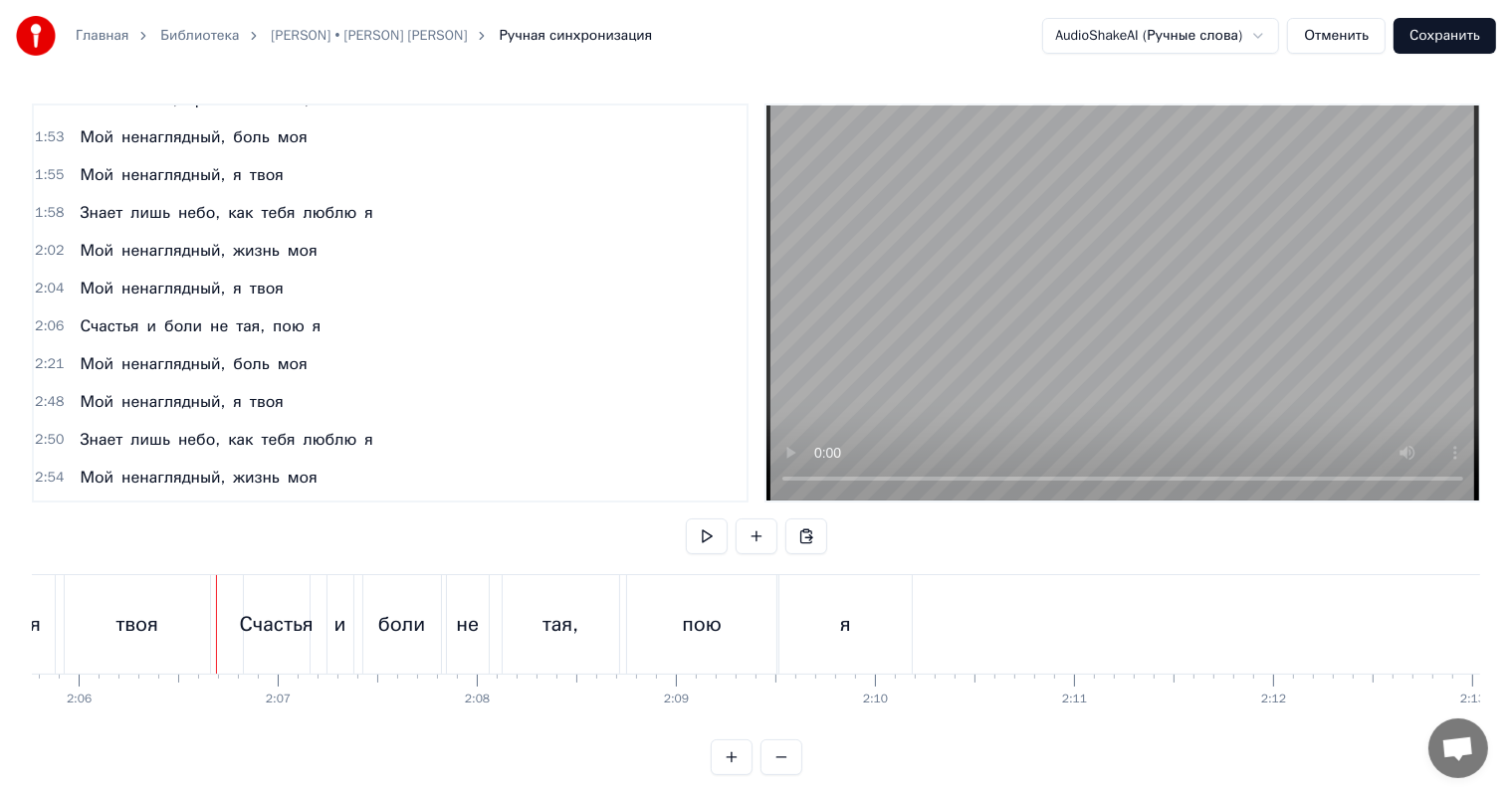 click at bounding box center (1123, 302) 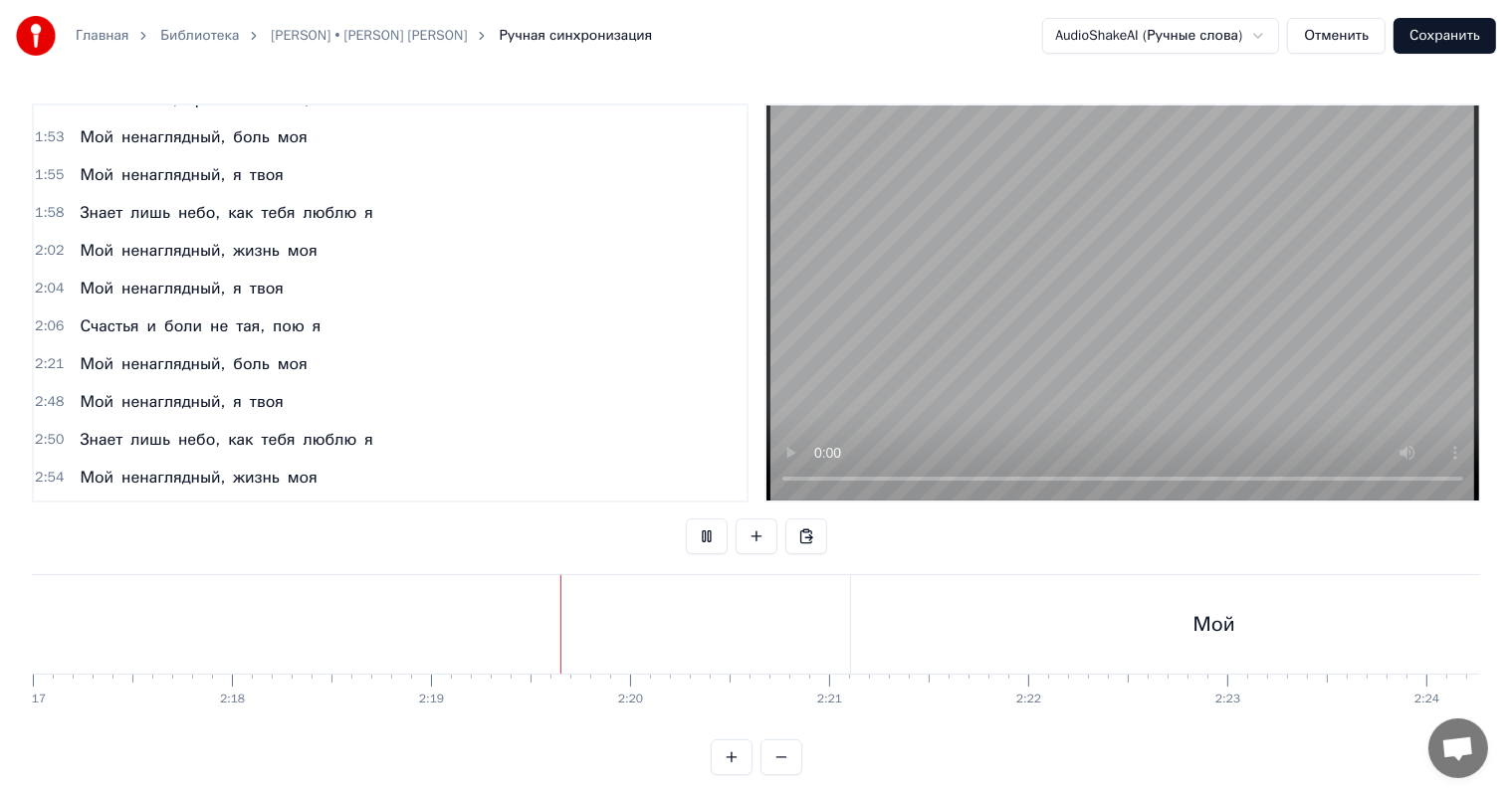 scroll, scrollTop: 0, scrollLeft: 27595, axis: horizontal 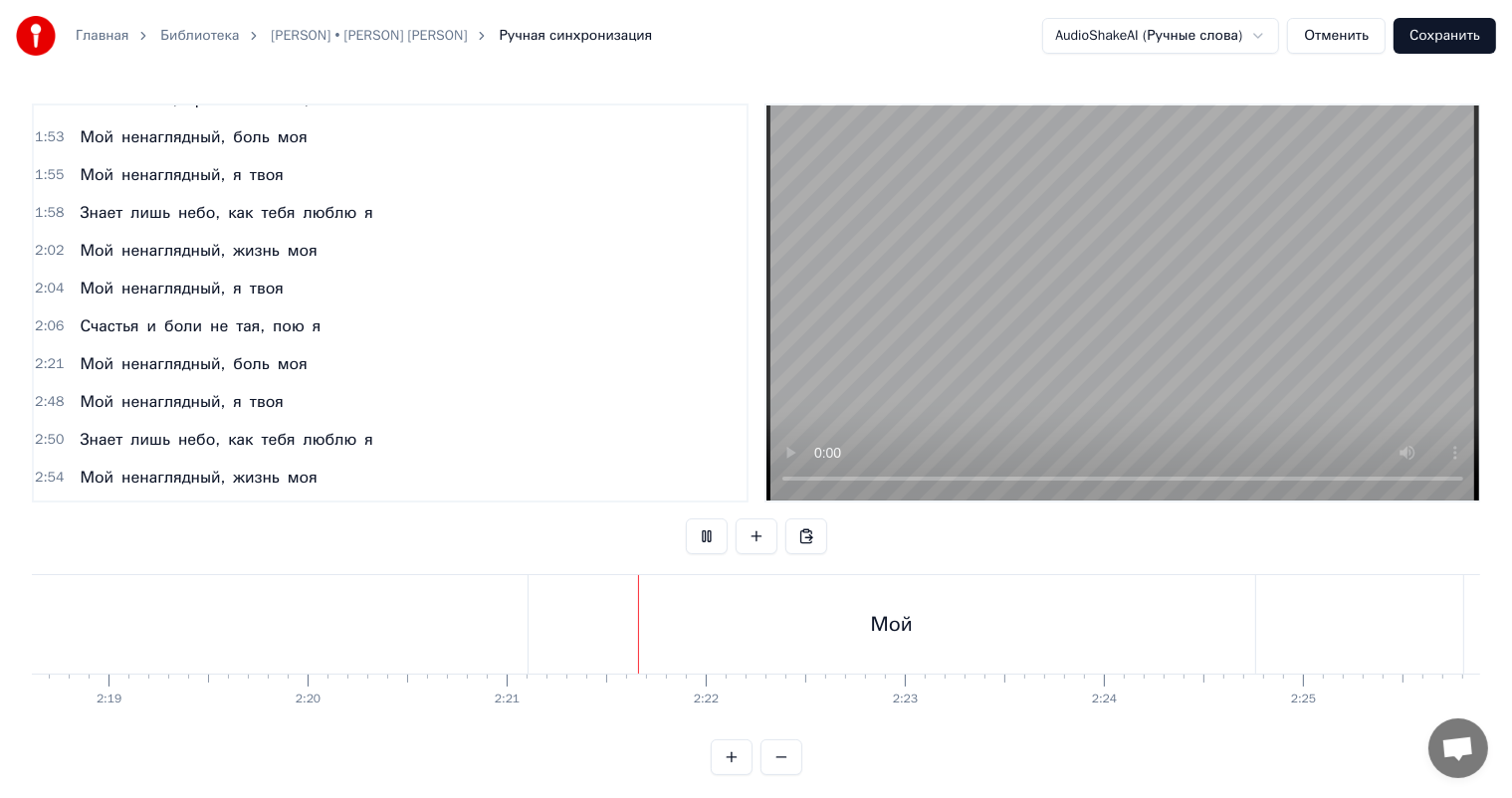 click on "Мой" at bounding box center [892, 624] 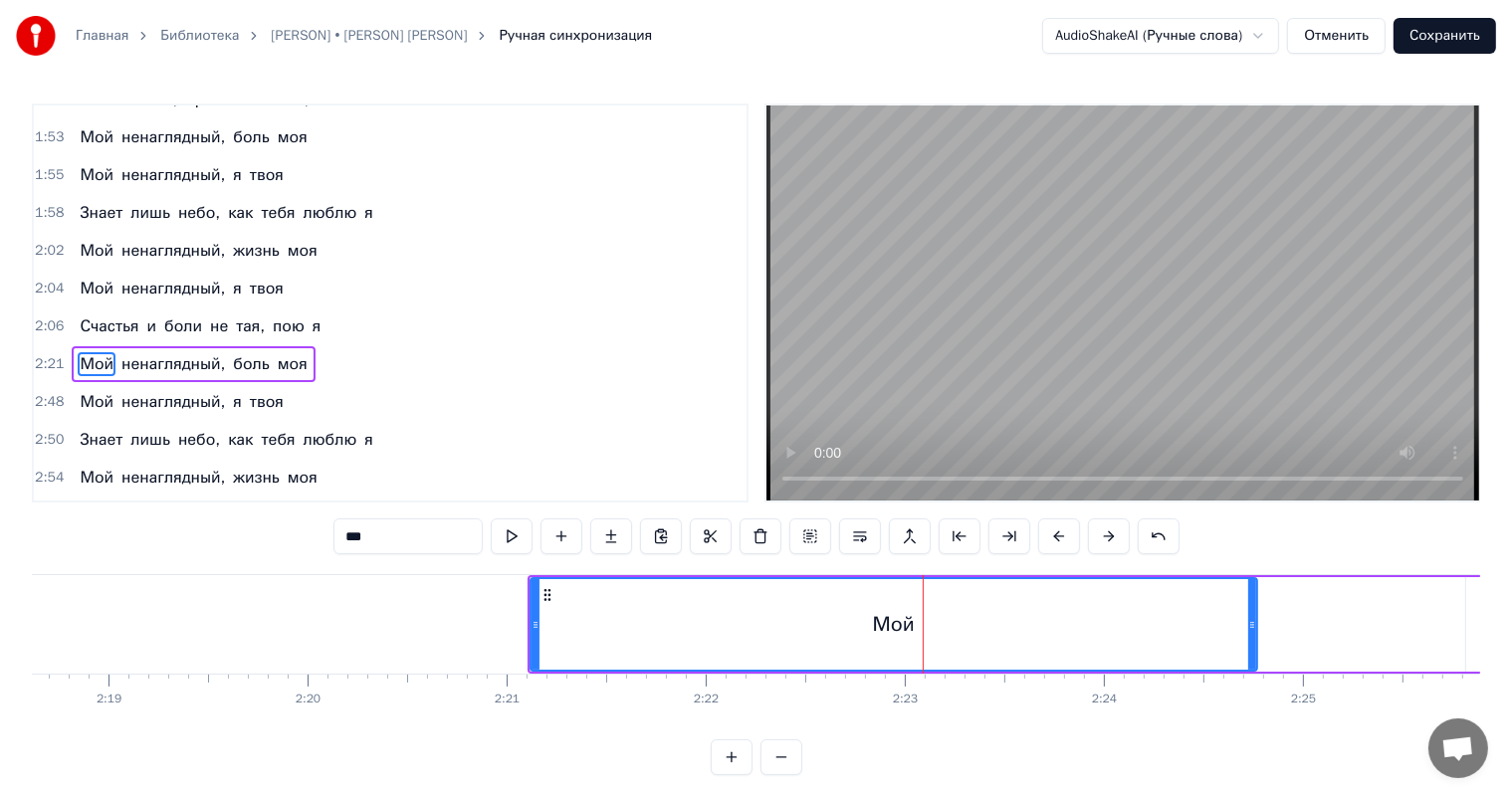 scroll, scrollTop: 515, scrollLeft: 0, axis: vertical 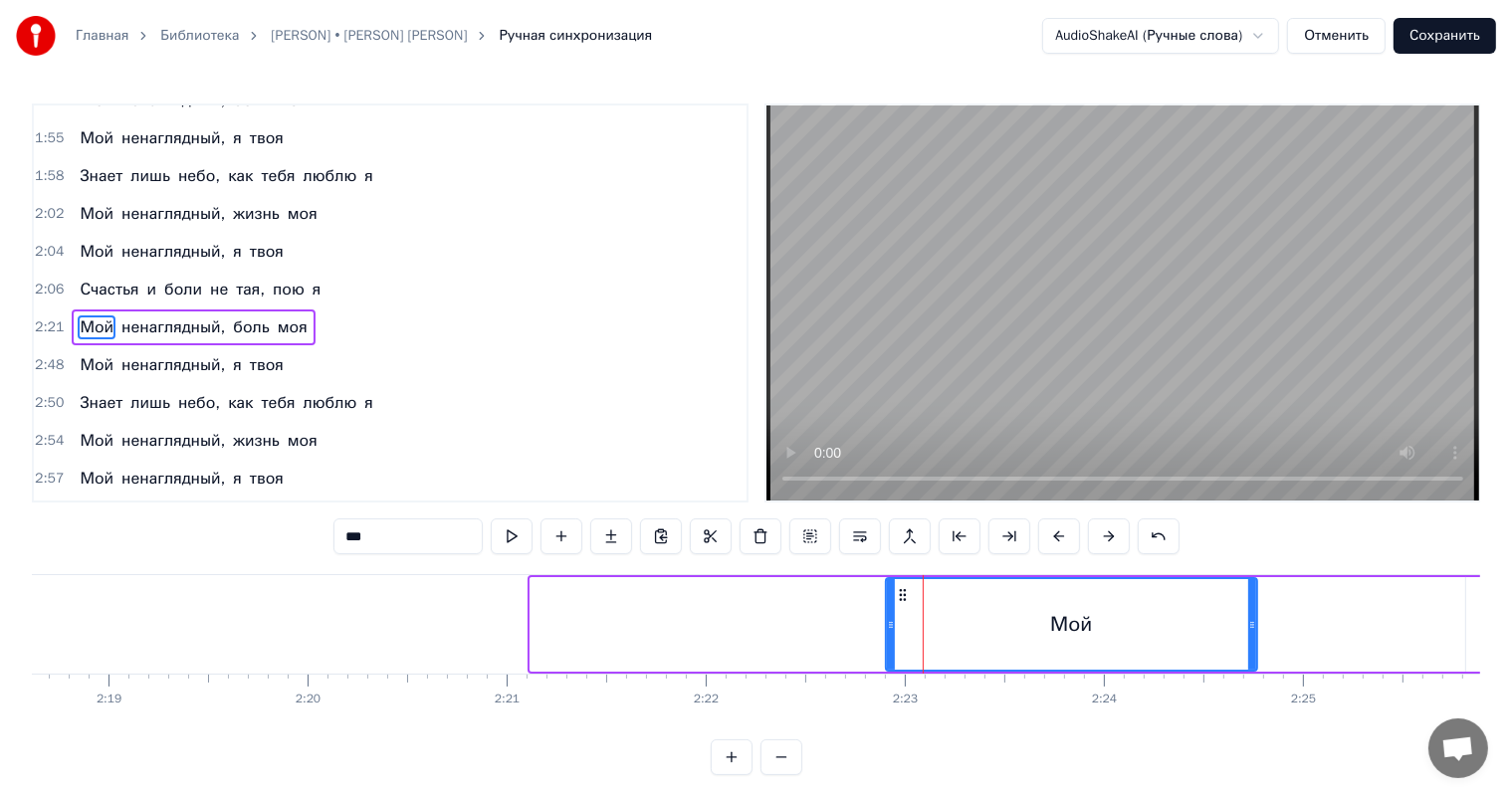 drag, startPoint x: 533, startPoint y: 637, endPoint x: 908, endPoint y: 646, distance: 375.10798 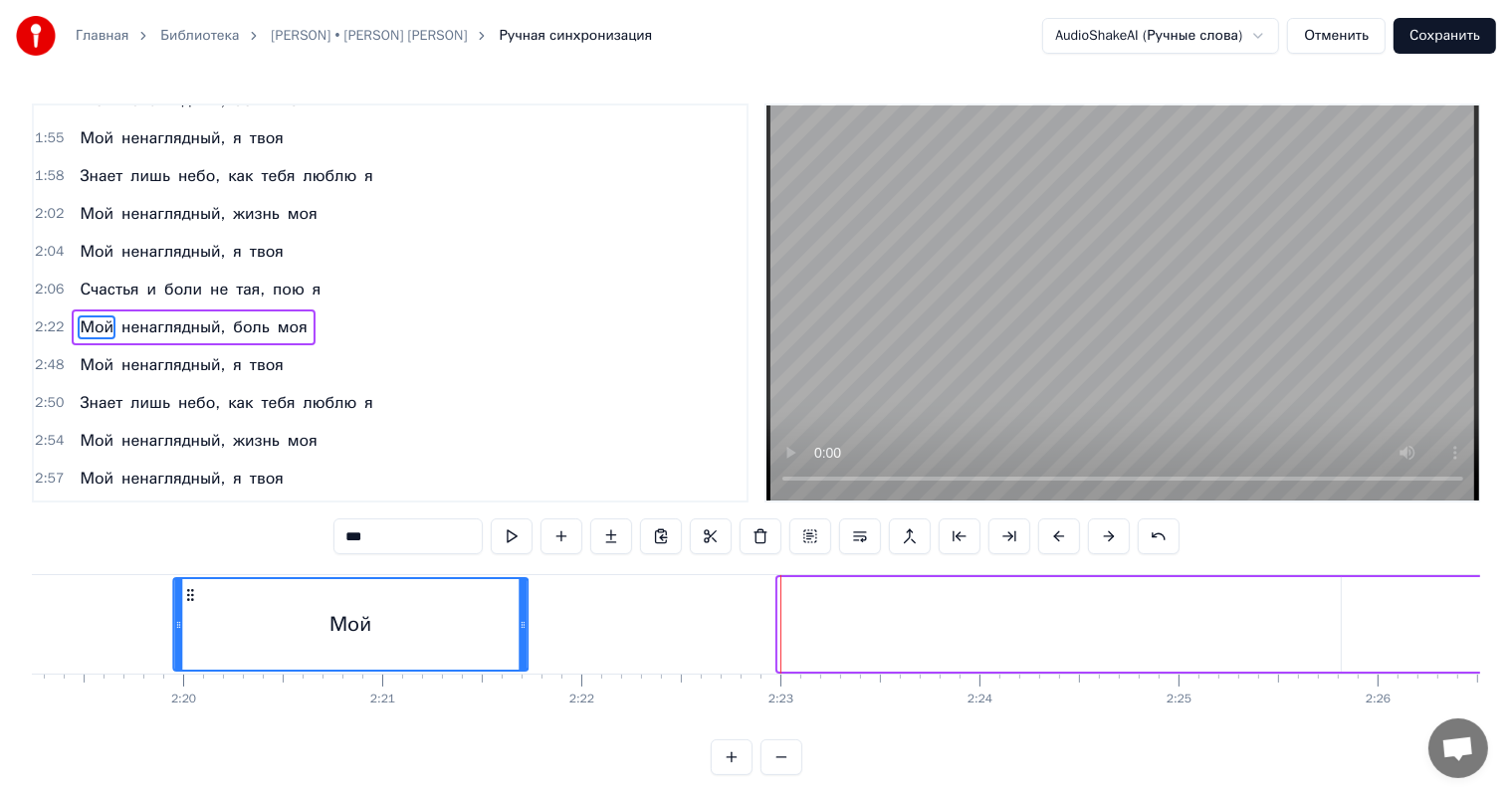scroll, scrollTop: 0, scrollLeft: 27584, axis: horizontal 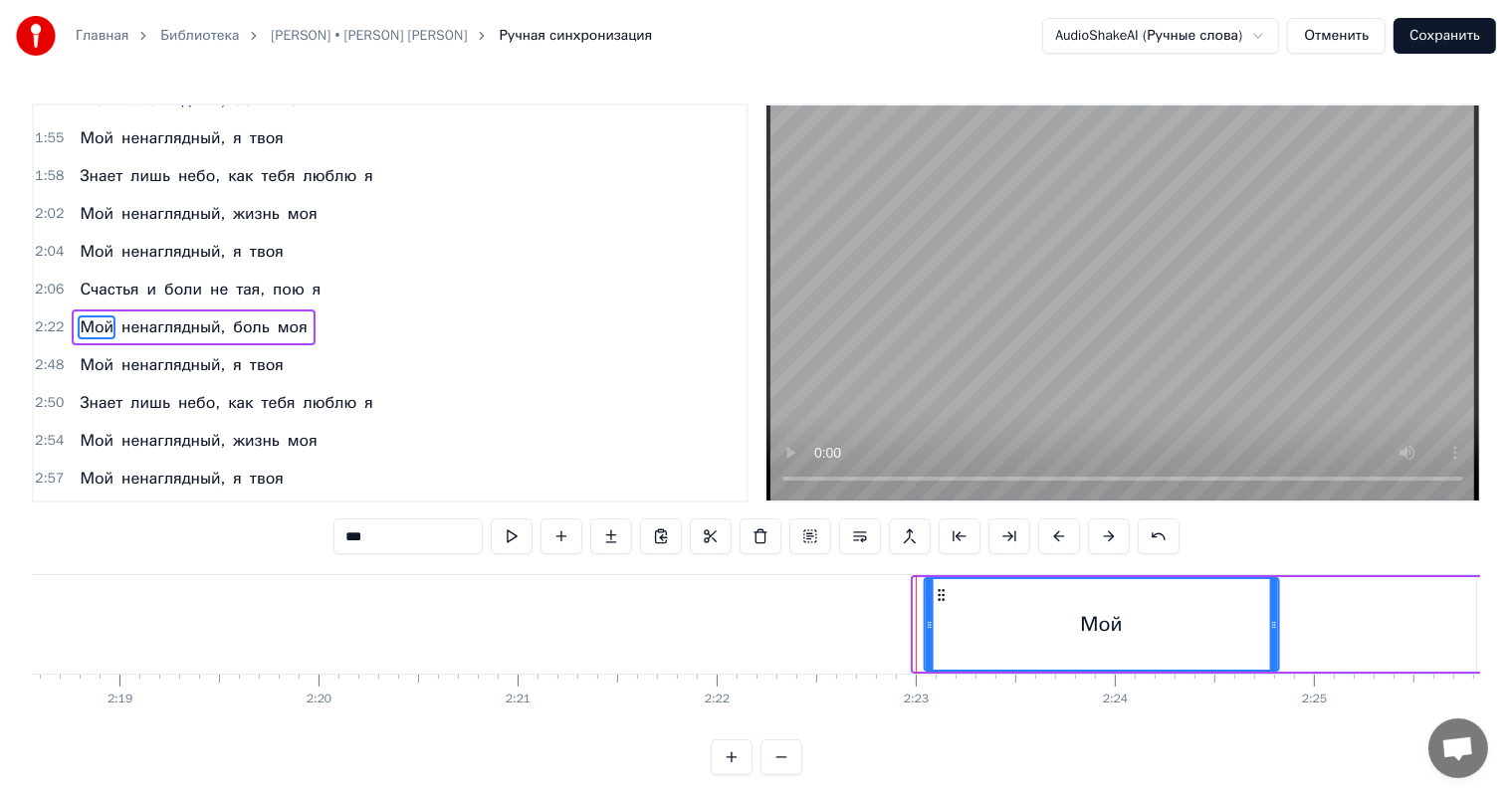 drag, startPoint x: 918, startPoint y: 593, endPoint x: 941, endPoint y: 631, distance: 44.418465 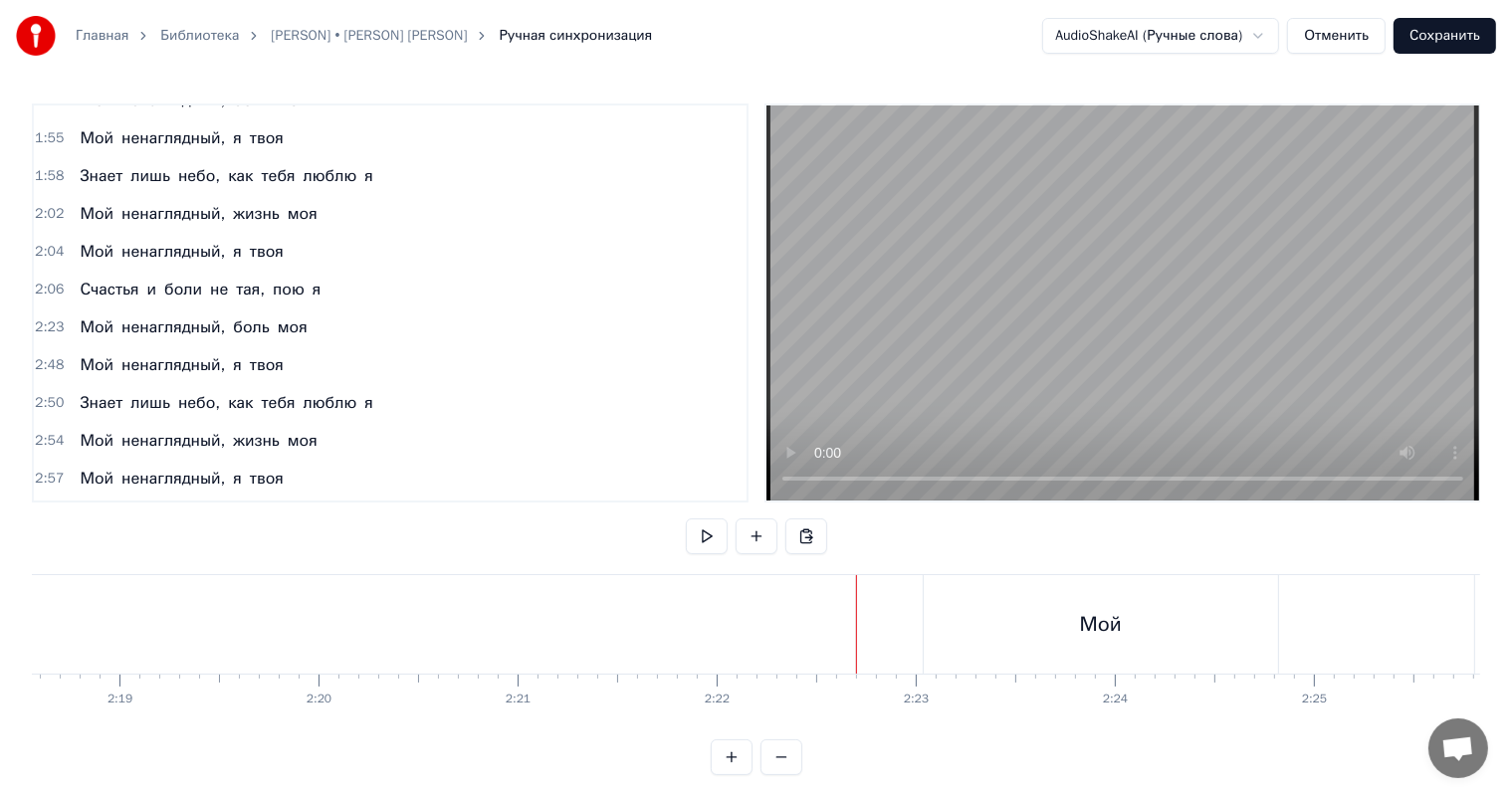 click at bounding box center (1123, 302) 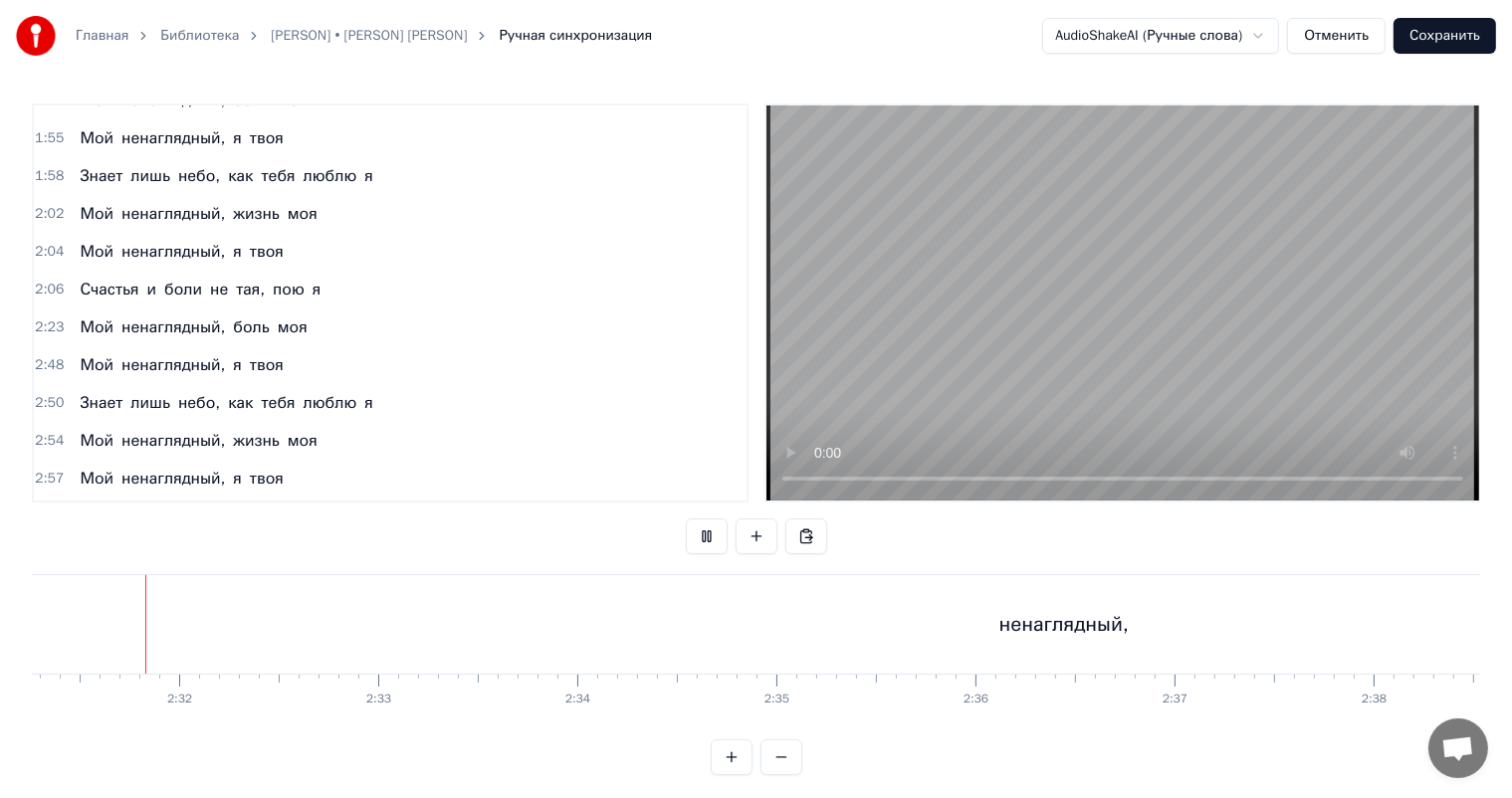 scroll, scrollTop: 0, scrollLeft: 30094, axis: horizontal 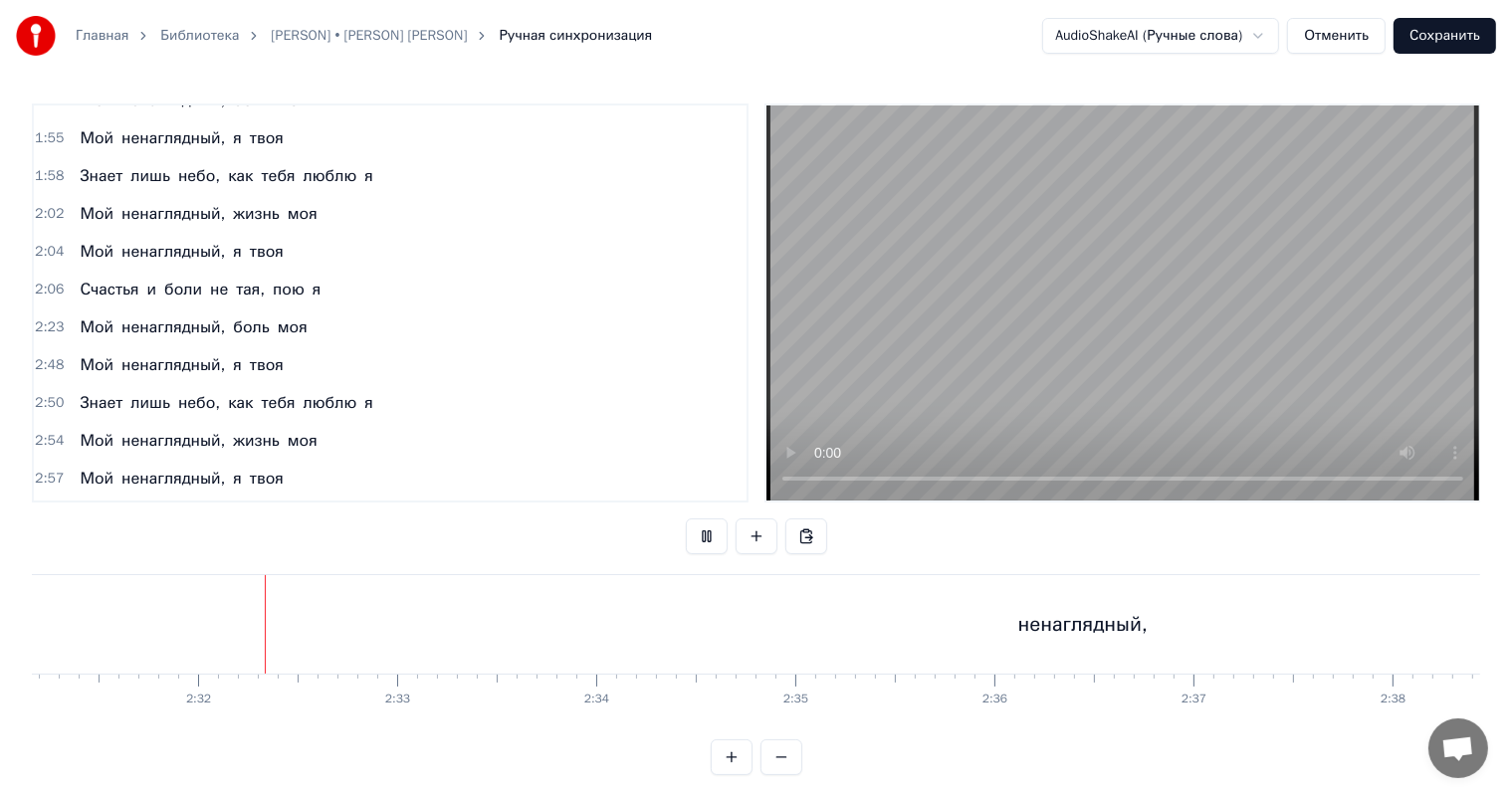 click at bounding box center (1123, 302) 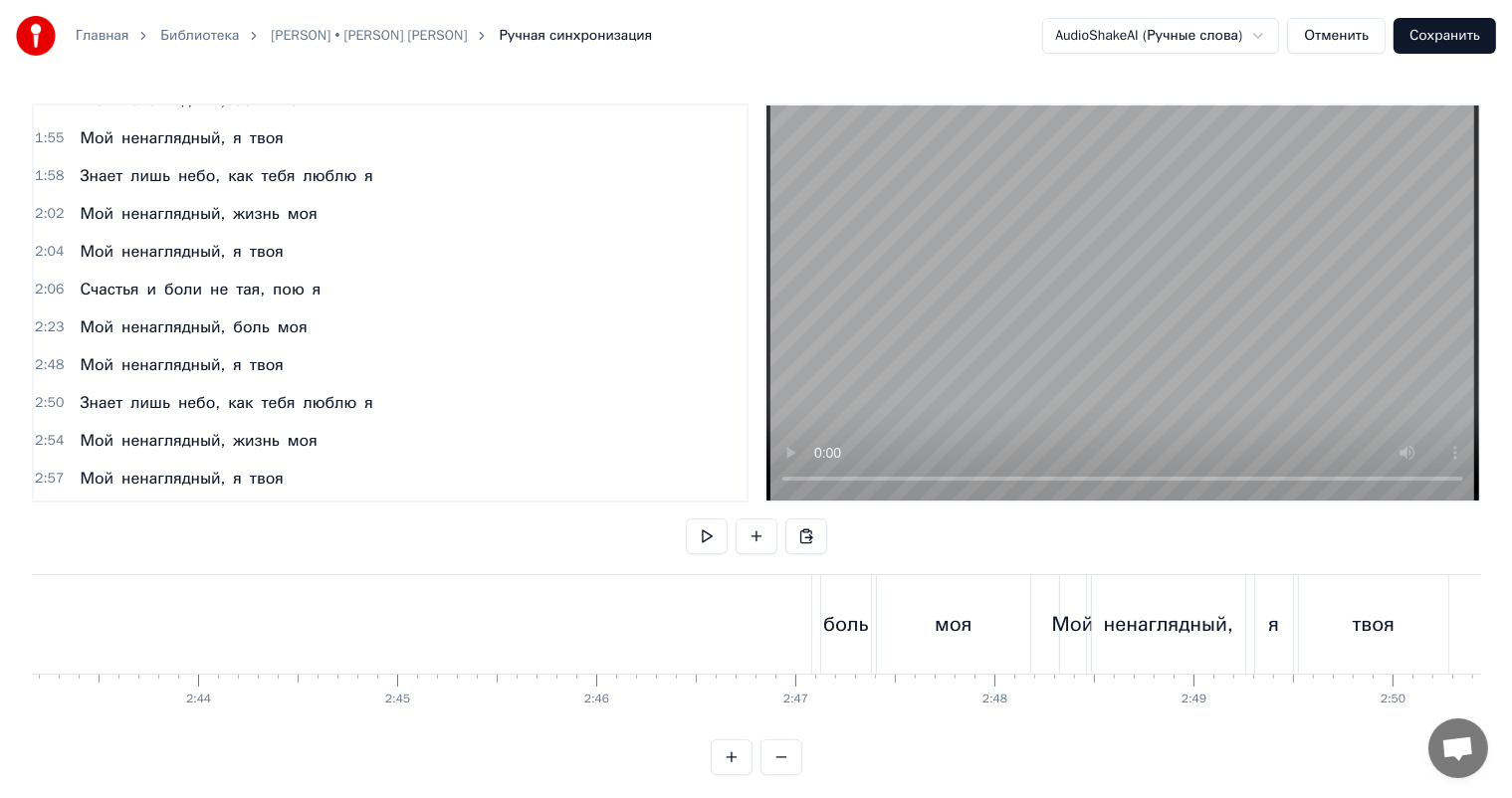 scroll, scrollTop: 0, scrollLeft: 32383, axis: horizontal 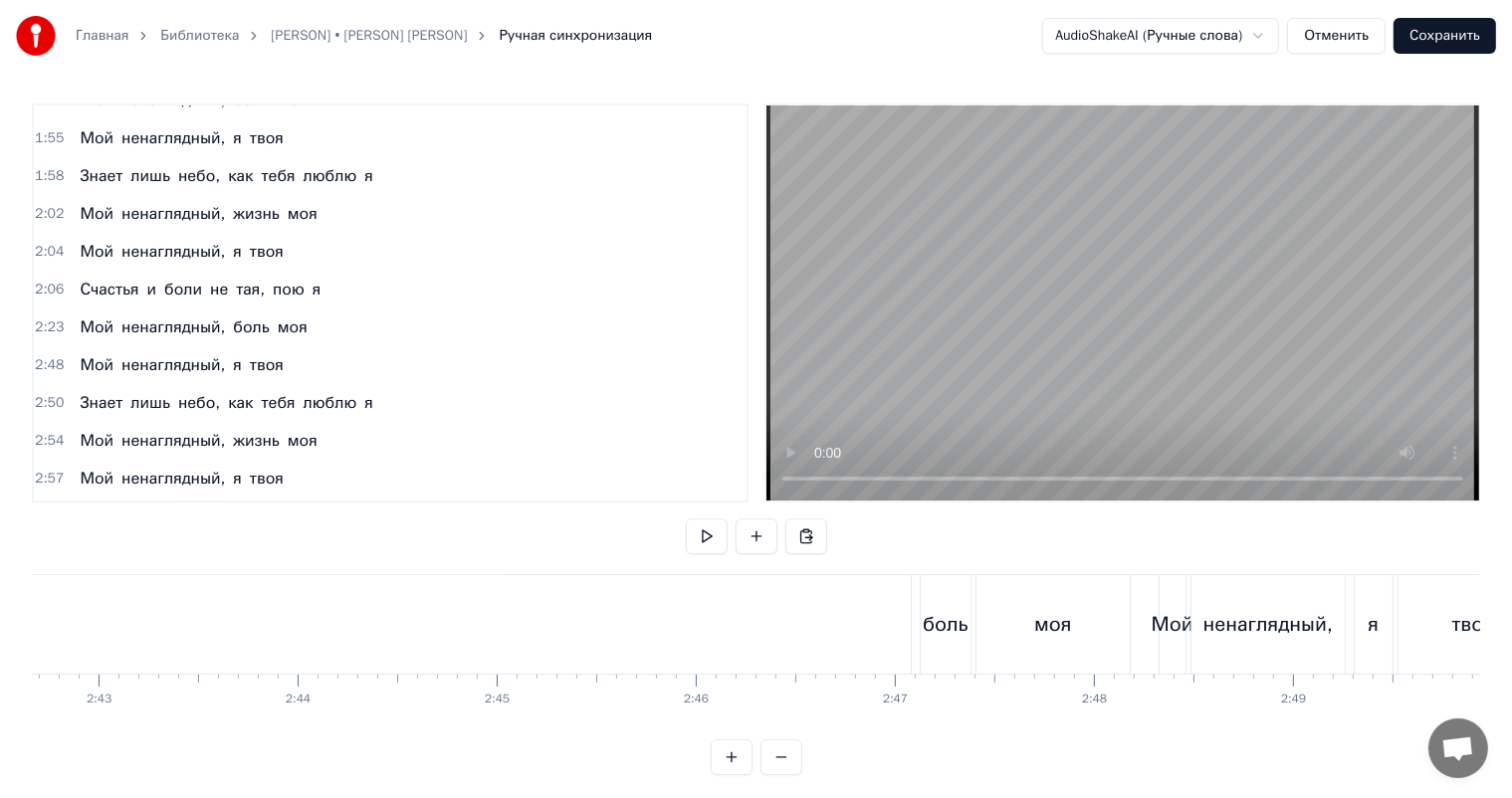 click on "ненаглядный," at bounding box center [-1206, 624] 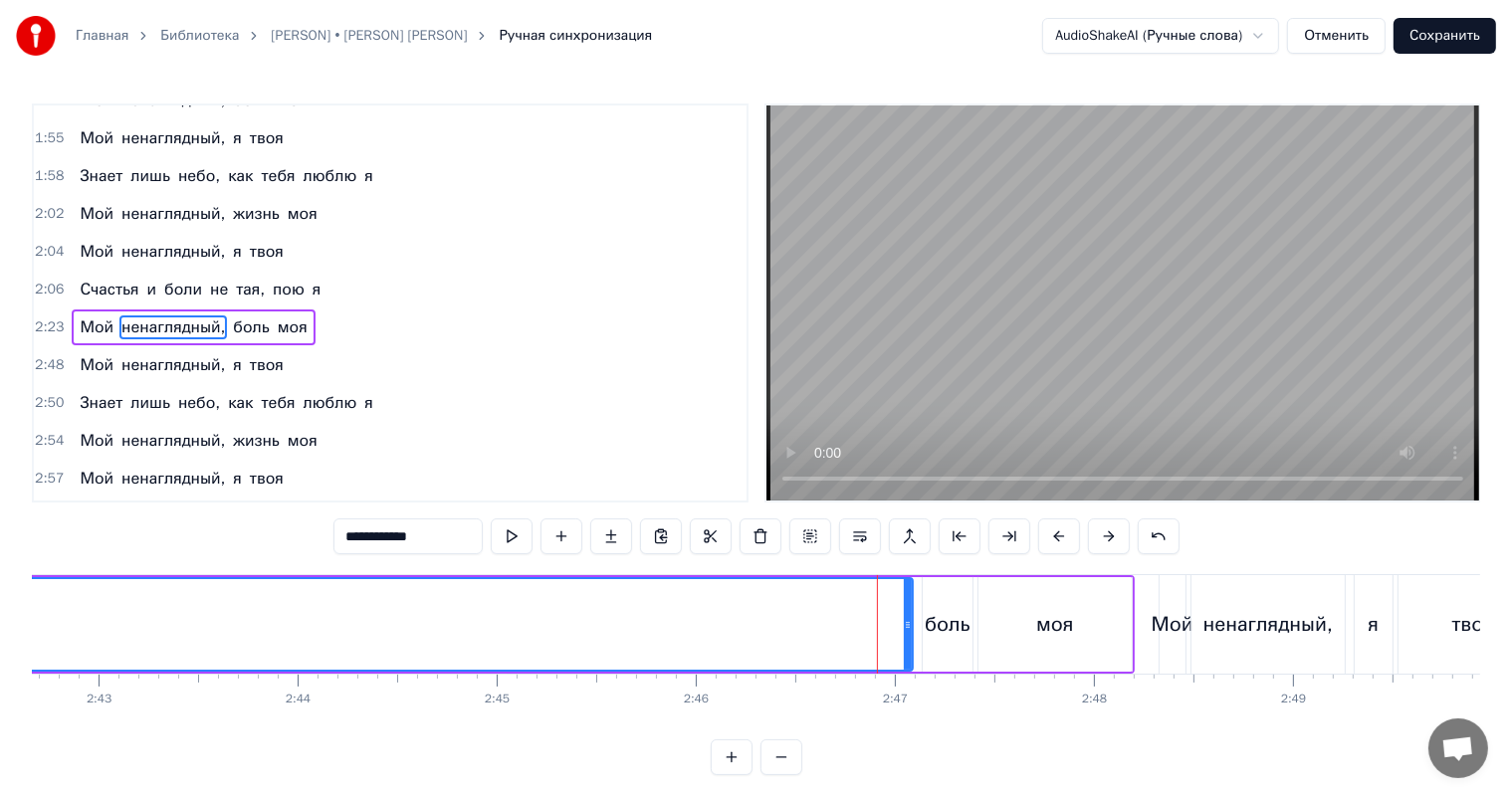 click on "ненаглядный," at bounding box center (-1204, 624) 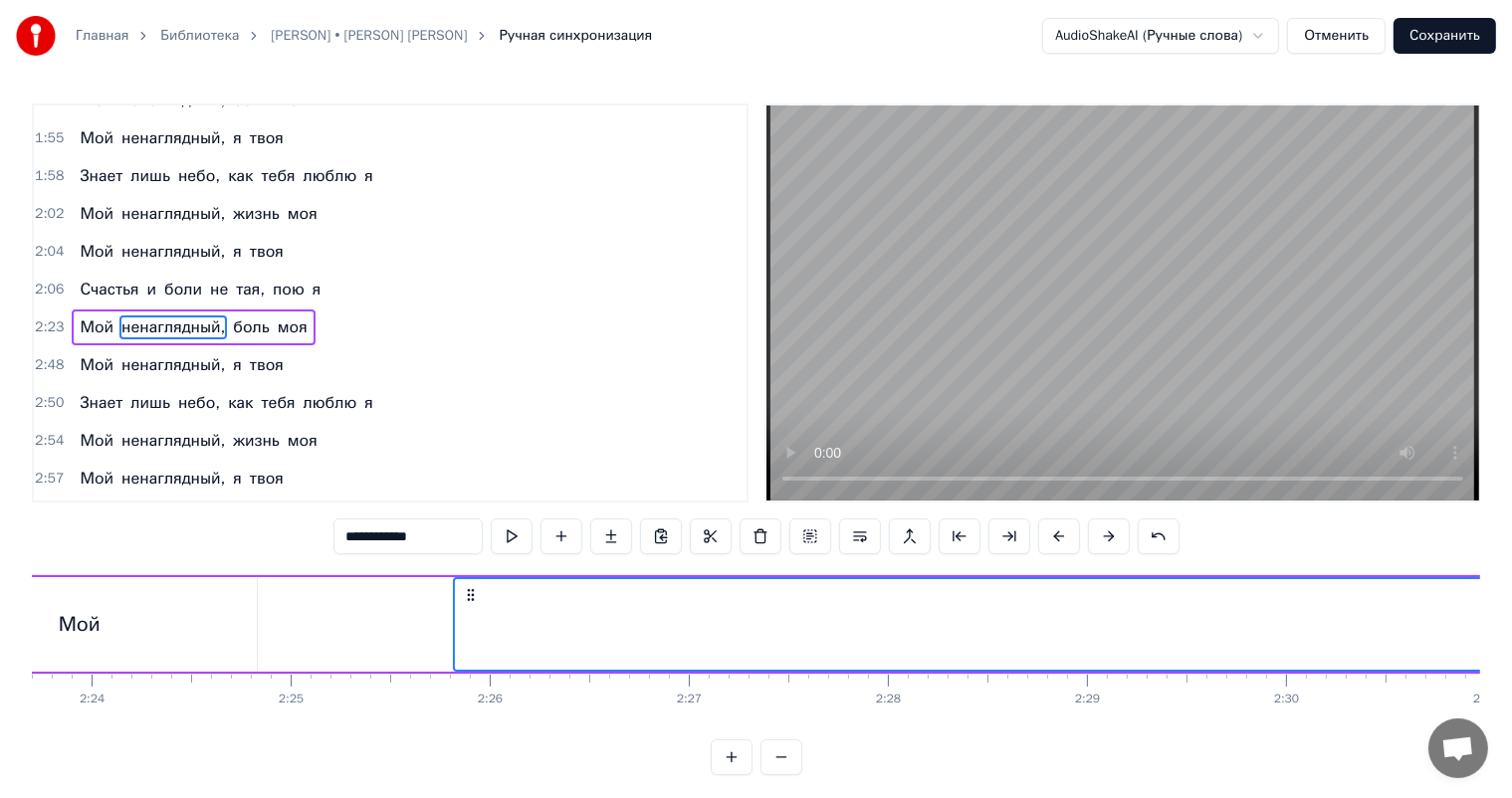 scroll, scrollTop: 0, scrollLeft: 28601, axis: horizontal 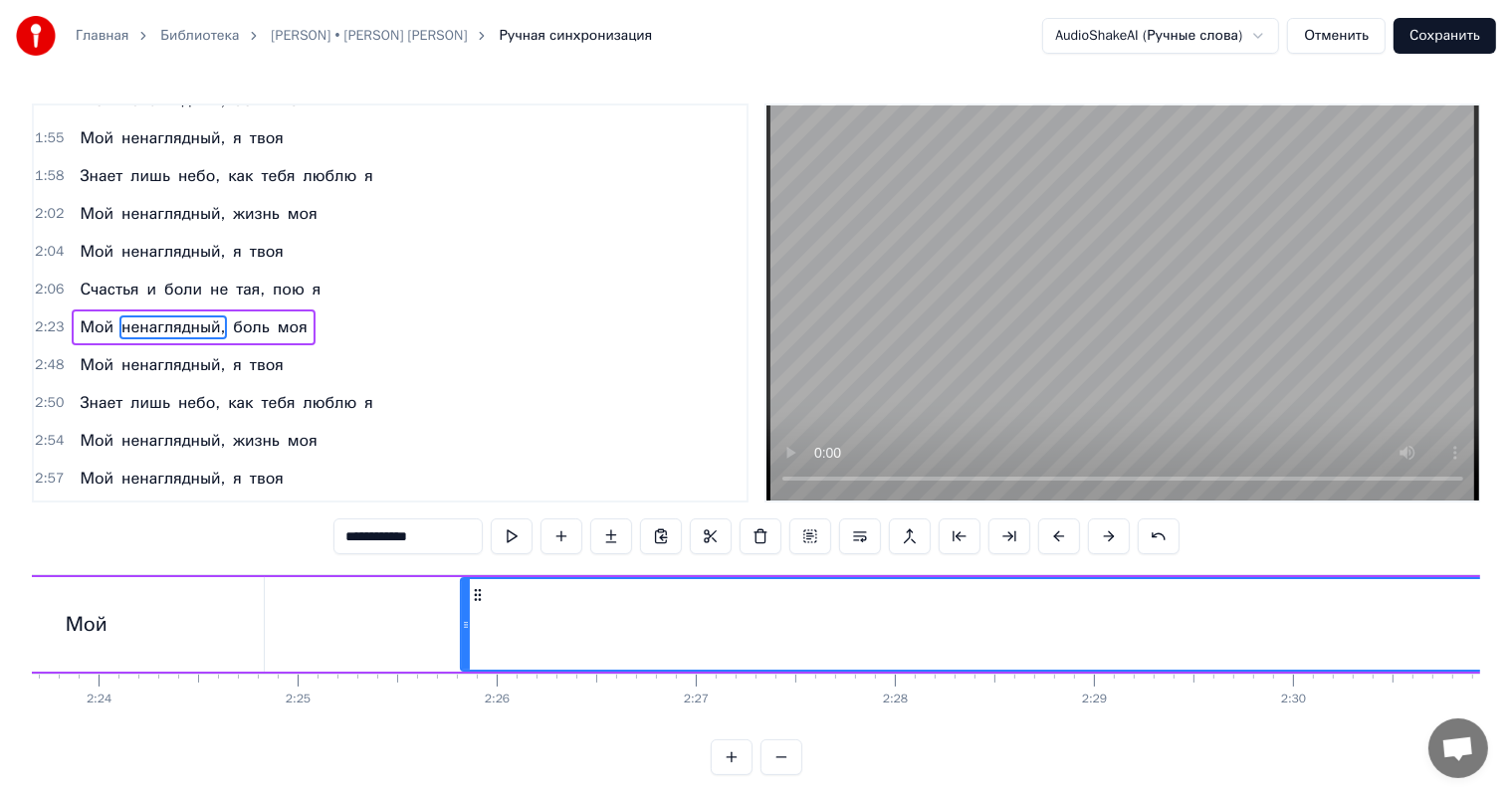 click on "ненаглядный," at bounding box center (2578, 624) 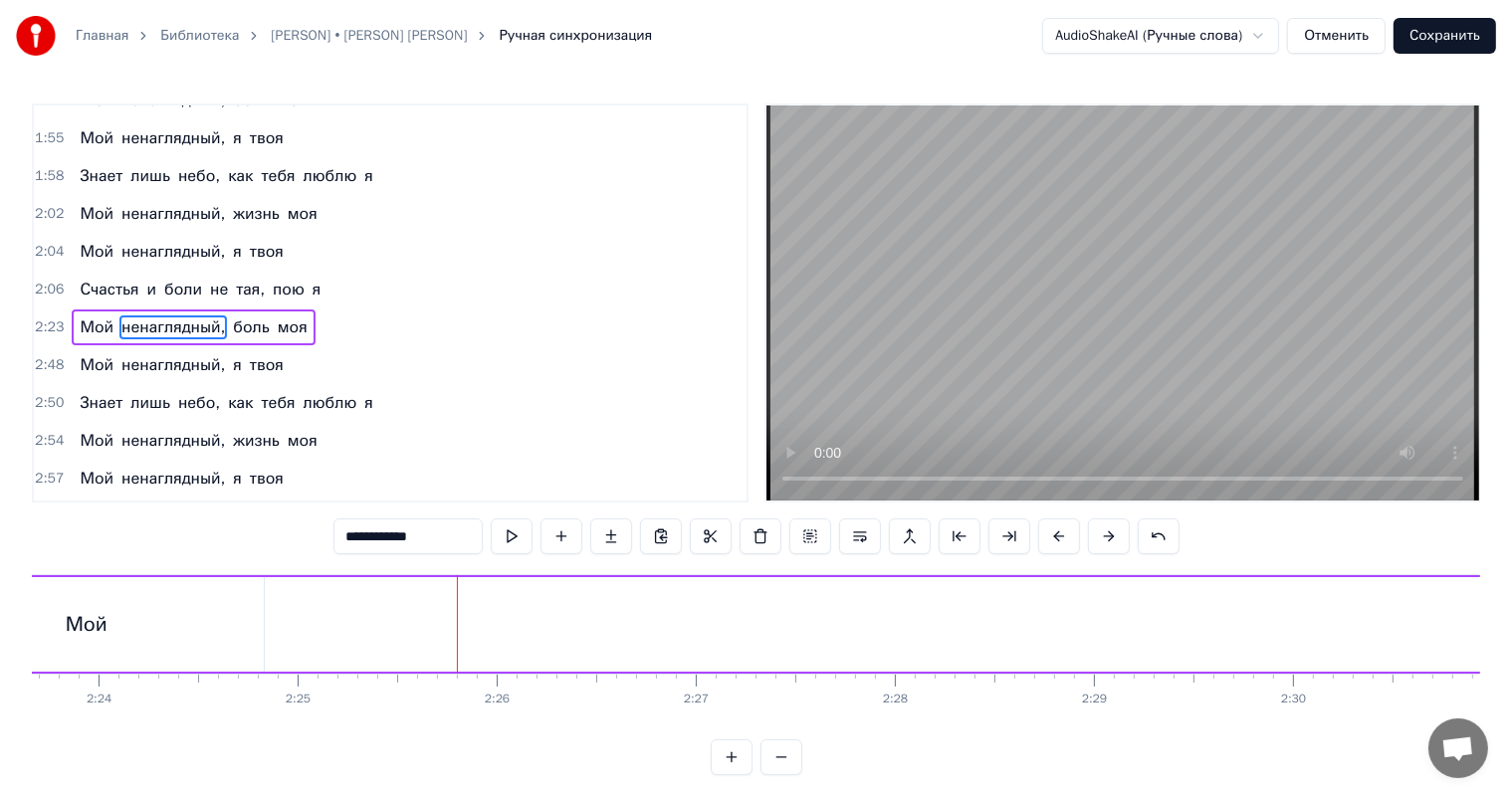 drag, startPoint x: 466, startPoint y: 627, endPoint x: 1528, endPoint y: 651, distance: 1062.2712 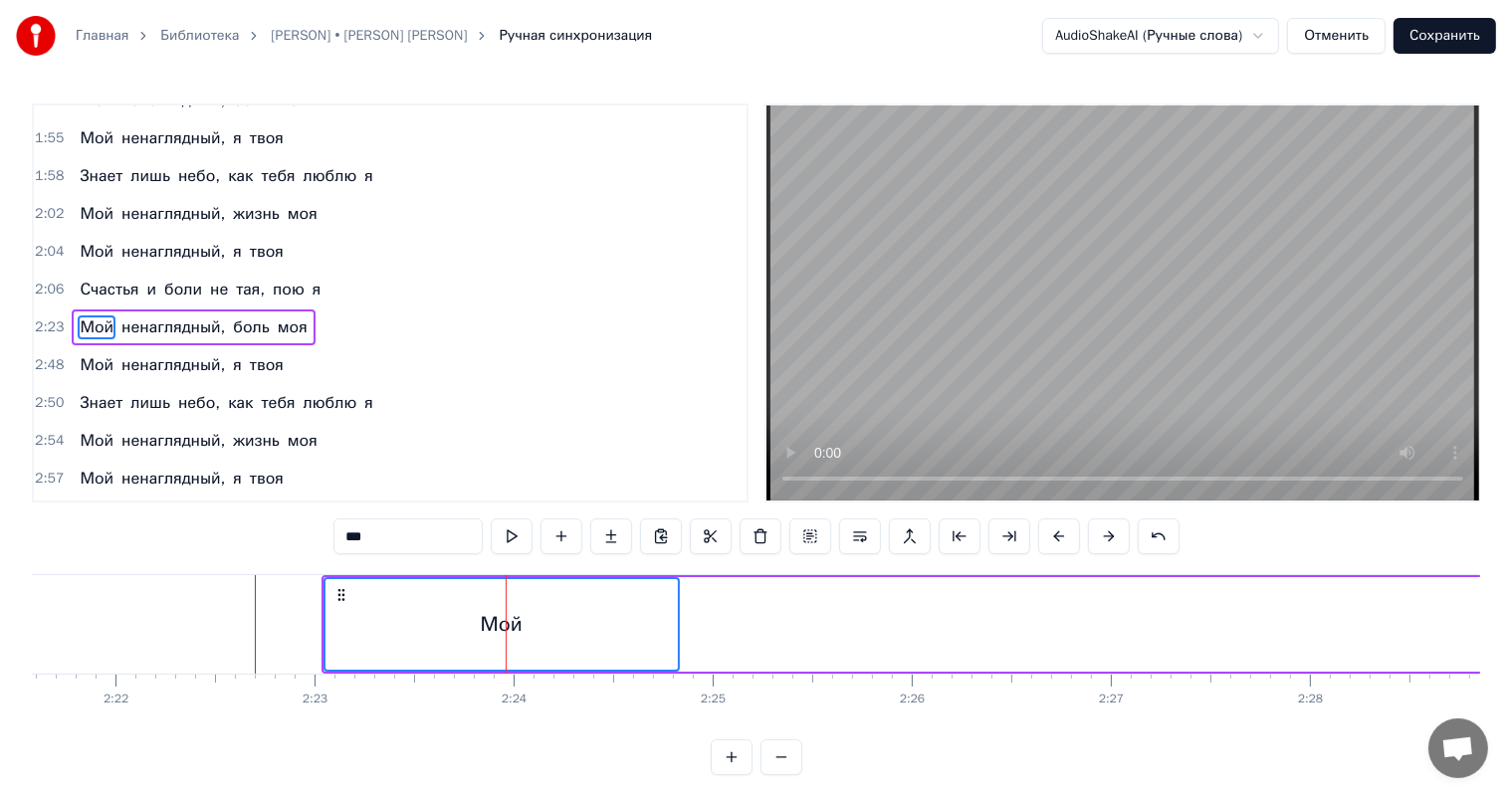 scroll, scrollTop: 0, scrollLeft: 28162, axis: horizontal 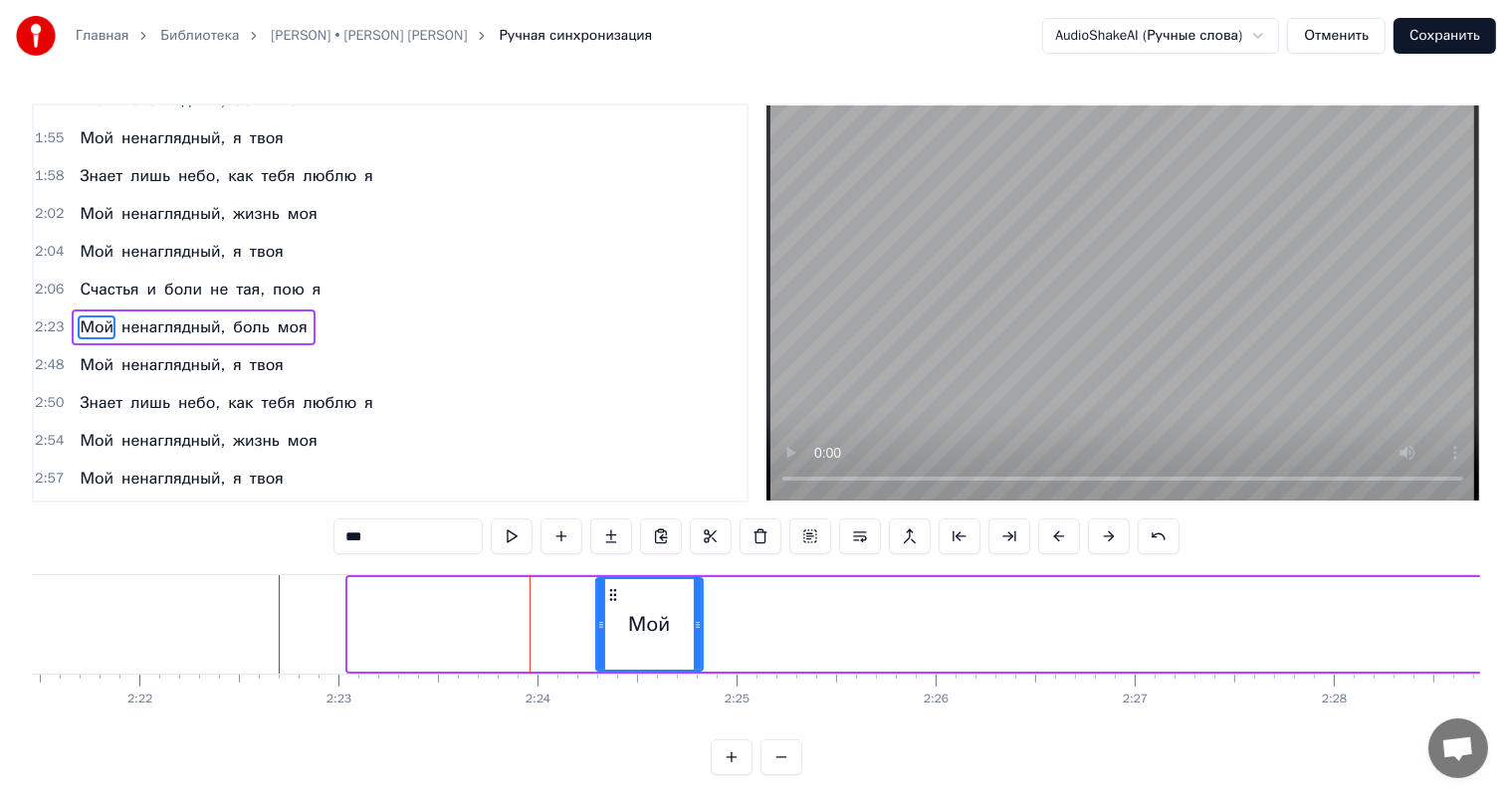 drag, startPoint x: 354, startPoint y: 609, endPoint x: 606, endPoint y: 614, distance: 252.0496 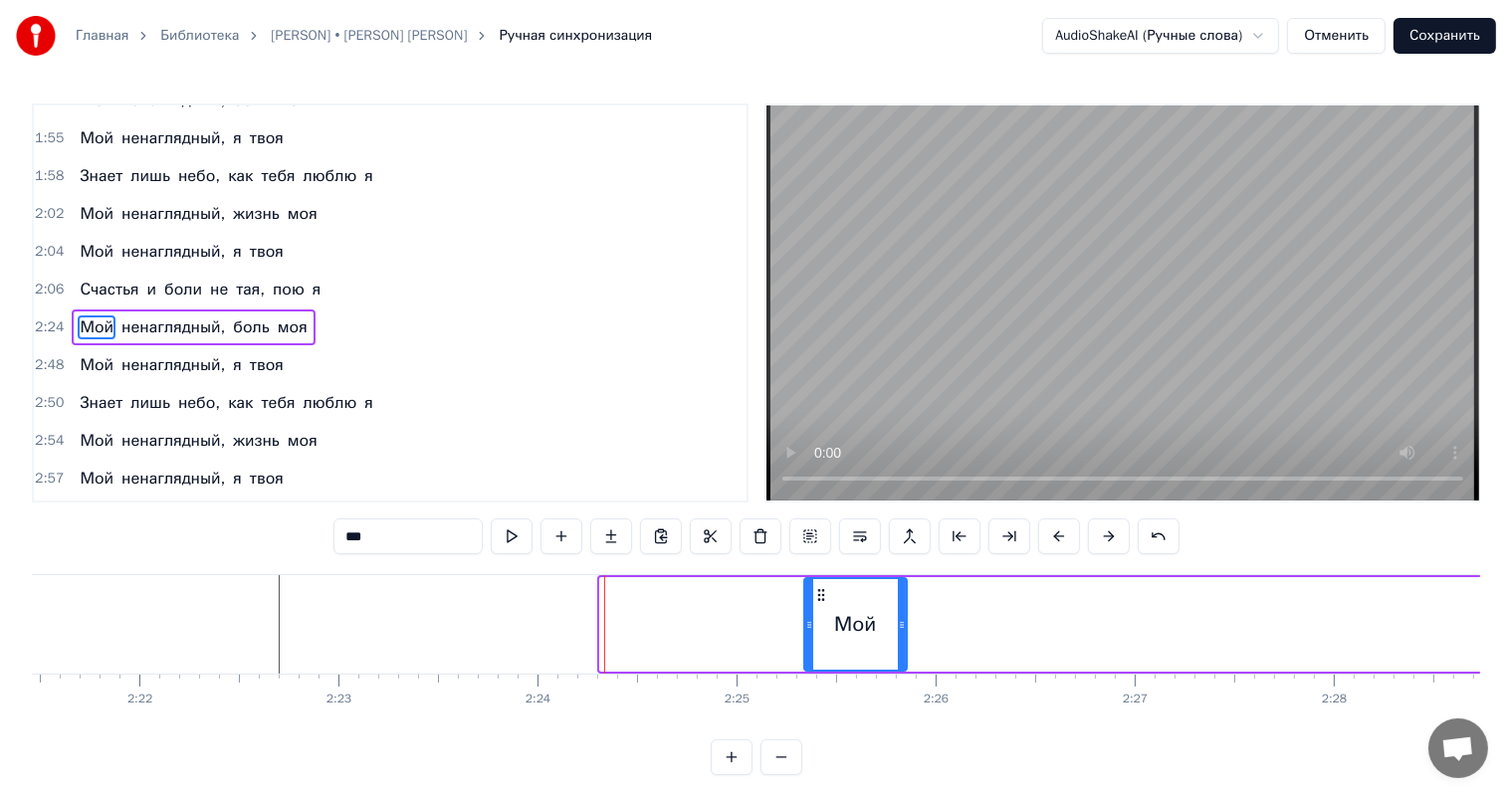 scroll, scrollTop: 0, scrollLeft: 28168, axis: horizontal 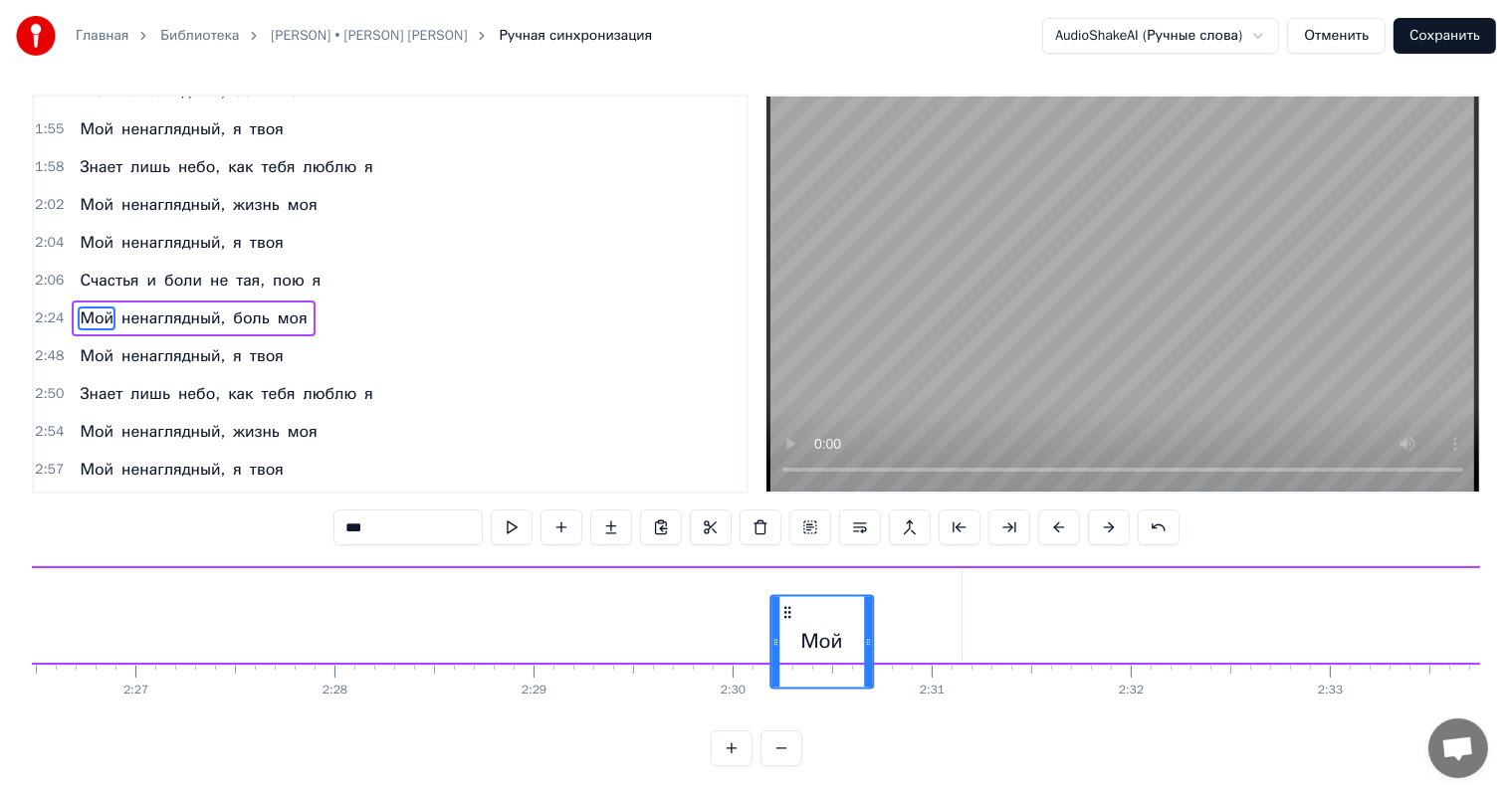 drag, startPoint x: 615, startPoint y: 590, endPoint x: 794, endPoint y: 576, distance: 179.54665 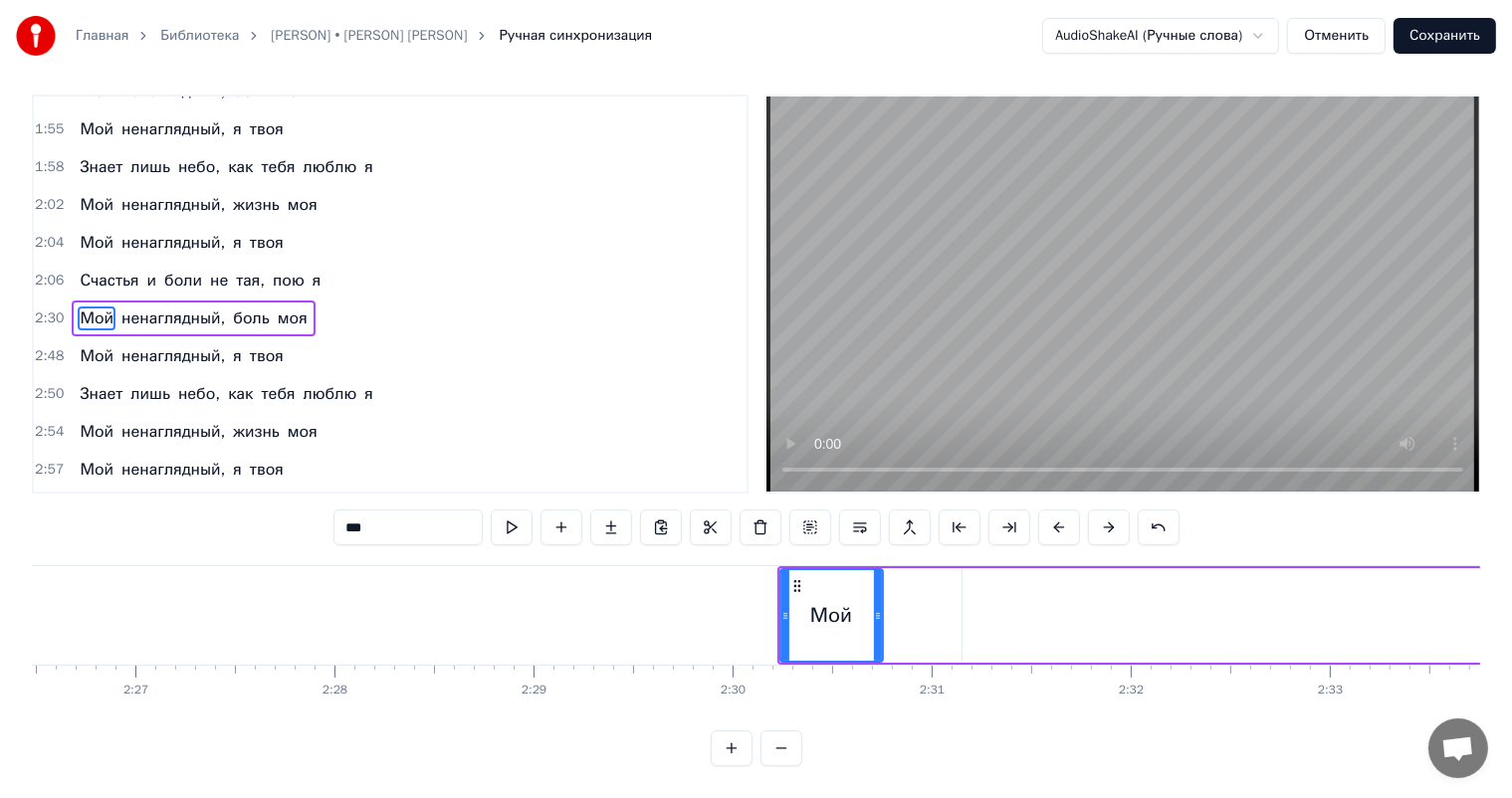 click on "ненаглядный," at bounding box center [2548, 615] 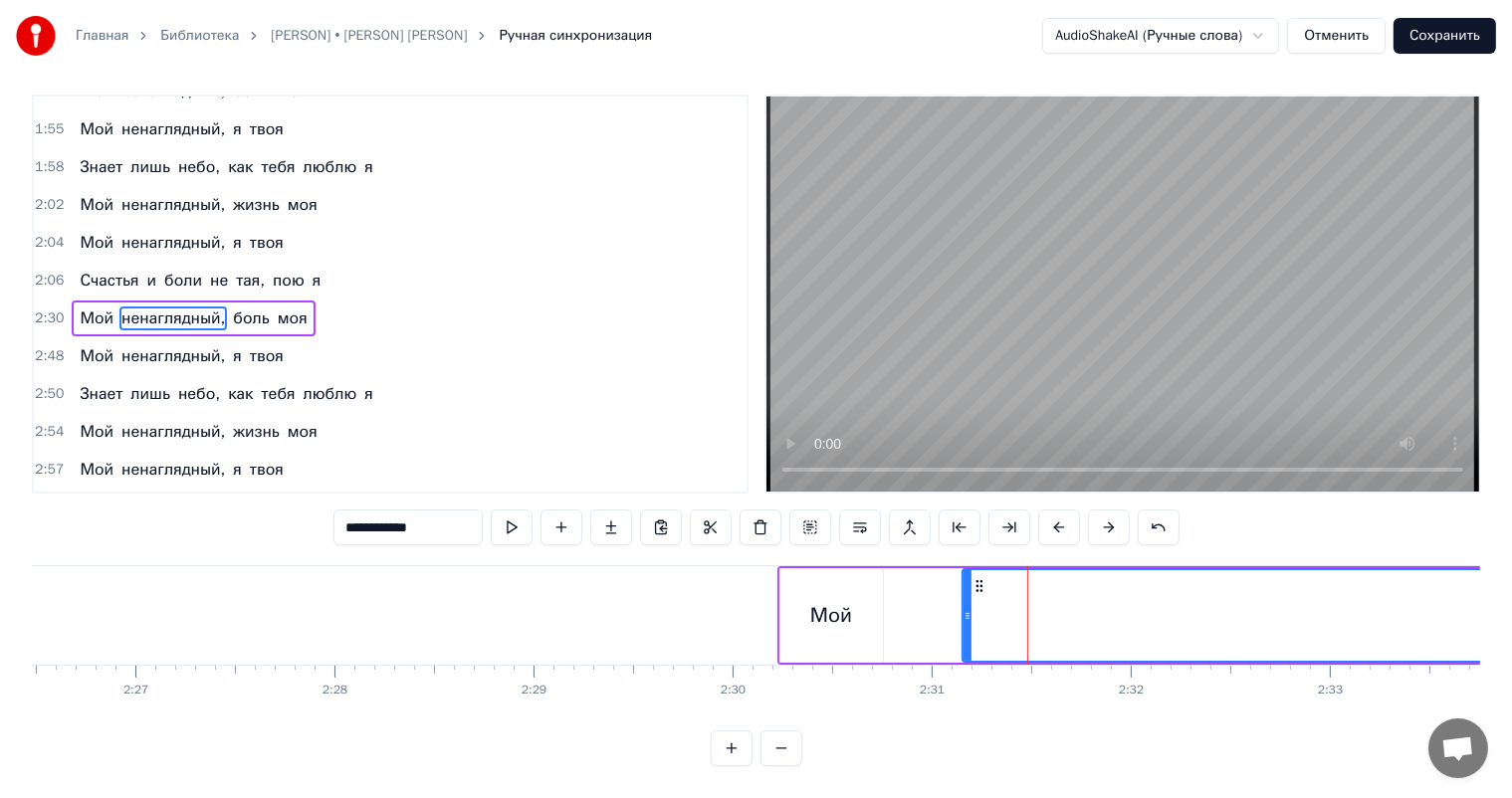 scroll, scrollTop: 0, scrollLeft: 0, axis: both 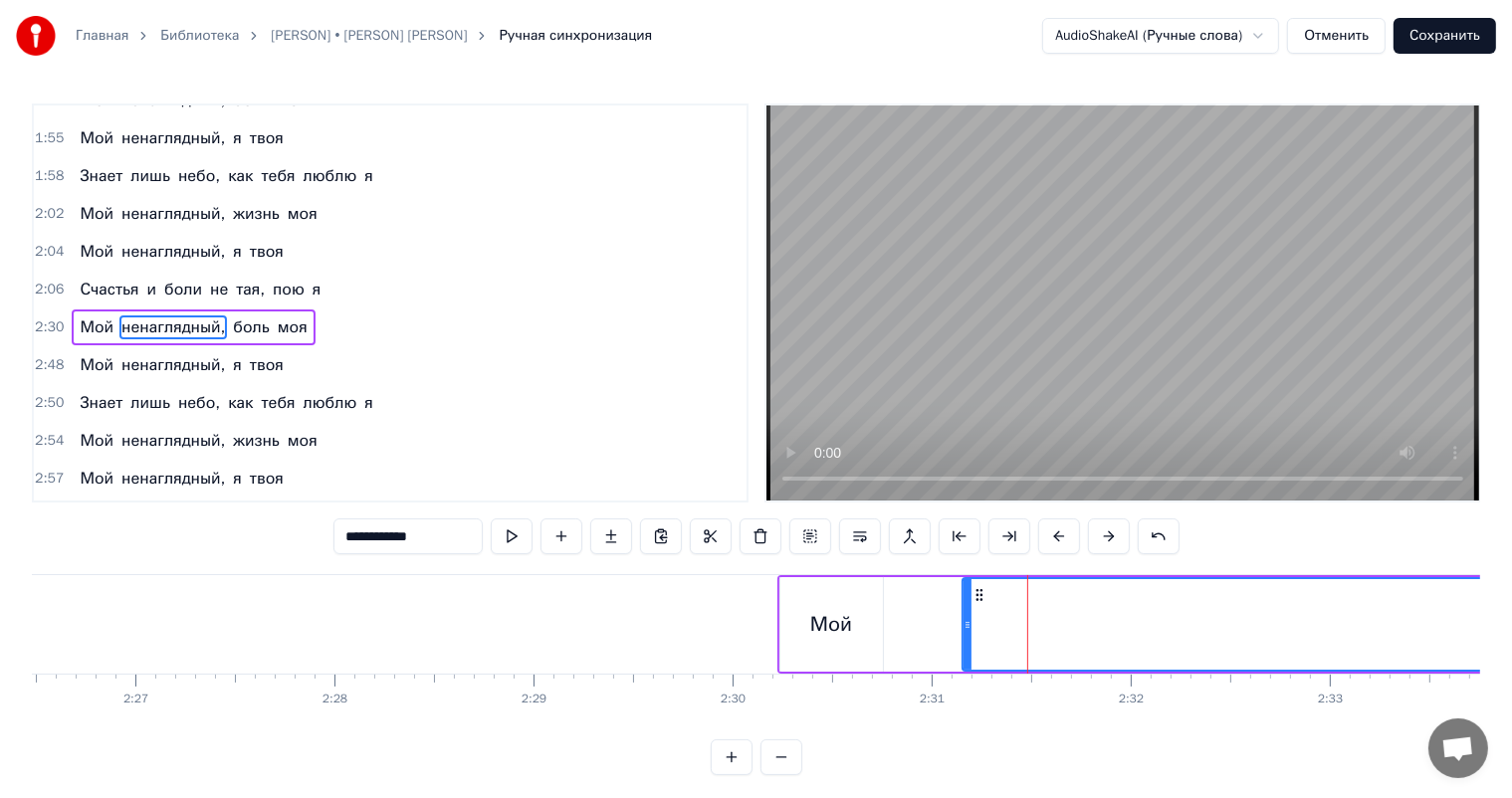 click on "Мой ненаглядный, боль моя" at bounding box center (2567, 624) 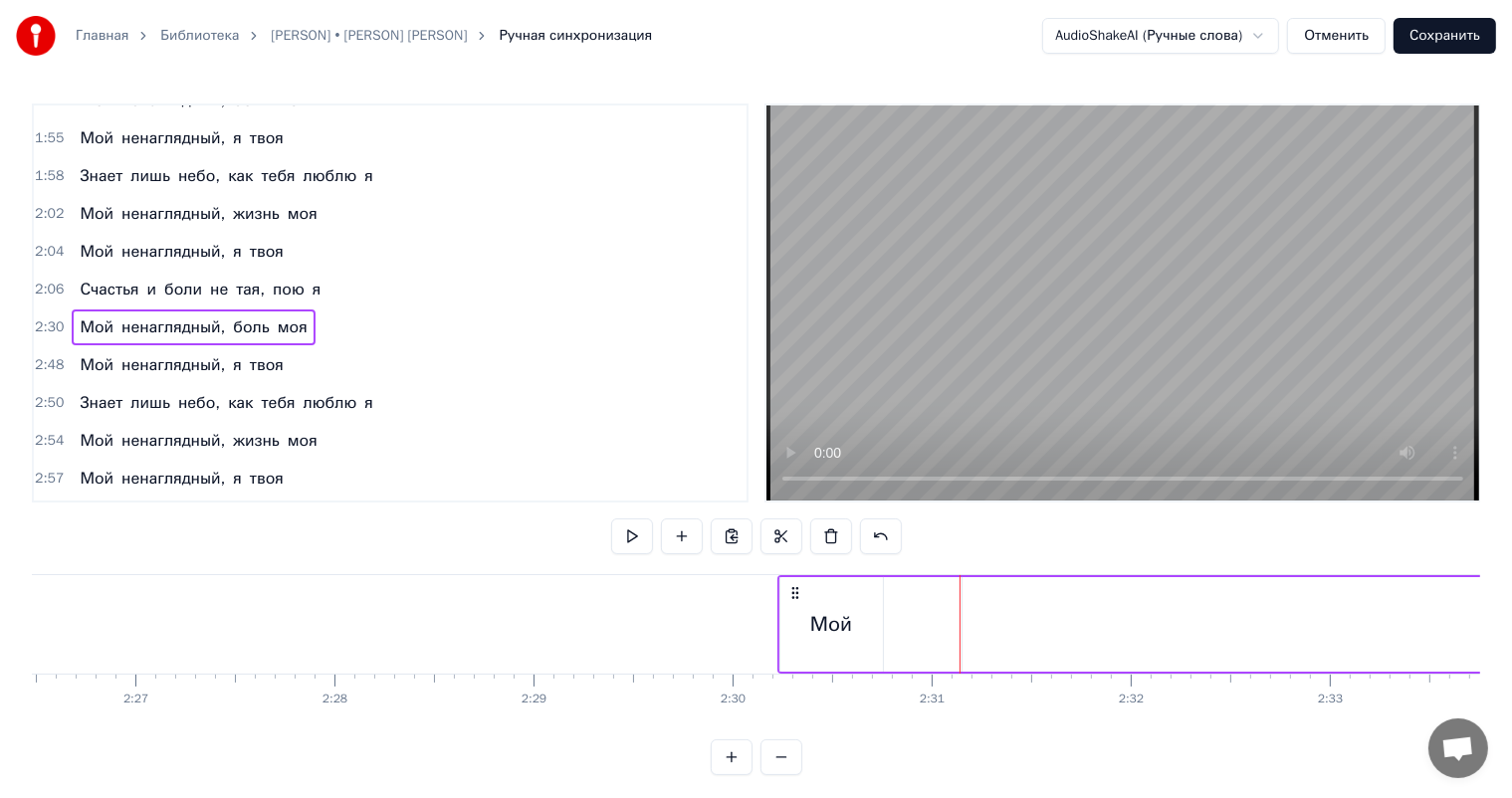 click on "ненаглядный," at bounding box center (2548, 624) 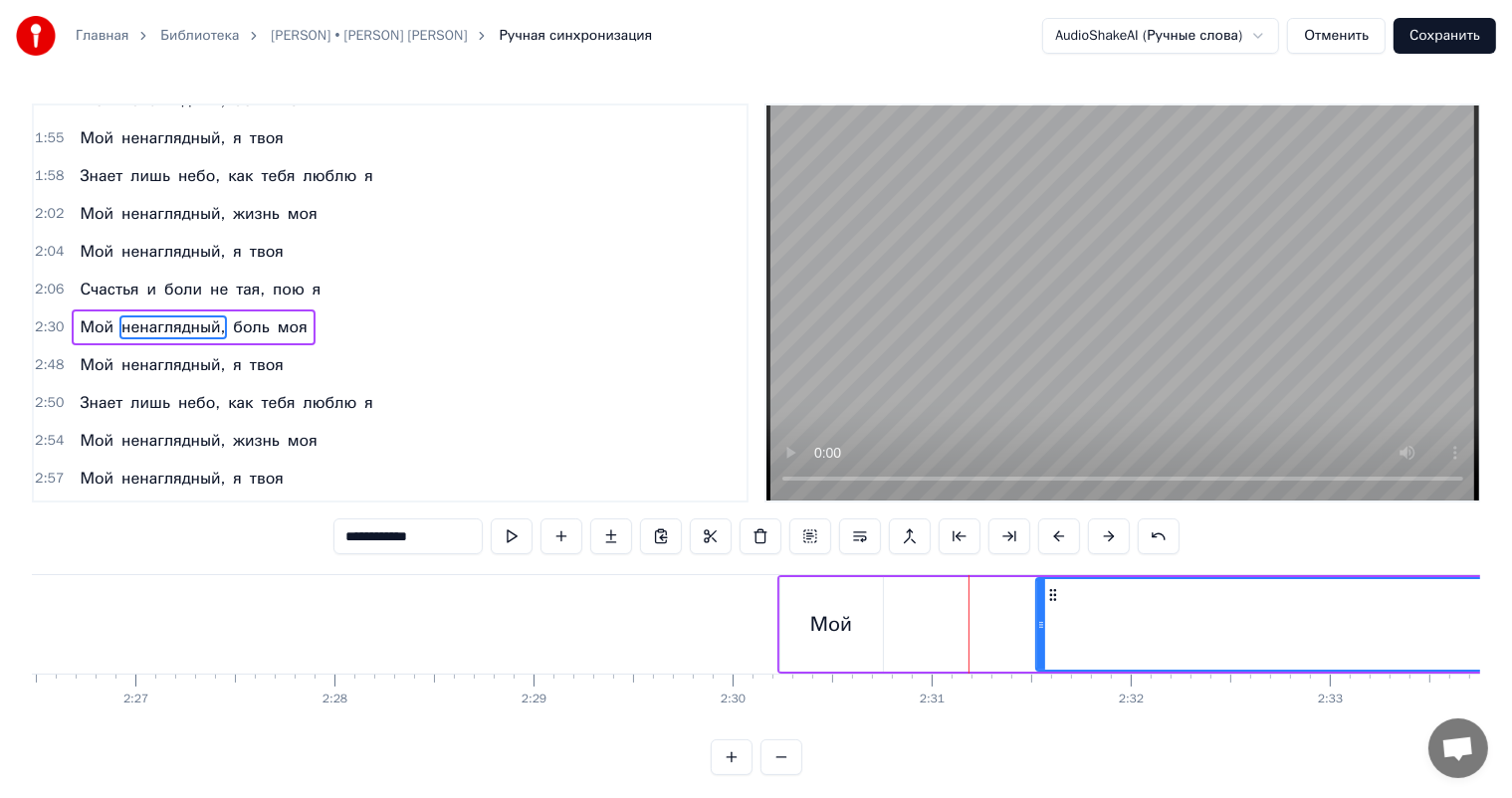 drag, startPoint x: 964, startPoint y: 612, endPoint x: 1528, endPoint y: 629, distance: 564.2561 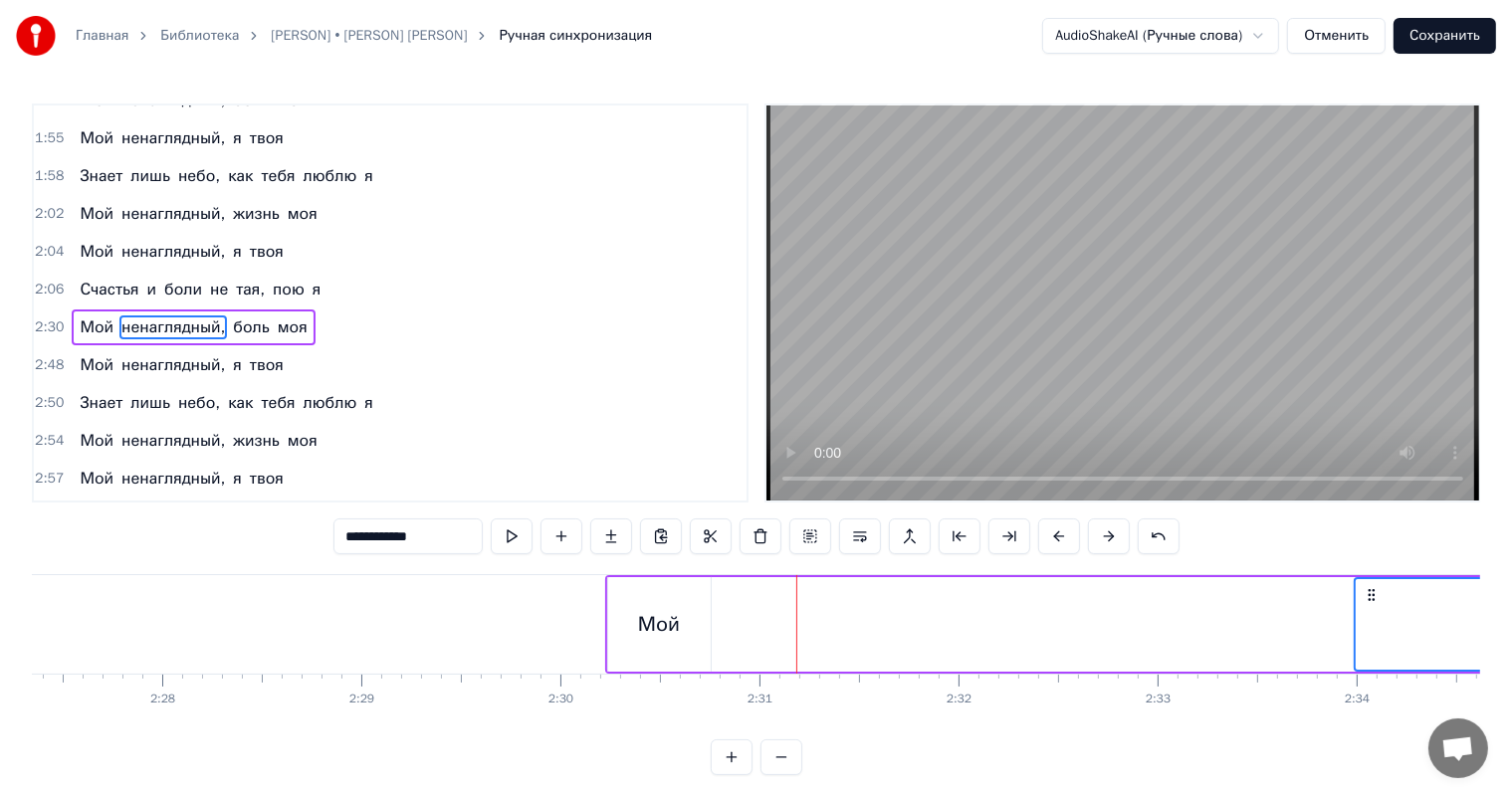 scroll, scrollTop: 0, scrollLeft: 29858, axis: horizontal 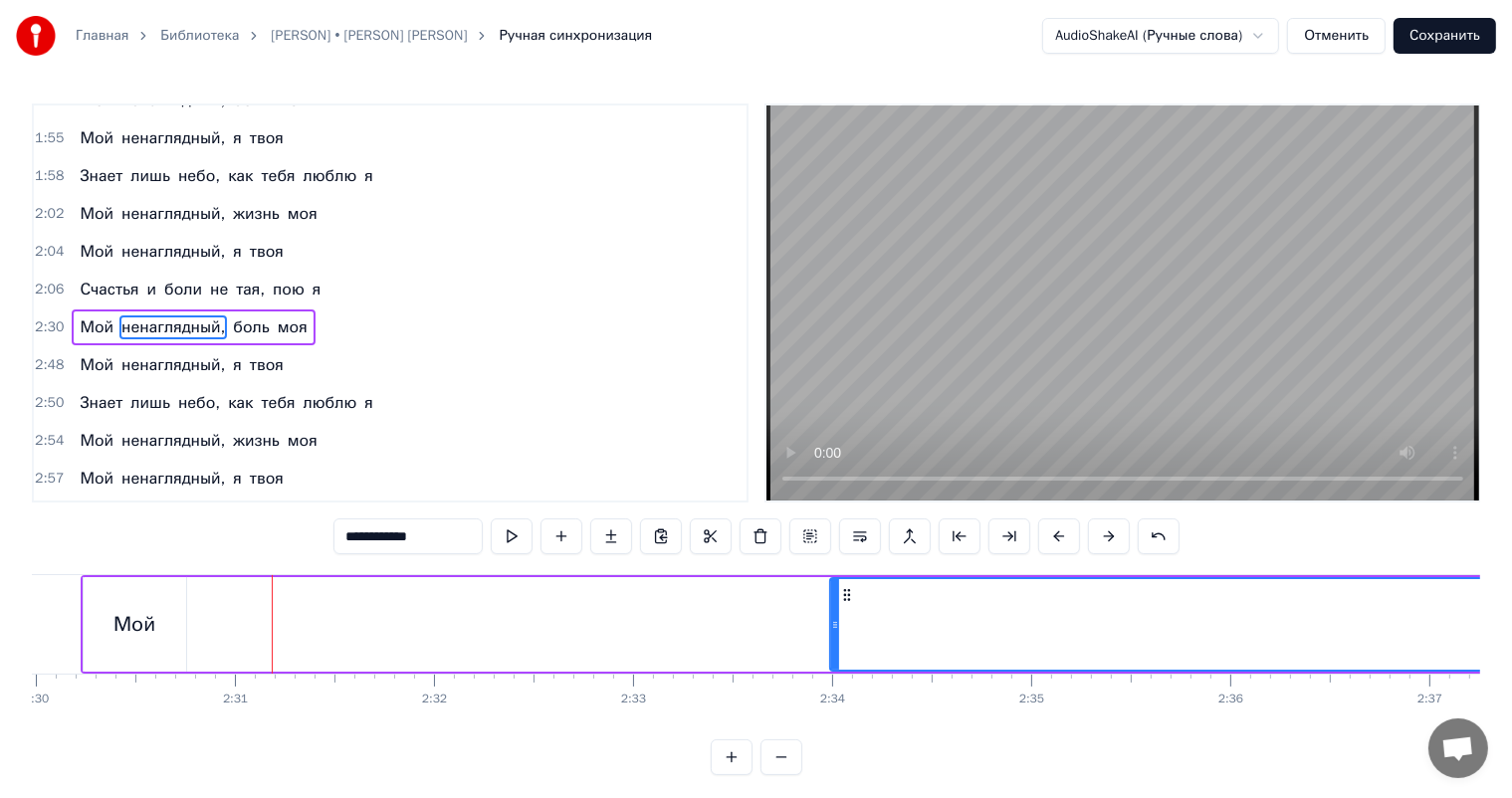 click on "ненаглядный," at bounding box center [2134, 624] 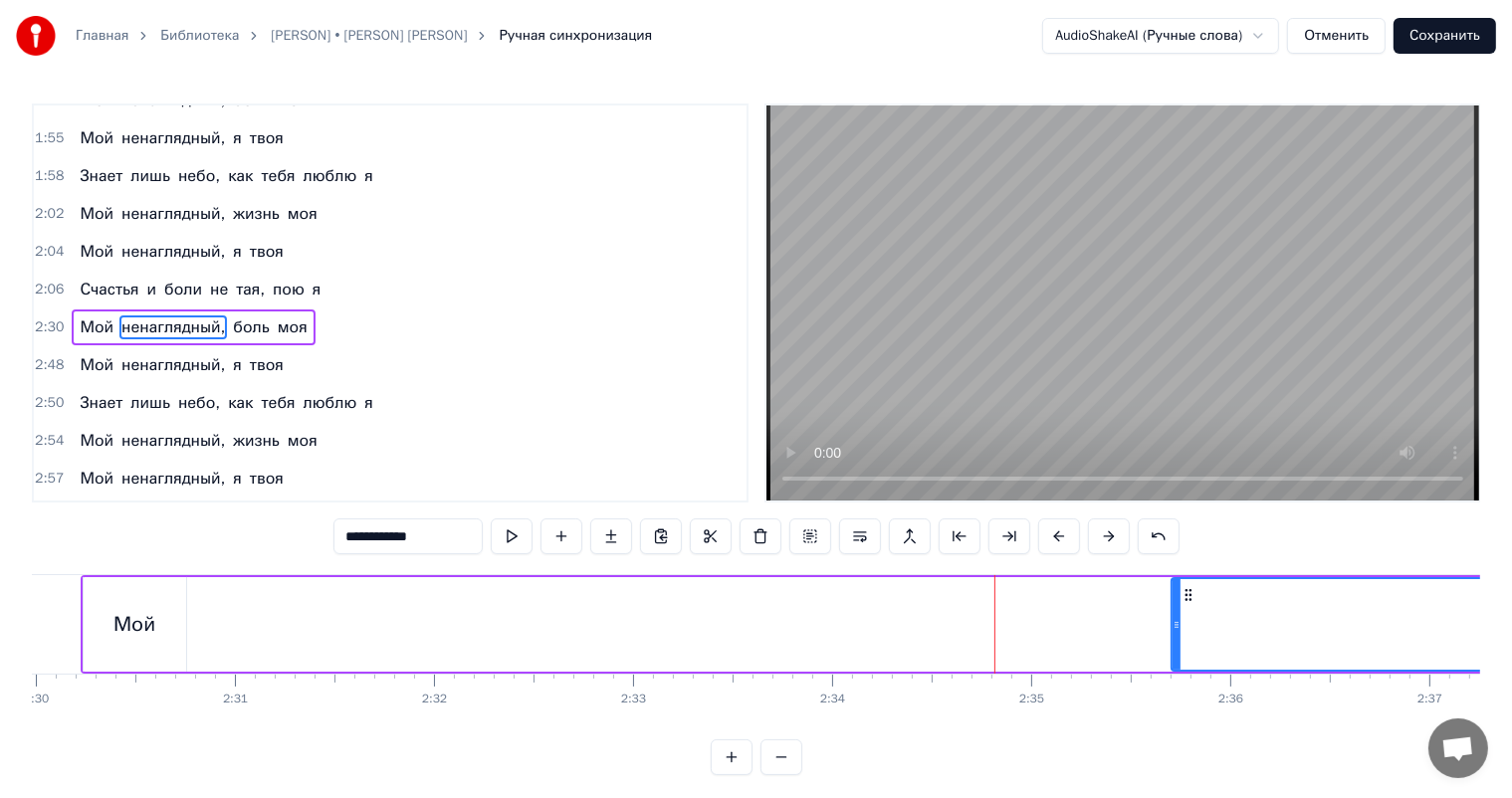 drag, startPoint x: 828, startPoint y: 625, endPoint x: 1473, endPoint y: 609, distance: 645.1984 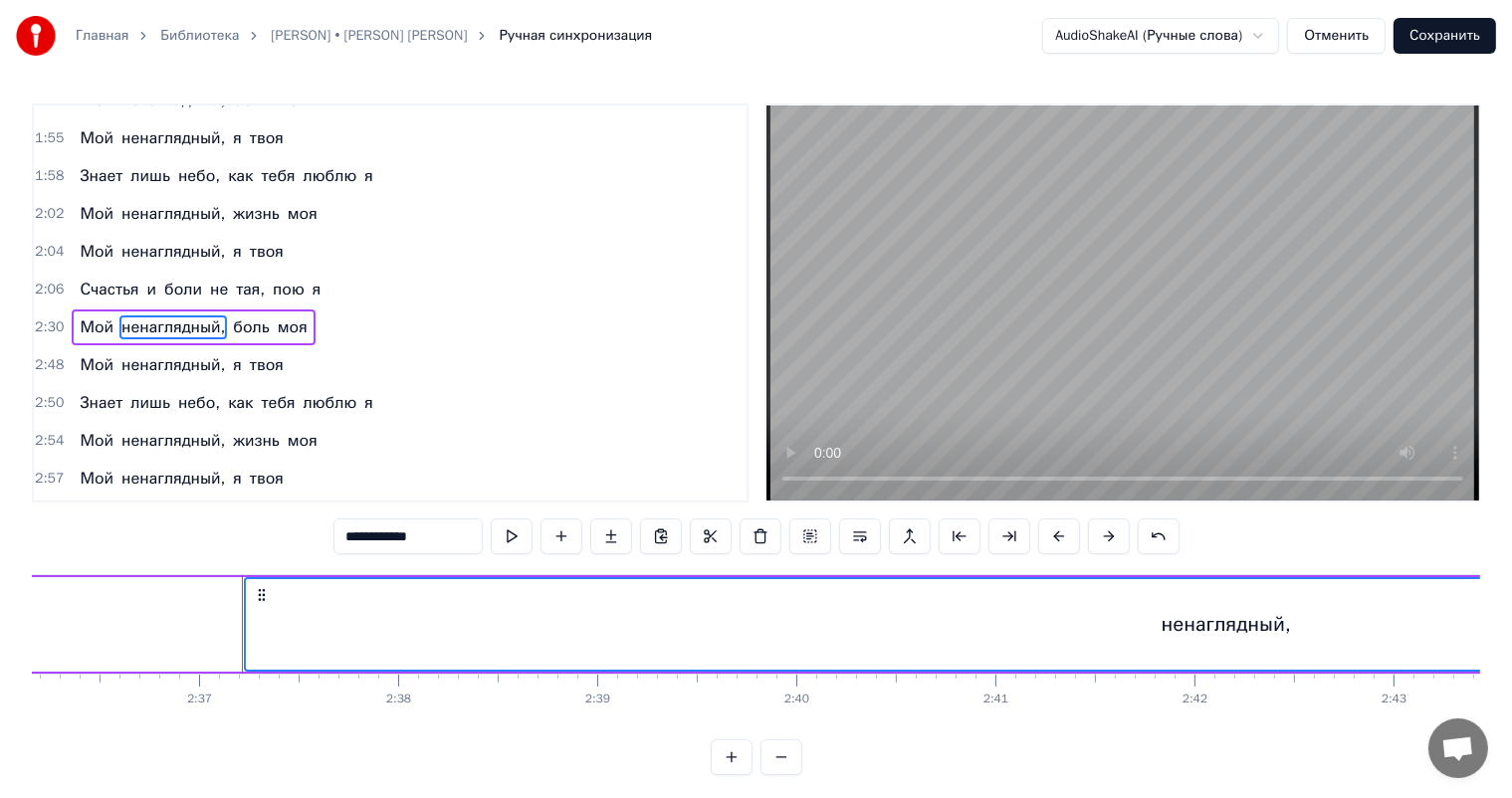 scroll, scrollTop: 0, scrollLeft: 31052, axis: horizontal 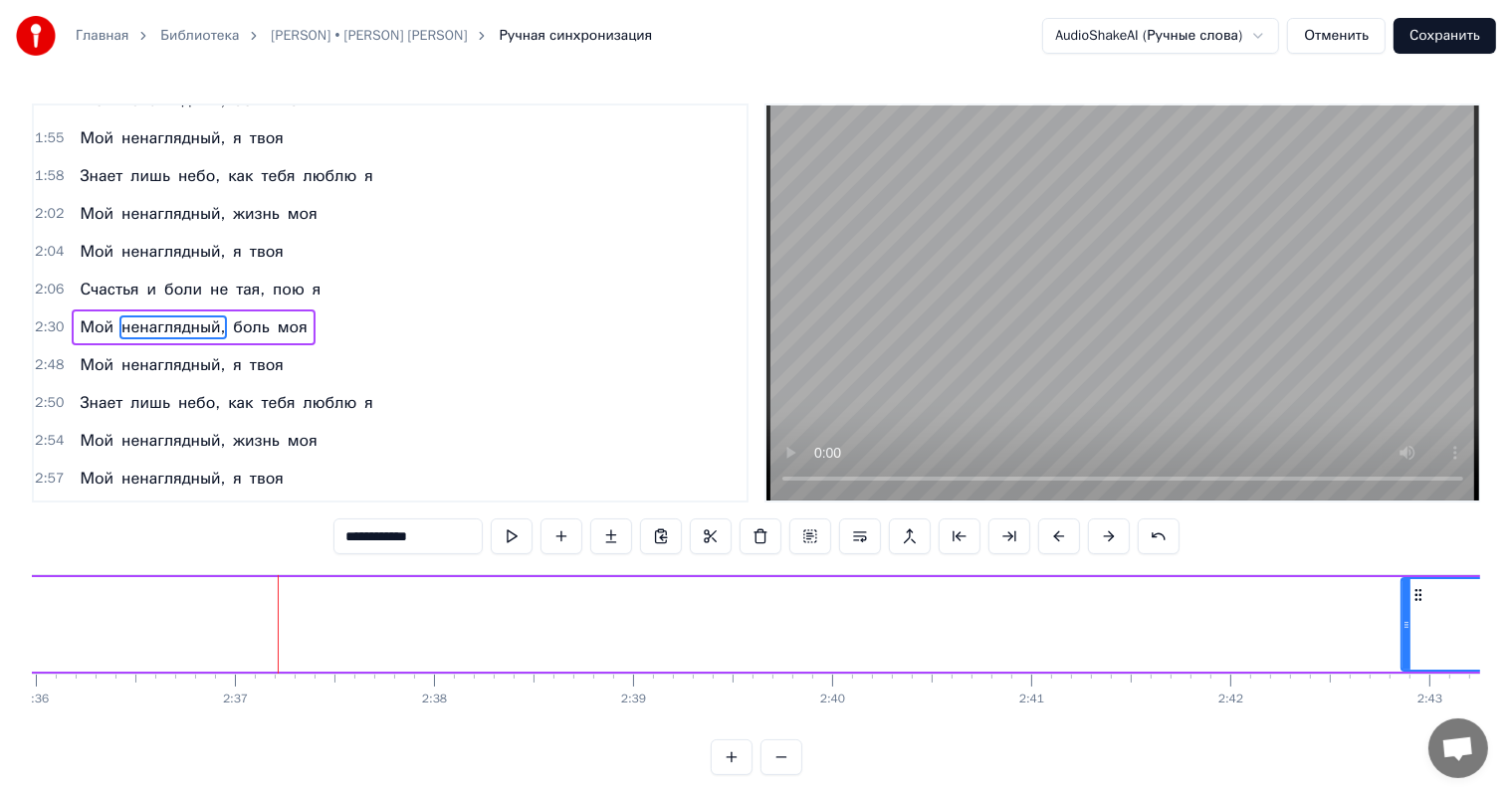 drag, startPoint x: 285, startPoint y: 618, endPoint x: 1405, endPoint y: 597, distance: 1120.1969 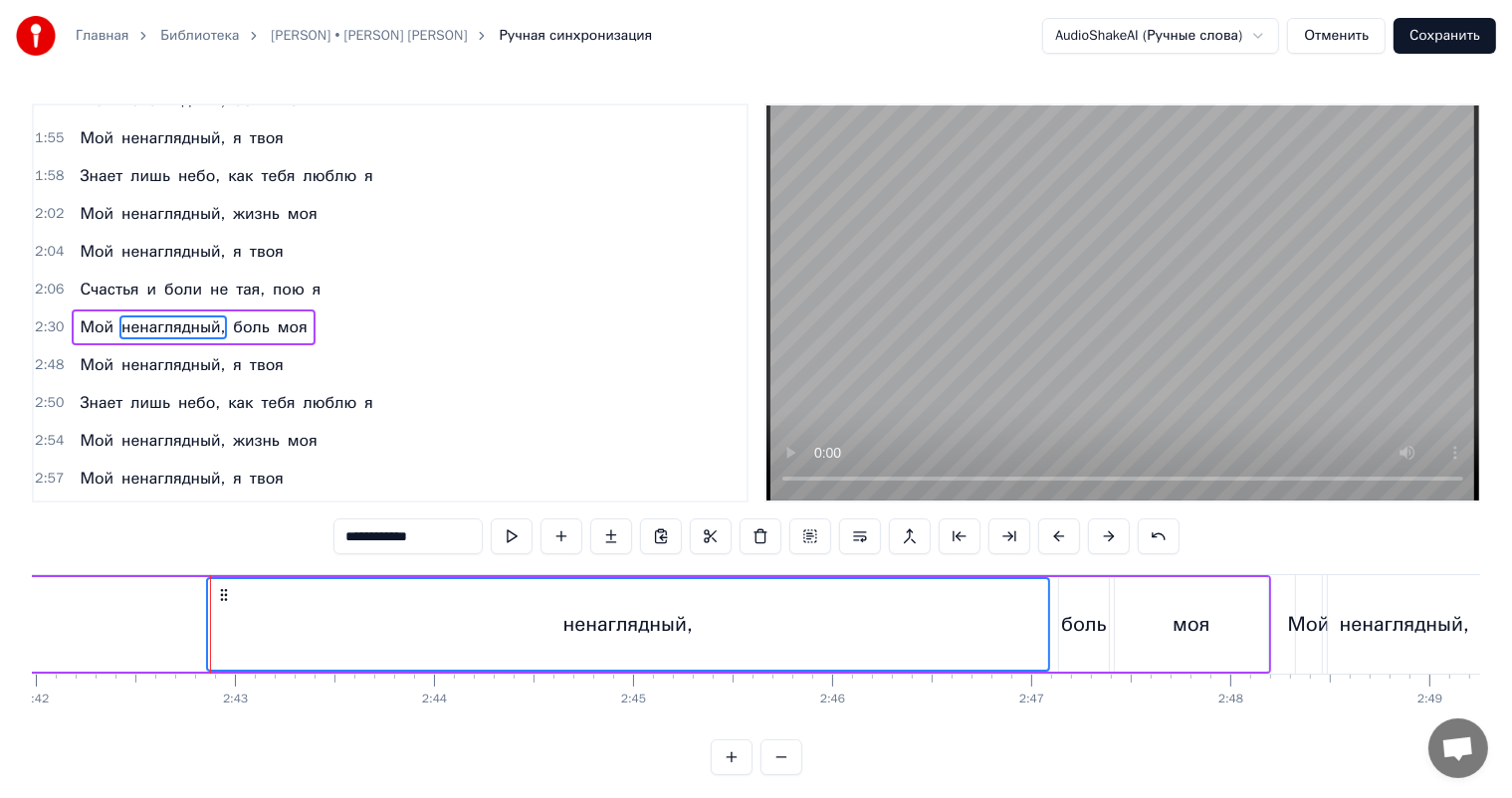 scroll, scrollTop: 0, scrollLeft: 32325, axis: horizontal 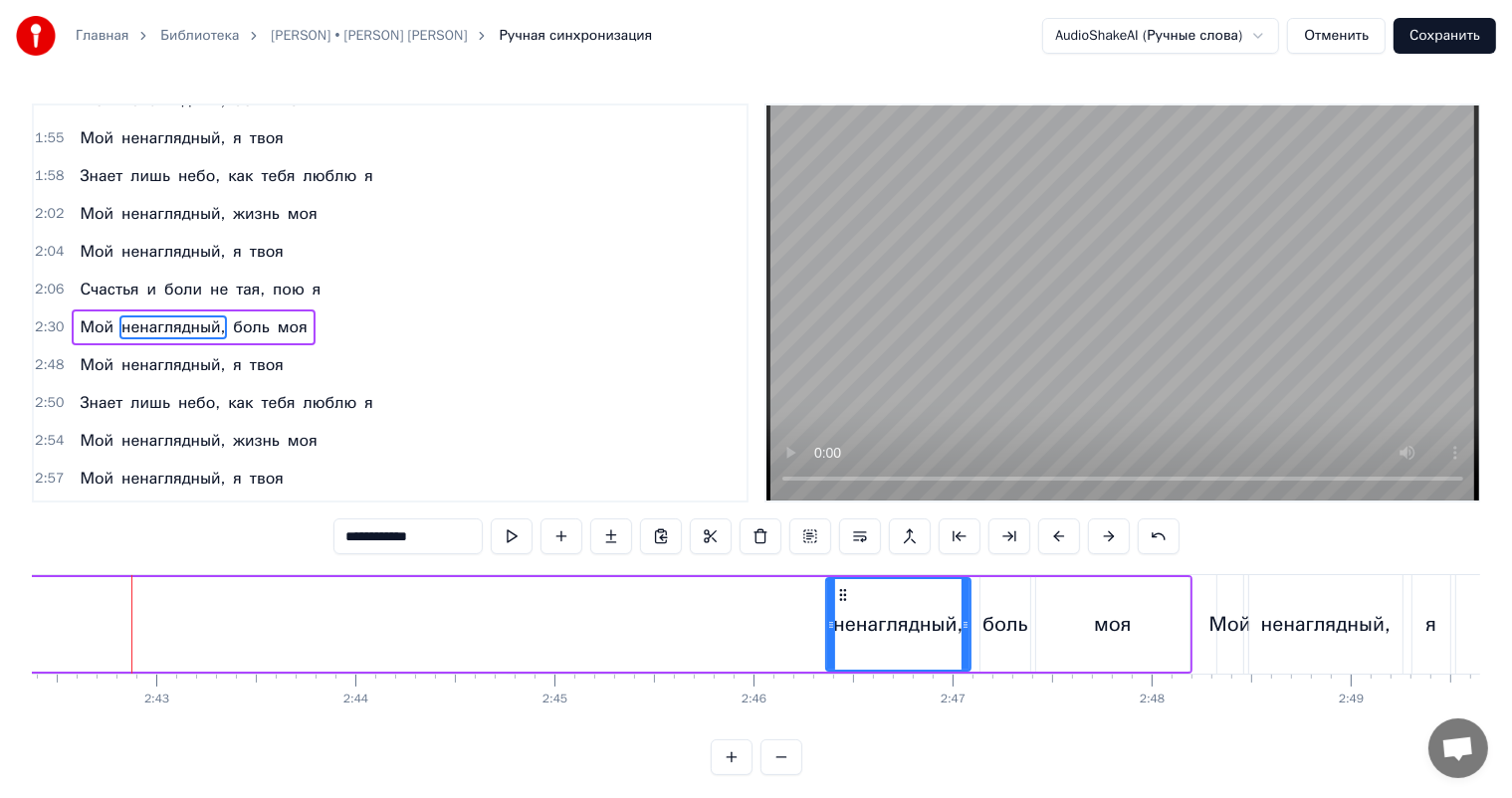 drag, startPoint x: 128, startPoint y: 615, endPoint x: 826, endPoint y: 622, distance: 698.035 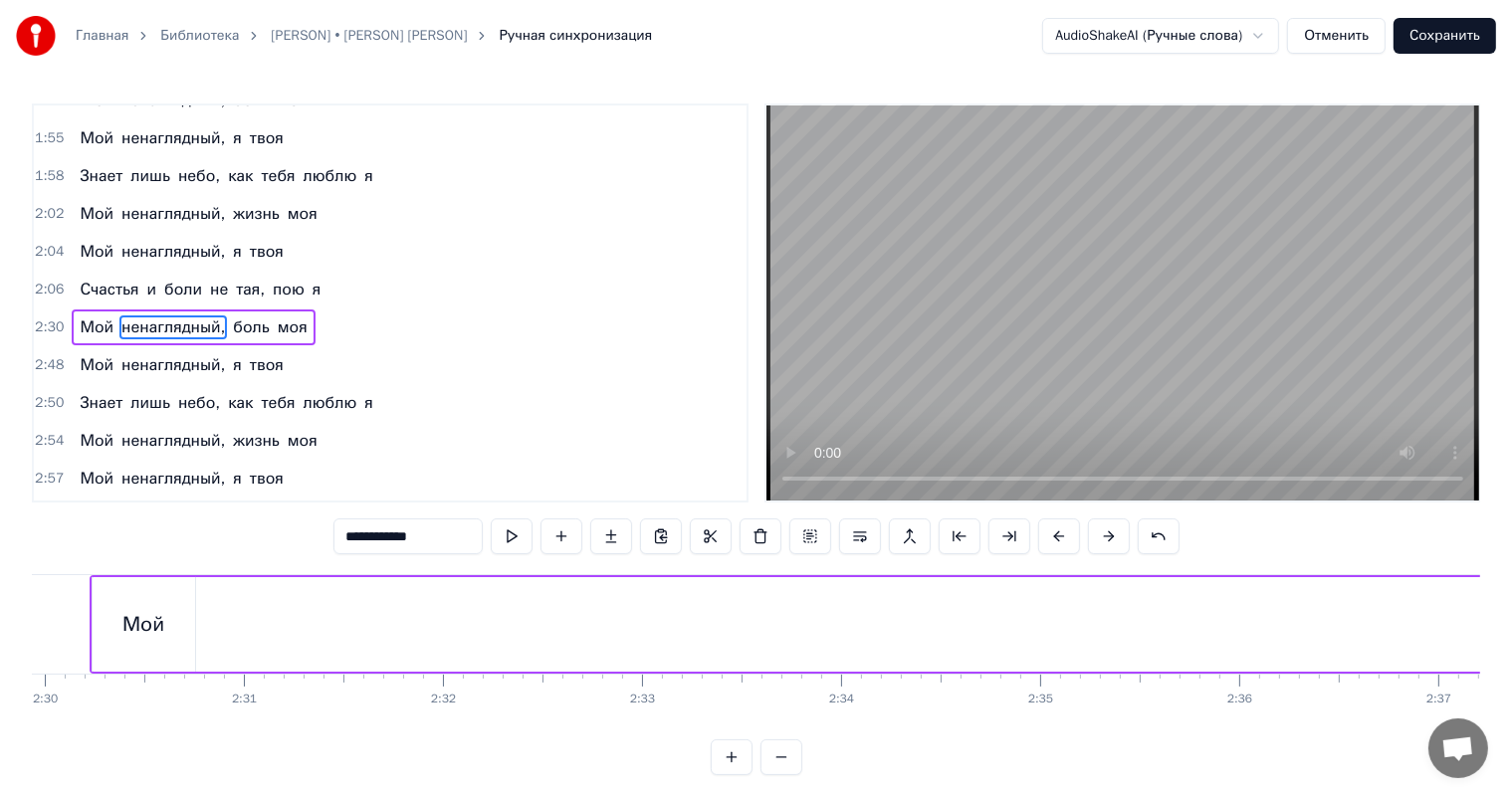 scroll, scrollTop: 0, scrollLeft: 29252, axis: horizontal 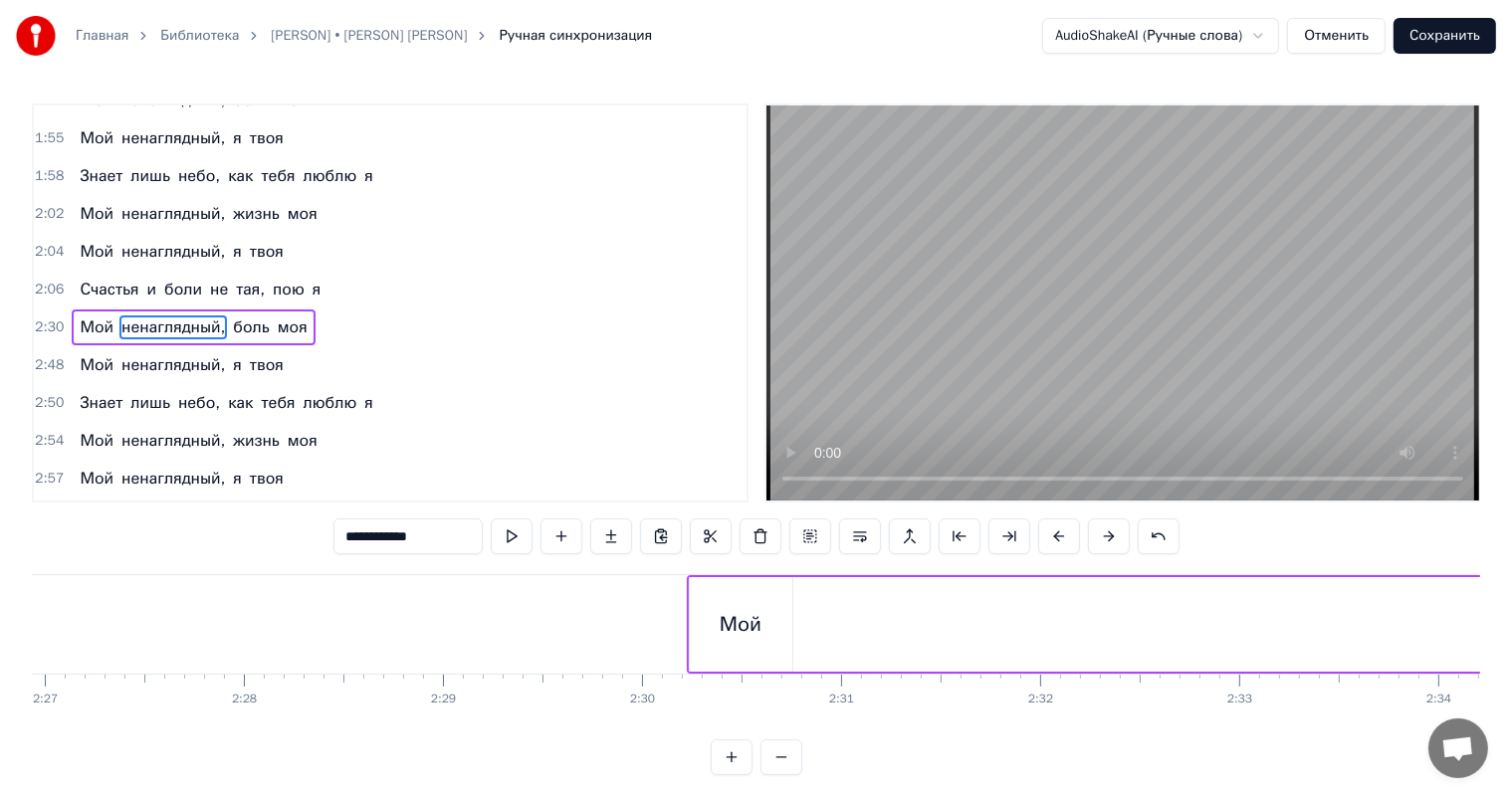 click on "Мой" at bounding box center (741, 625) 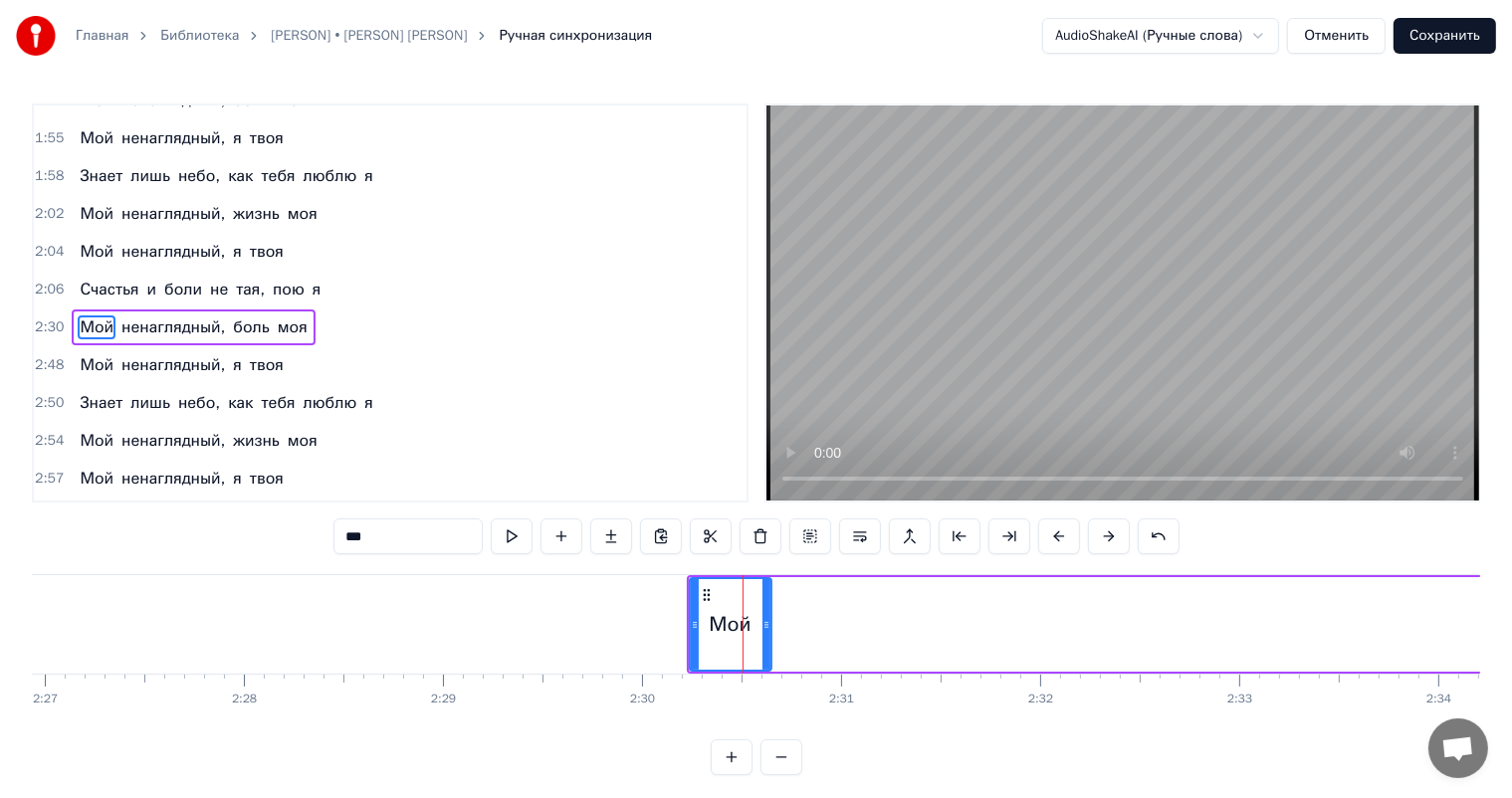 drag, startPoint x: 782, startPoint y: 606, endPoint x: 760, endPoint y: 609, distance: 22.203603 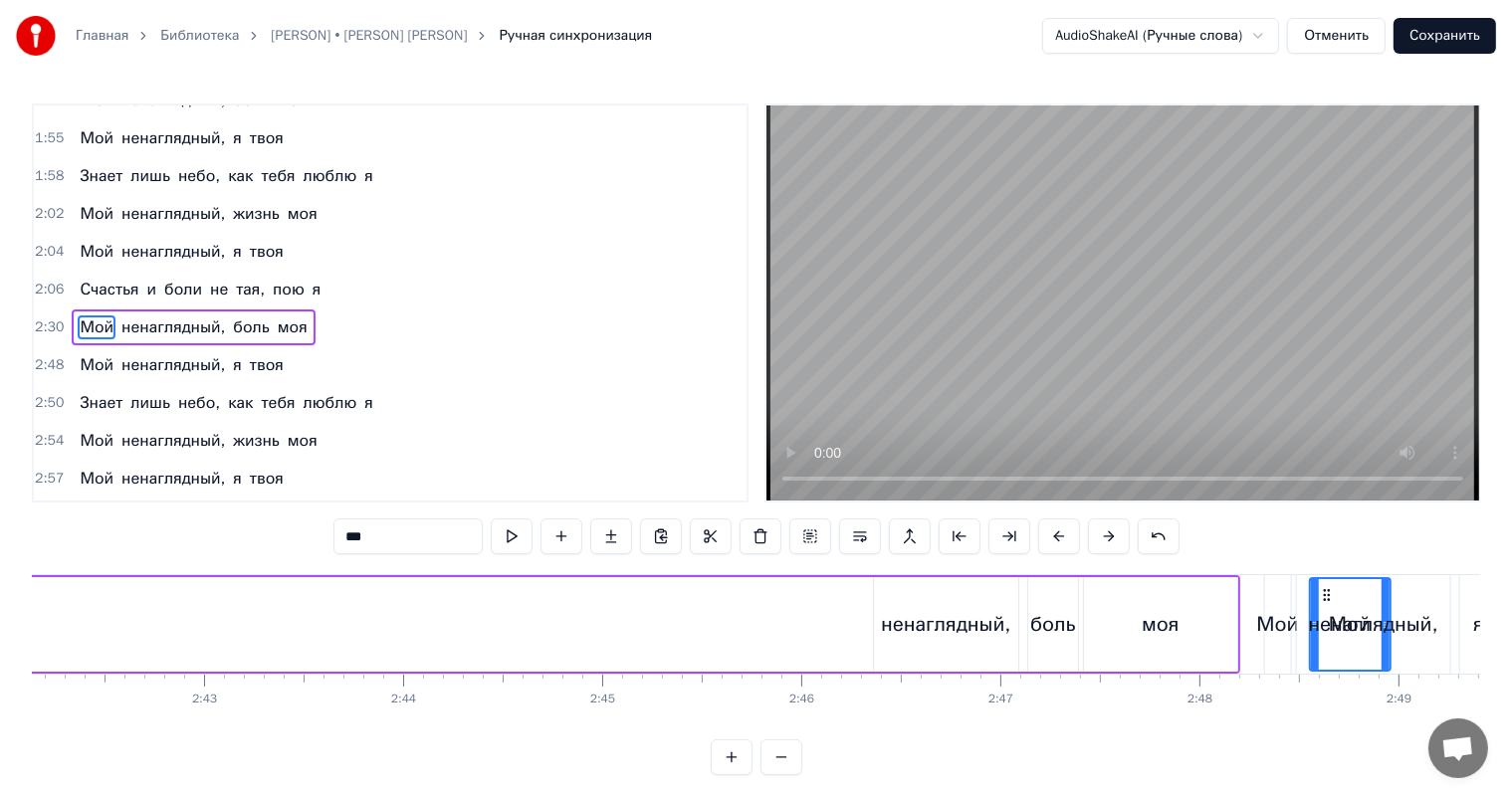 scroll, scrollTop: 0, scrollLeft: 32346, axis: horizontal 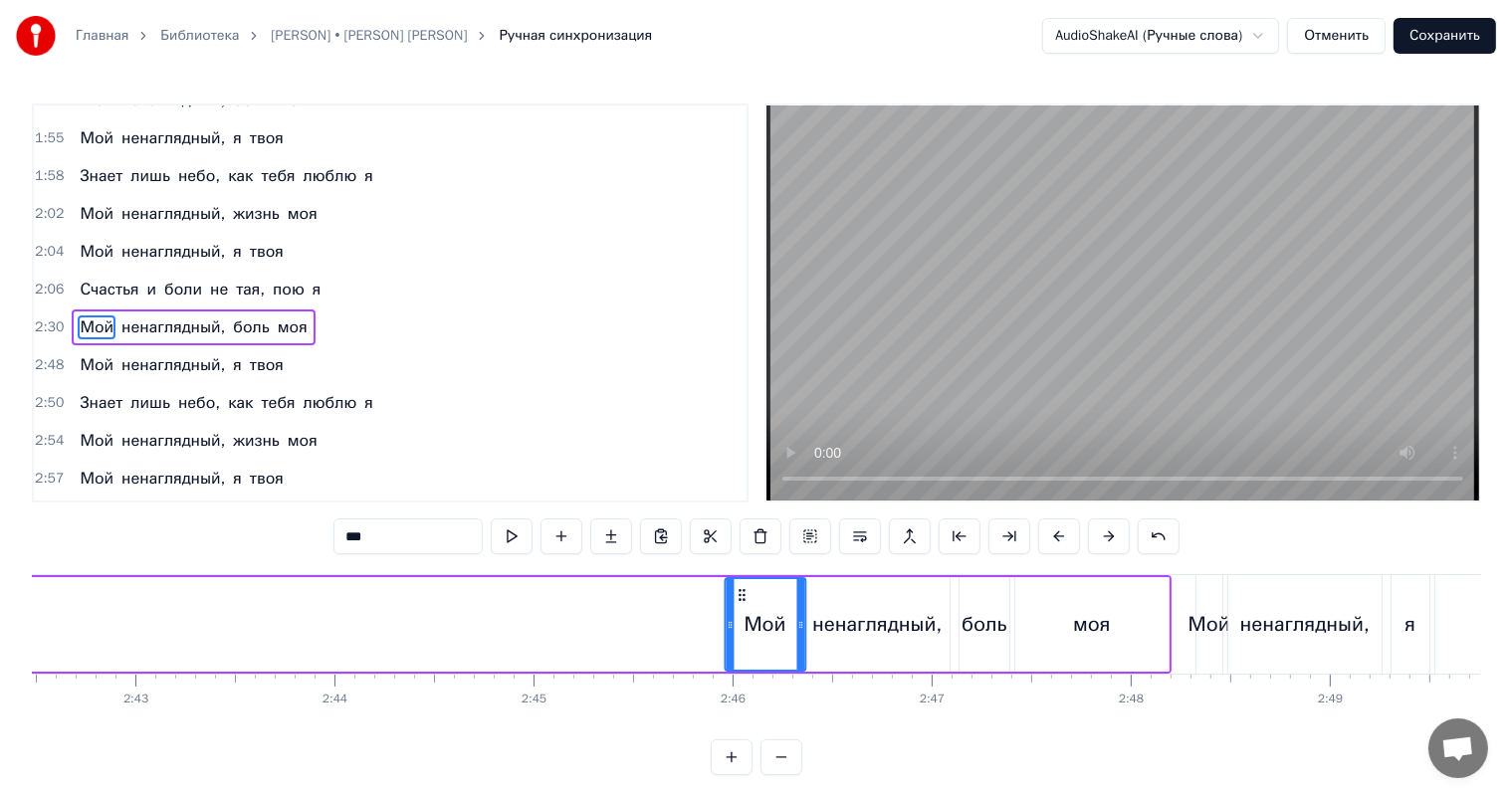 drag, startPoint x: 706, startPoint y: 595, endPoint x: 742, endPoint y: 629, distance: 49.517674 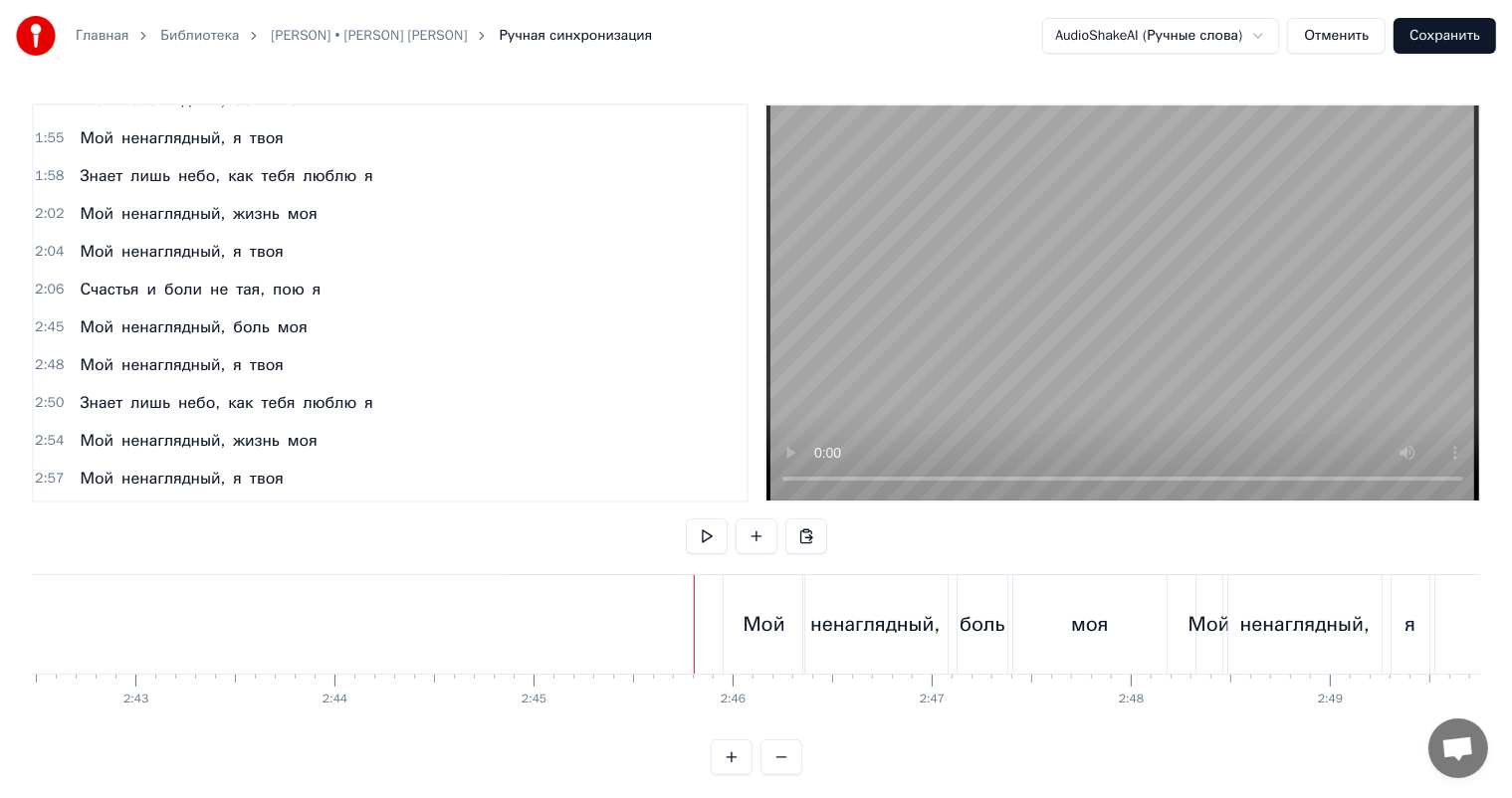 click at bounding box center (1123, 302) 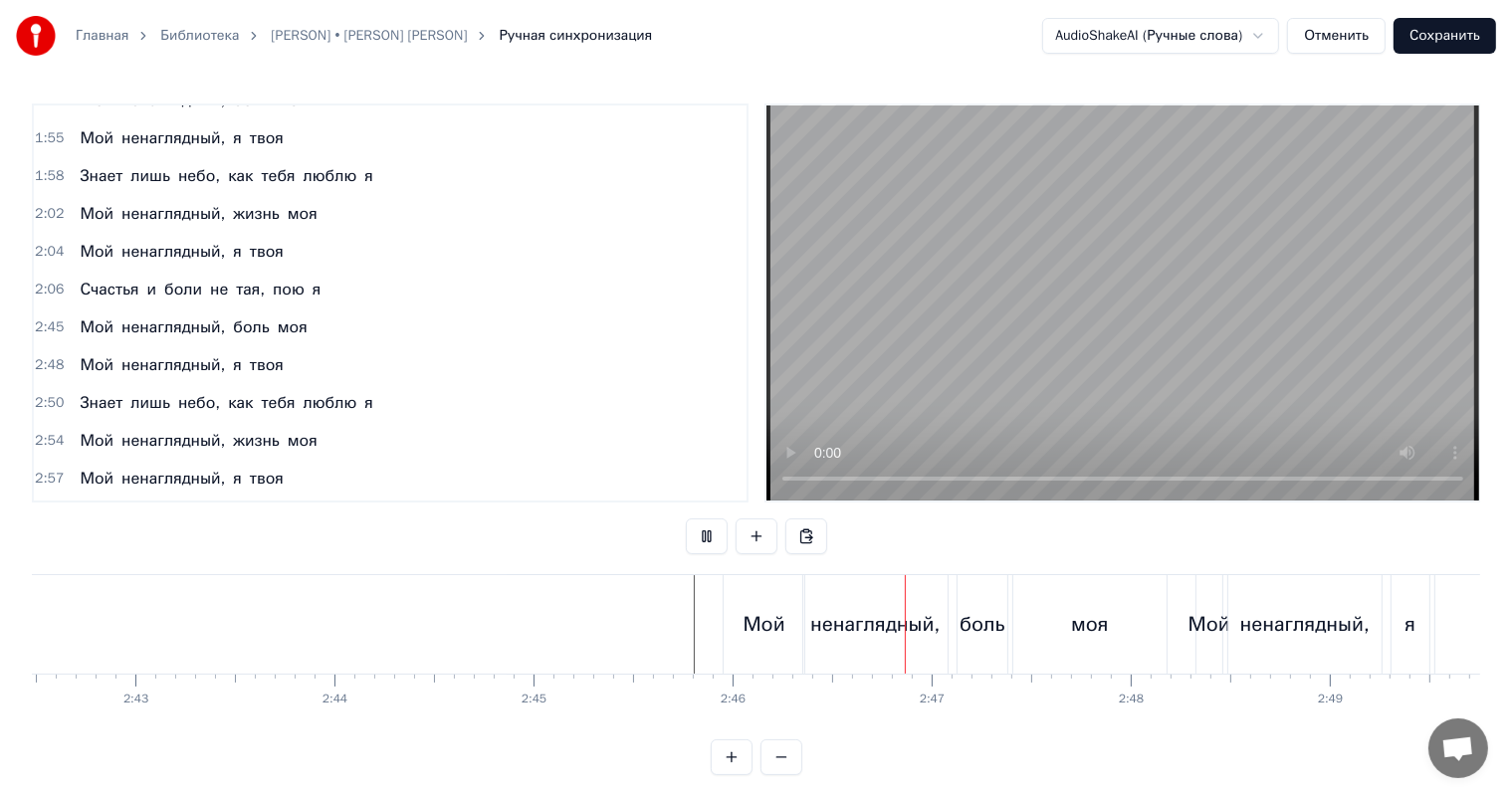 click at bounding box center (1123, 302) 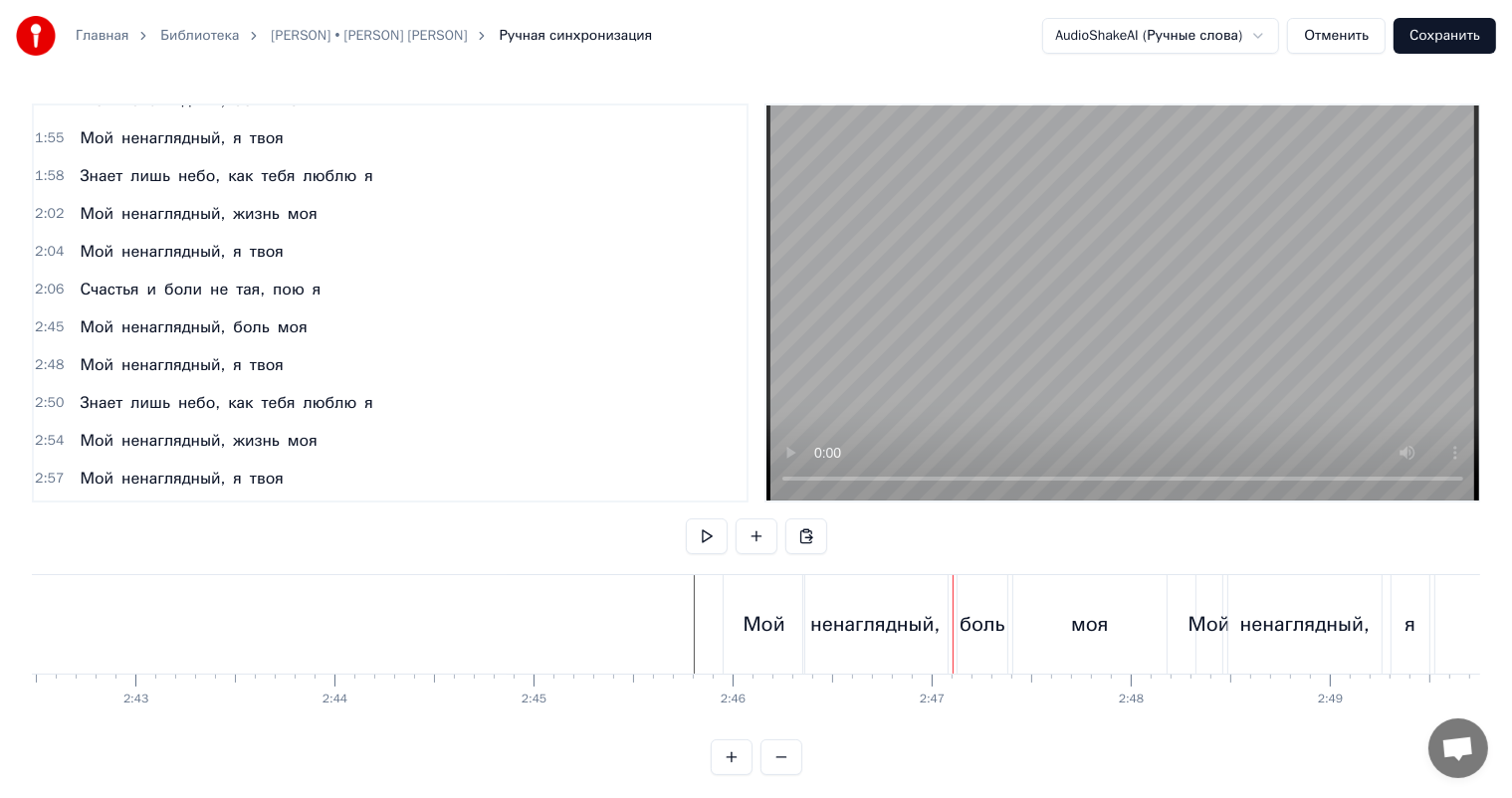 click on "Мой" at bounding box center [764, 625] 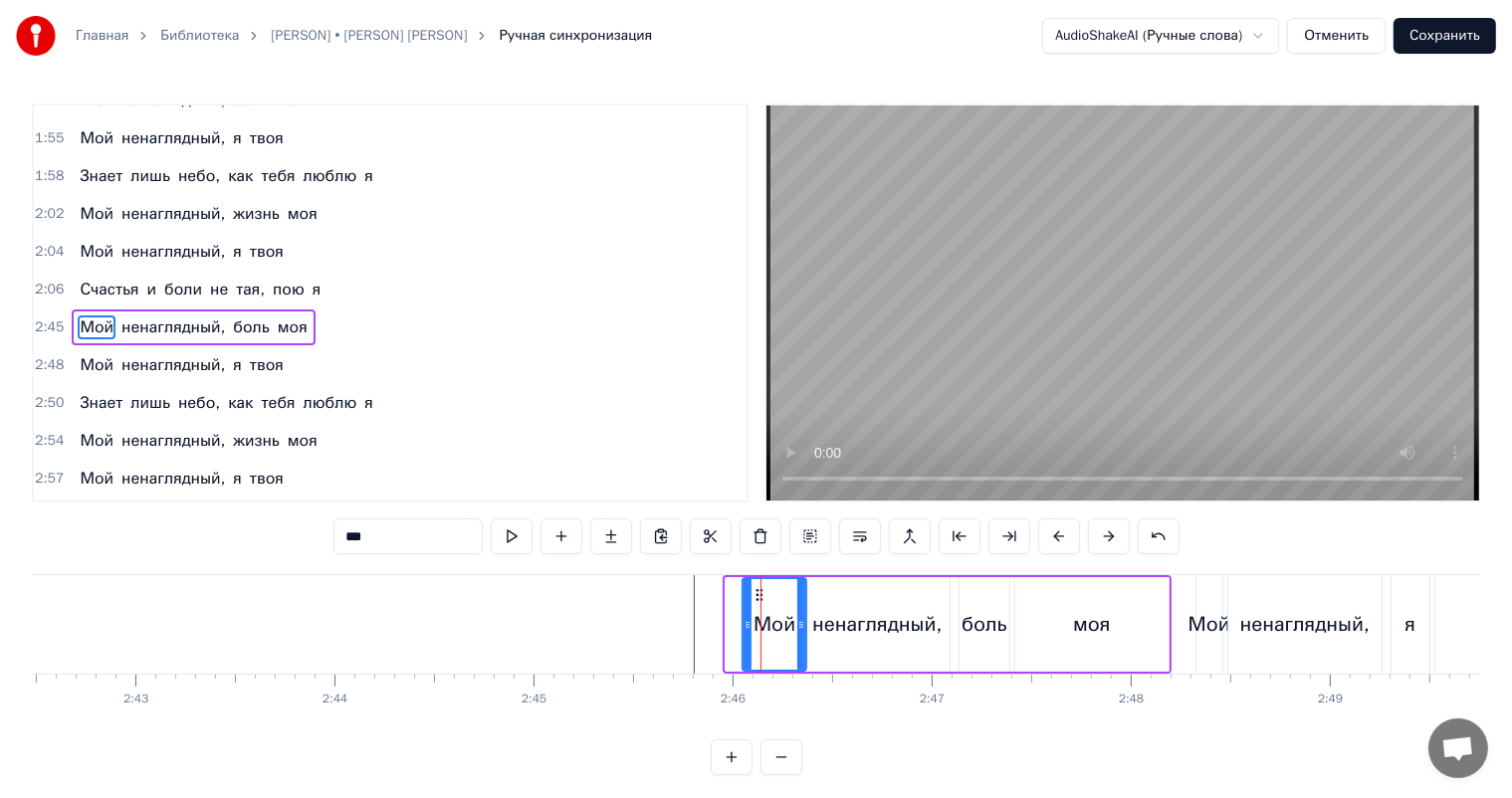 drag, startPoint x: 726, startPoint y: 633, endPoint x: 743, endPoint y: 629, distance: 17.464249 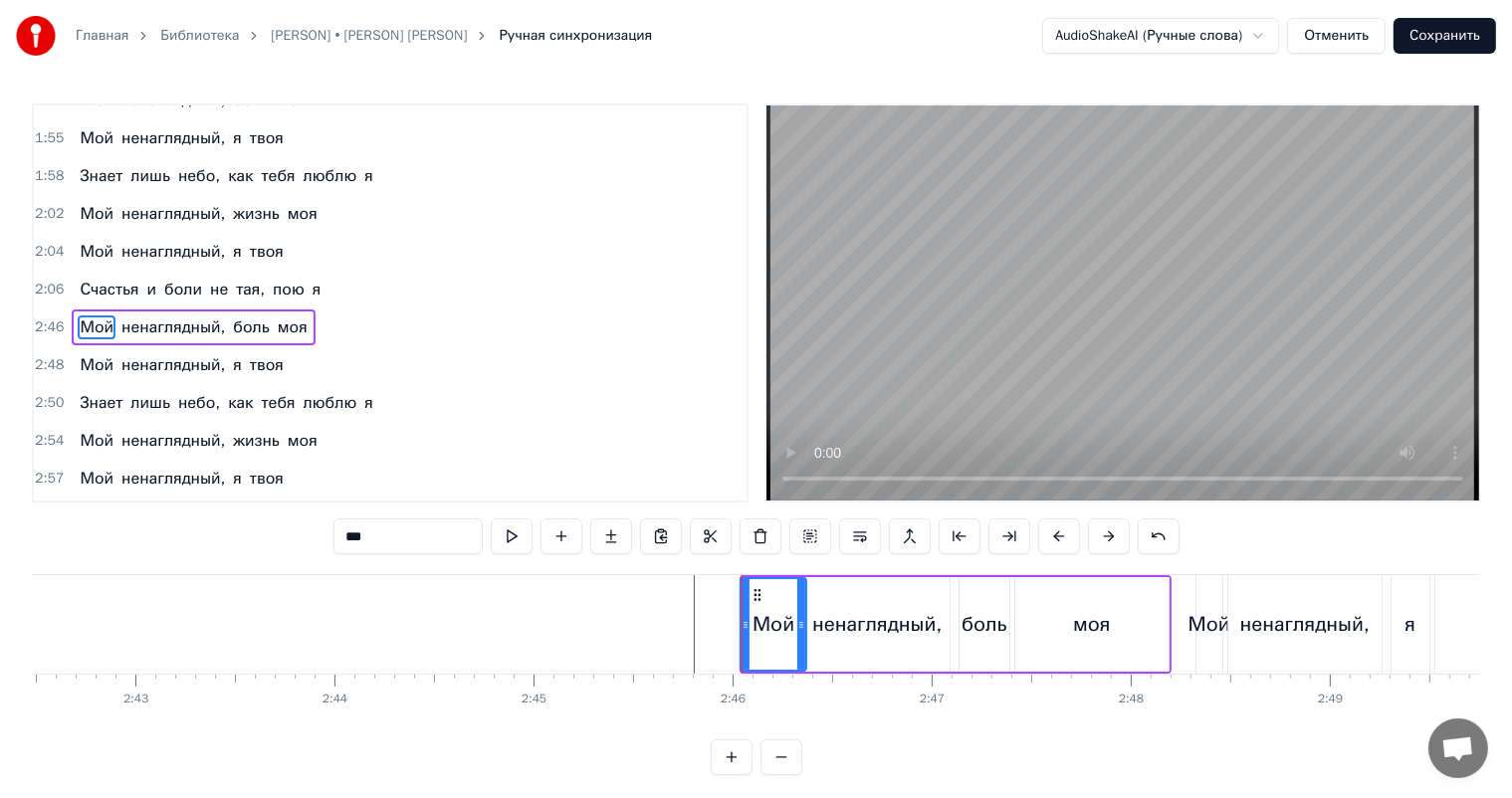 click on "Снова одна ночью без сна прошлое своё листаю А надо мной голос ночной в воздухе кружит не тая Это звучит в тёмной ночи песенка любви простая Плачет и зовёт Мой ненаглядный, боль моя Мой ненаглядный, я твоя Знает лишь небо, как тебя люблю я Мой ненаглядный, жизнь моя Мой ненаглядный, я твоя Счастья и боли не тая, пою я Заперта дверь, где ты теперь, без тебя вся жизнь пустая Но над тобой ночью любой тихим голоском летаю Это любовь, просто любовь, песенка любви святая плачет и зовёт Мой ненаглядный, боль моя Мой ненаглядный, я твоя Знает лишь небо, как тебя люблю я" at bounding box center (-8392, 624) 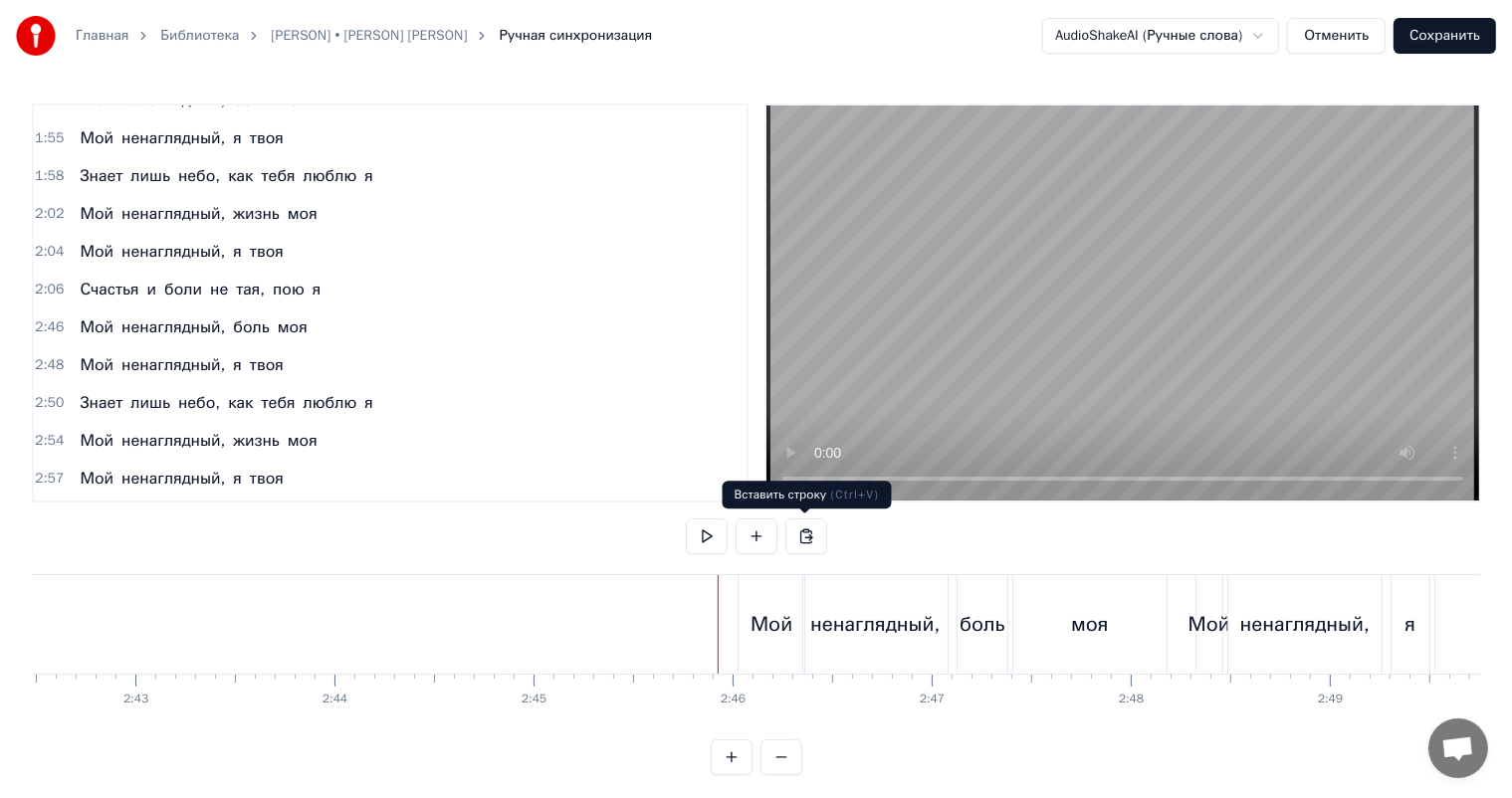 click at bounding box center [1123, 302] 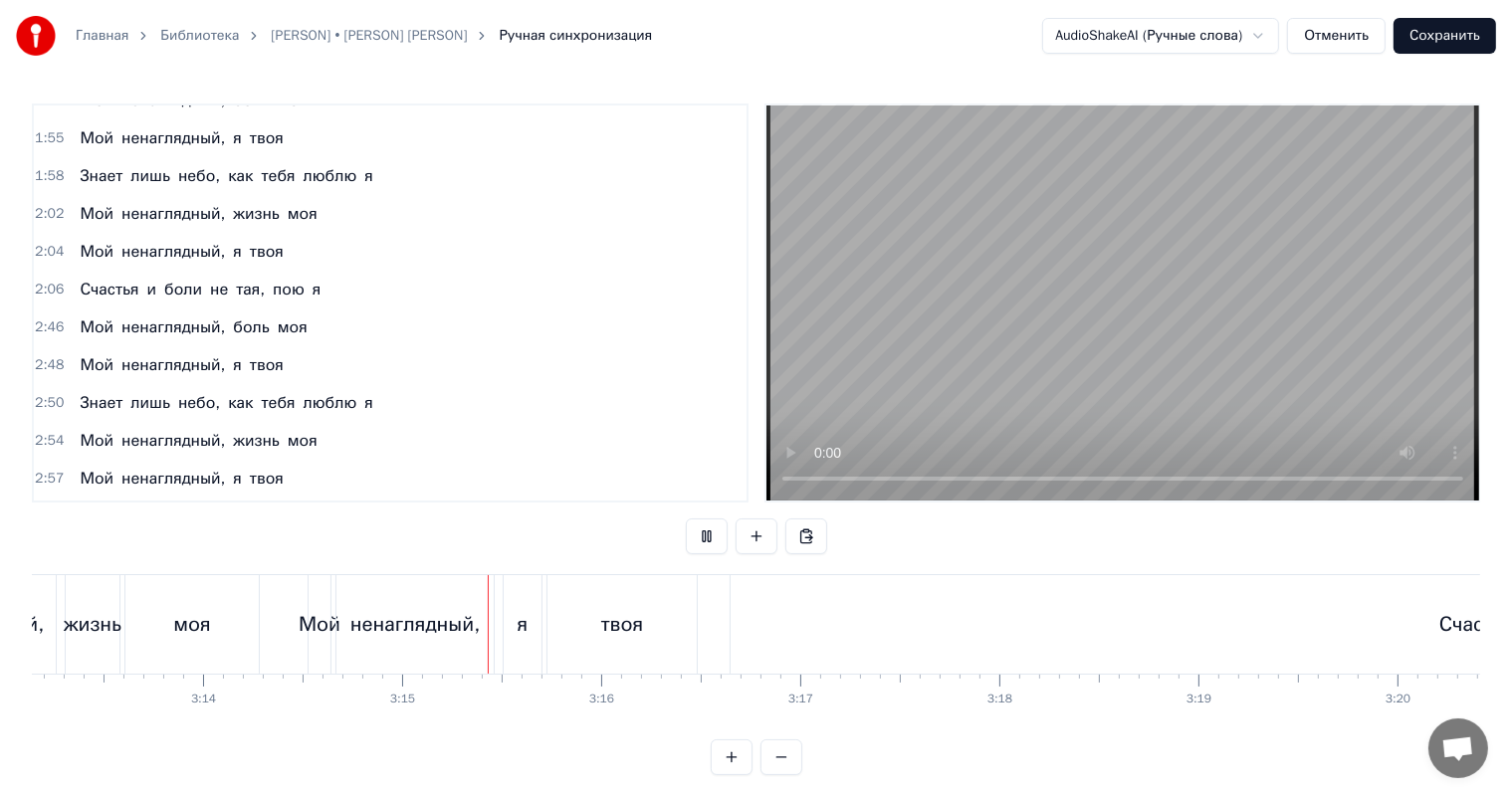 scroll, scrollTop: 0, scrollLeft: 38686, axis: horizontal 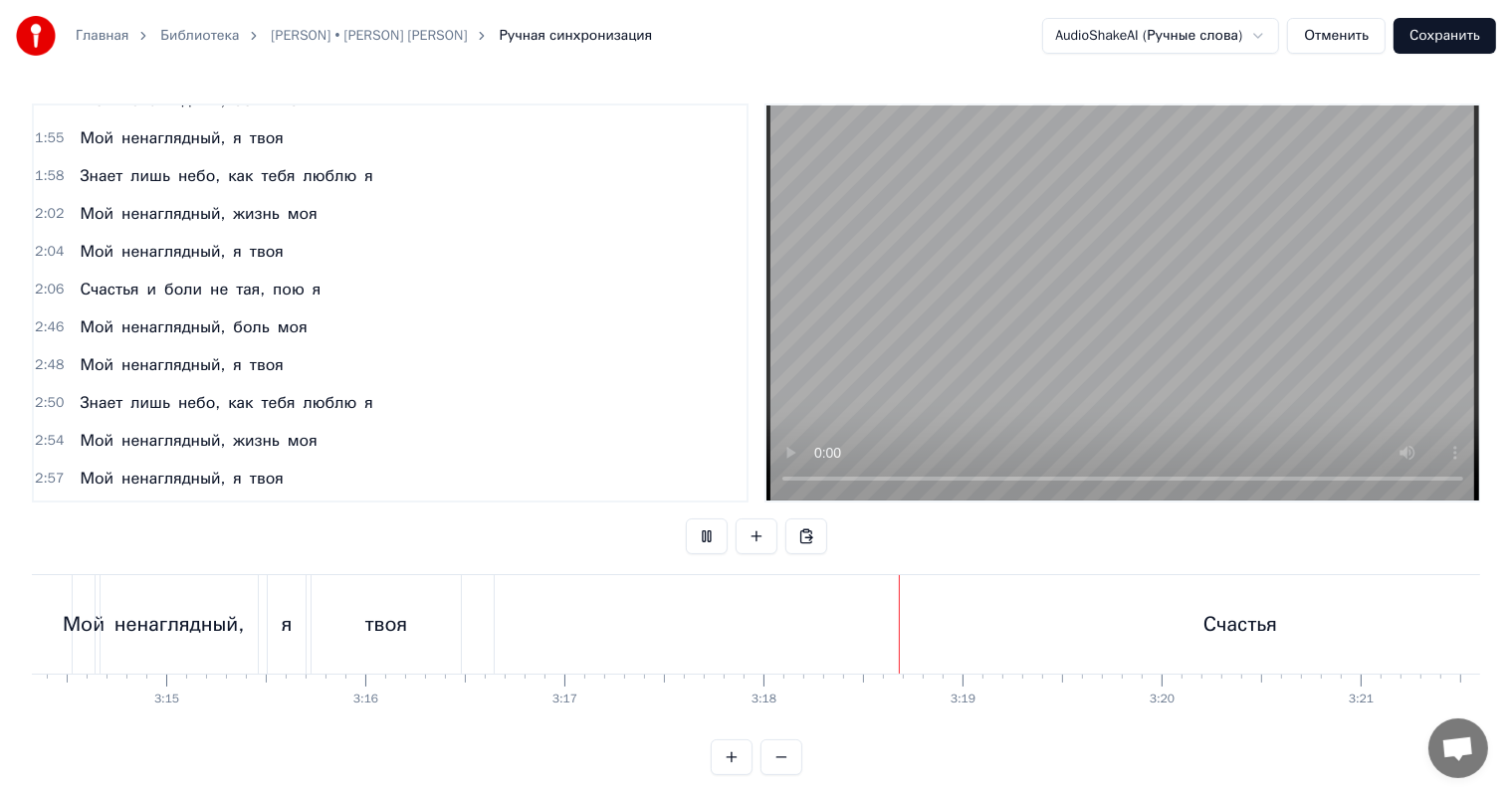 click at bounding box center [1123, 302] 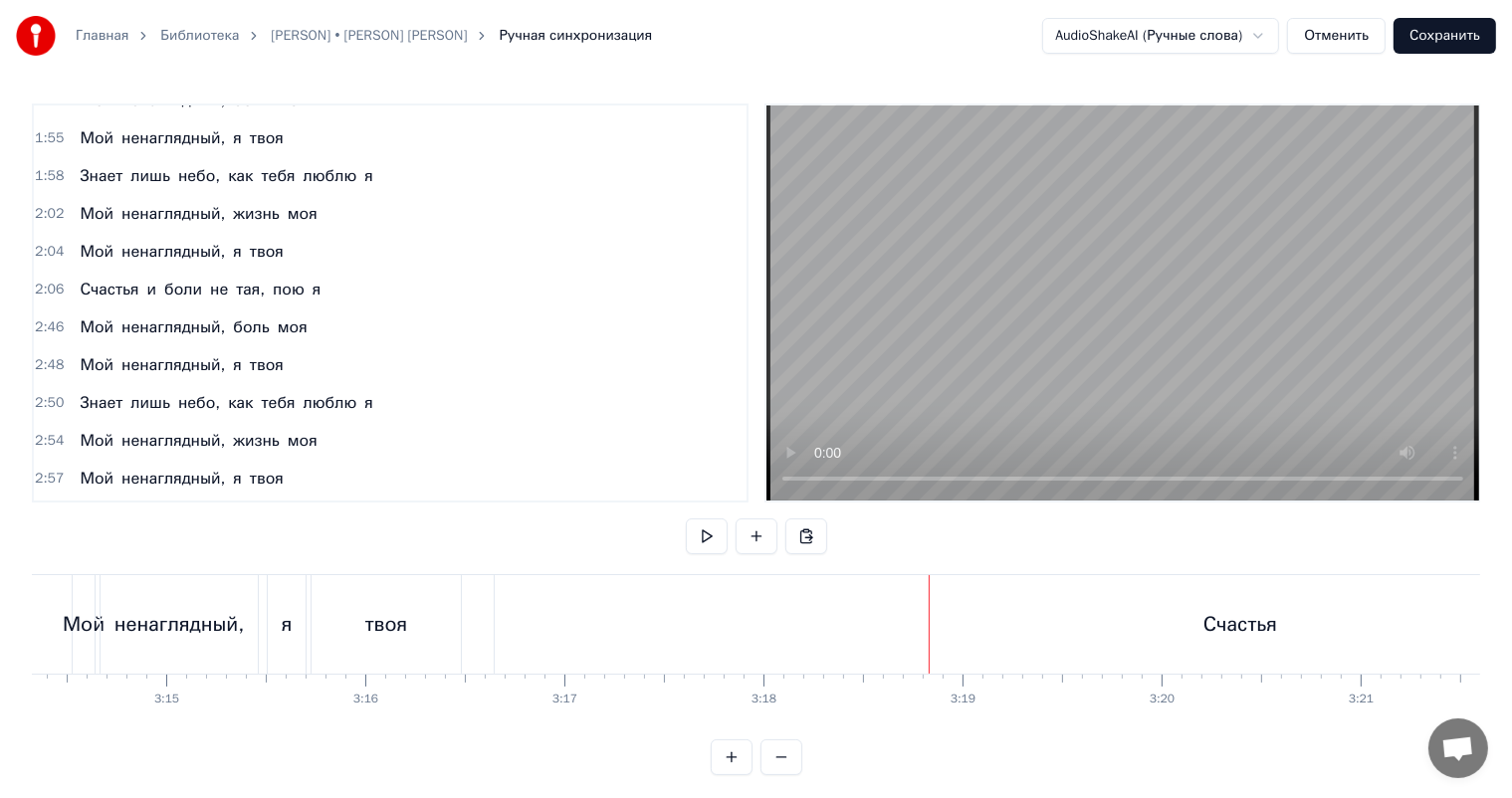 click on "Счастья" at bounding box center (1240, 624) 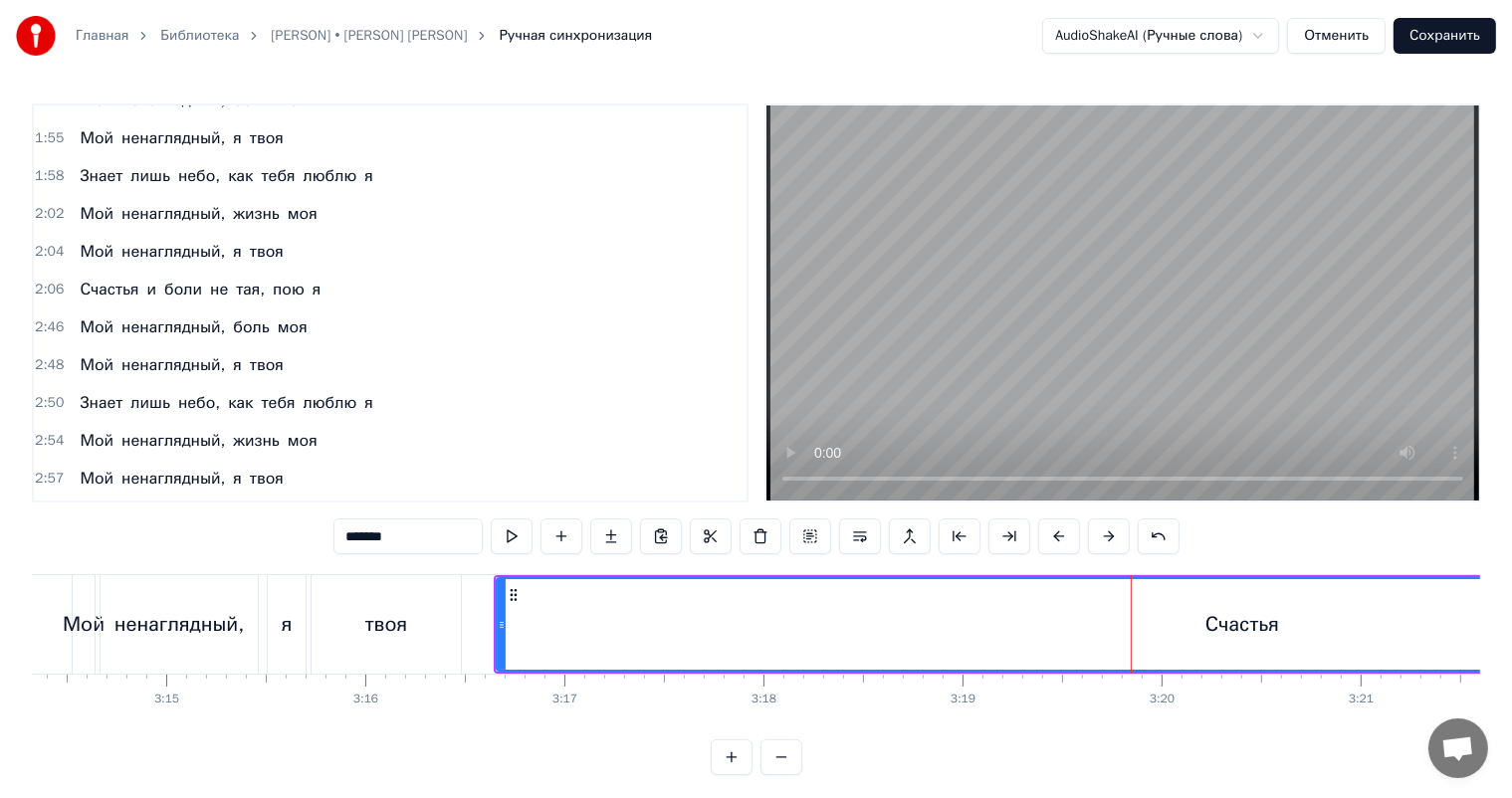 scroll, scrollTop: 26, scrollLeft: 0, axis: vertical 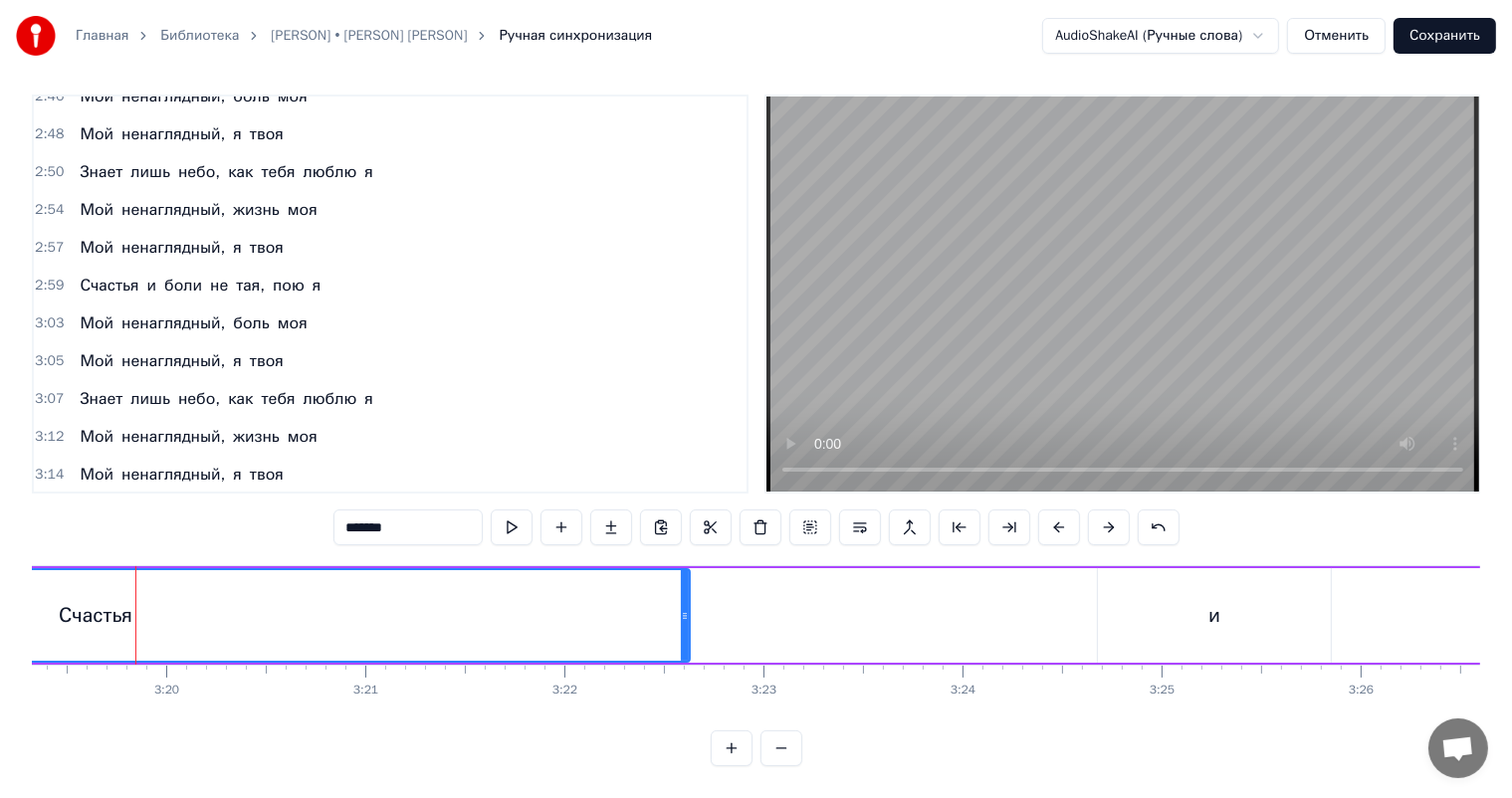 drag, startPoint x: 987, startPoint y: 600, endPoint x: 24, endPoint y: 568, distance: 963.5315 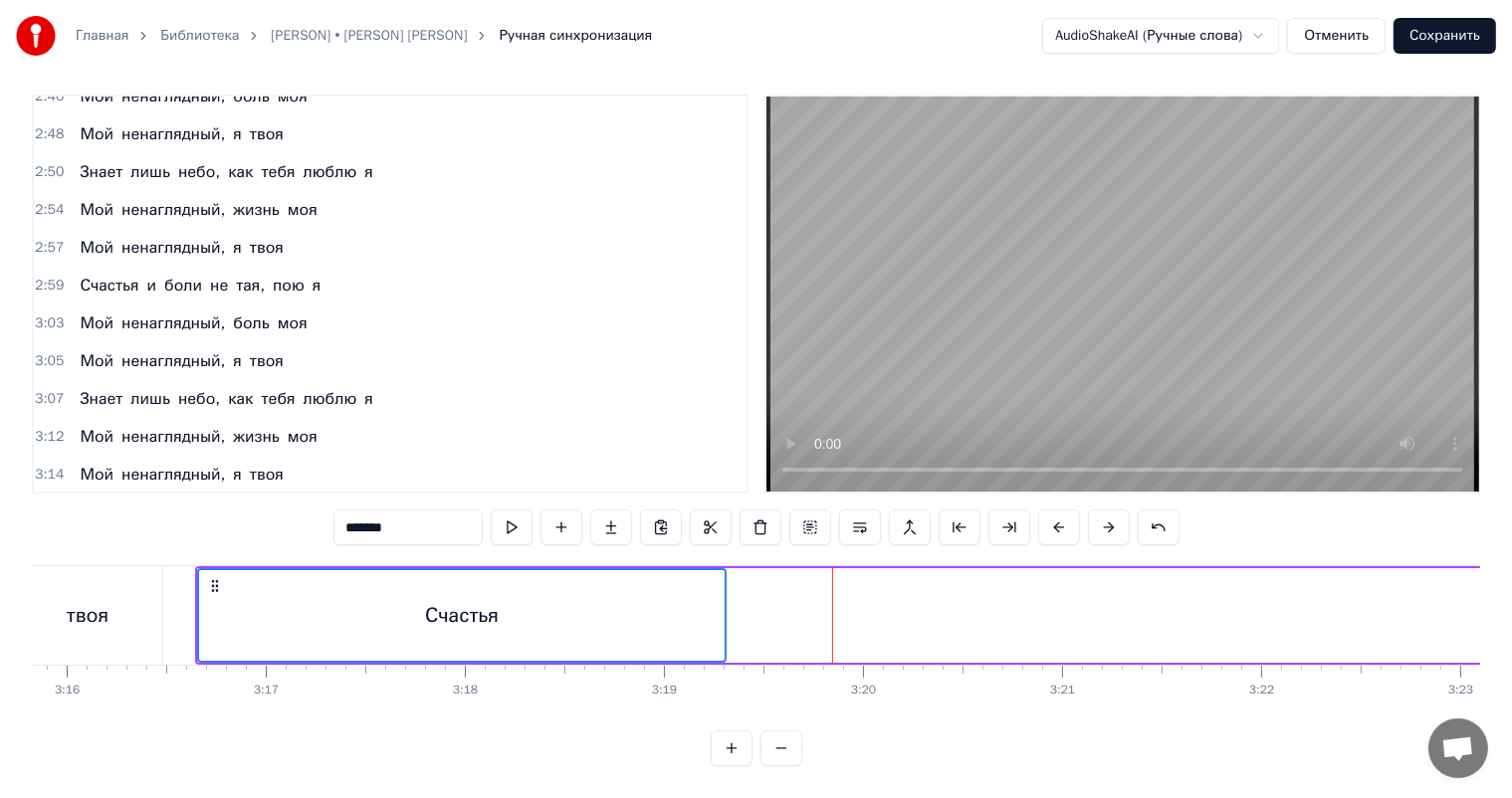 scroll, scrollTop: 0, scrollLeft: 38586, axis: horizontal 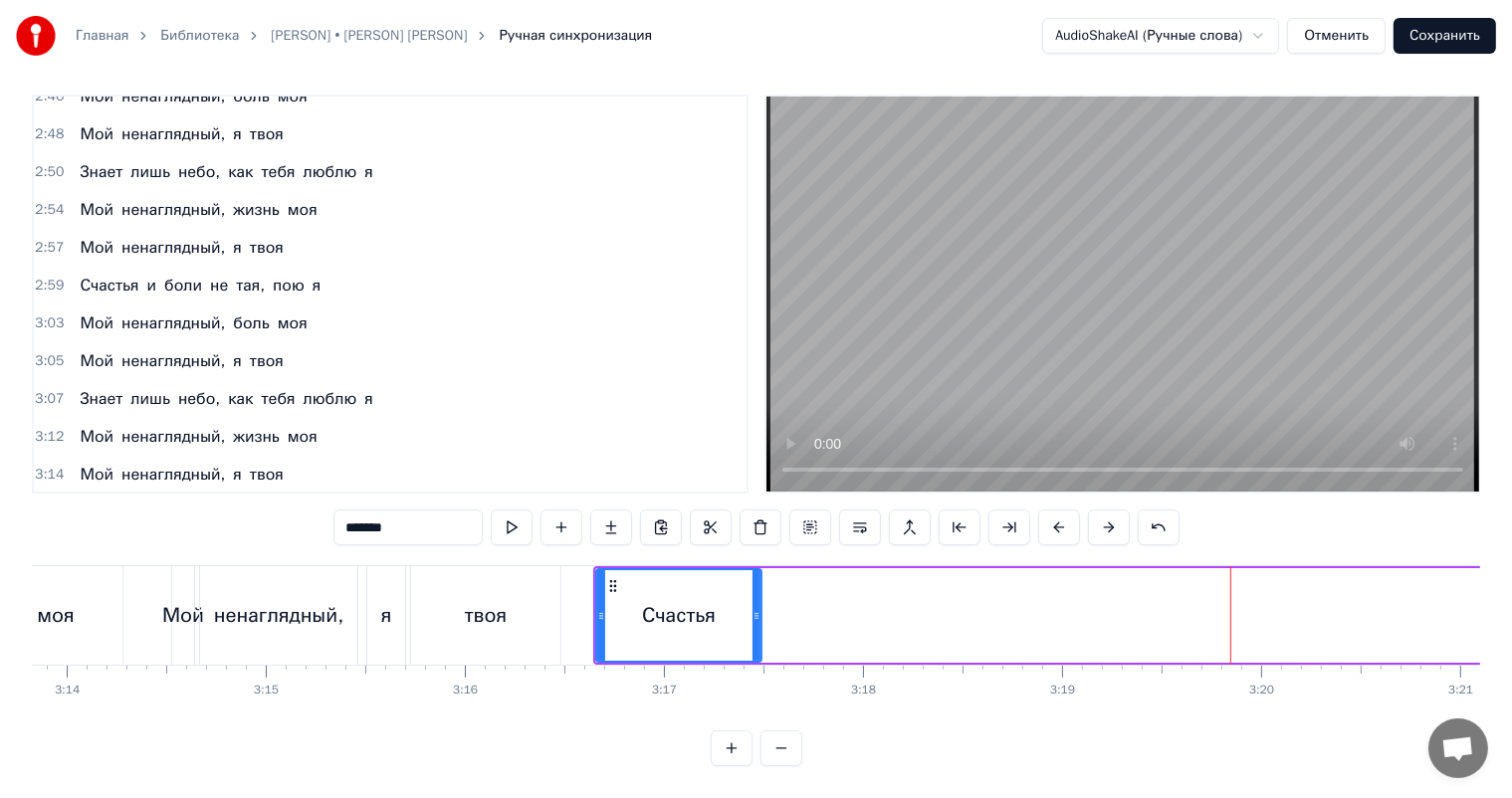 drag, startPoint x: 1116, startPoint y: 583, endPoint x: 683, endPoint y: 588, distance: 433.02887 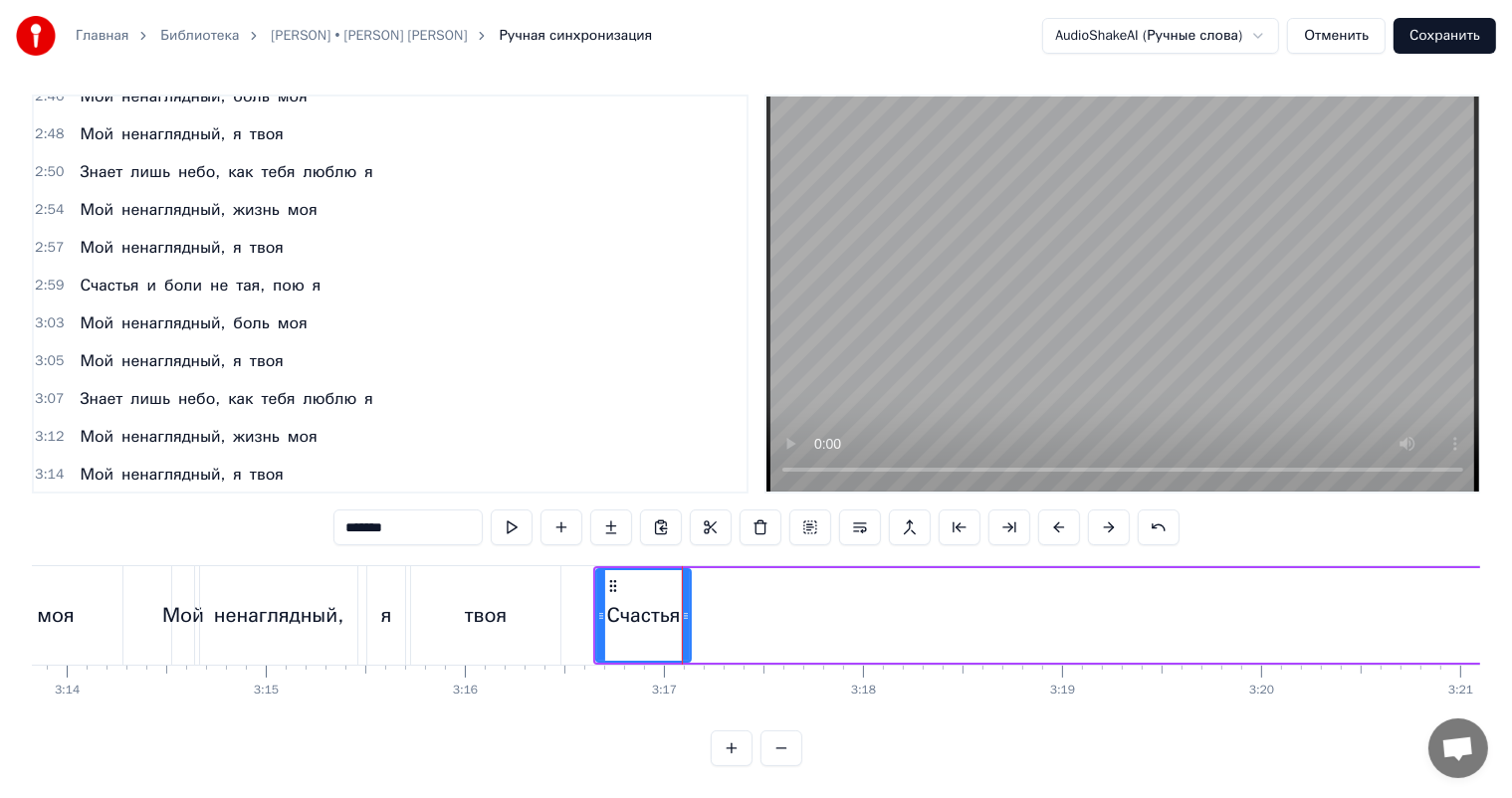 scroll, scrollTop: 739, scrollLeft: 0, axis: vertical 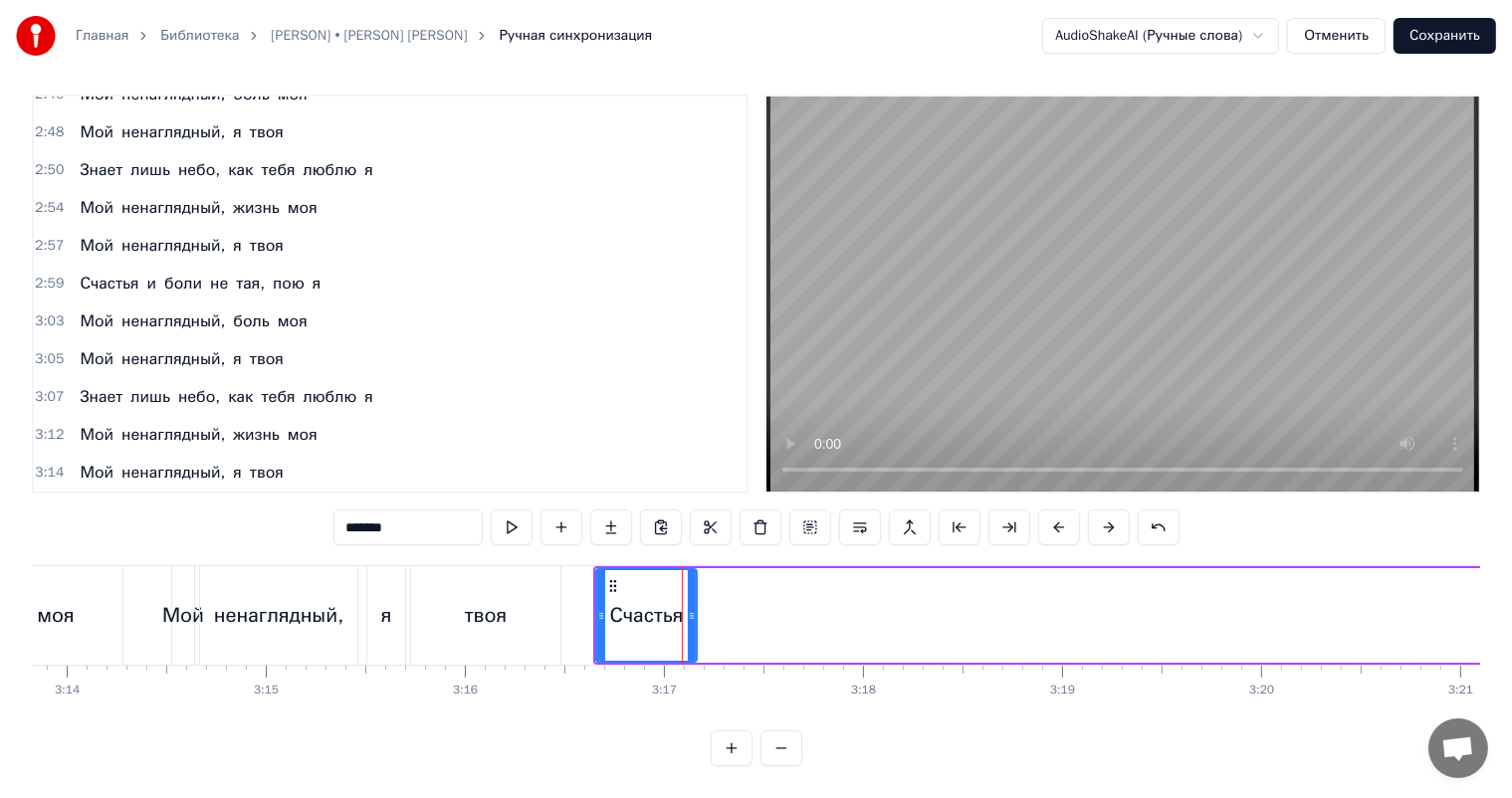 click at bounding box center [692, 615] 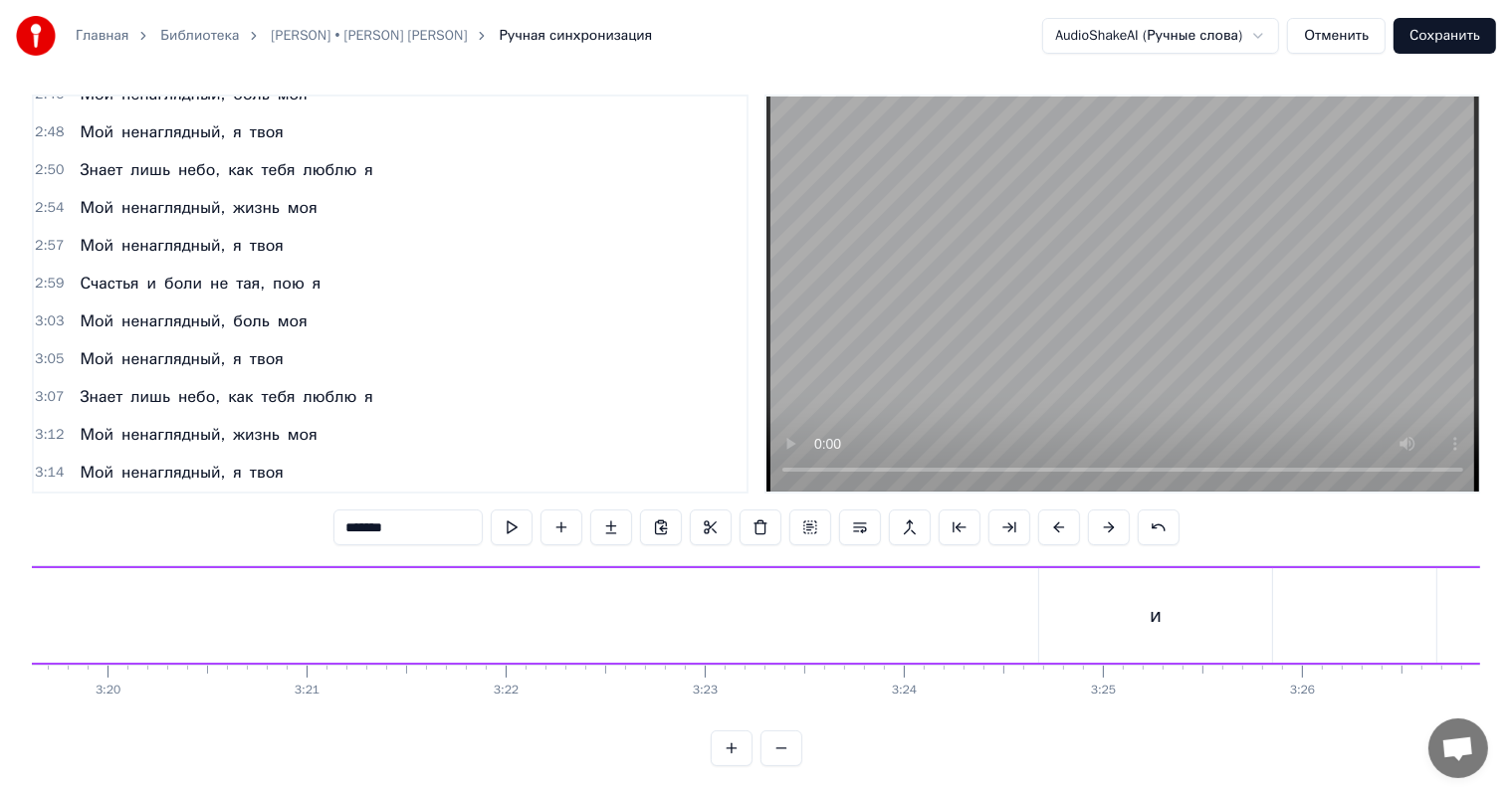 scroll, scrollTop: 0, scrollLeft: 39880, axis: horizontal 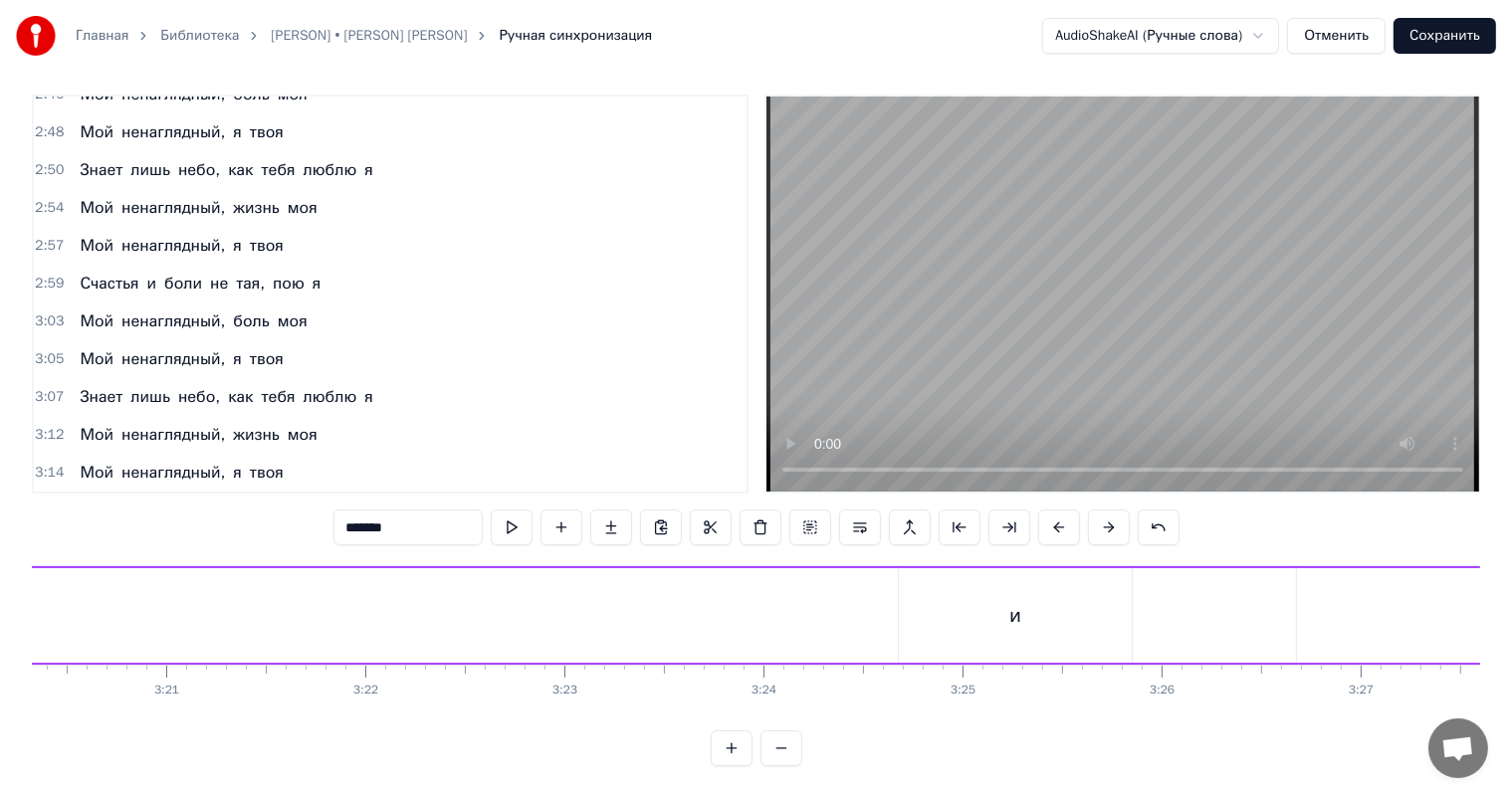 click on "и" at bounding box center [1015, 615] 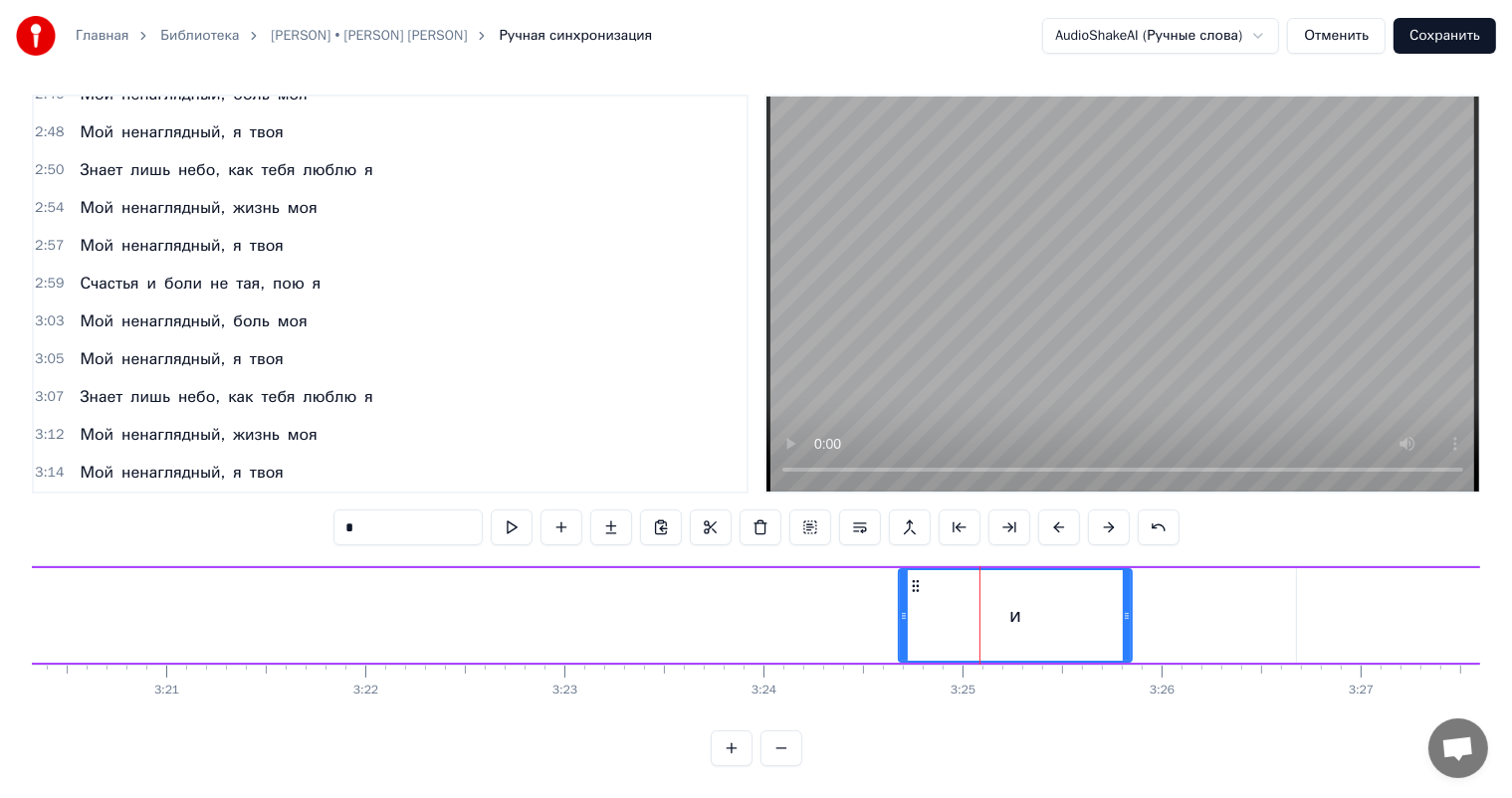 drag, startPoint x: 1131, startPoint y: 593, endPoint x: 1114, endPoint y: 593, distance: 17 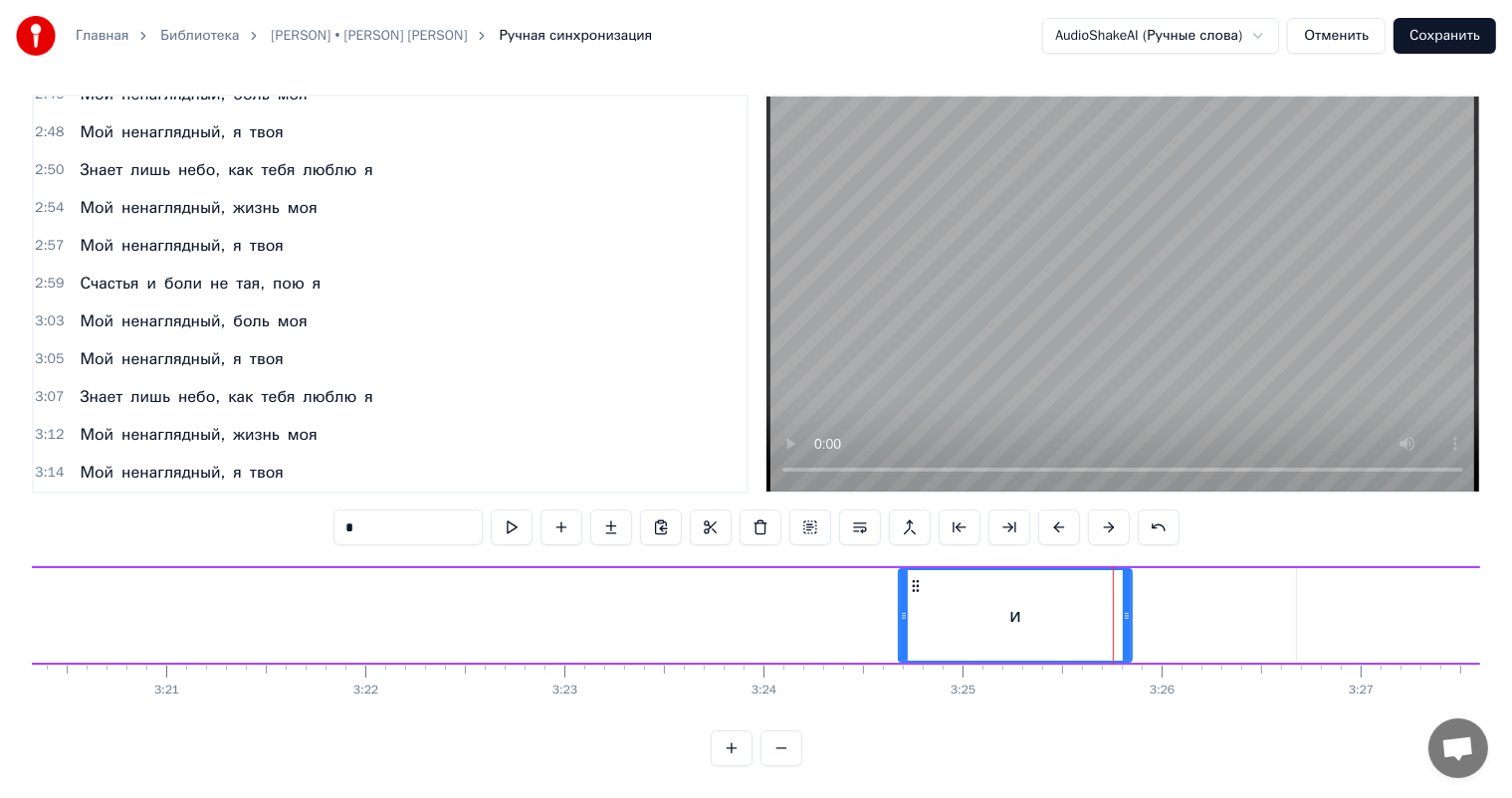 click on "и" at bounding box center (1015, 615) 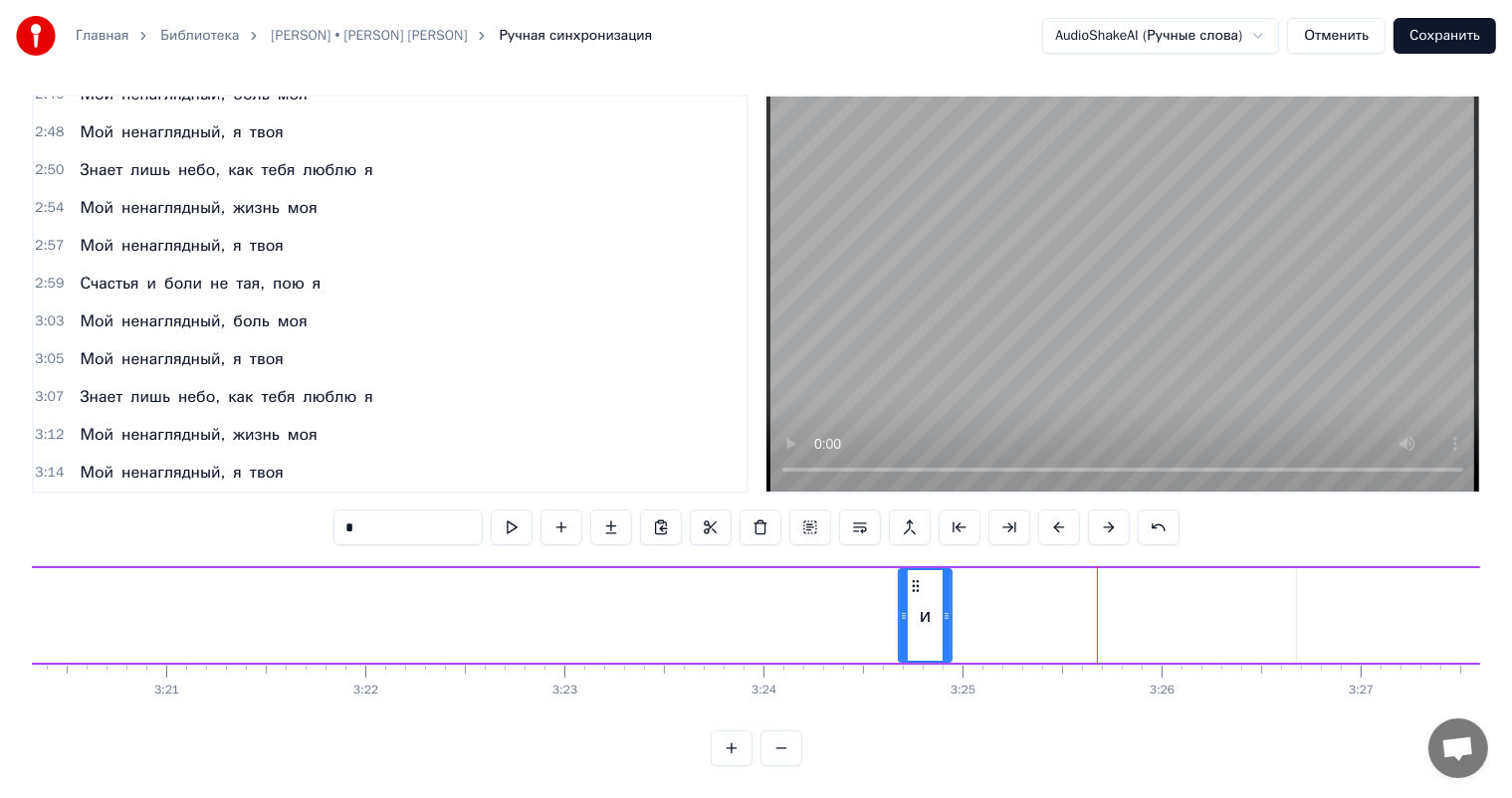 drag, startPoint x: 1127, startPoint y: 593, endPoint x: 944, endPoint y: 609, distance: 183.69812 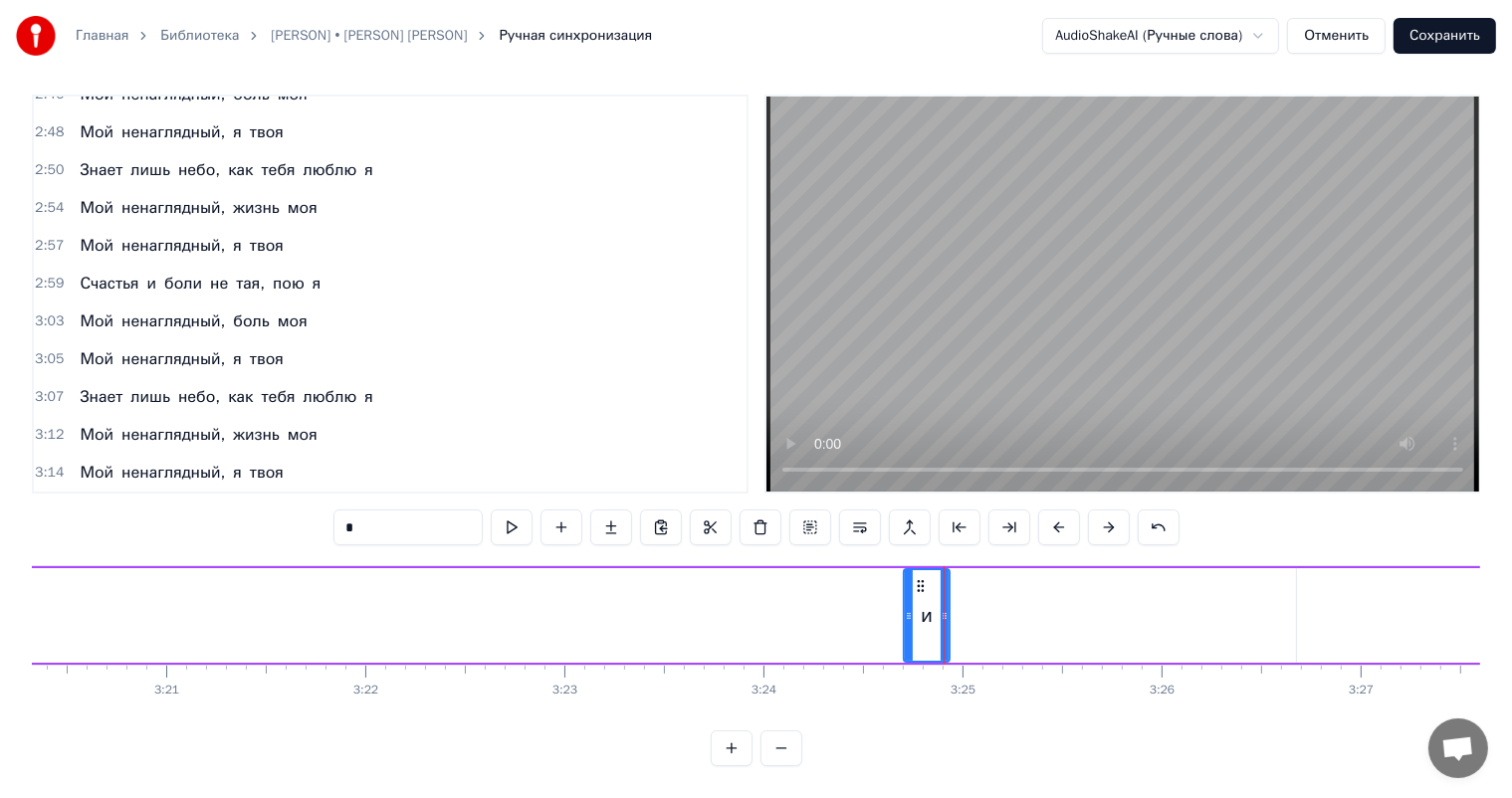 drag, startPoint x: 906, startPoint y: 562, endPoint x: 911, endPoint y: 573, distance: 12.083046 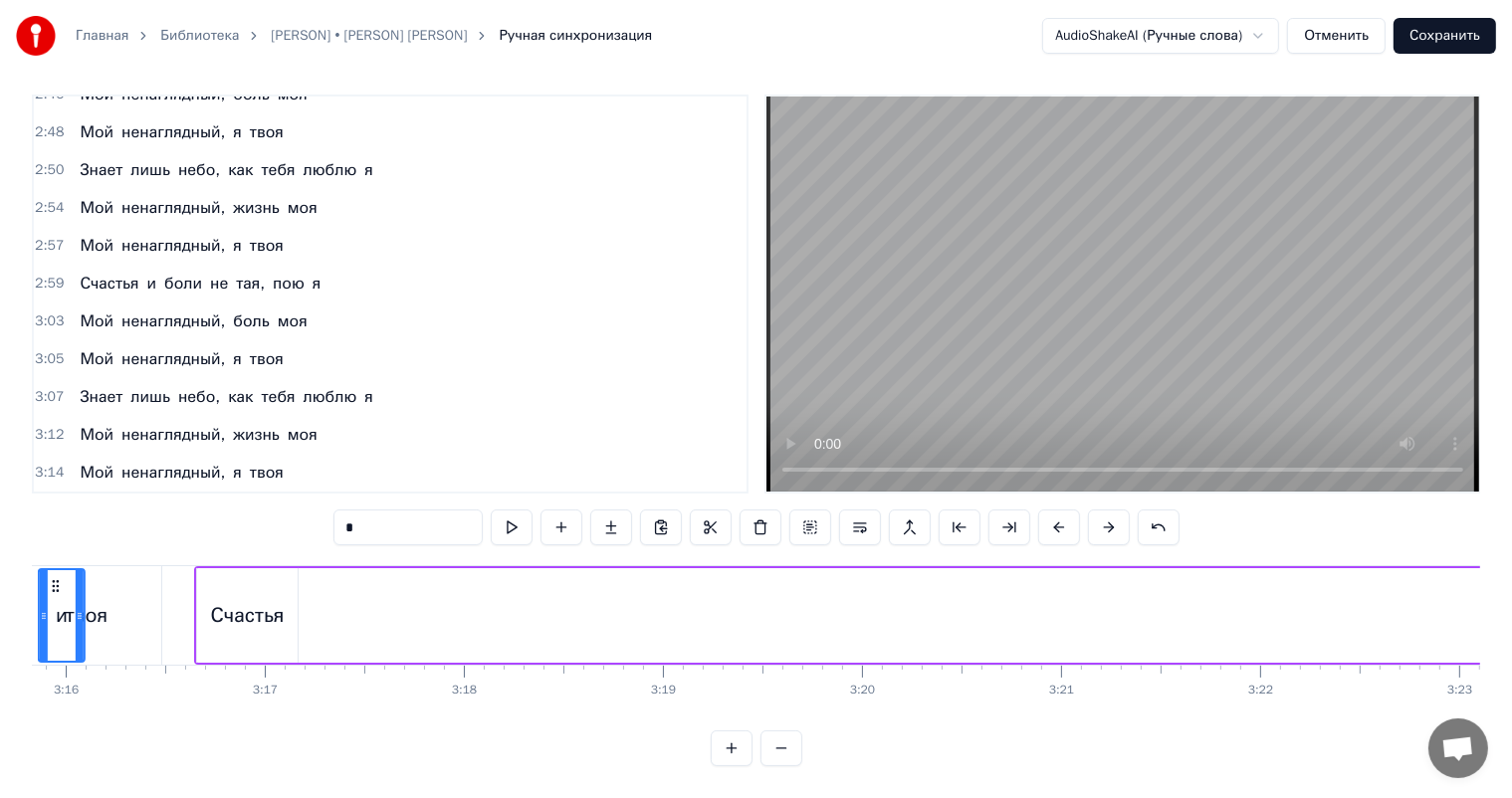 scroll, scrollTop: 0, scrollLeft: 38883, axis: horizontal 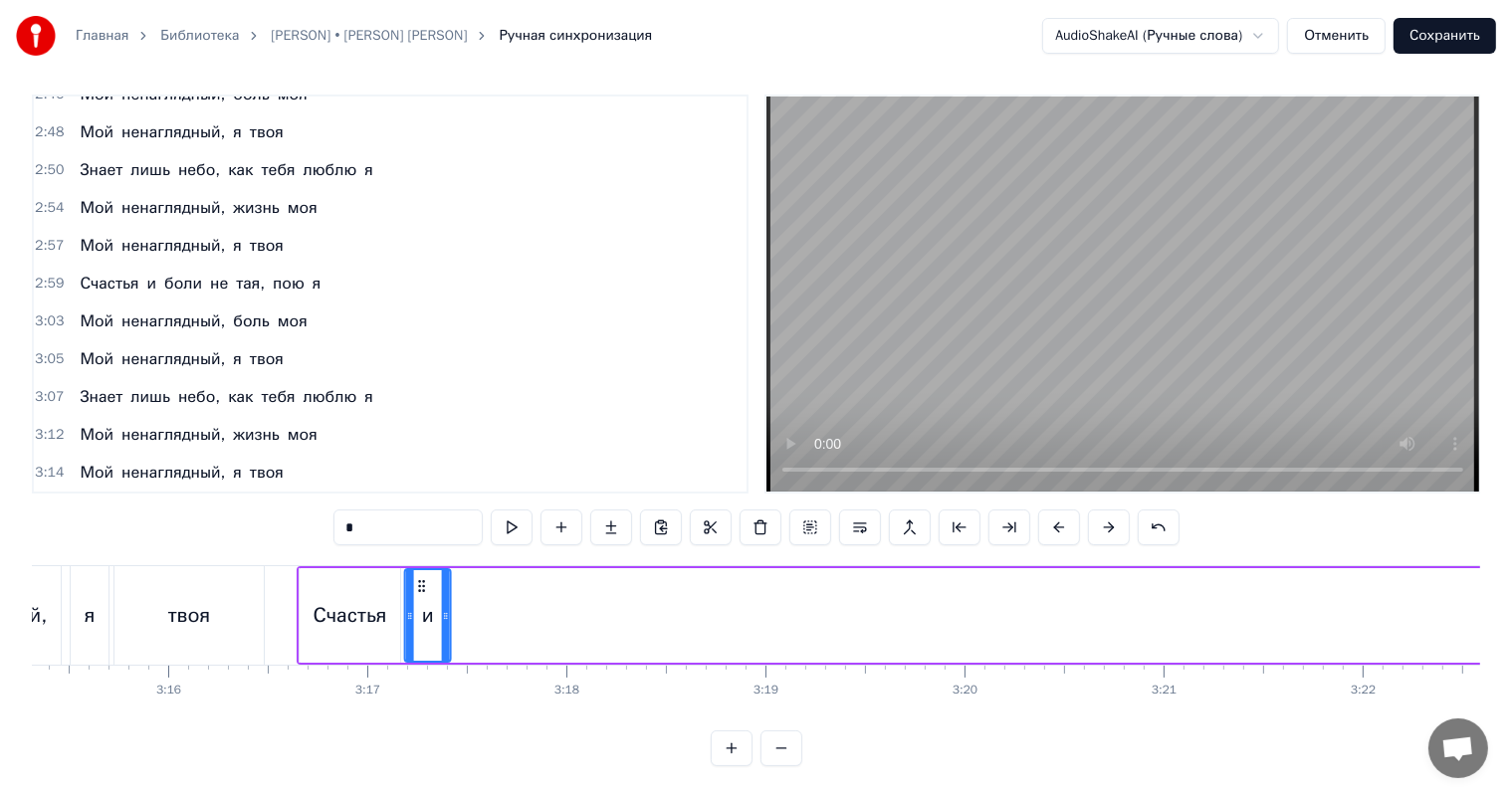 drag, startPoint x: 916, startPoint y: 565, endPoint x: 417, endPoint y: 600, distance: 500.22595 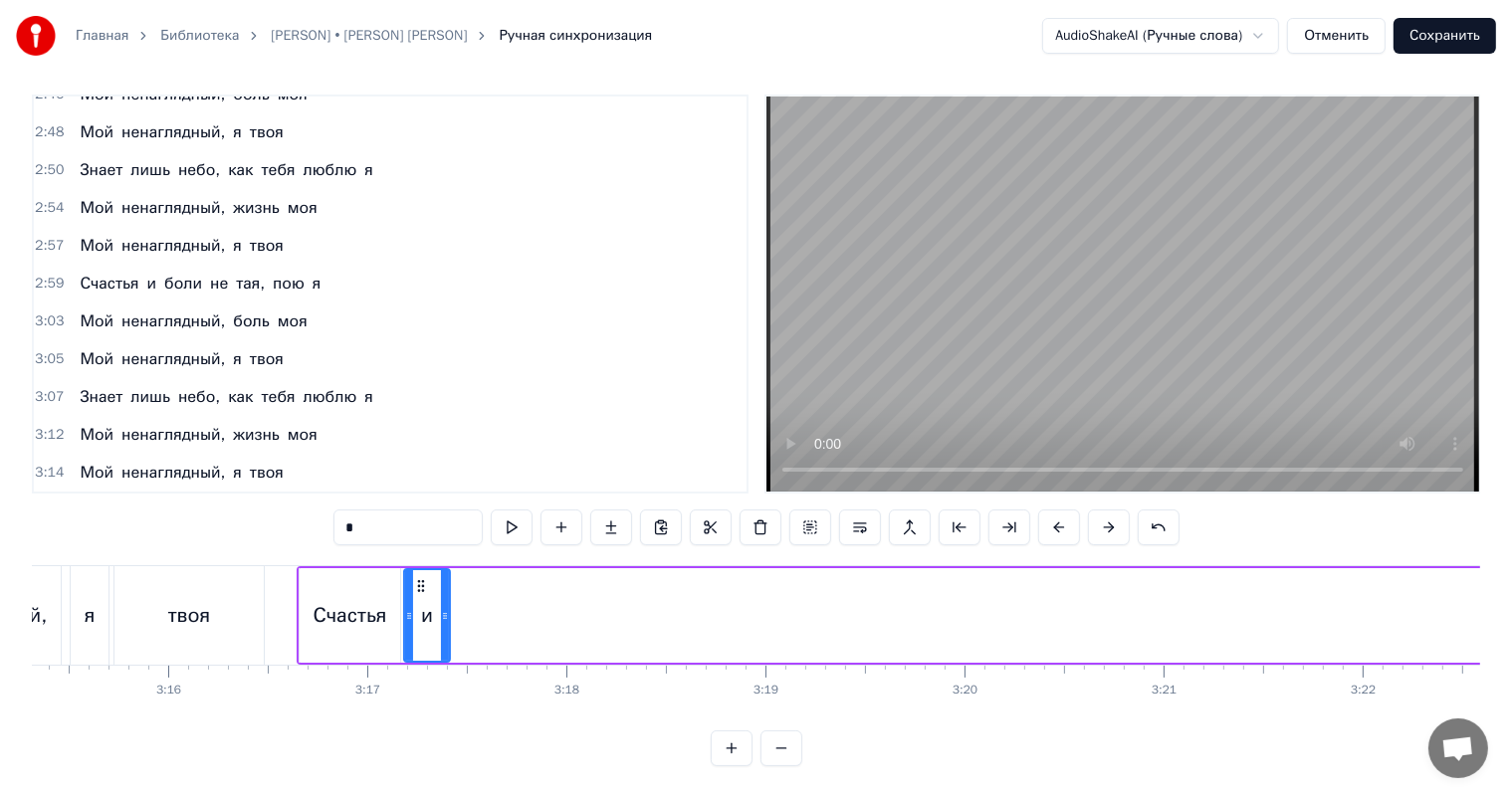 click on "Счастья" at bounding box center (349, 615) 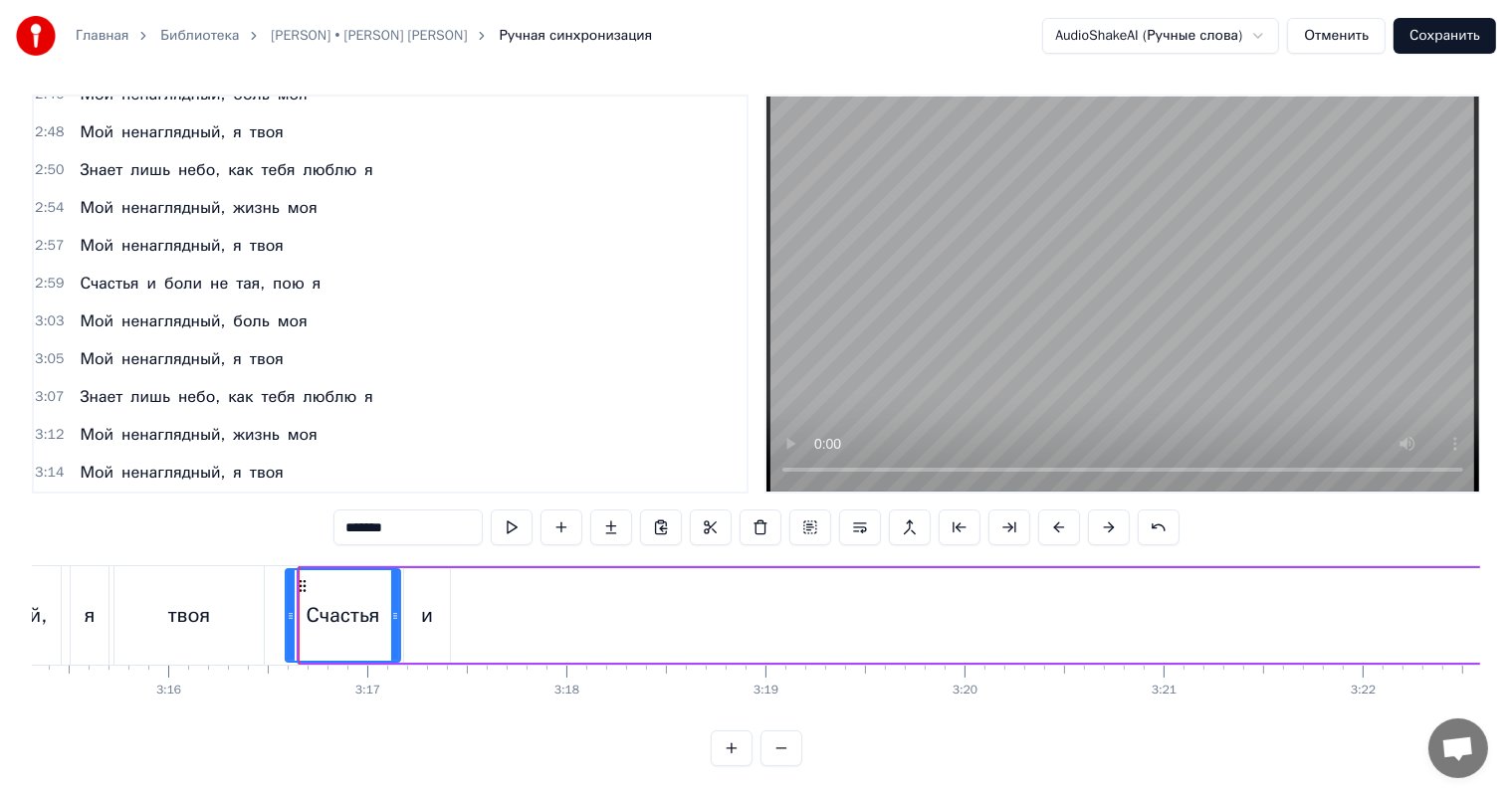 drag, startPoint x: 301, startPoint y: 582, endPoint x: 287, endPoint y: 589, distance: 15.652476 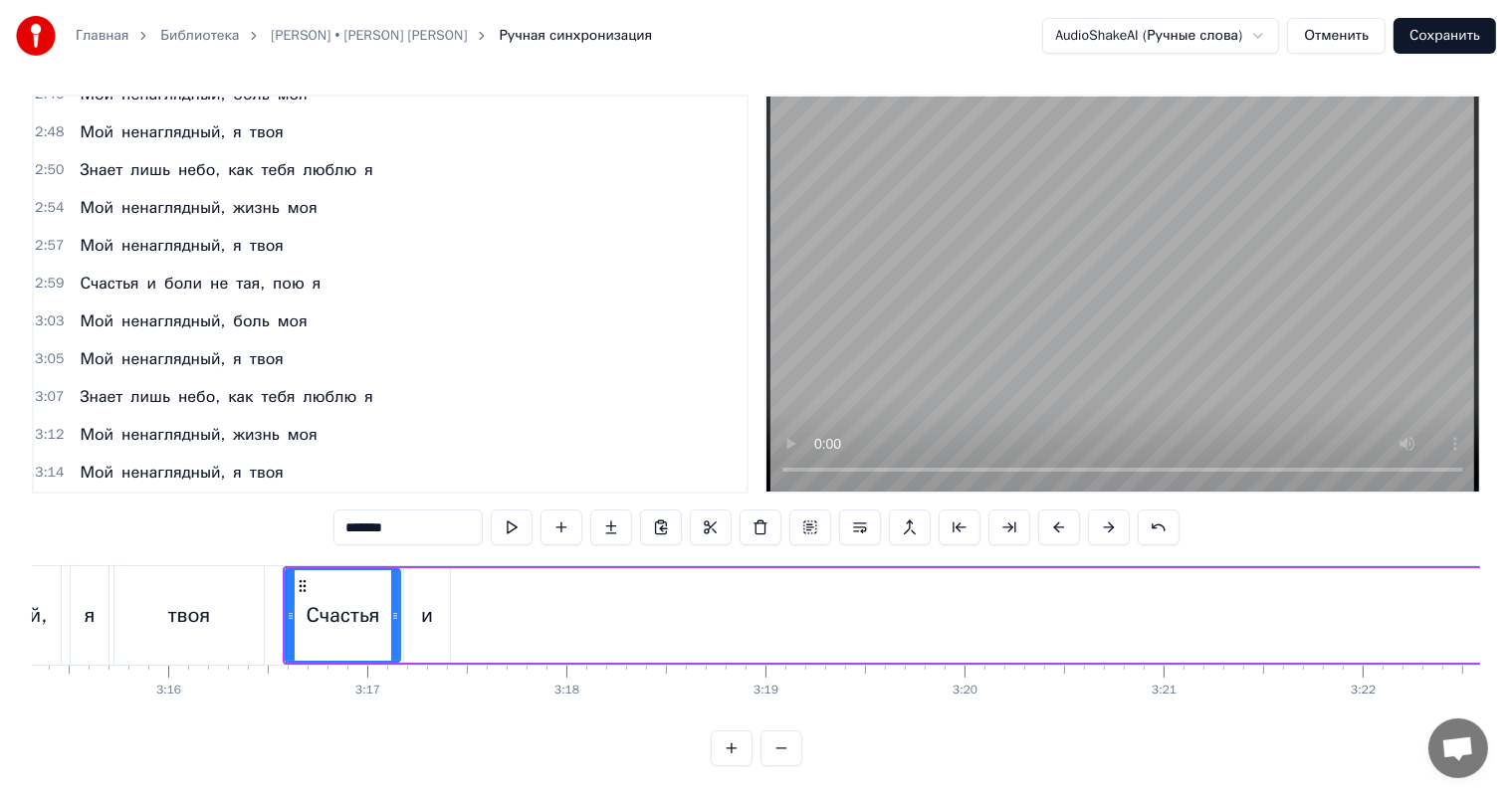 click on "Счастья и боли не тая, пою я" at bounding box center (4261, 615) 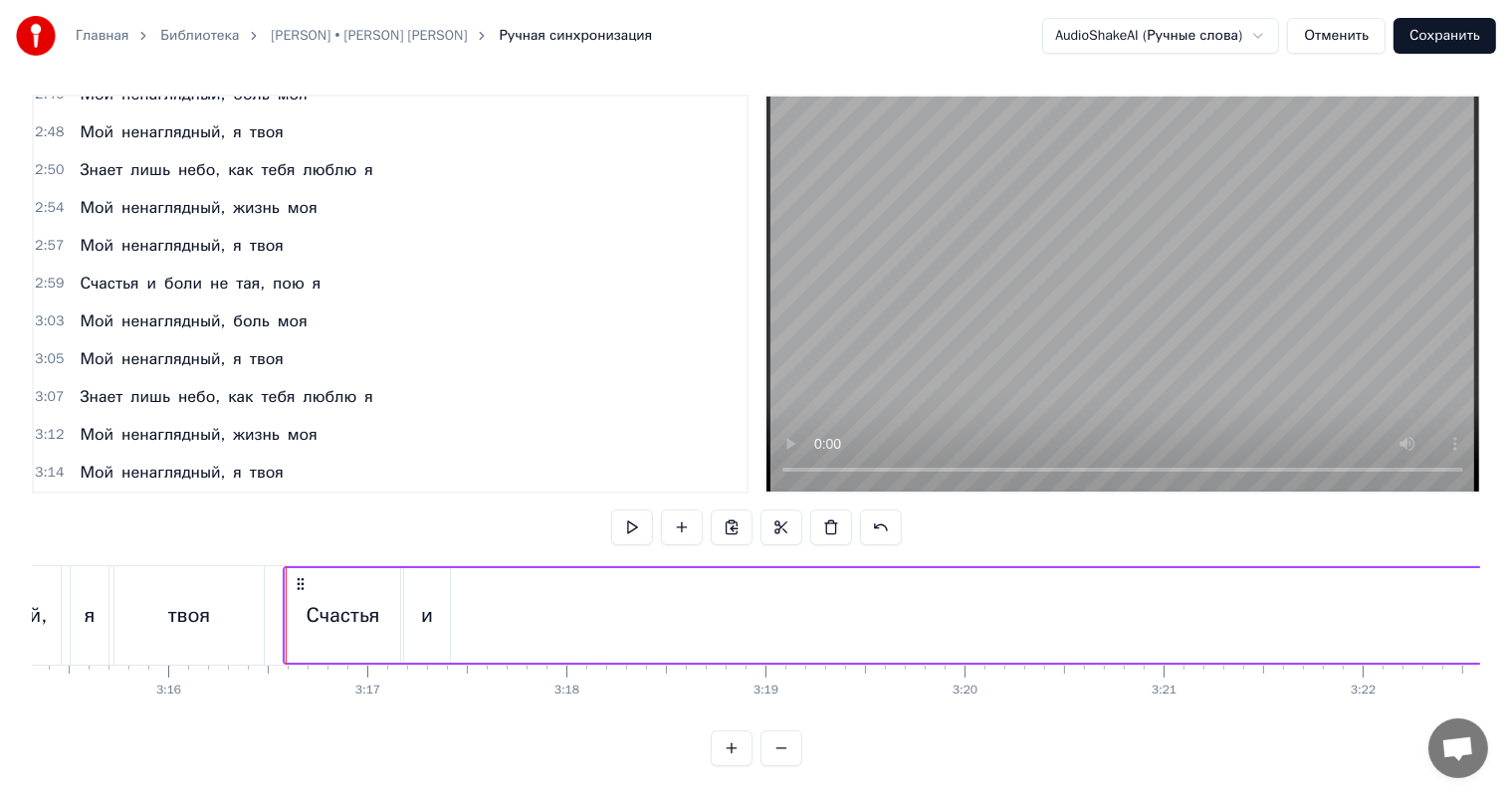 click on "твоя" at bounding box center (189, 615) 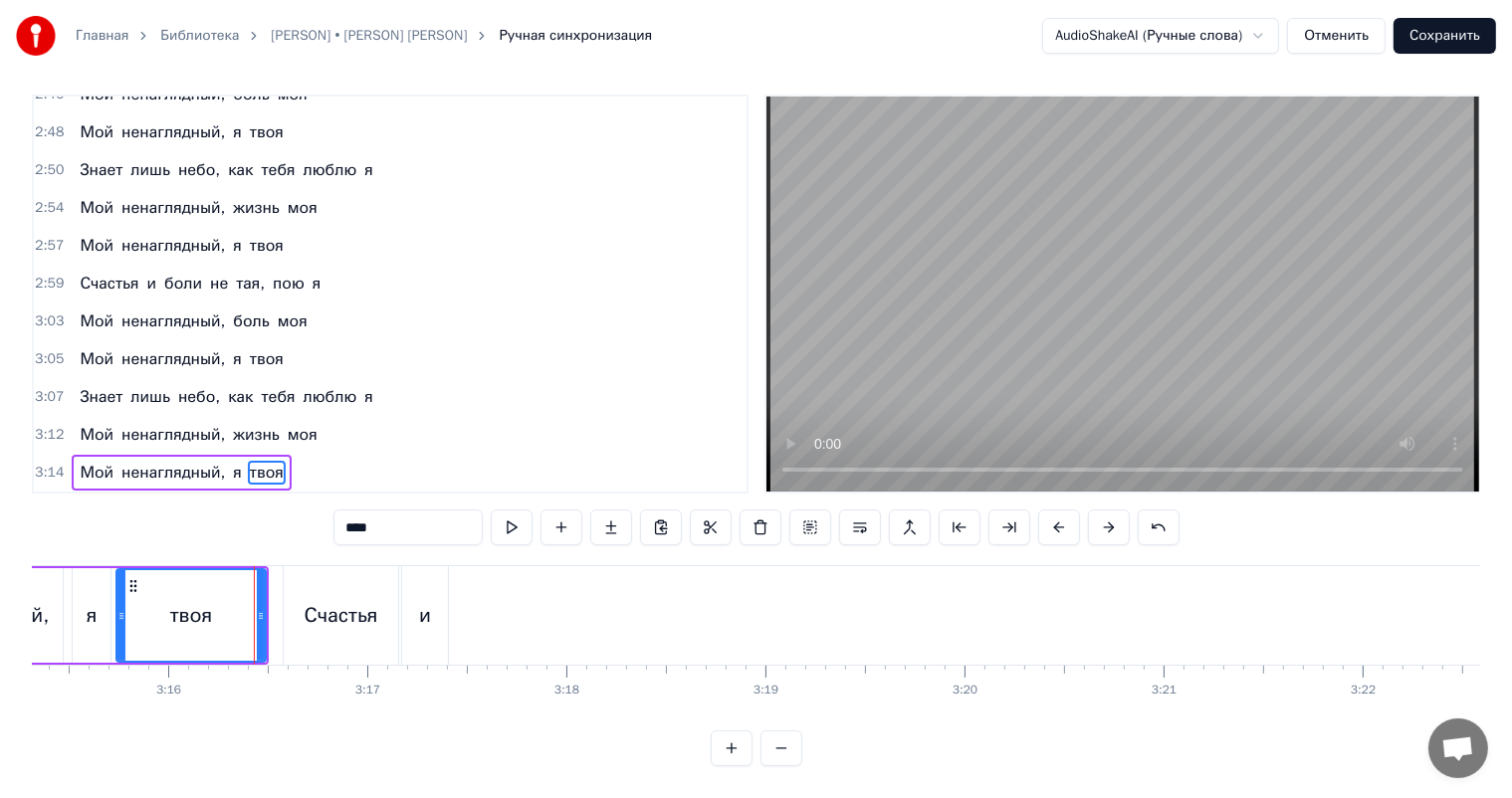 click at bounding box center (1123, 294) 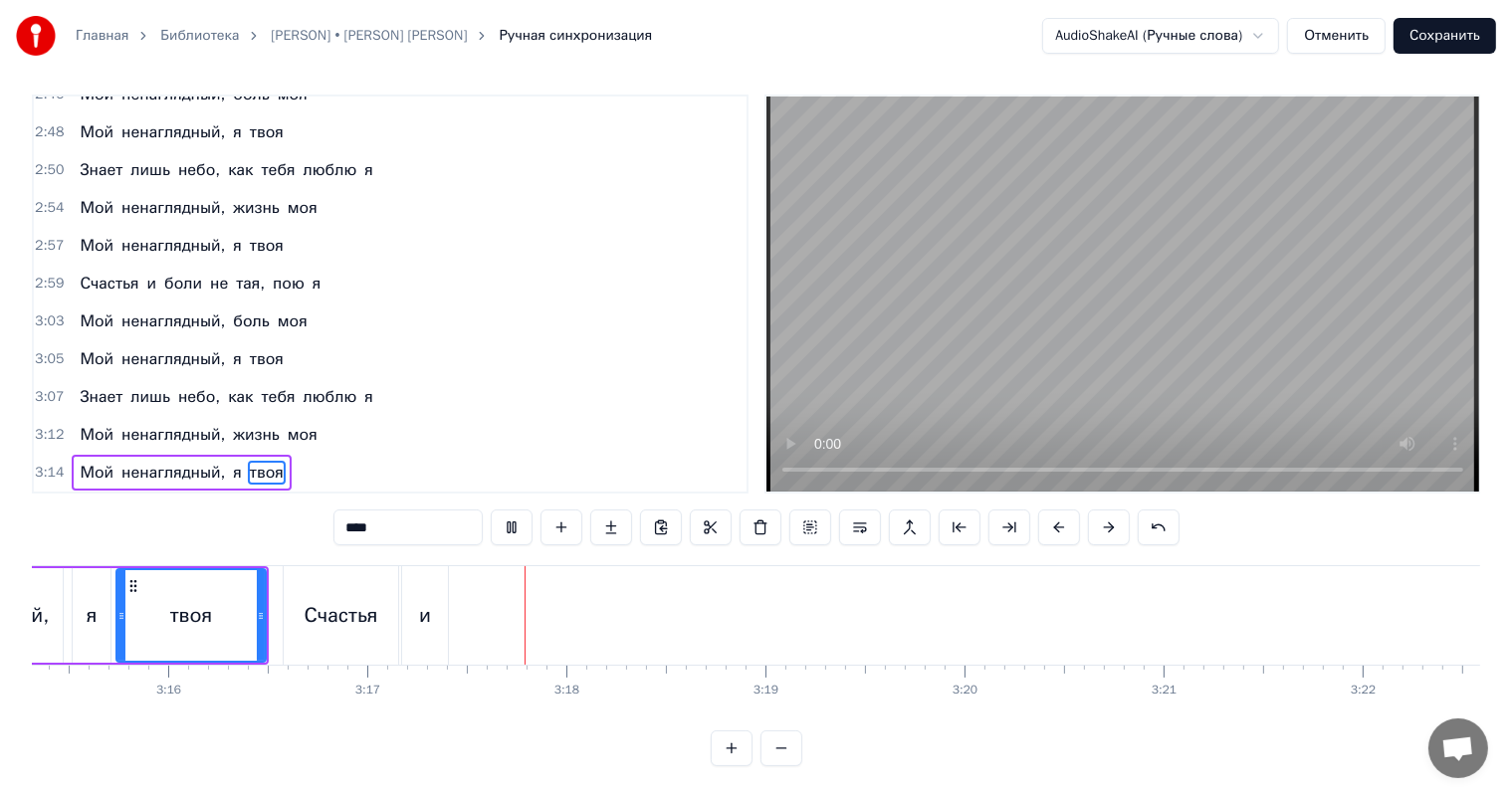 click at bounding box center (1123, 294) 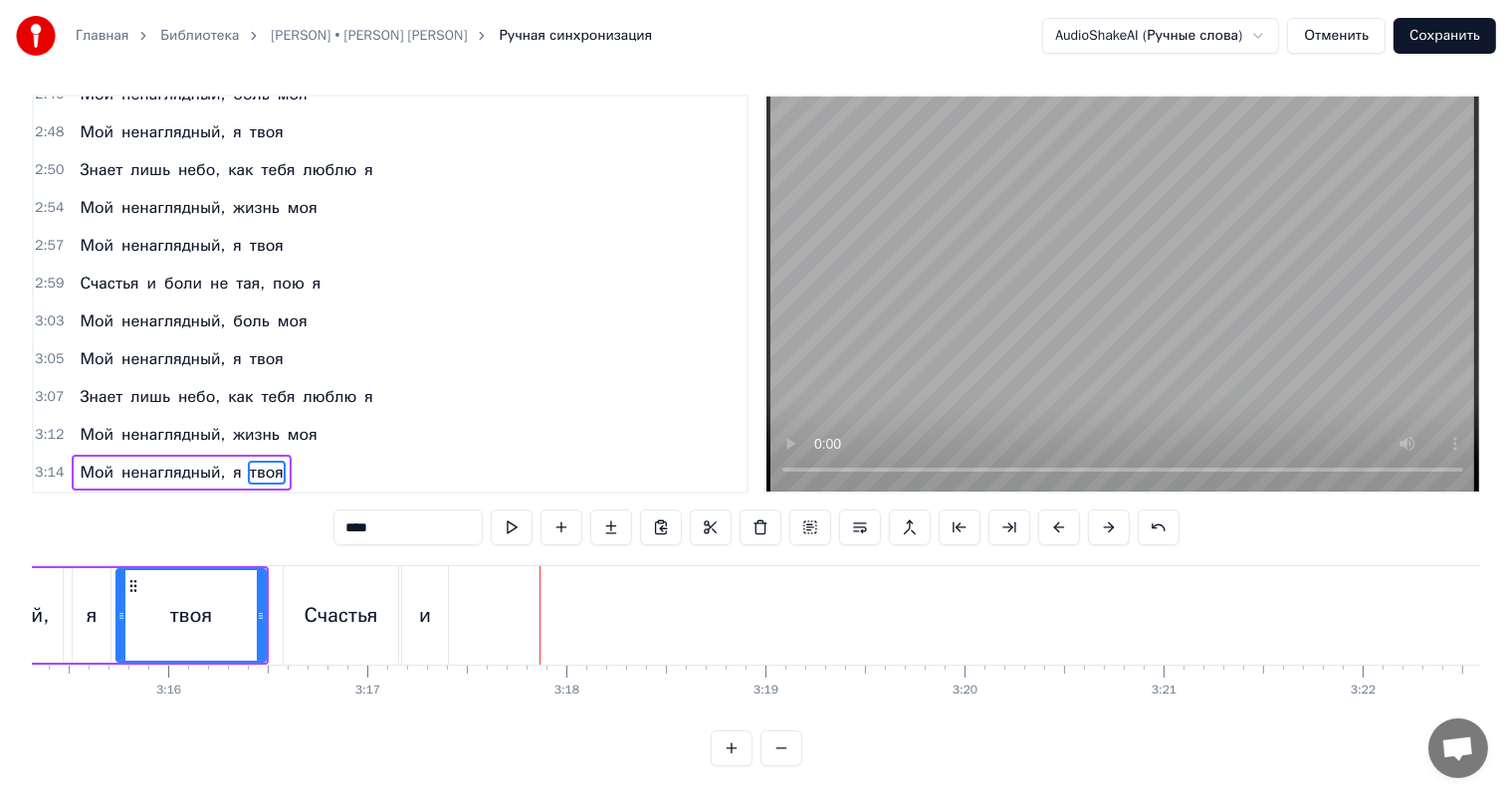 click on "Счастья" at bounding box center (340, 615) 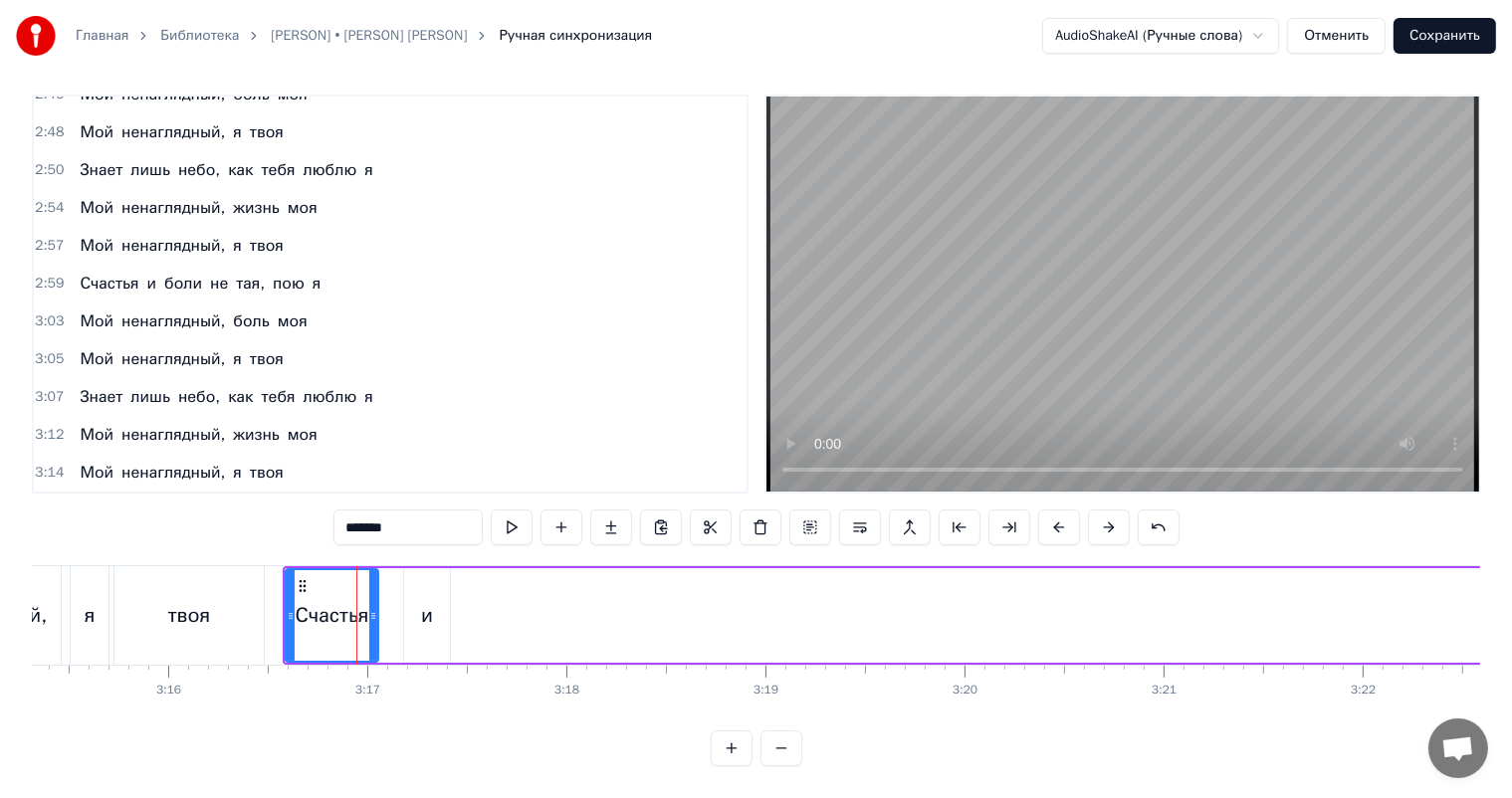 drag, startPoint x: 395, startPoint y: 573, endPoint x: 373, endPoint y: 580, distance: 23.086793 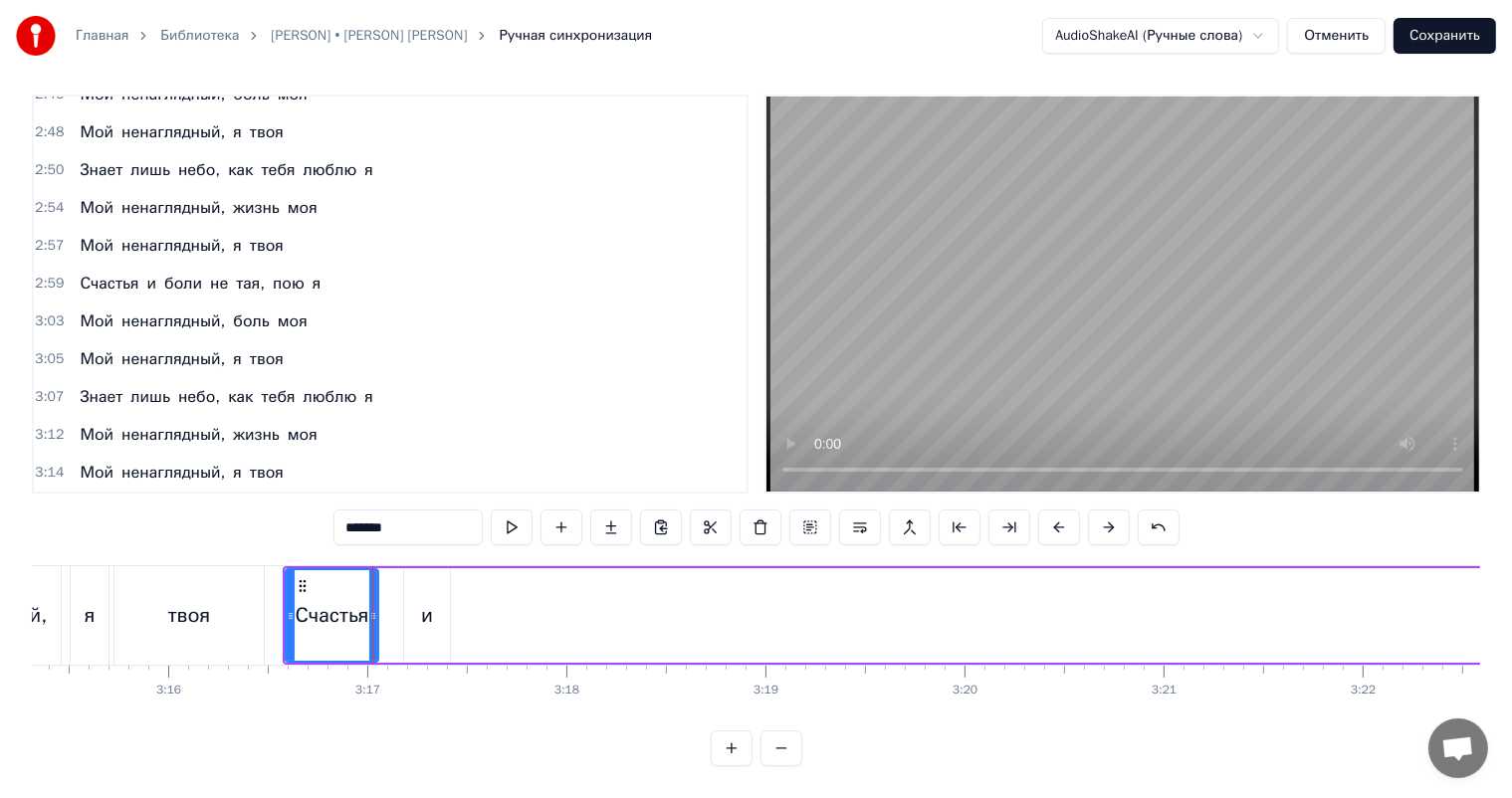 click on "и" at bounding box center (427, 615) 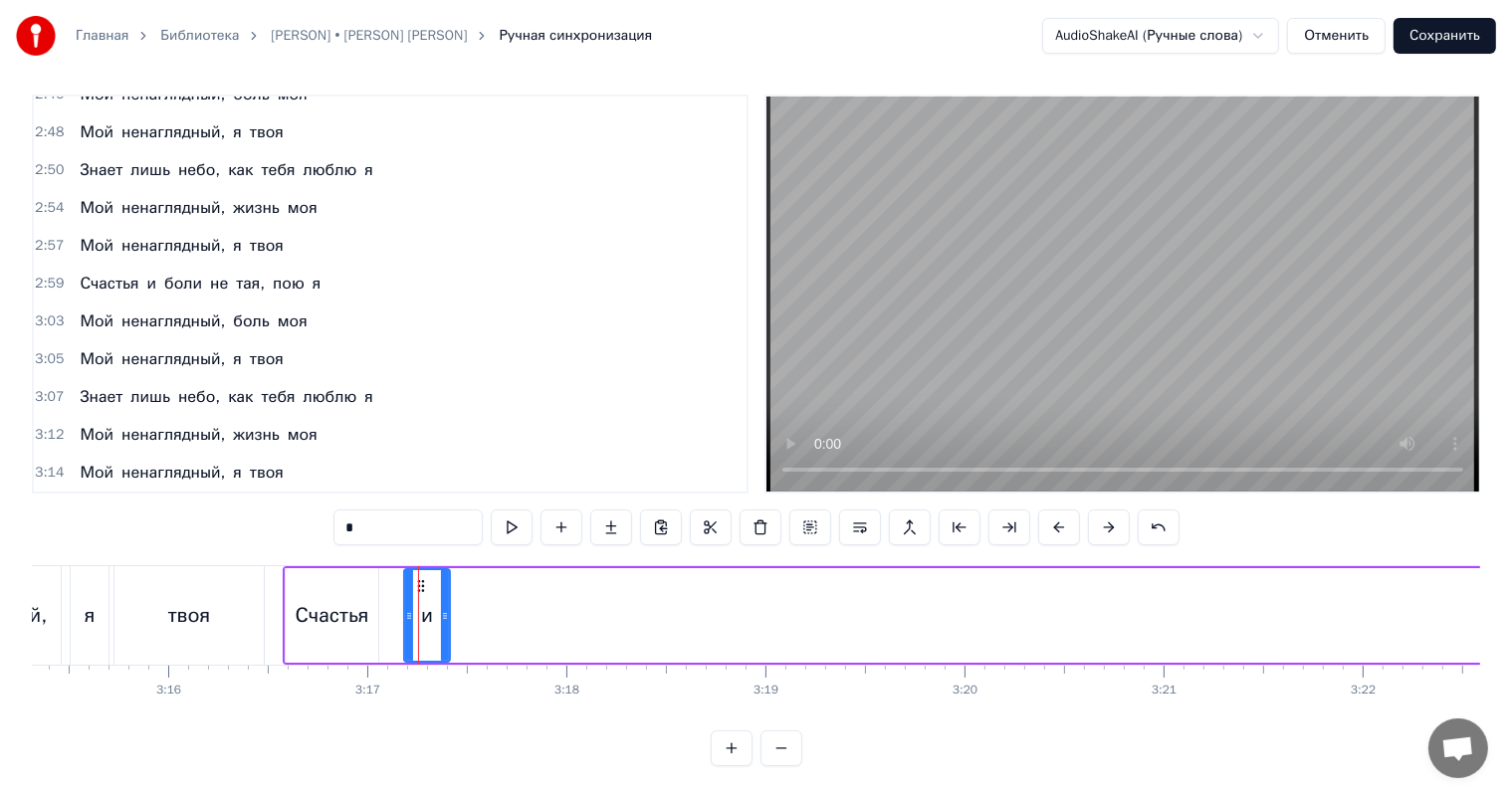drag, startPoint x: 417, startPoint y: 565, endPoint x: 391, endPoint y: 574, distance: 27.513633 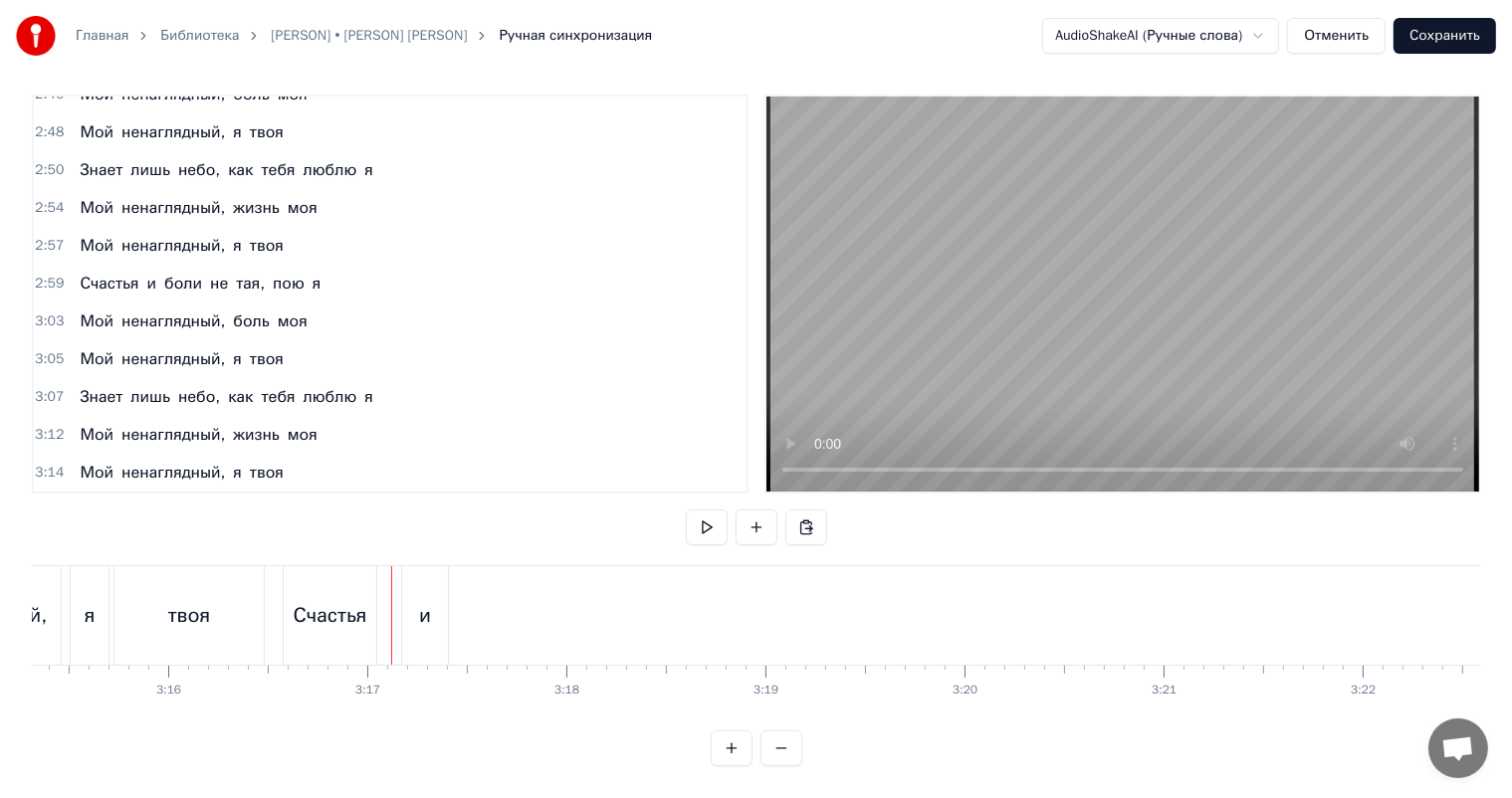 click on "и" at bounding box center (425, 615) 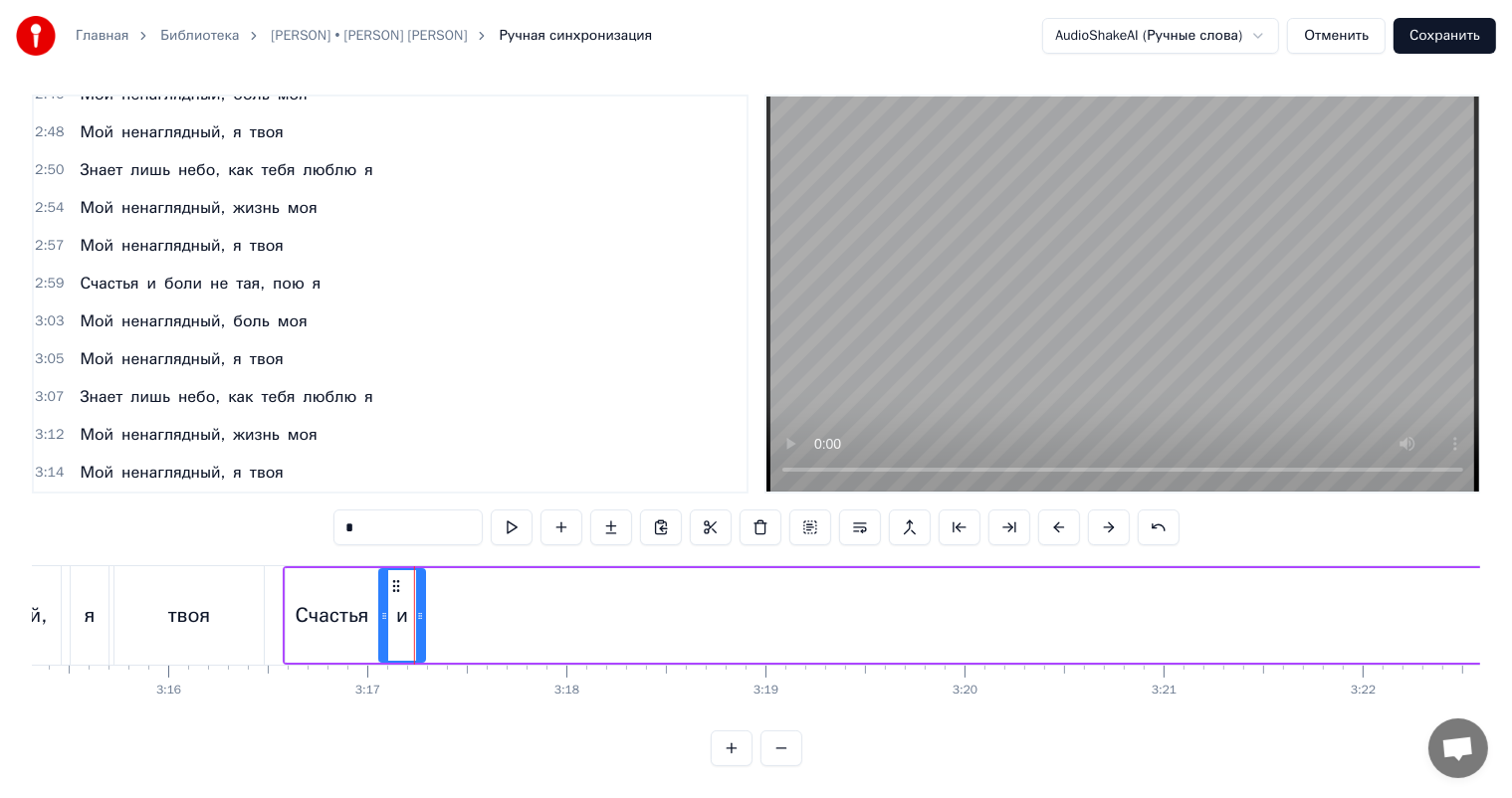drag, startPoint x: 421, startPoint y: 563, endPoint x: 396, endPoint y: 571, distance: 26.24881 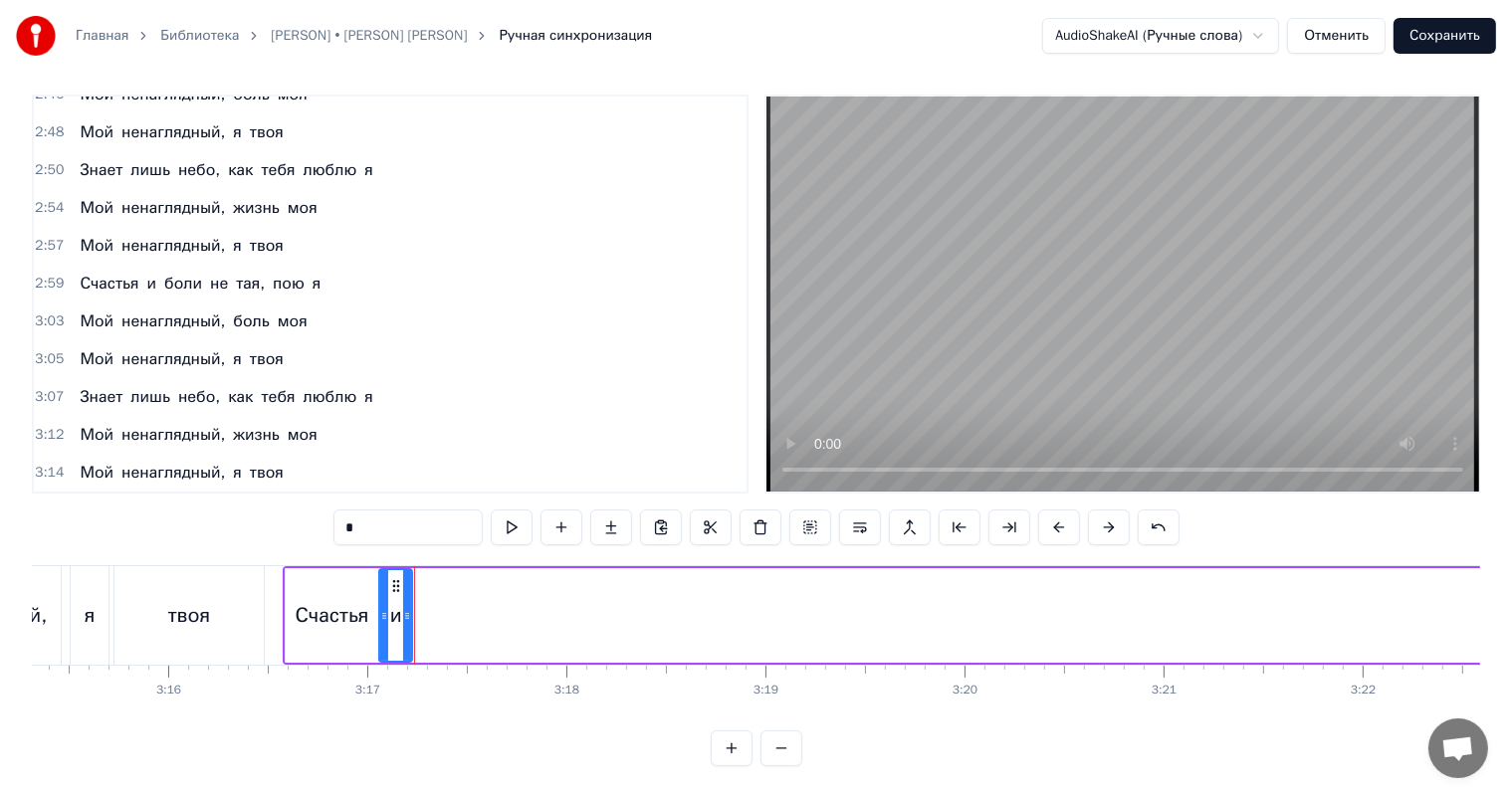 drag, startPoint x: 418, startPoint y: 567, endPoint x: 404, endPoint y: 574, distance: 15.652476 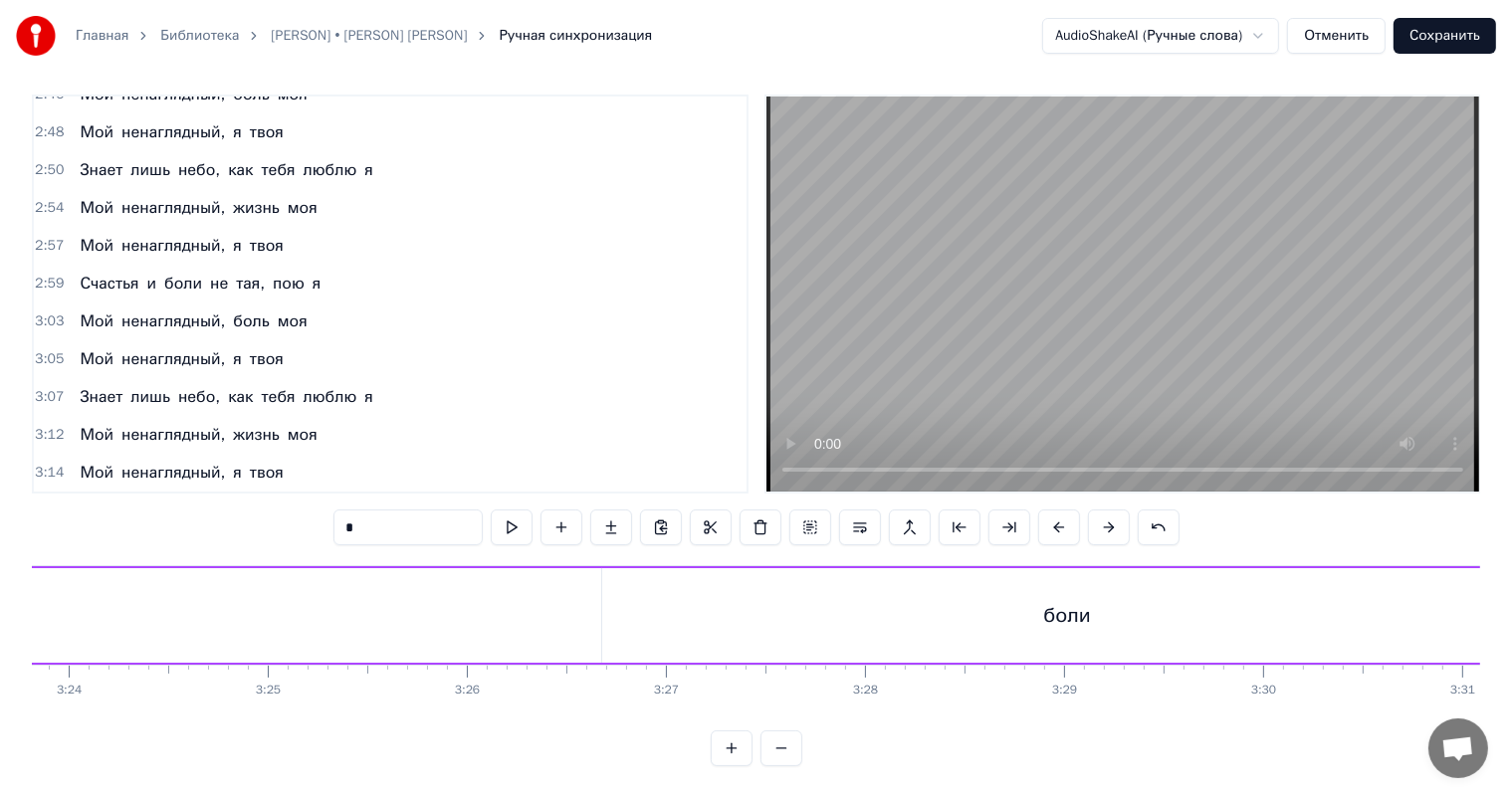click on "боли" at bounding box center (1067, 615) 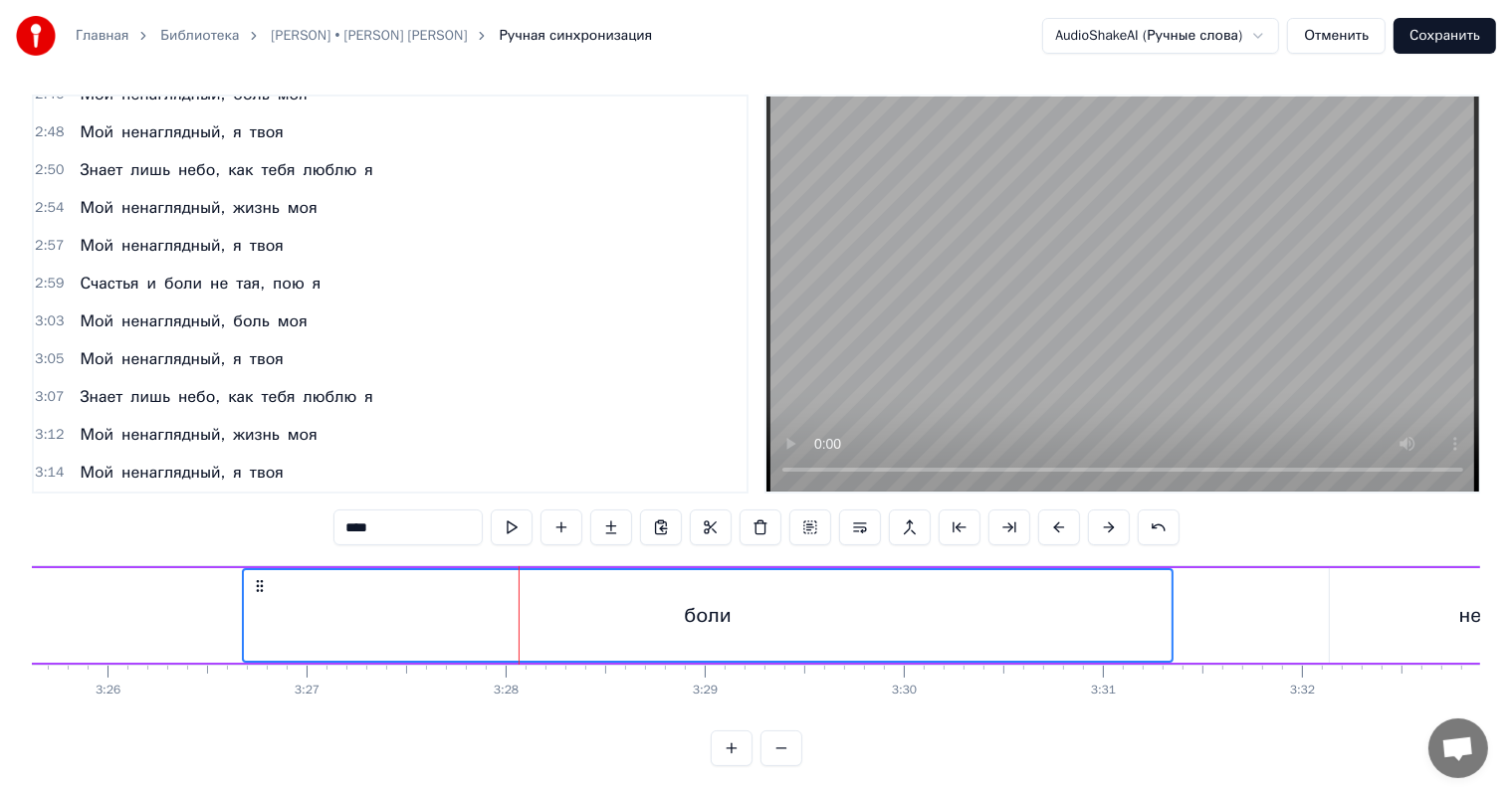 scroll, scrollTop: 0, scrollLeft: 41172, axis: horizontal 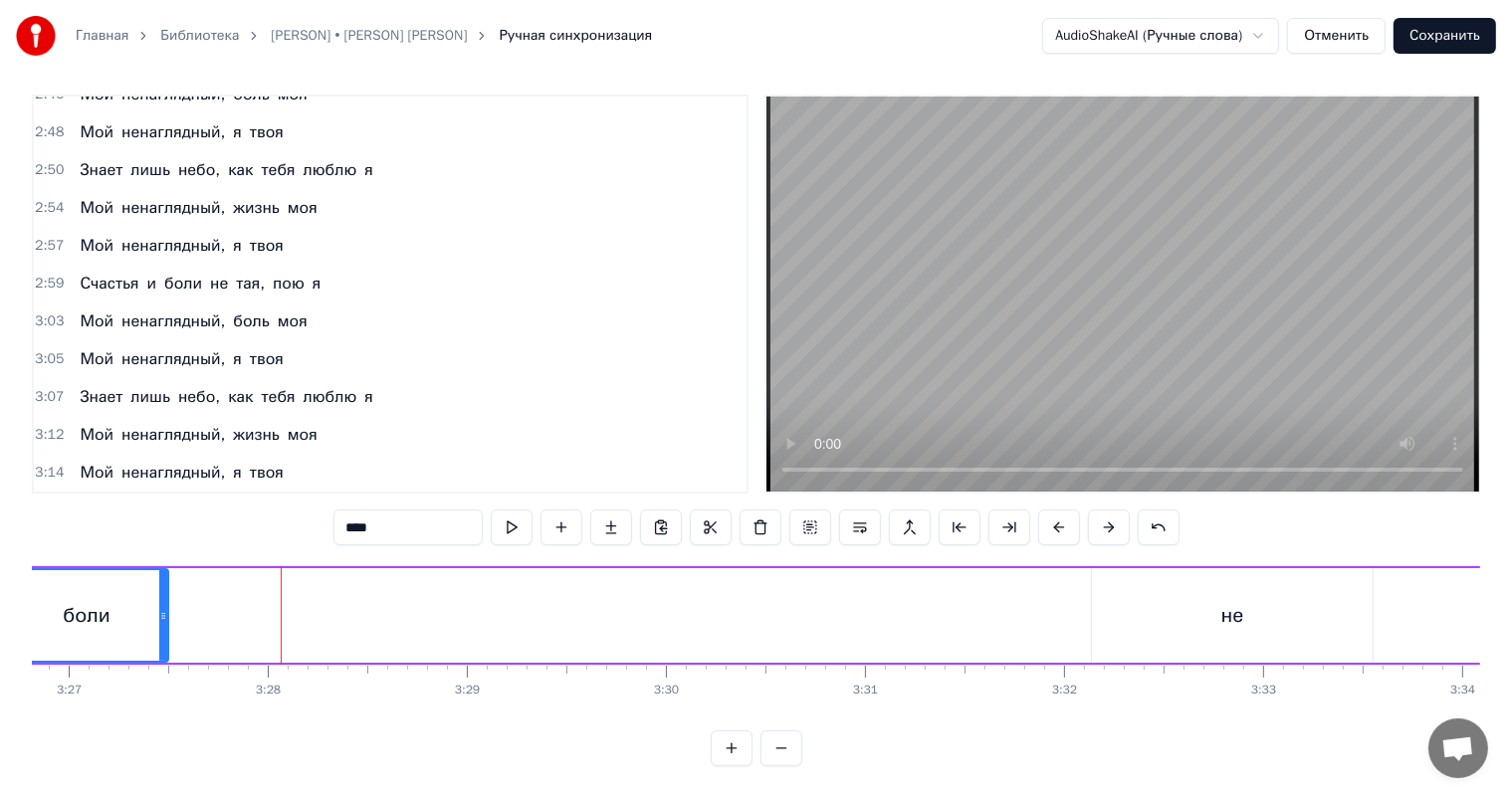 drag, startPoint x: 930, startPoint y: 594, endPoint x: 163, endPoint y: 583, distance: 767.07887 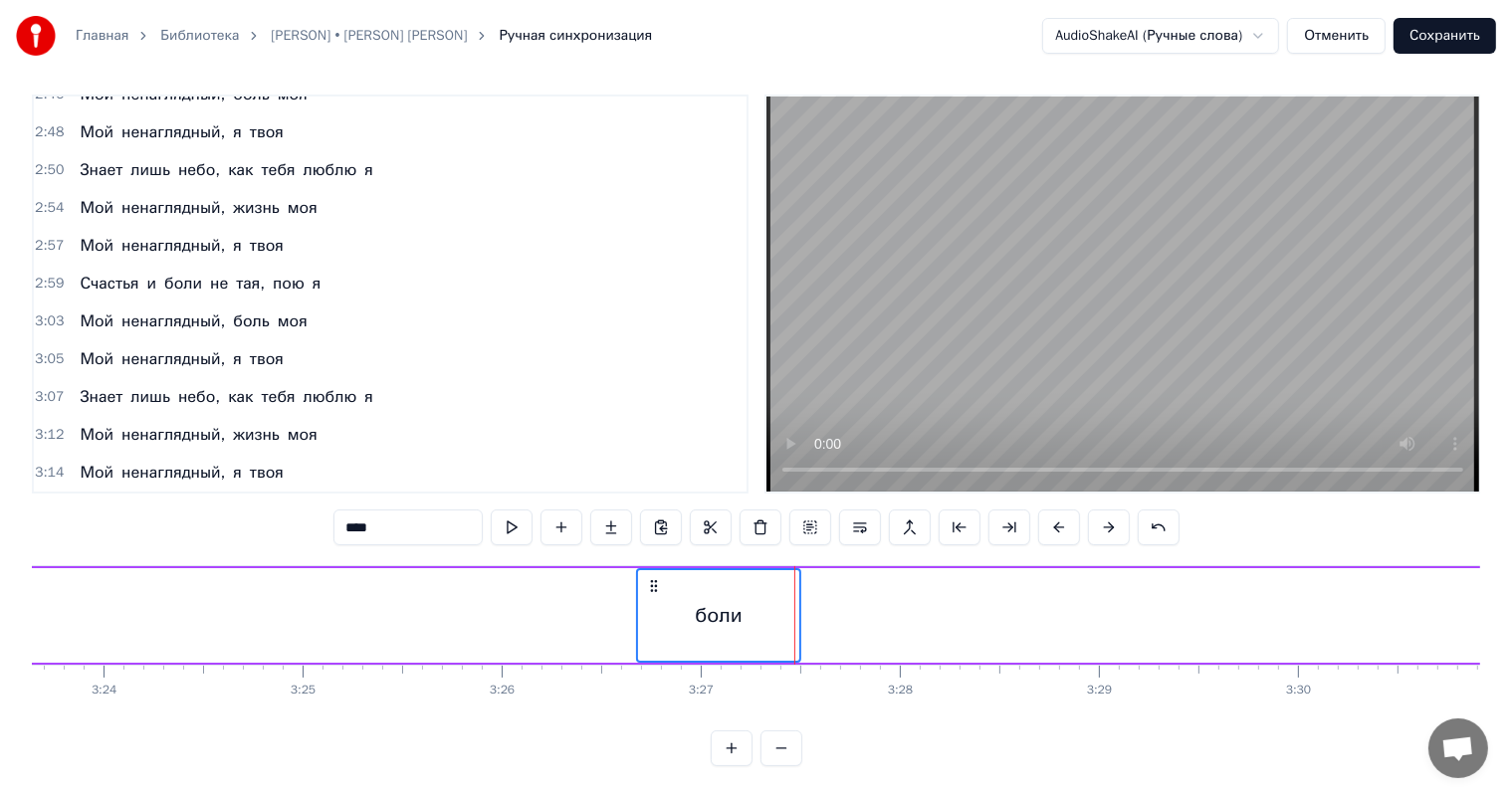 scroll, scrollTop: 0, scrollLeft: 40376, axis: horizontal 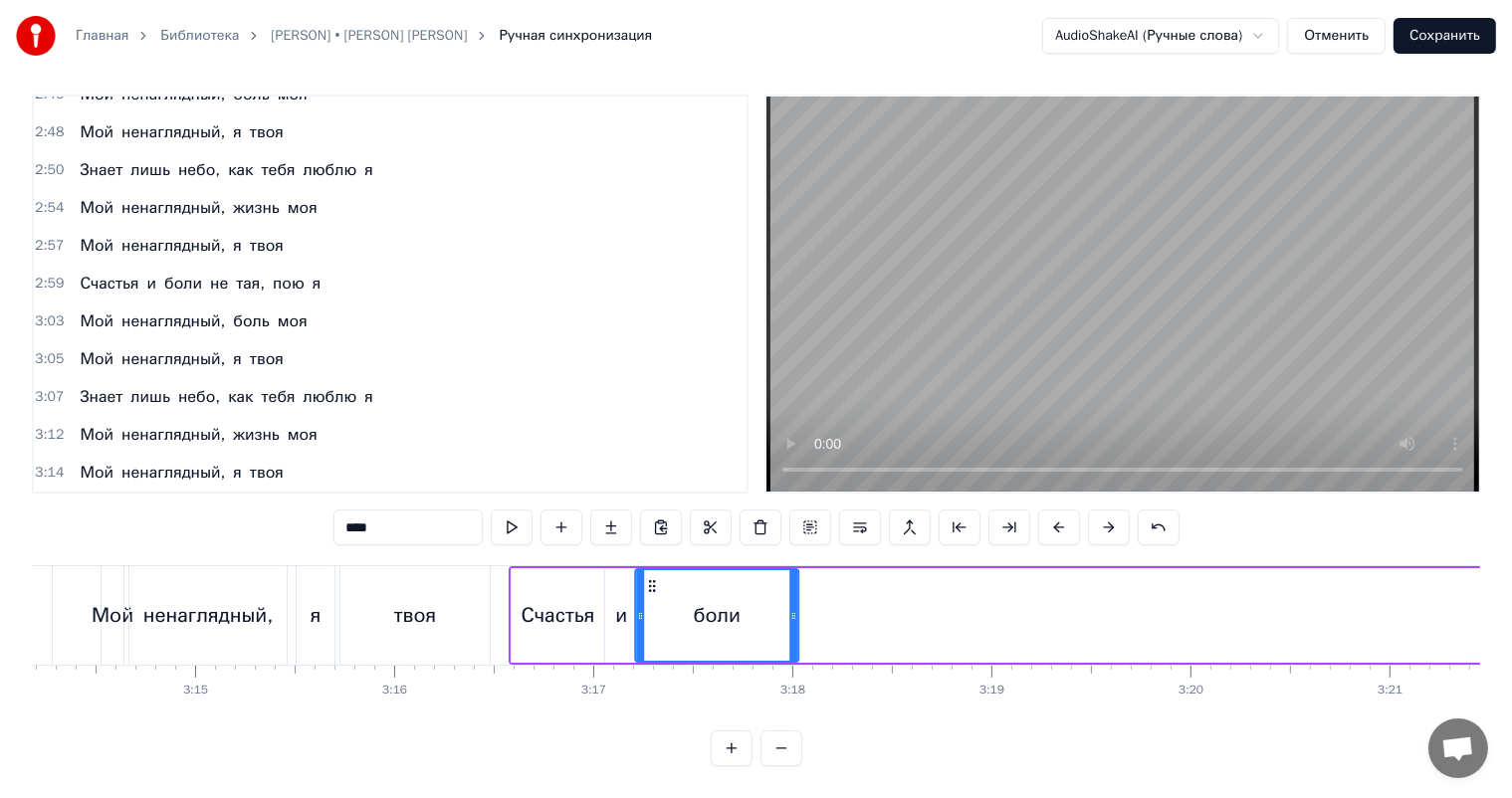 drag, startPoint x: 814, startPoint y: 565, endPoint x: 649, endPoint y: 592, distance: 167.1945 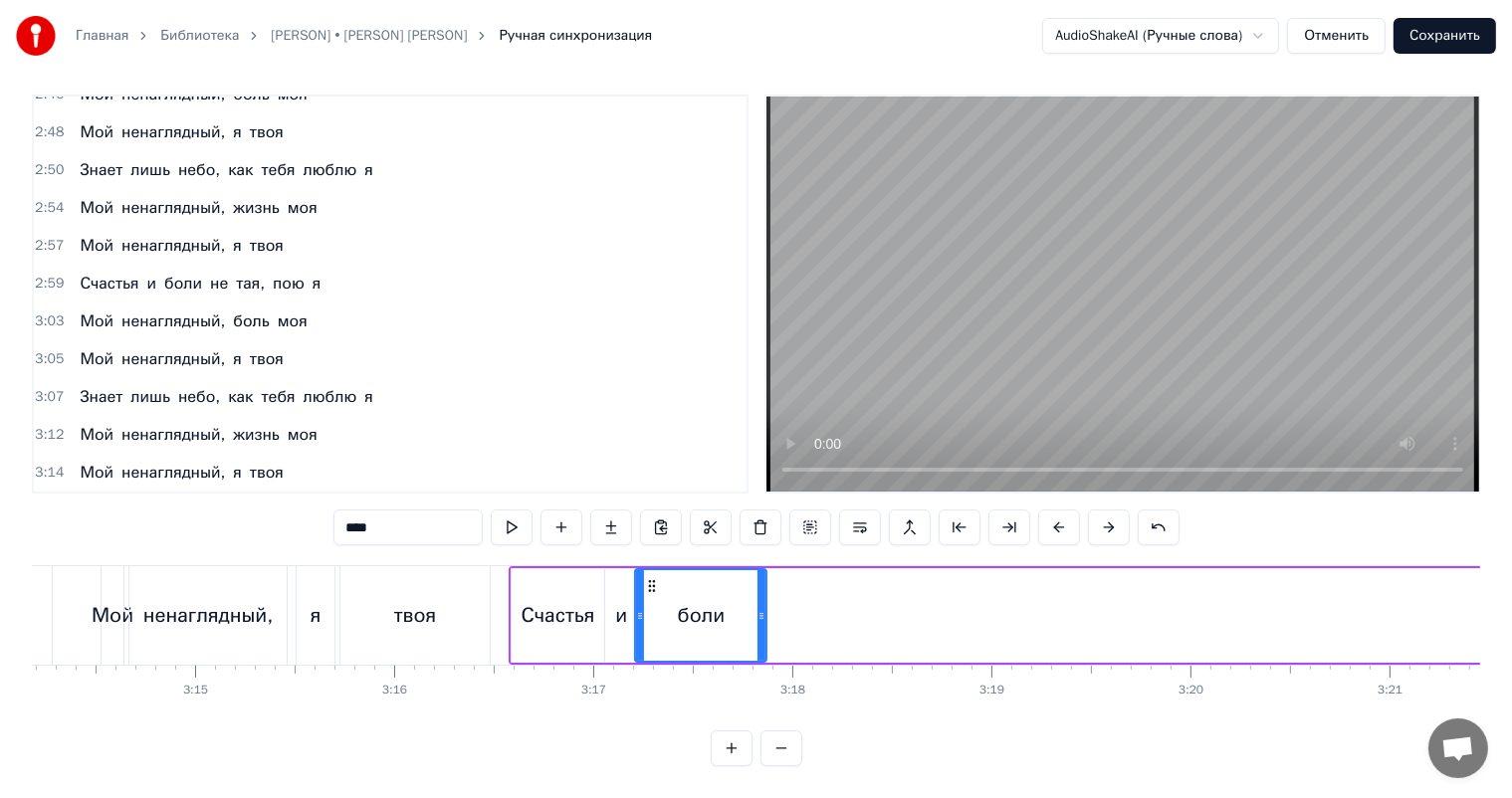 drag, startPoint x: 793, startPoint y: 603, endPoint x: 761, endPoint y: 620, distance: 36.23534 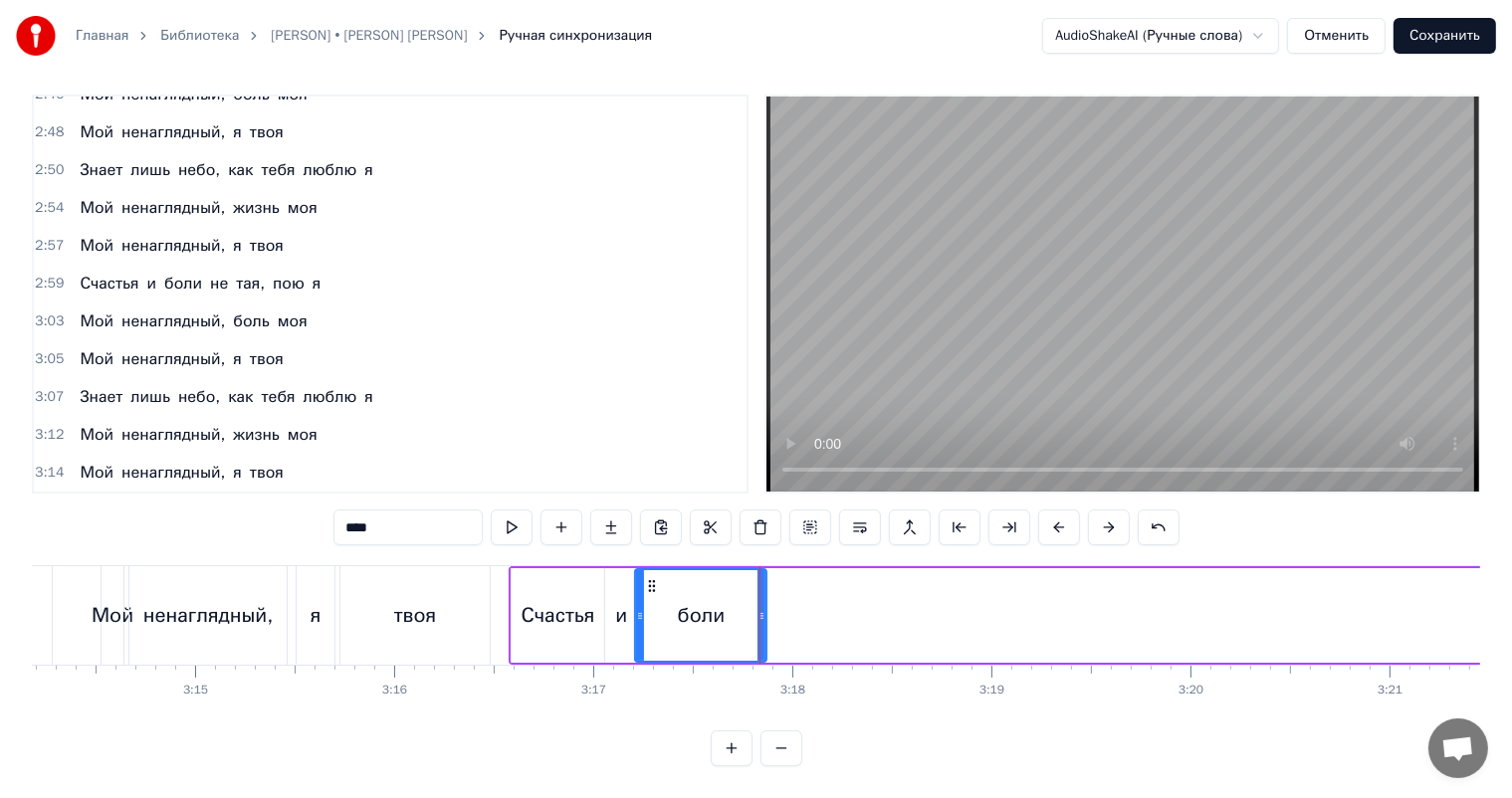 click on "твоя" at bounding box center (415, 615) 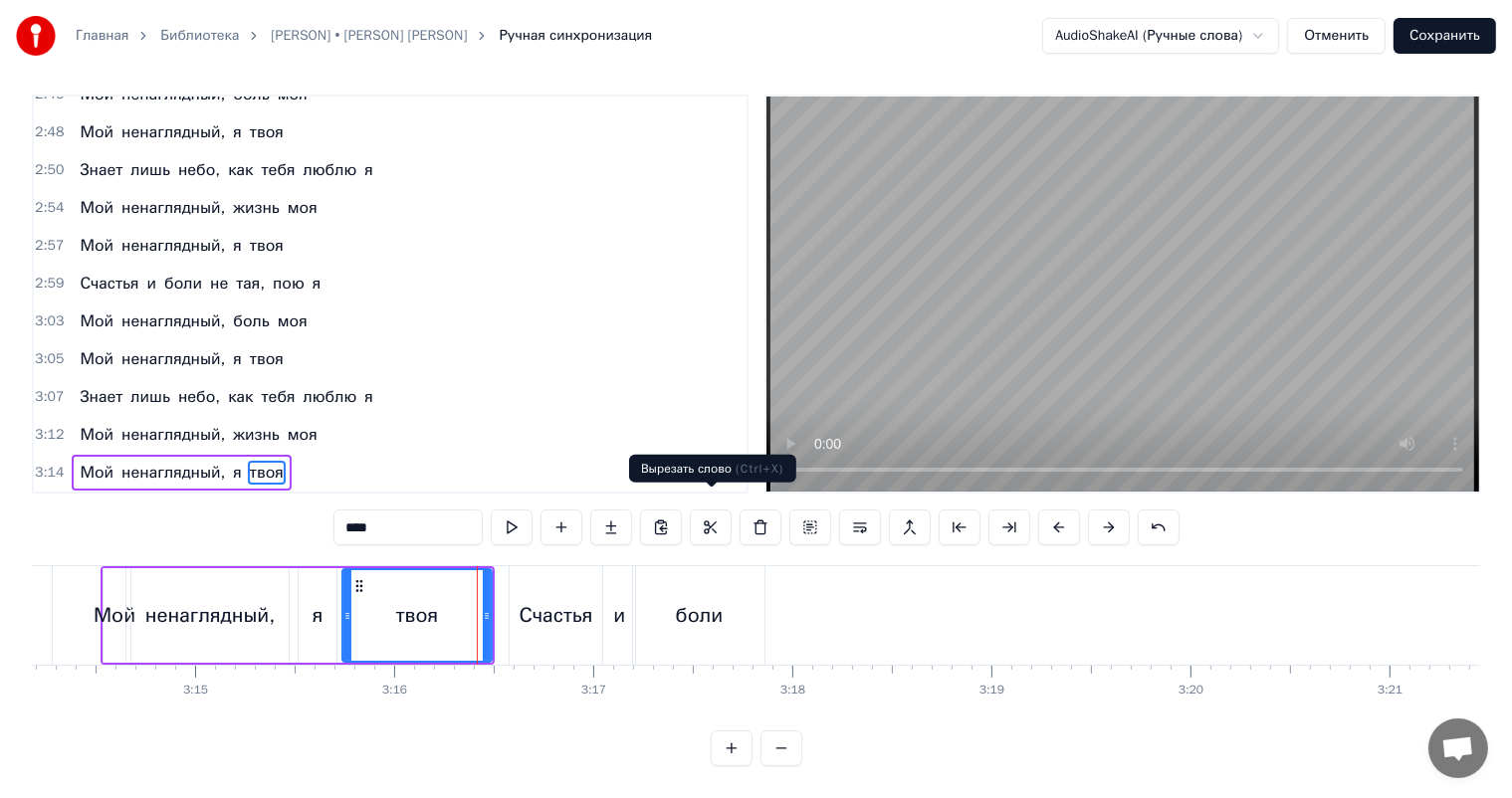click at bounding box center [1123, 294] 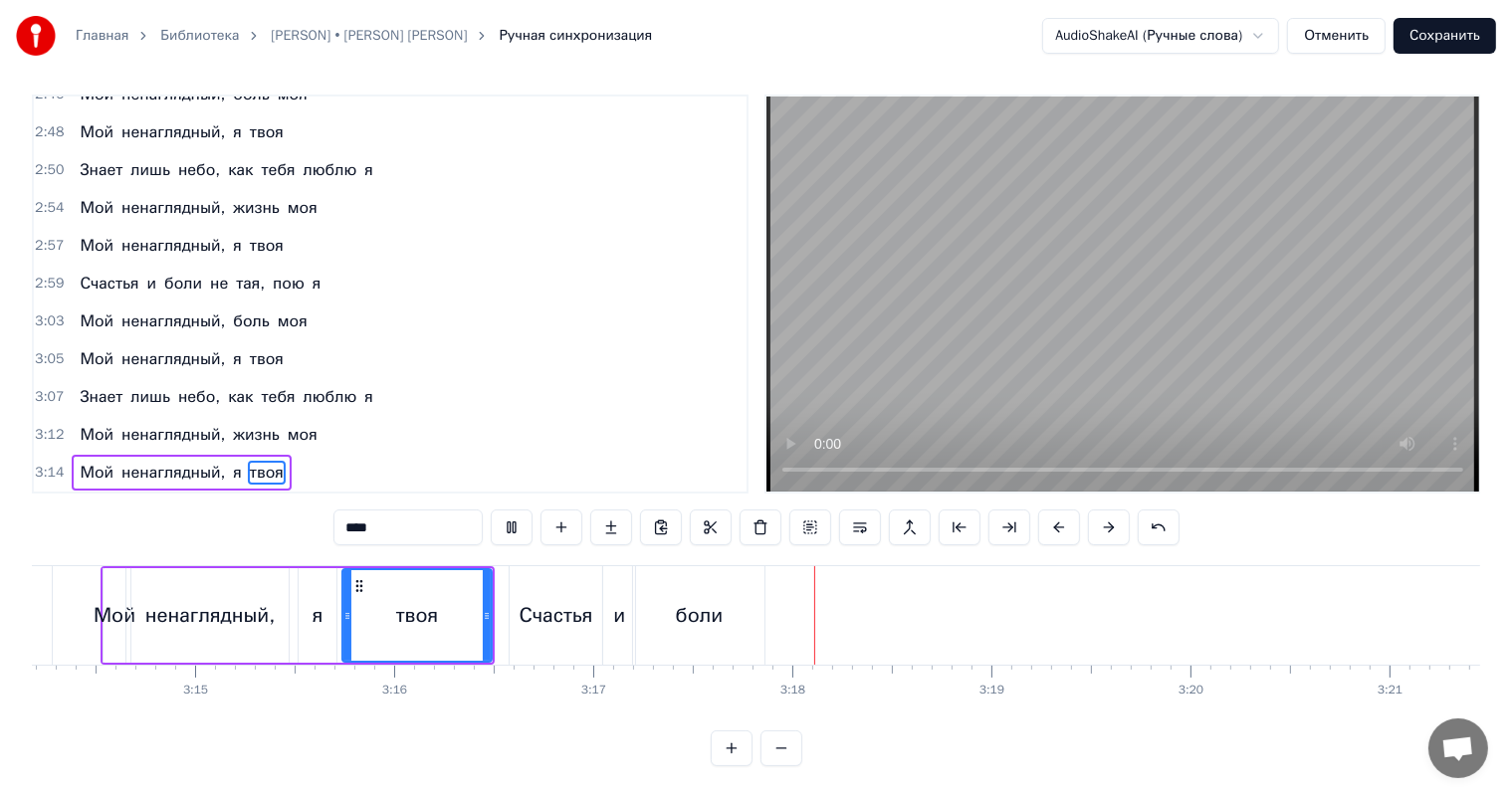 click at bounding box center (1123, 294) 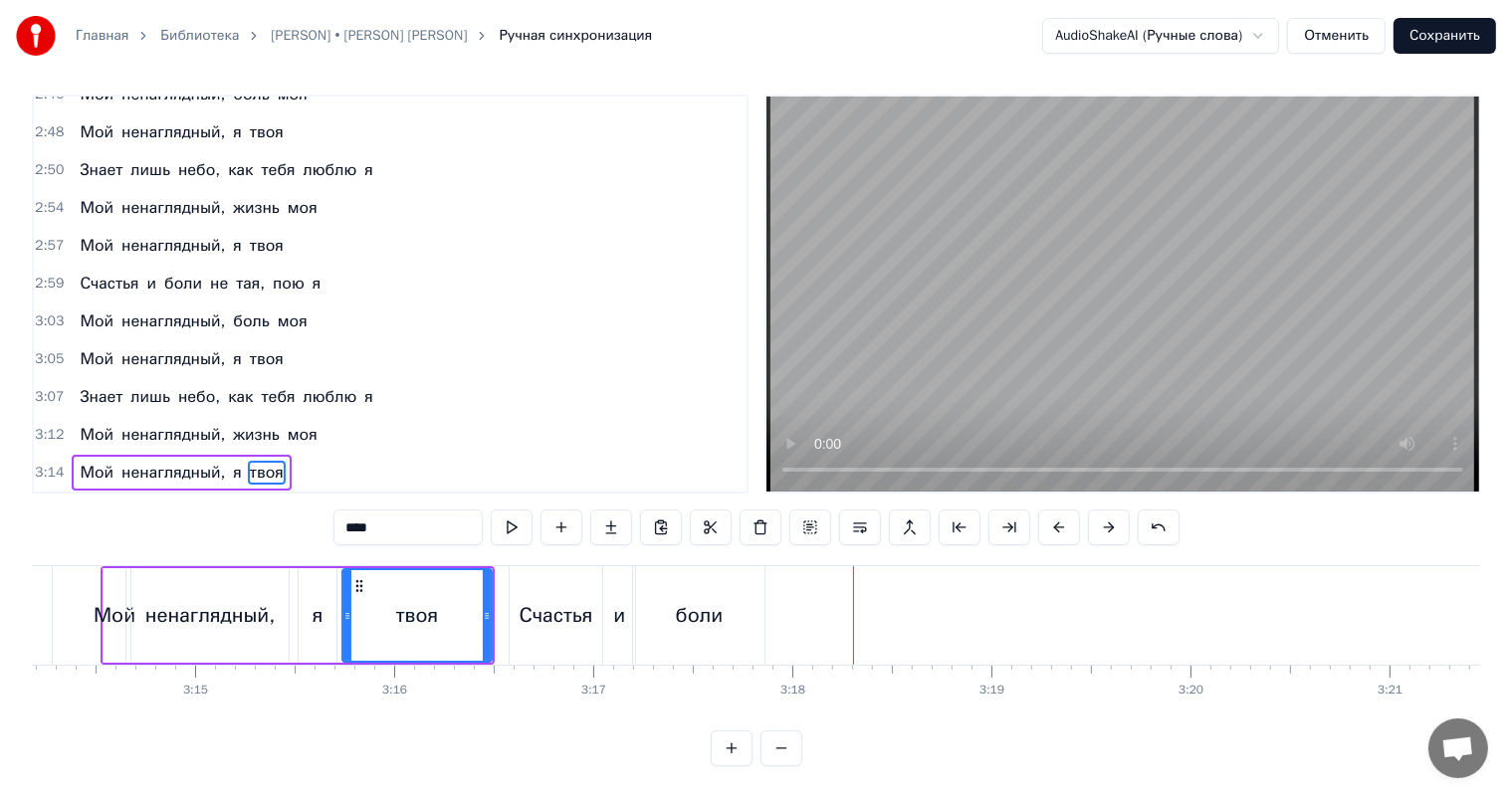 click on "боли" at bounding box center (699, 615) 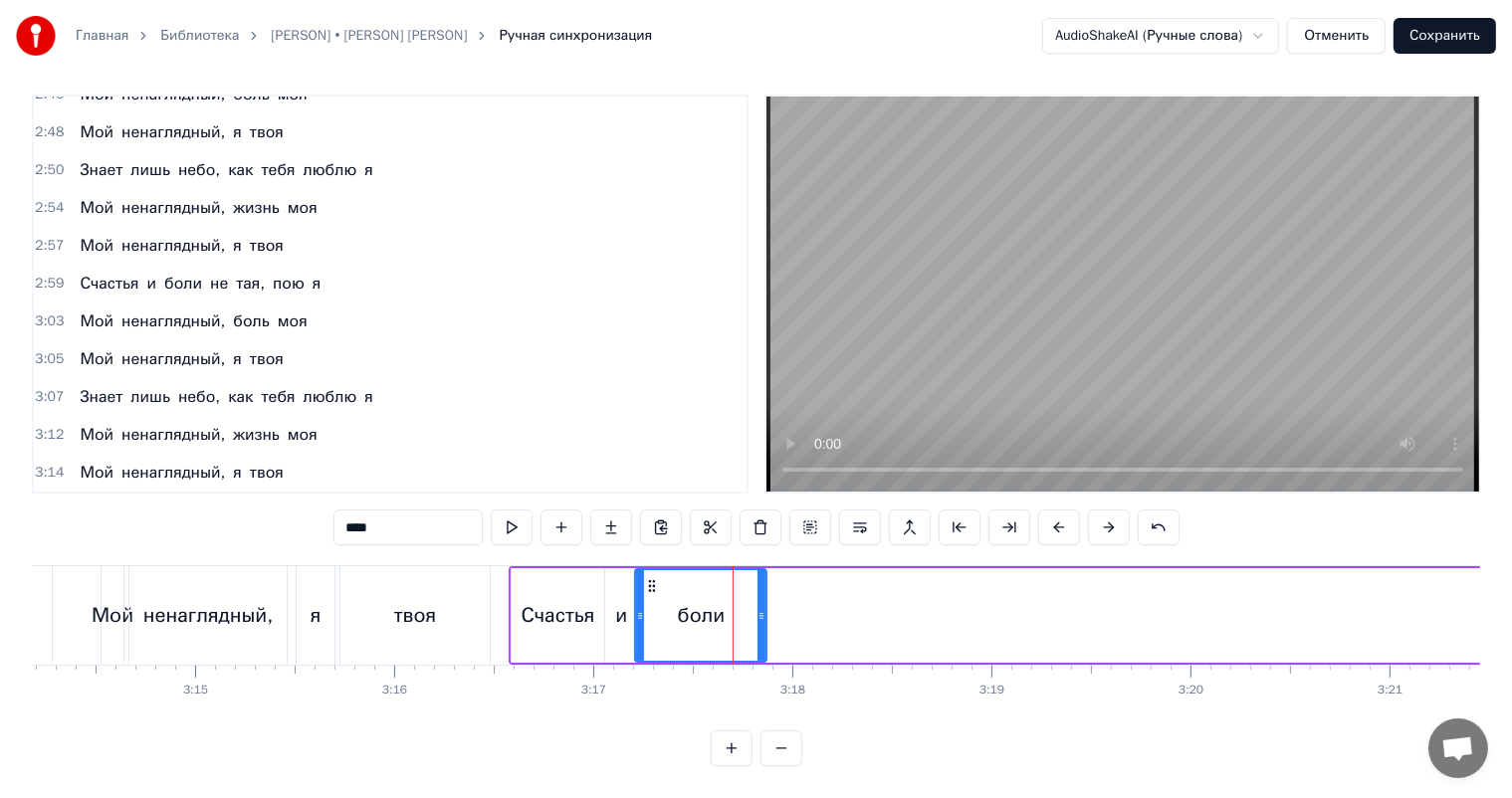 click at bounding box center [1123, 294] 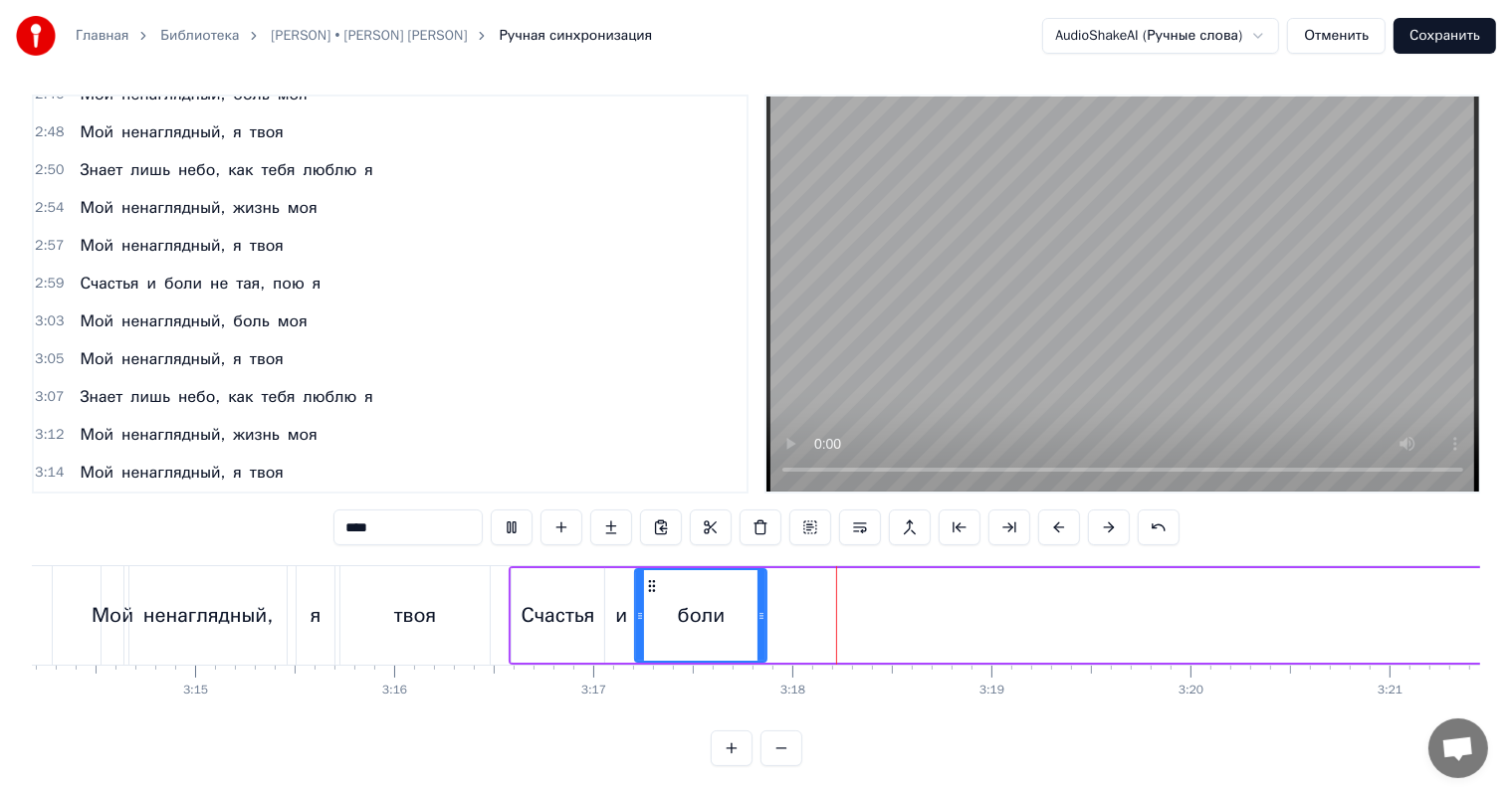 click at bounding box center [1123, 294] 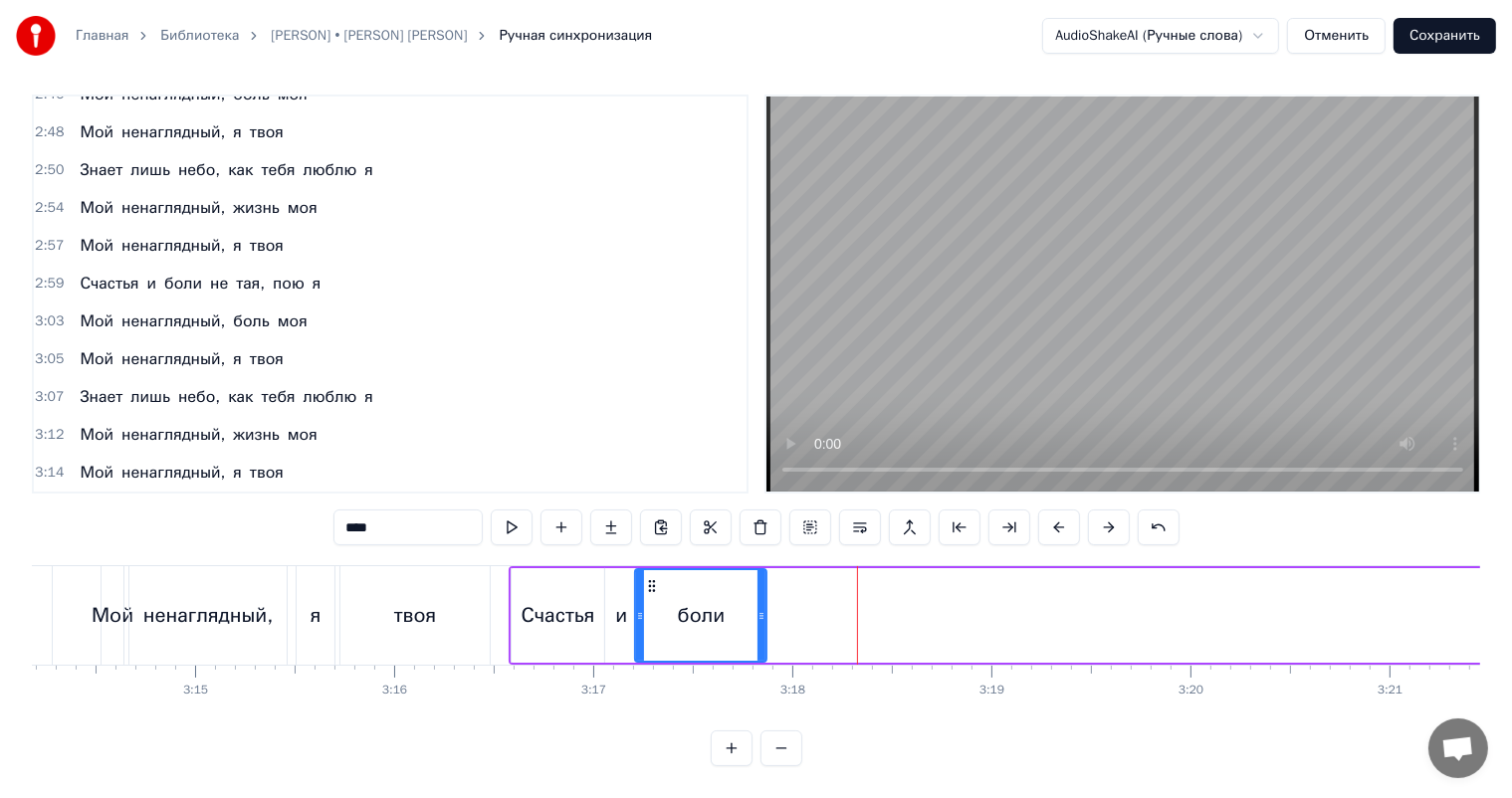 drag, startPoint x: 765, startPoint y: 597, endPoint x: 748, endPoint y: 605, distance: 18.788294 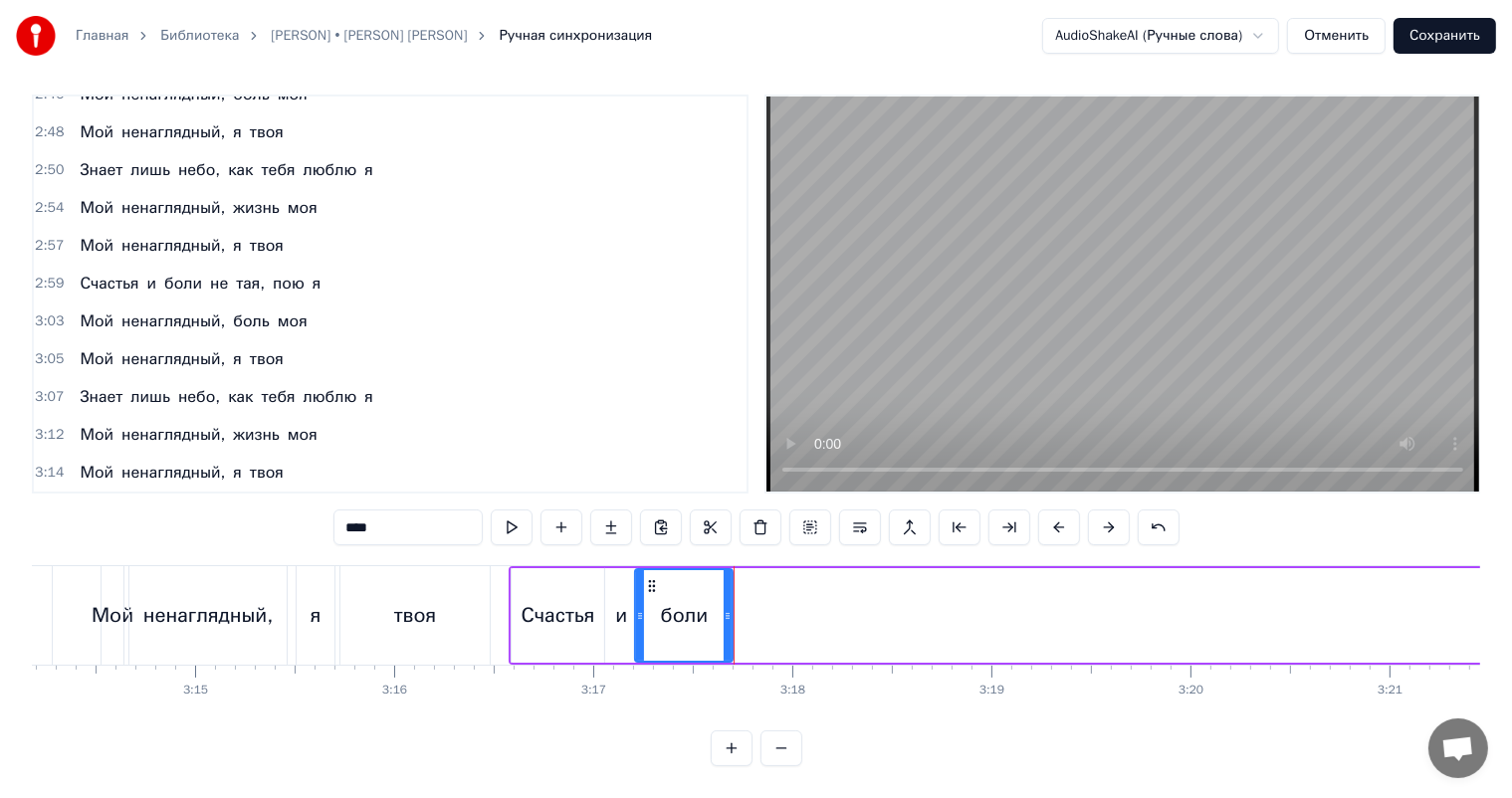 drag, startPoint x: 760, startPoint y: 599, endPoint x: 727, endPoint y: 617, distance: 37.589892 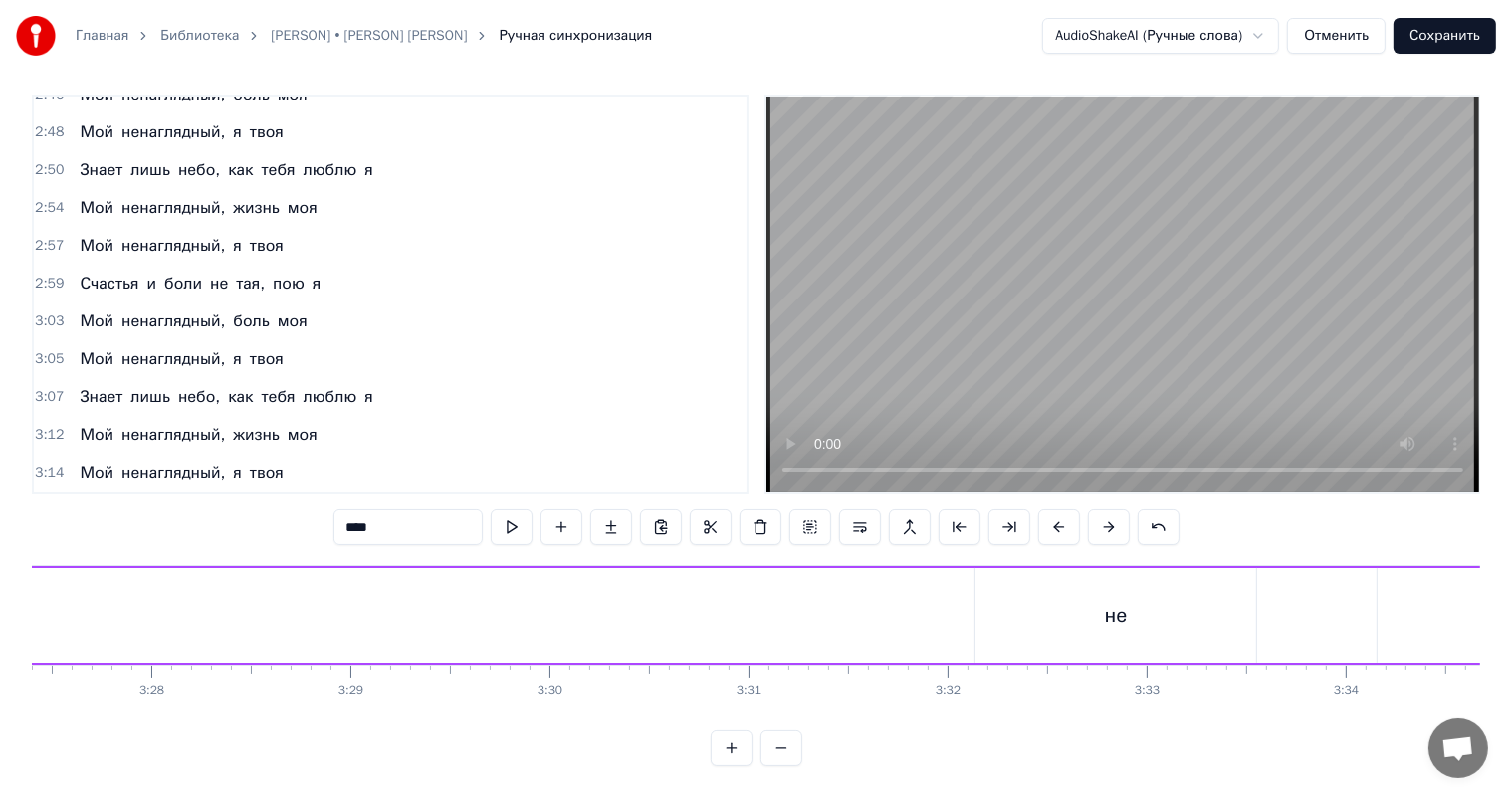 scroll, scrollTop: 0, scrollLeft: 41444, axis: horizontal 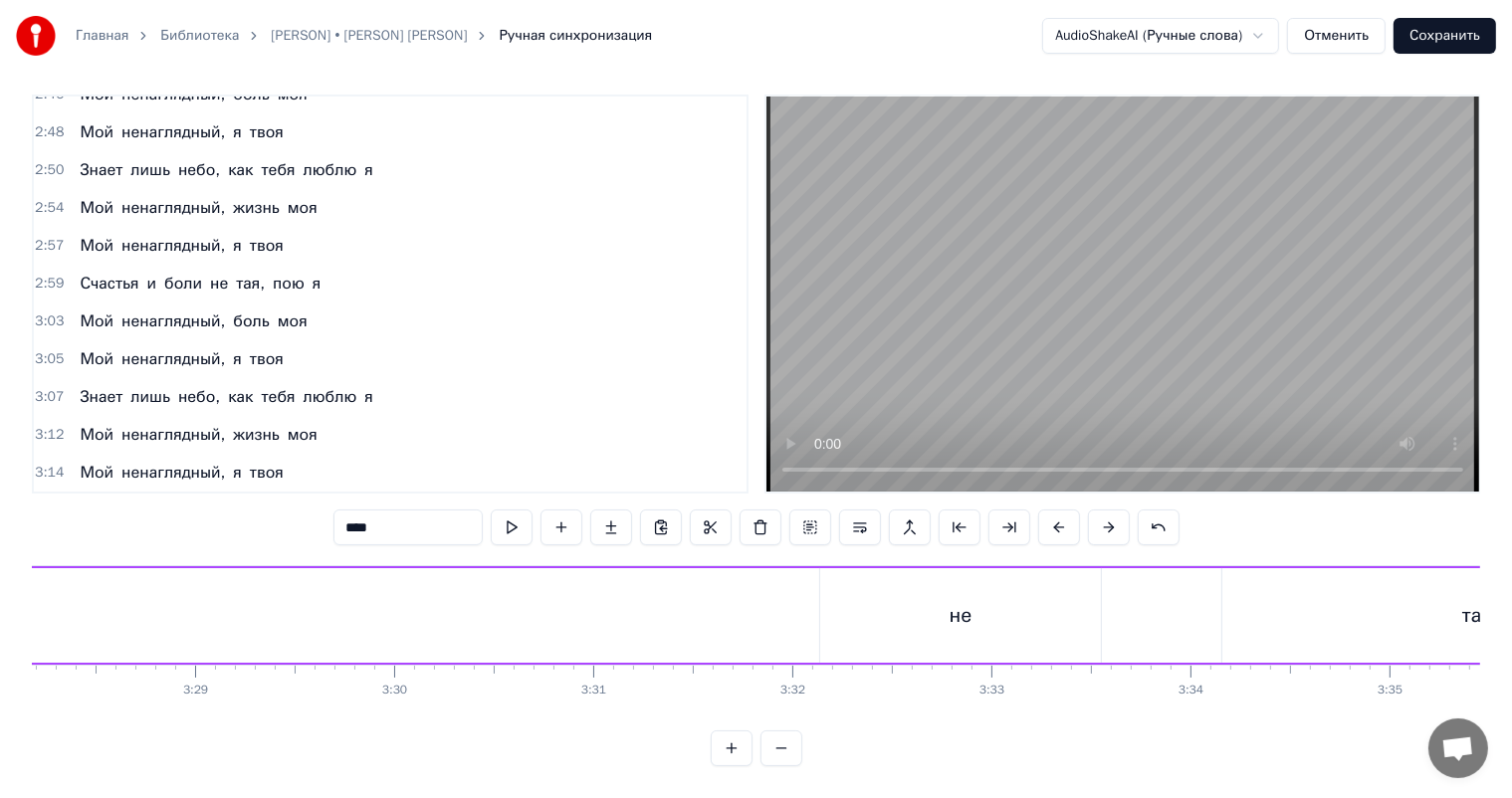 click on "не" at bounding box center [961, 615] 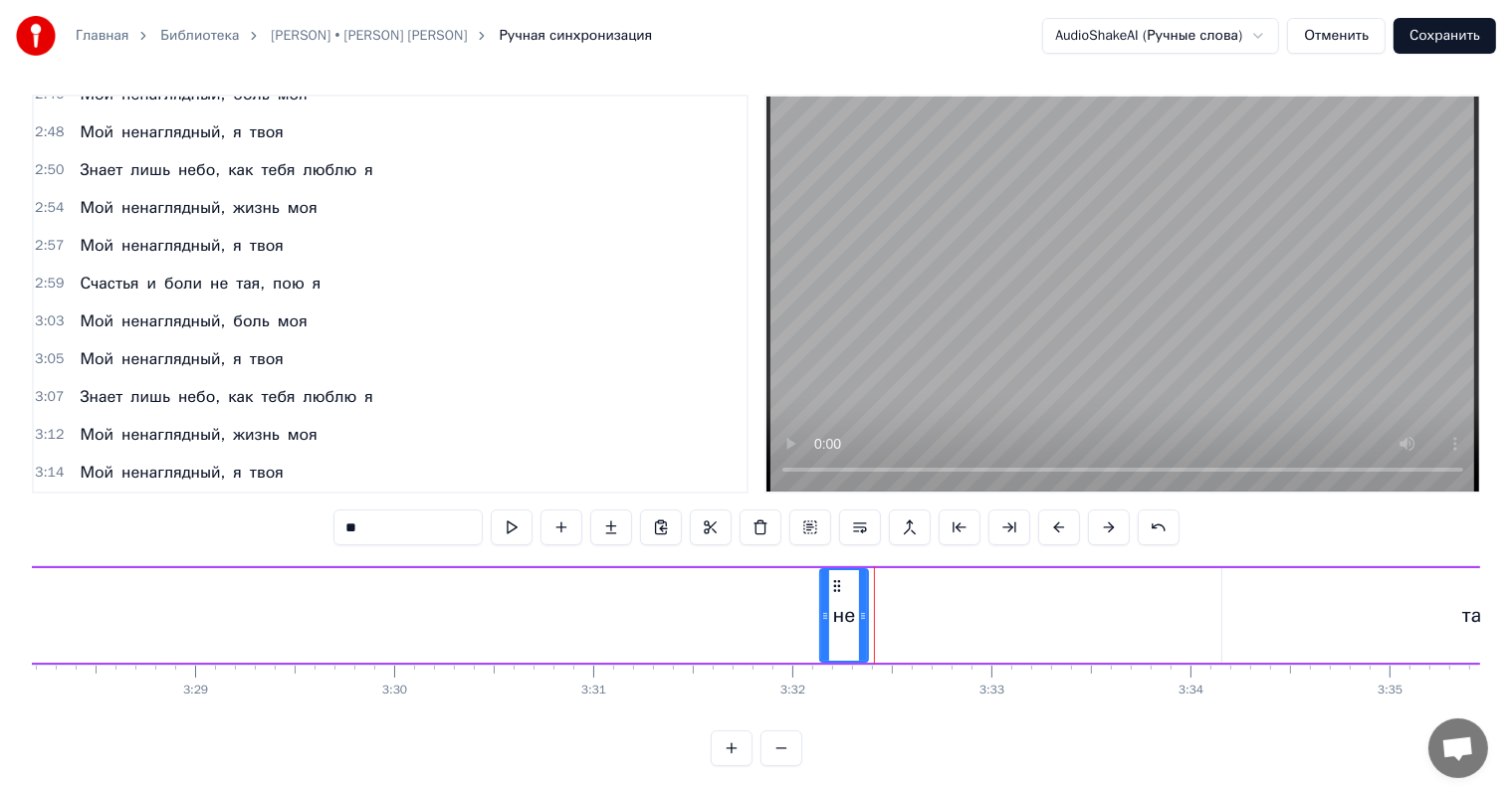 drag, startPoint x: 1098, startPoint y: 584, endPoint x: 865, endPoint y: 622, distance: 236.0784 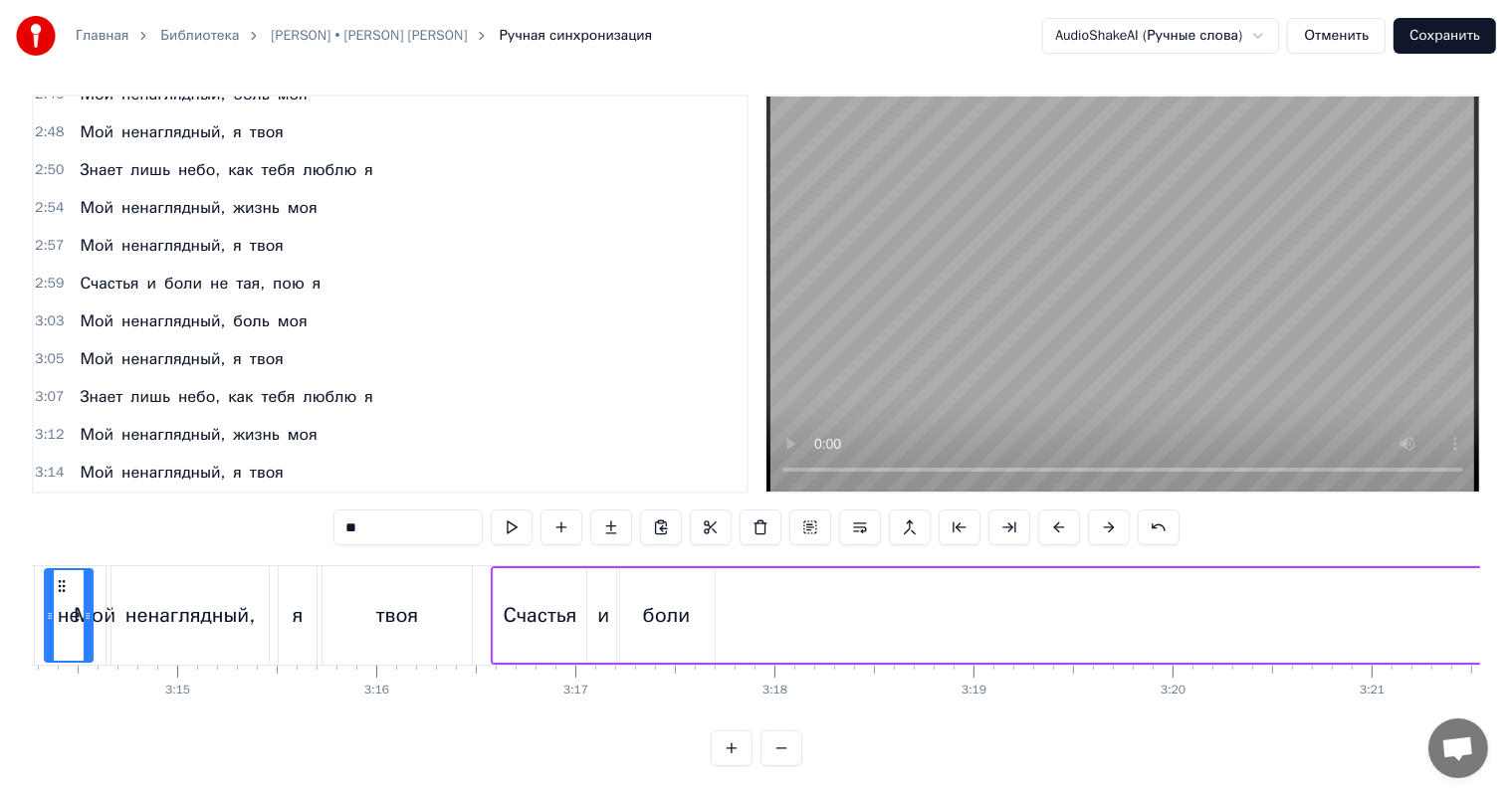 scroll, scrollTop: 0, scrollLeft: 38536, axis: horizontal 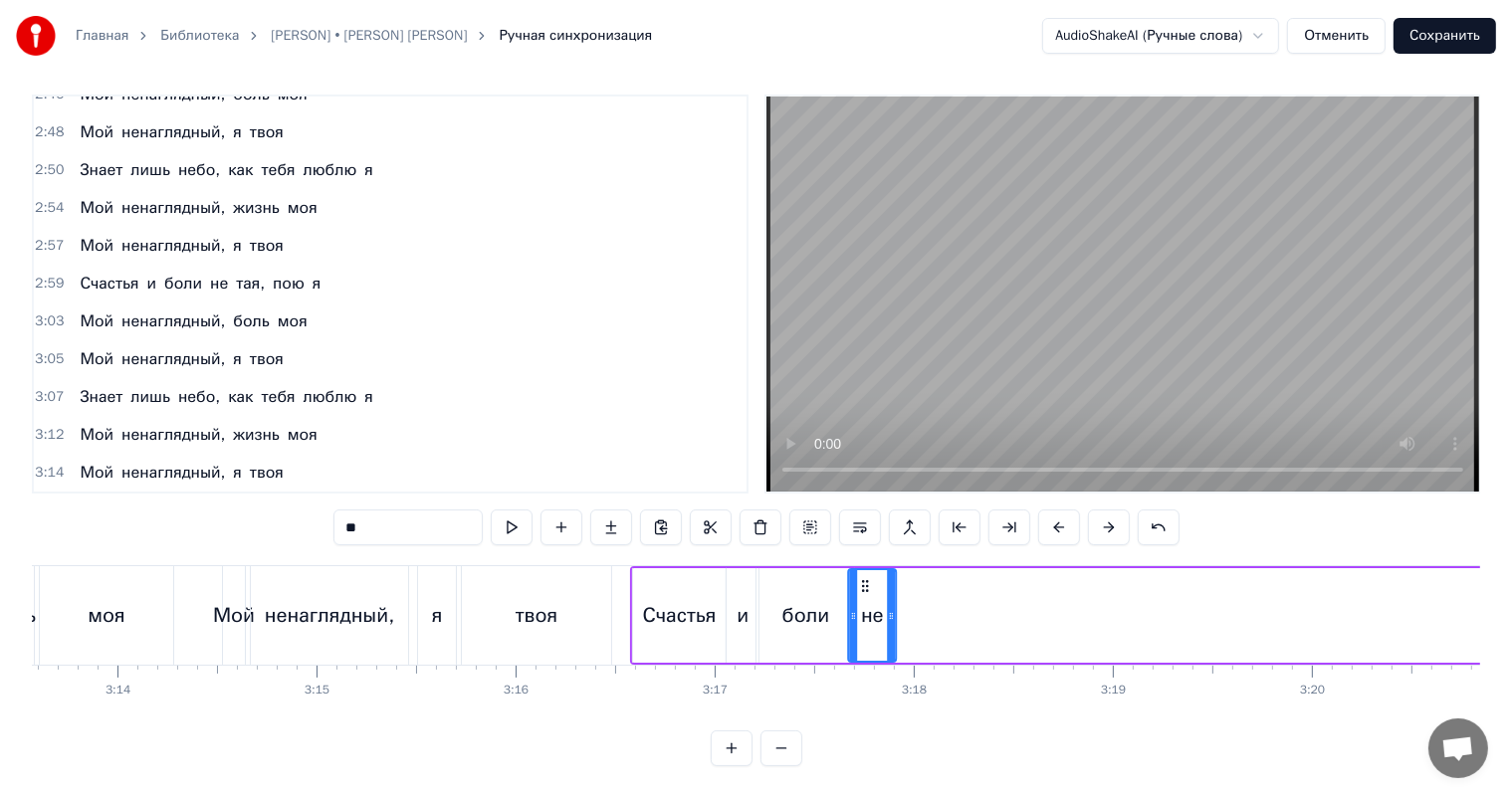 drag, startPoint x: 831, startPoint y: 563, endPoint x: 859, endPoint y: 650, distance: 91.394748 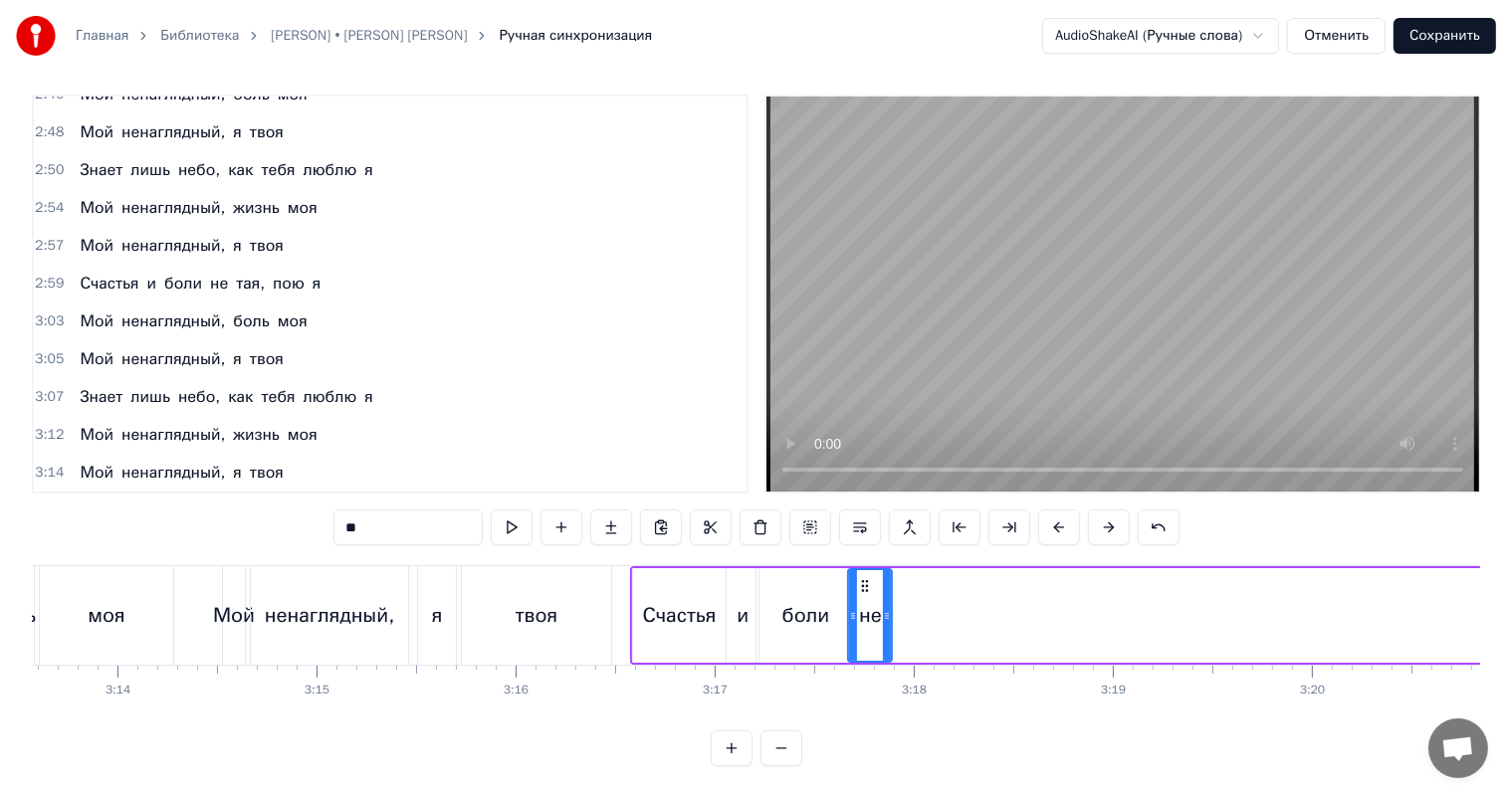 click at bounding box center (887, 615) 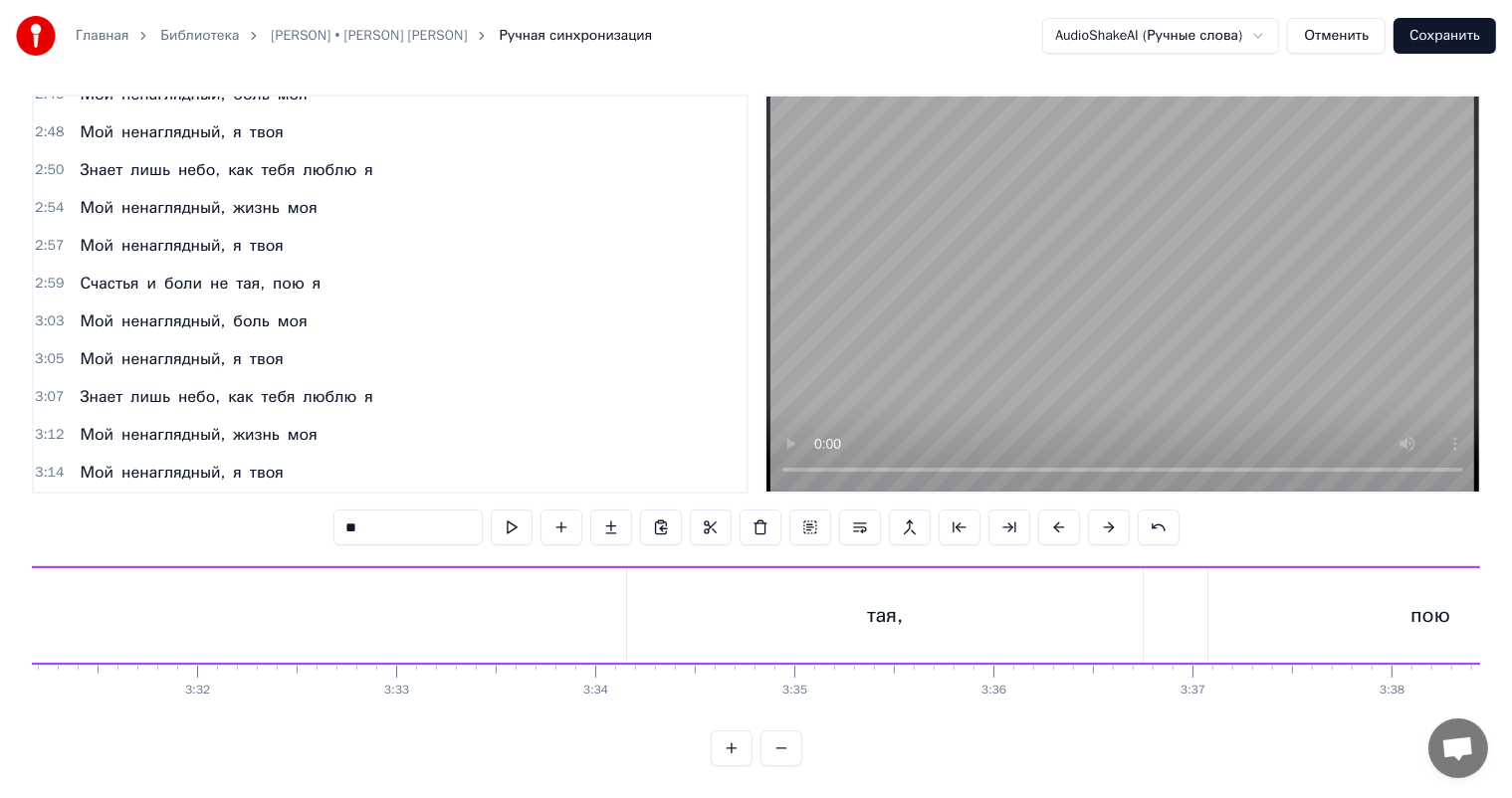 scroll, scrollTop: 0, scrollLeft: 42219, axis: horizontal 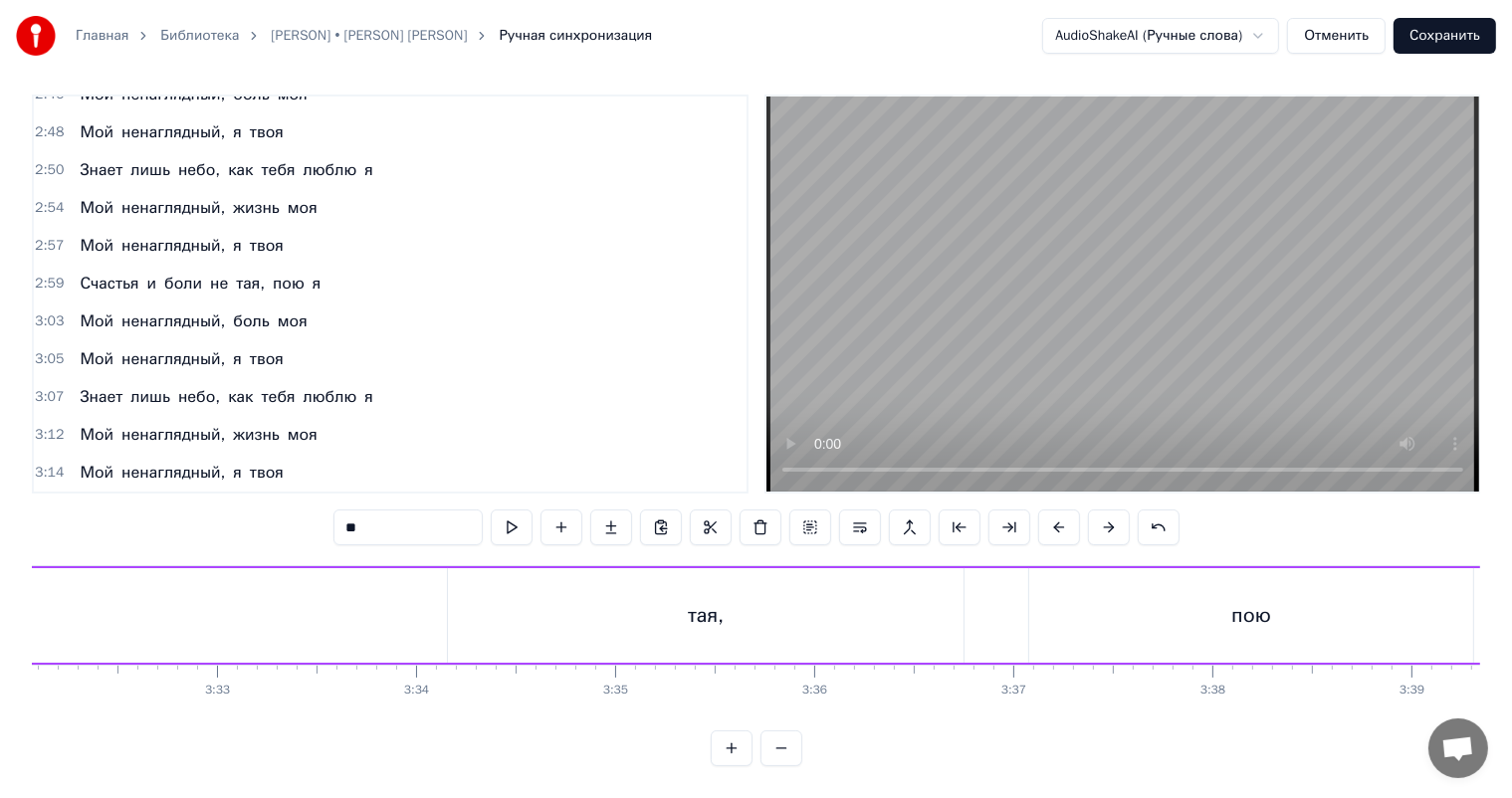 click on "тая," at bounding box center [706, 615] 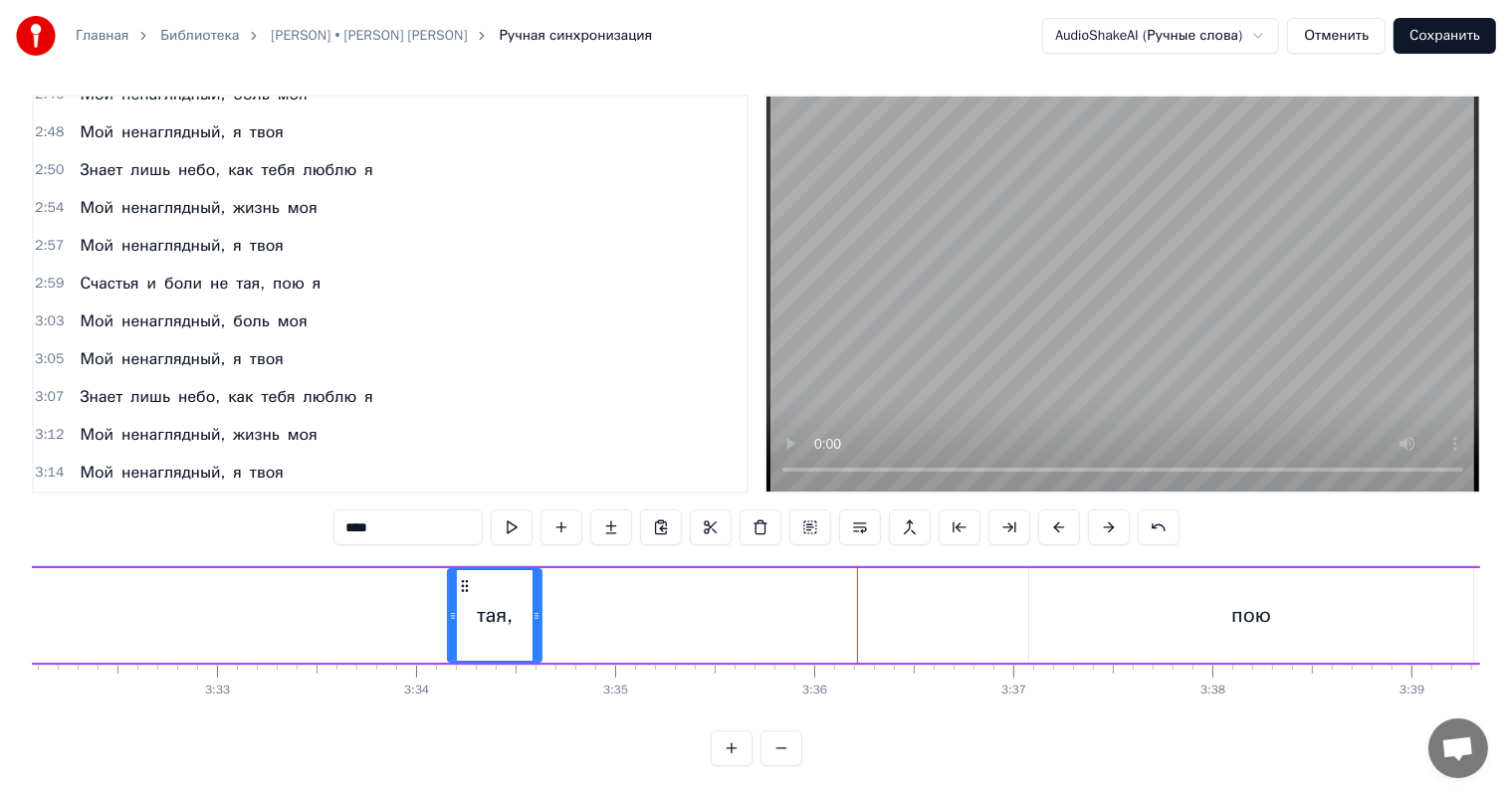 drag, startPoint x: 960, startPoint y: 578, endPoint x: 534, endPoint y: 596, distance: 426.38011 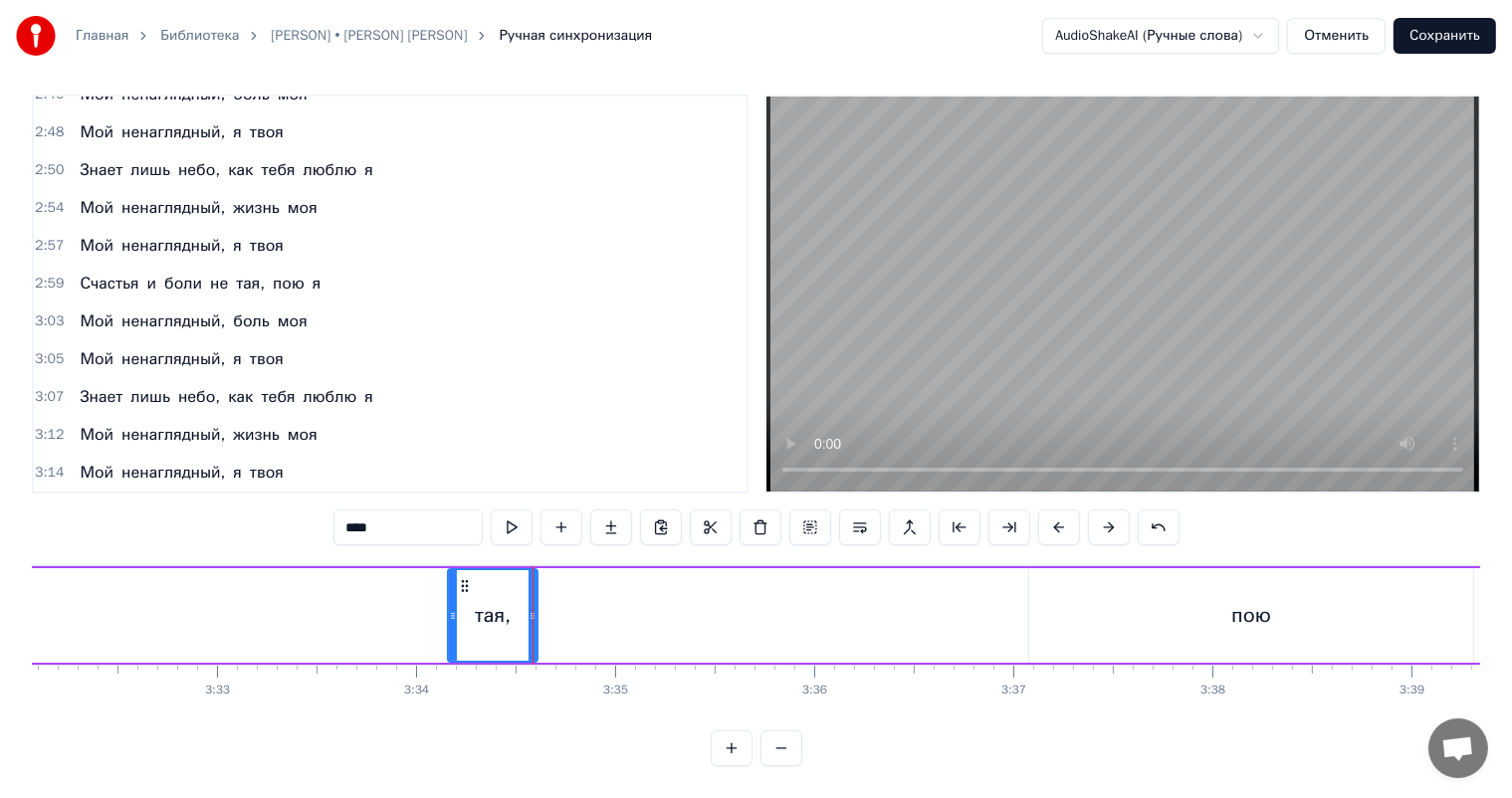 drag, startPoint x: 464, startPoint y: 558, endPoint x: 2, endPoint y: 561, distance: 462.0097 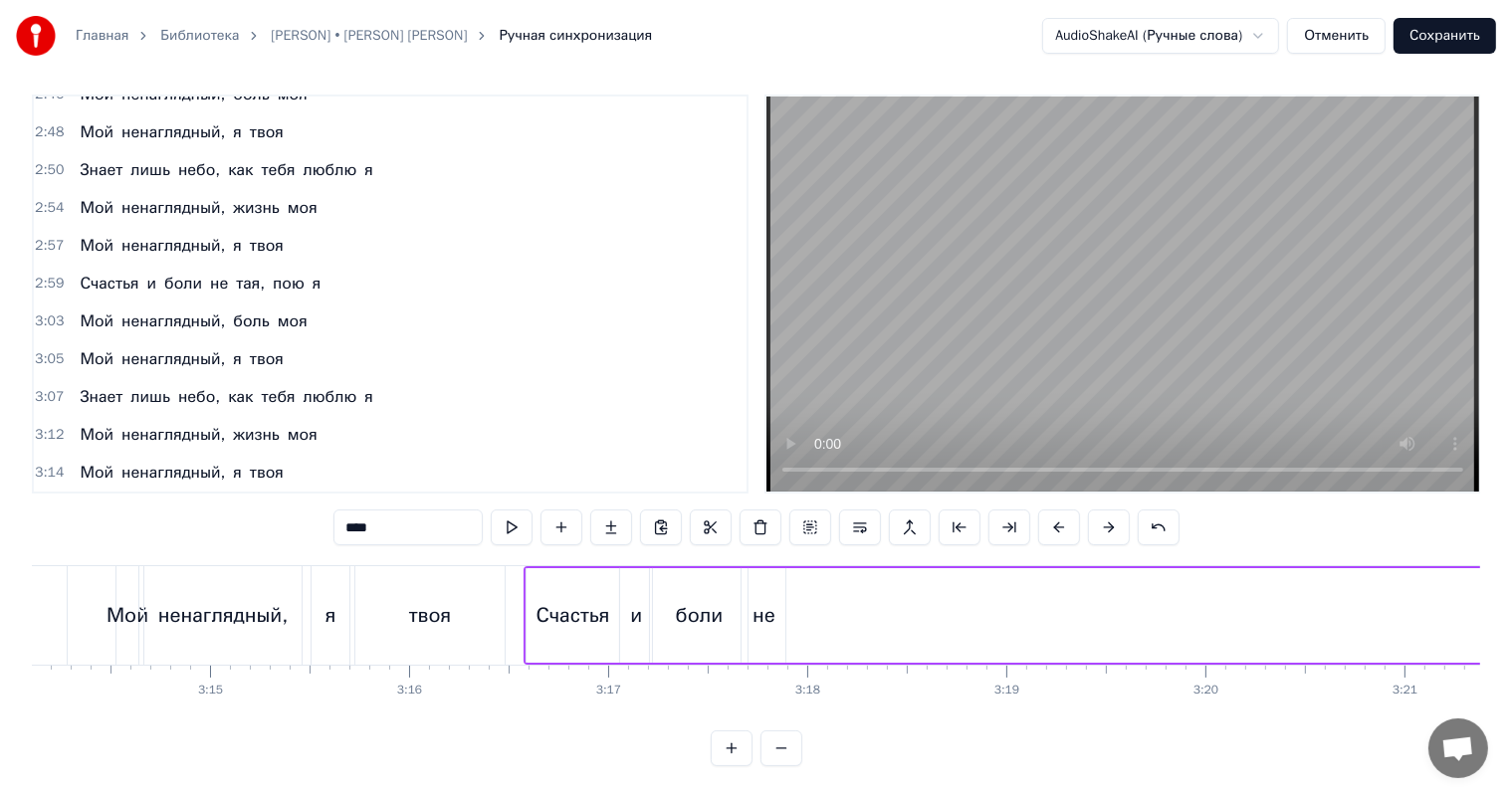 scroll, scrollTop: 0, scrollLeft: 38406, axis: horizontal 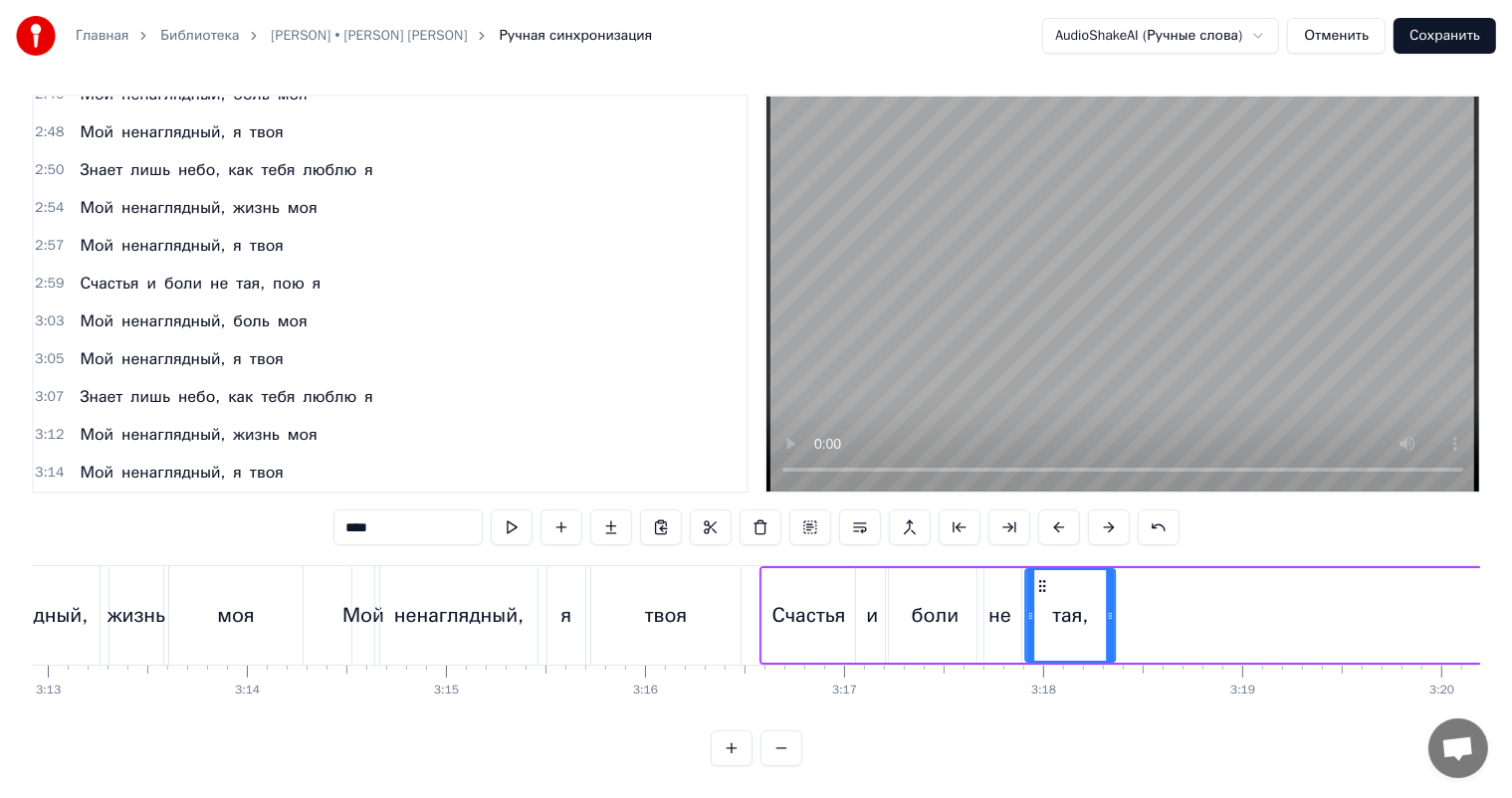 drag, startPoint x: 465, startPoint y: 566, endPoint x: 1044, endPoint y: 589, distance: 579.4566 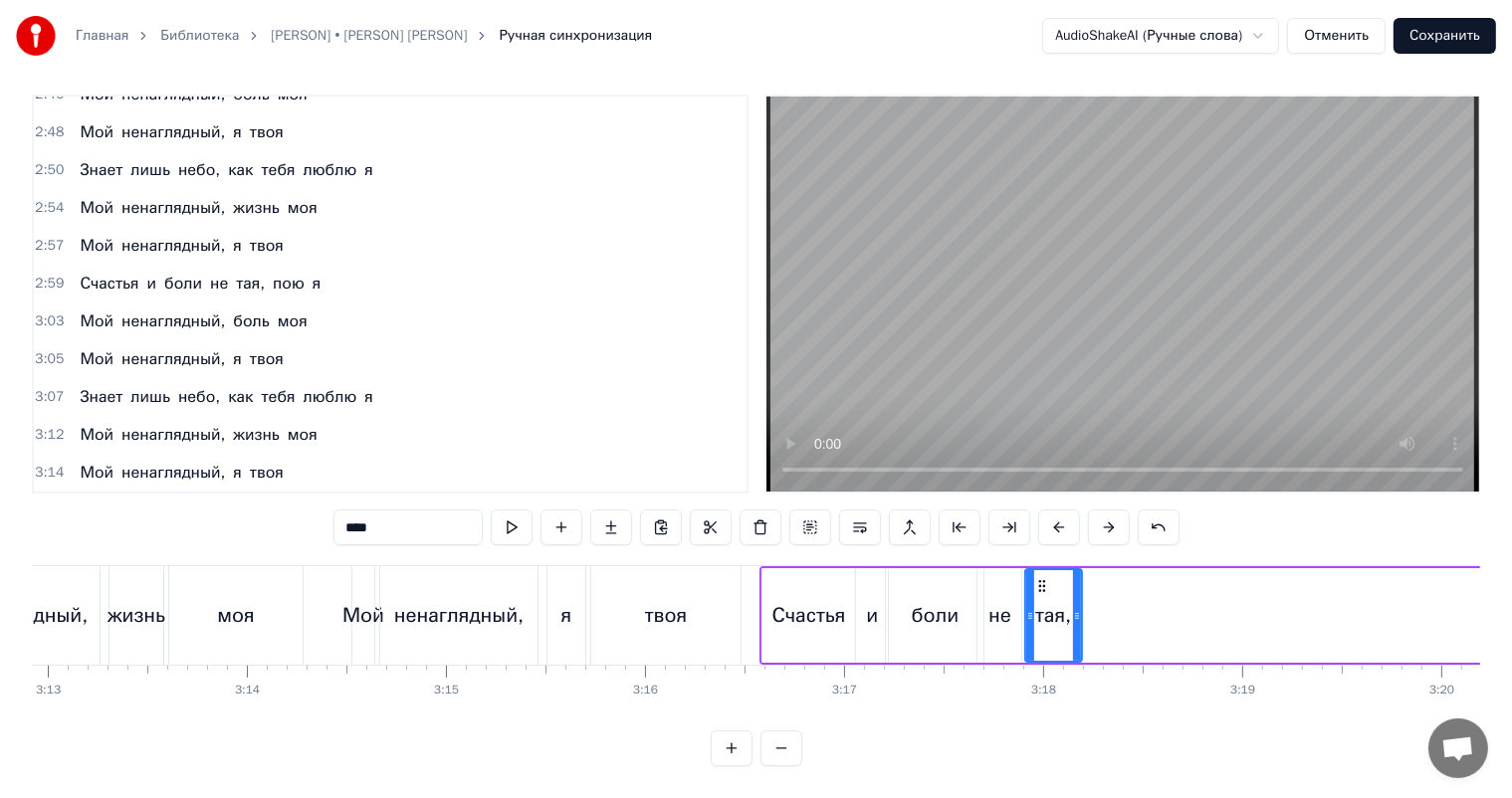 drag, startPoint x: 1109, startPoint y: 577, endPoint x: 1076, endPoint y: 589, distance: 35.1141 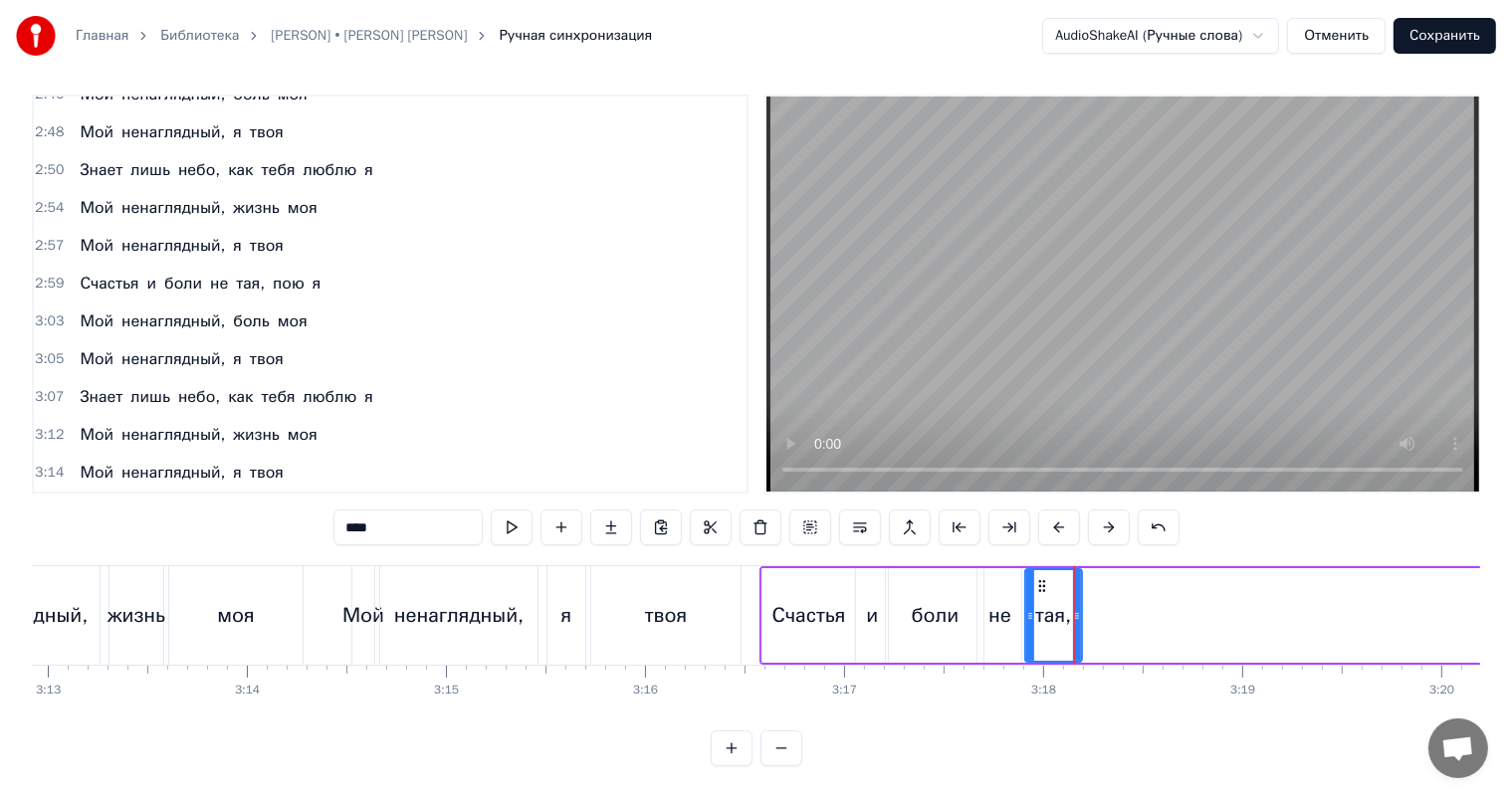 click on "твоя" at bounding box center [666, 615] 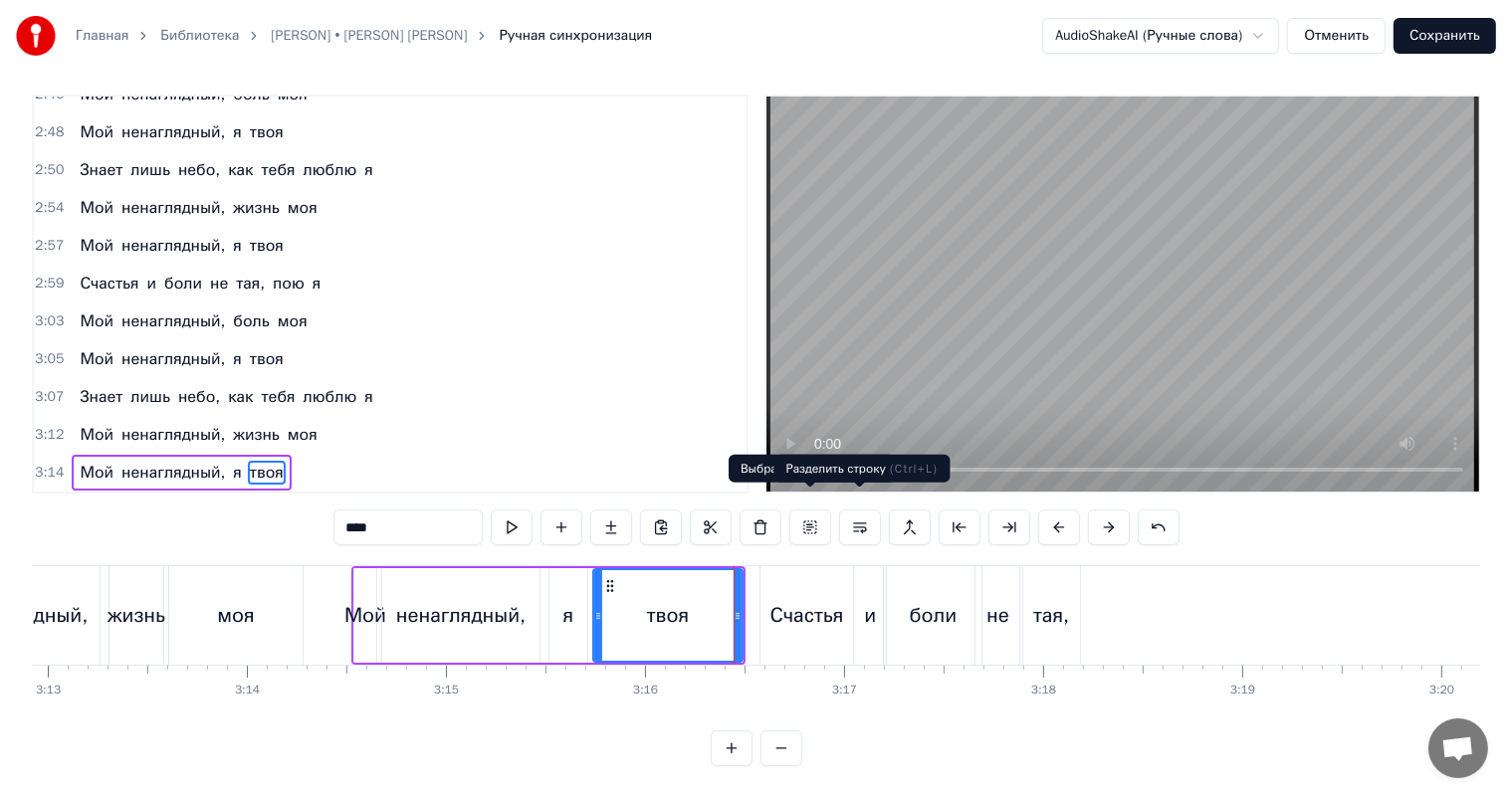 click at bounding box center [1123, 294] 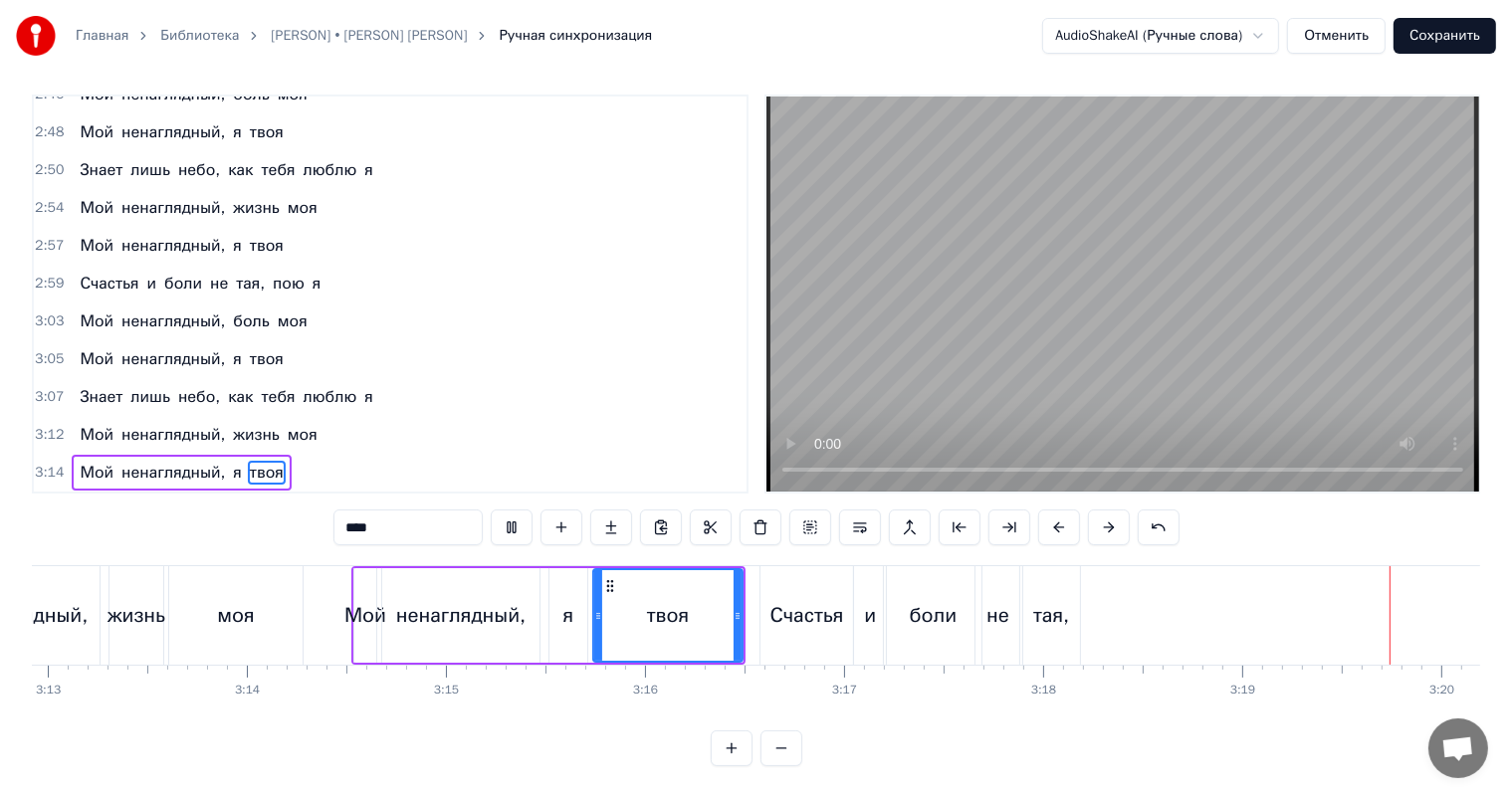 click at bounding box center [1123, 294] 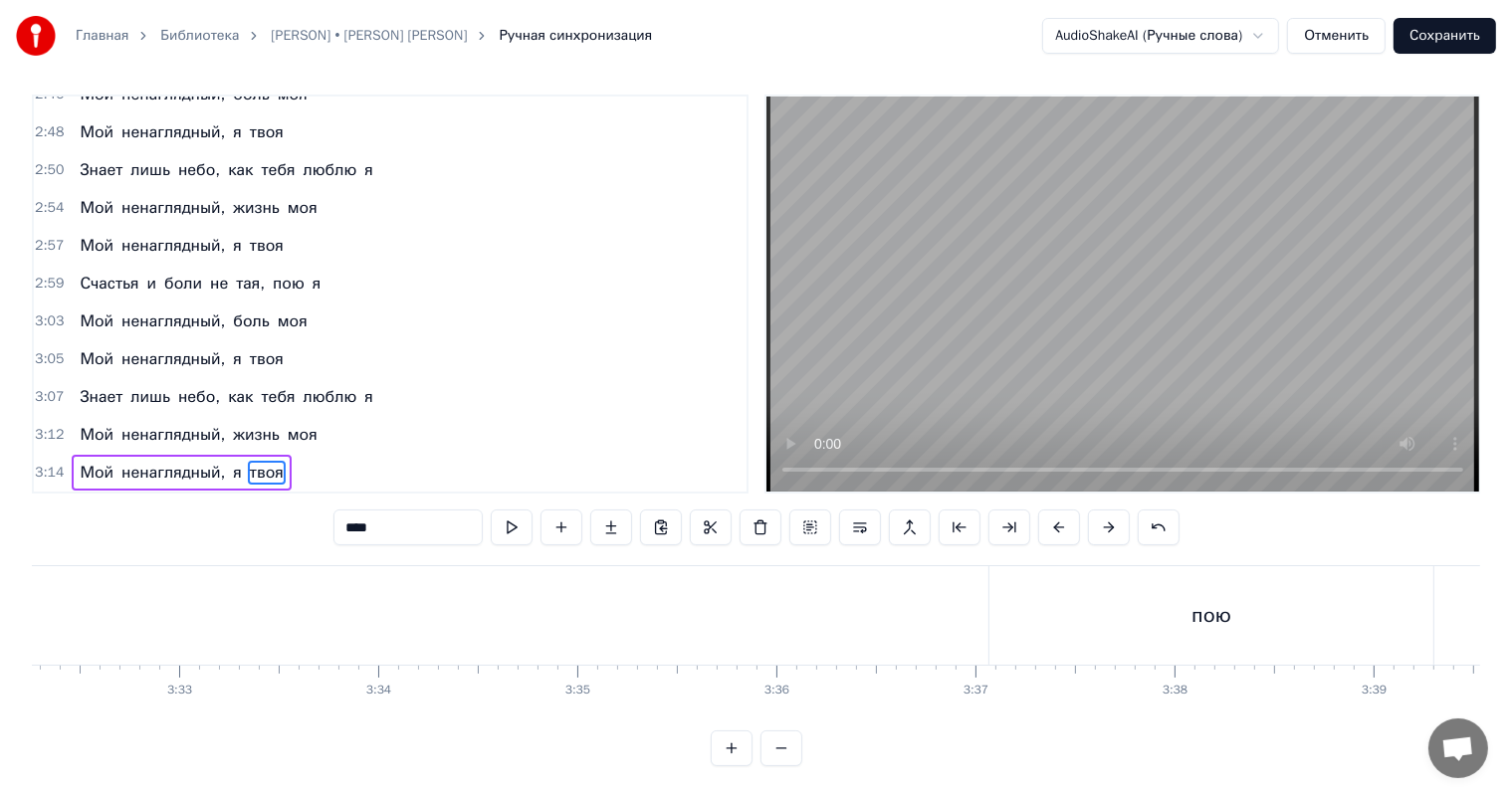 scroll, scrollTop: 0, scrollLeft: 42754, axis: horizontal 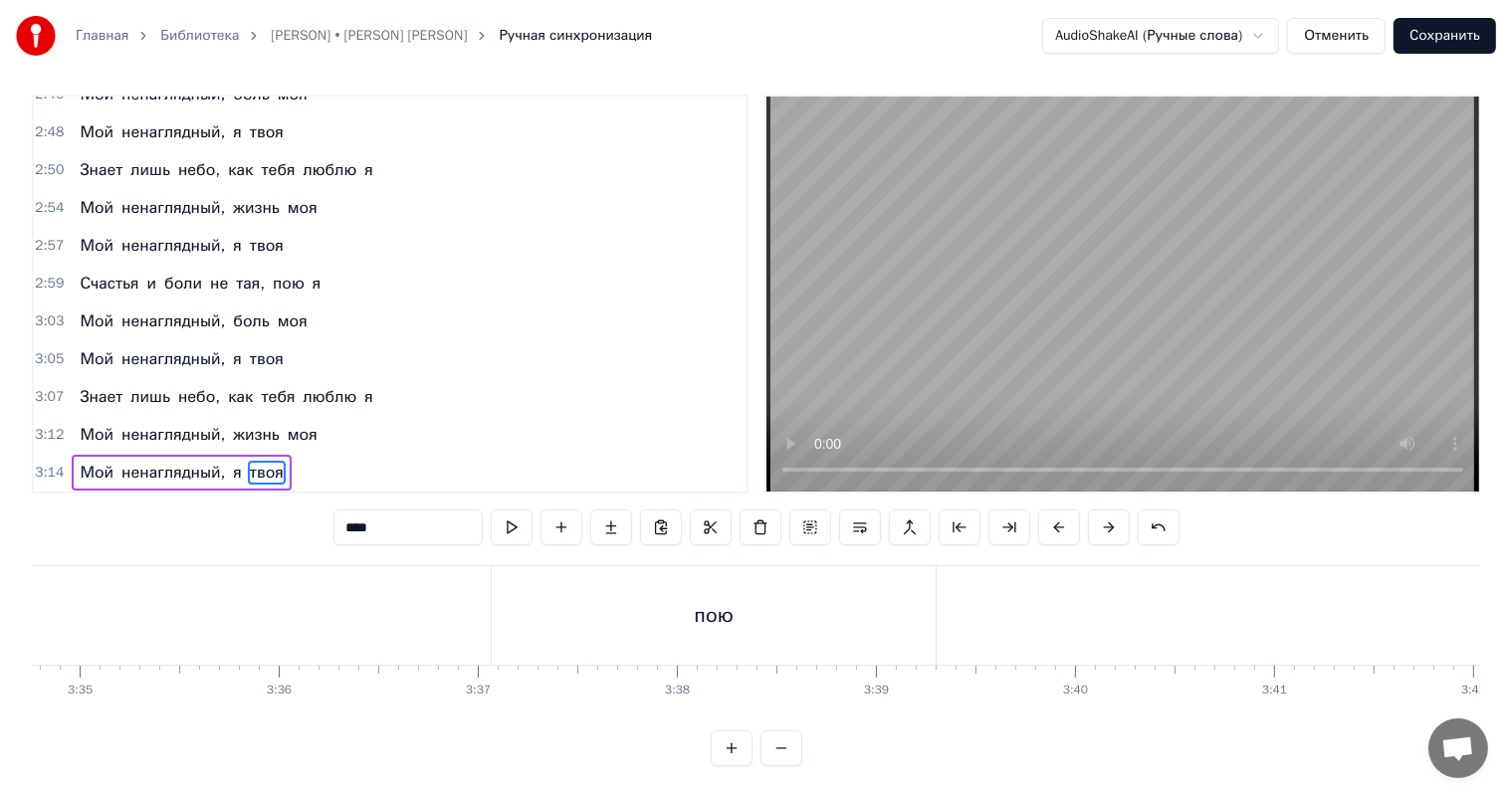 click on "пою" at bounding box center (714, 615) 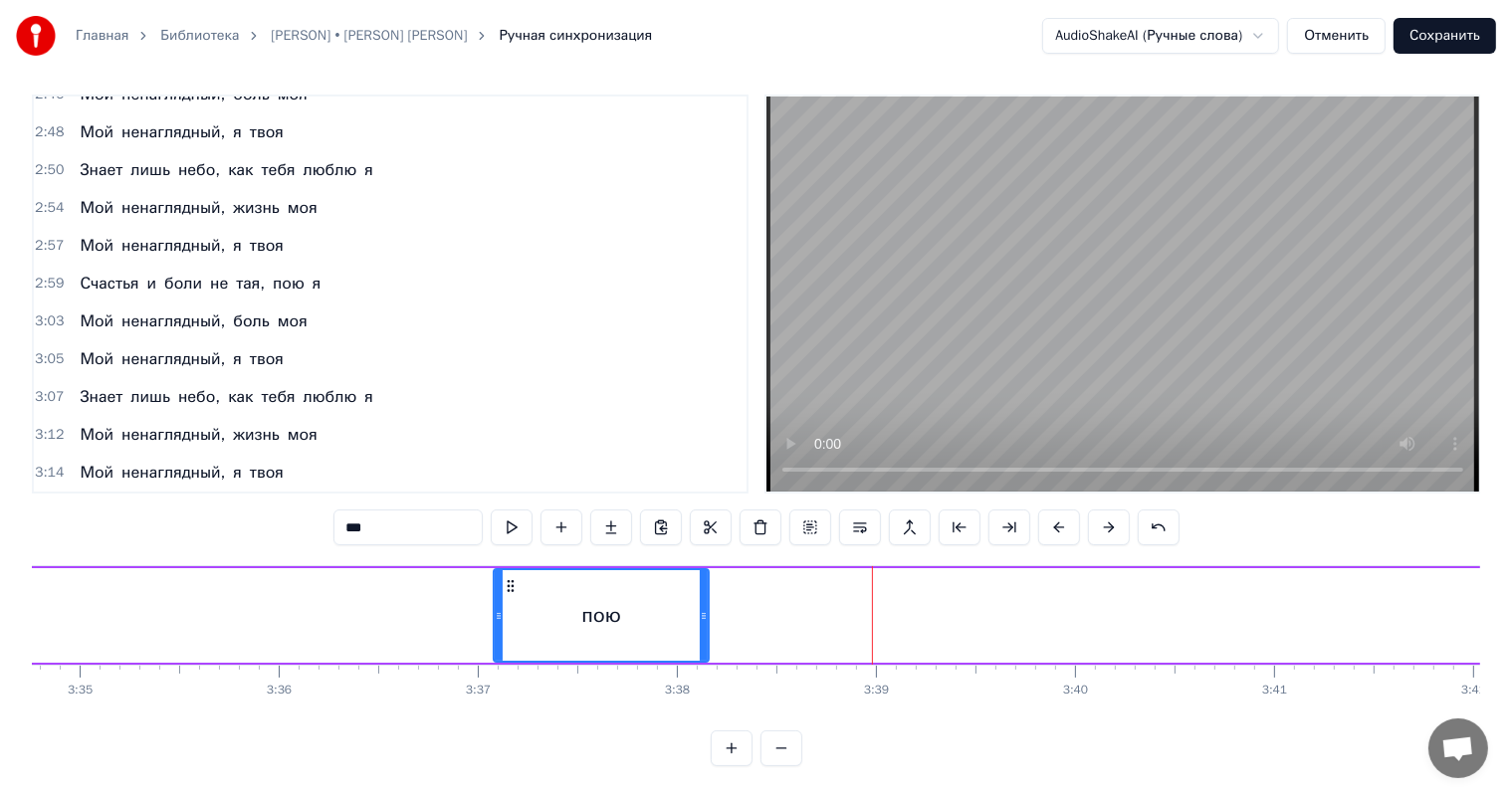 drag, startPoint x: 933, startPoint y: 597, endPoint x: 704, endPoint y: 584, distance: 229.3687 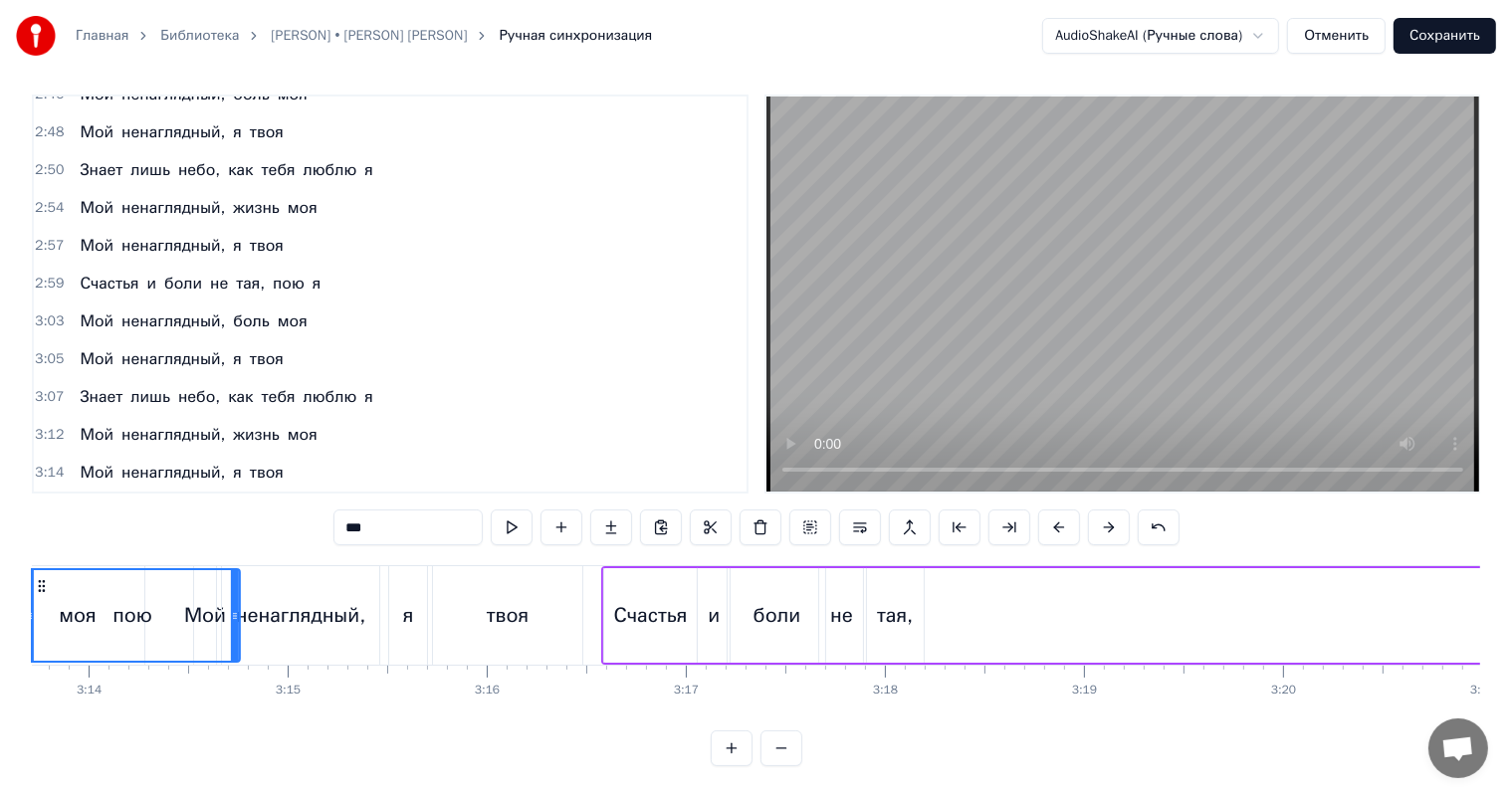 scroll, scrollTop: 0, scrollLeft: 38492, axis: horizontal 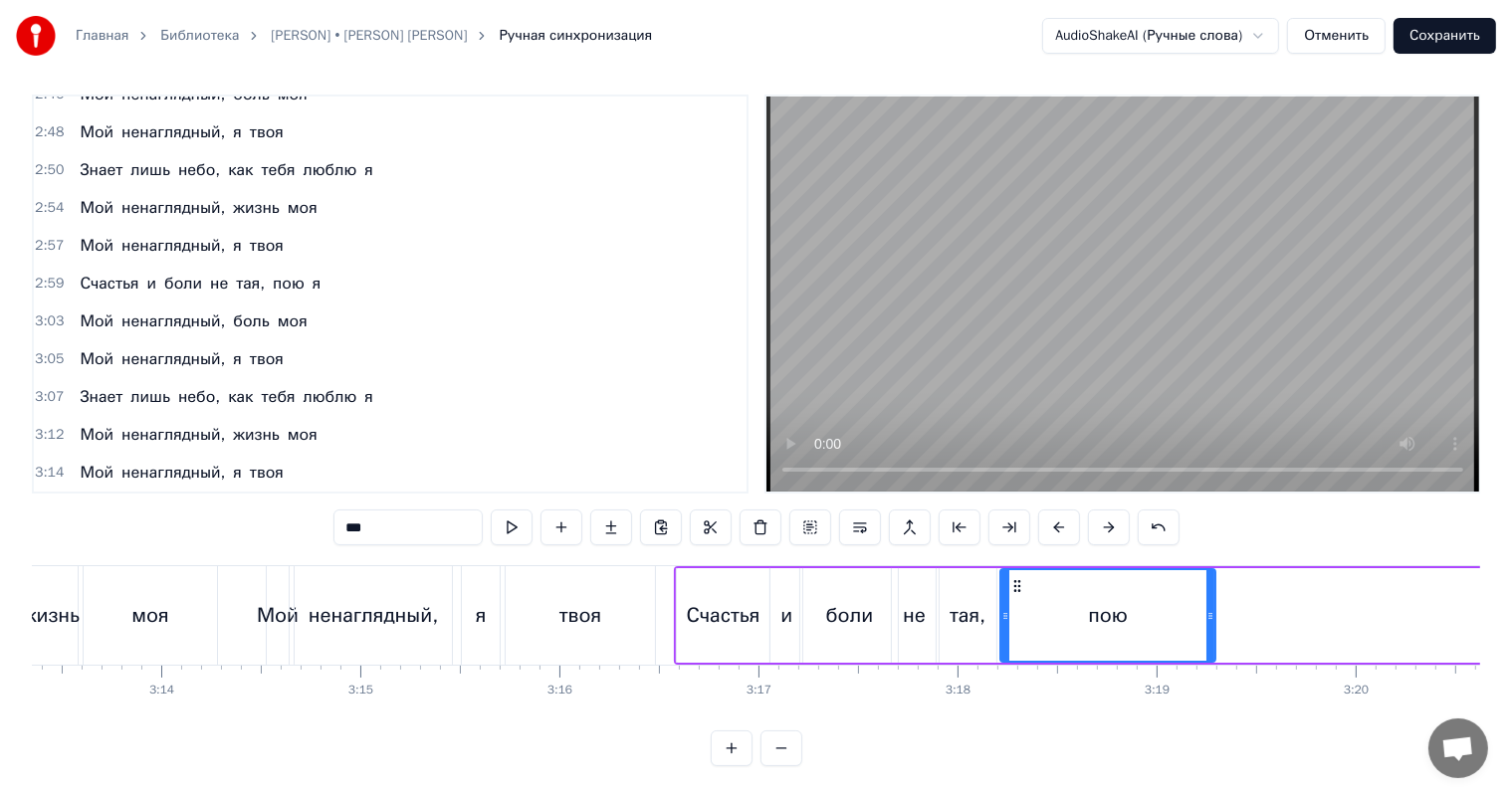 drag, startPoint x: 512, startPoint y: 565, endPoint x: 1018, endPoint y: 561, distance: 506.01581 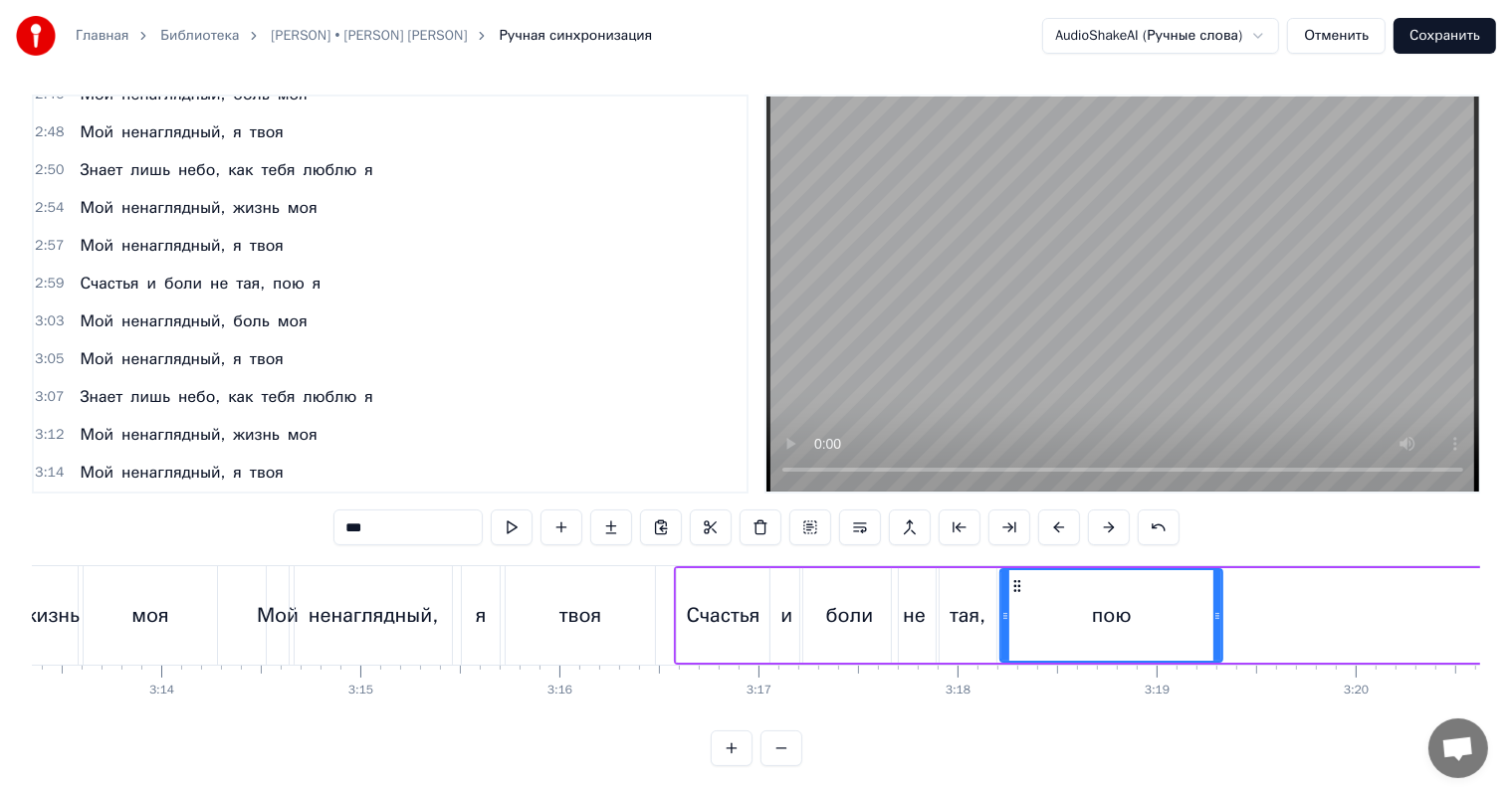 click at bounding box center [1217, 615] 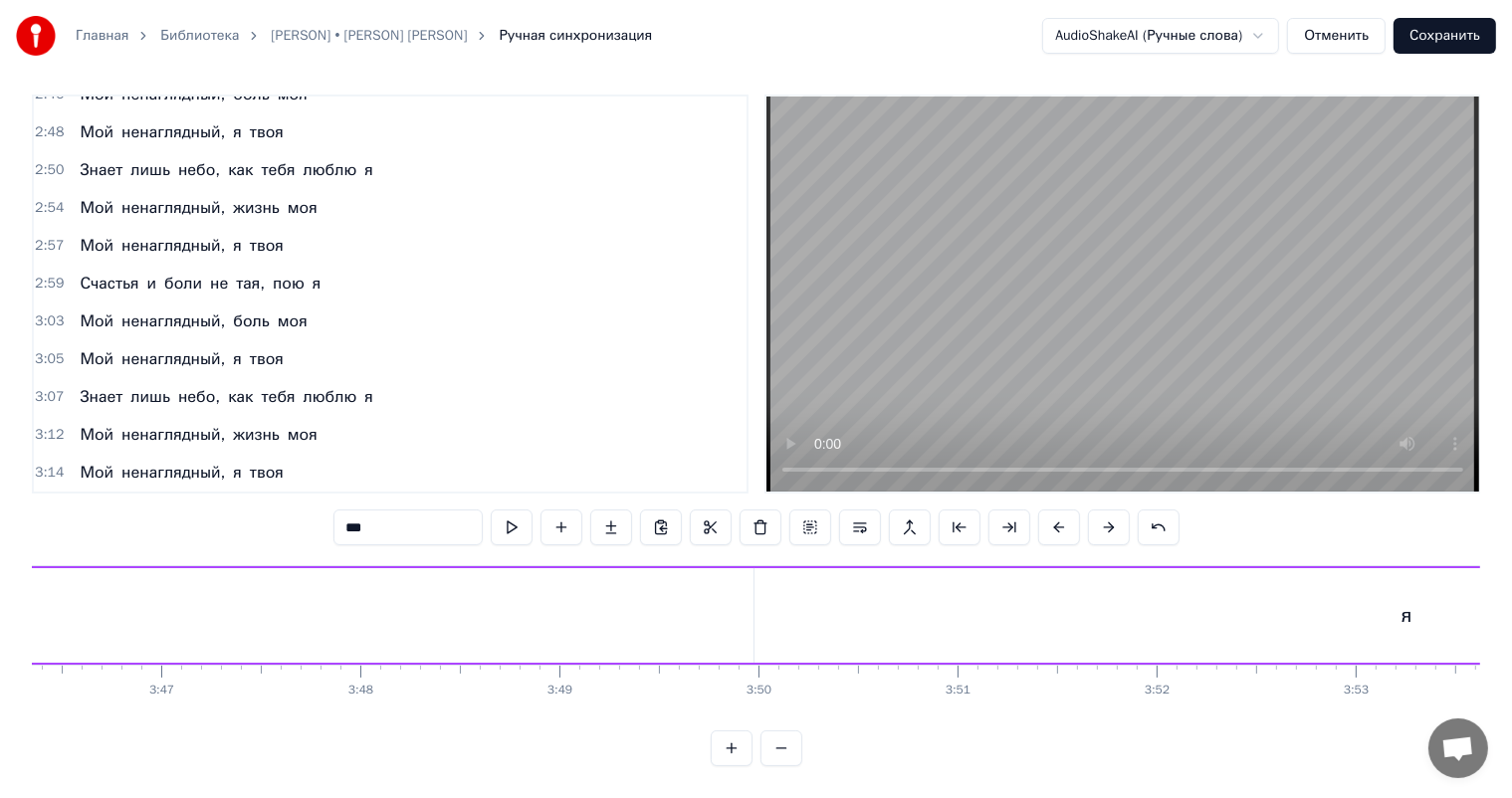 scroll, scrollTop: 0, scrollLeft: 45758, axis: horizontal 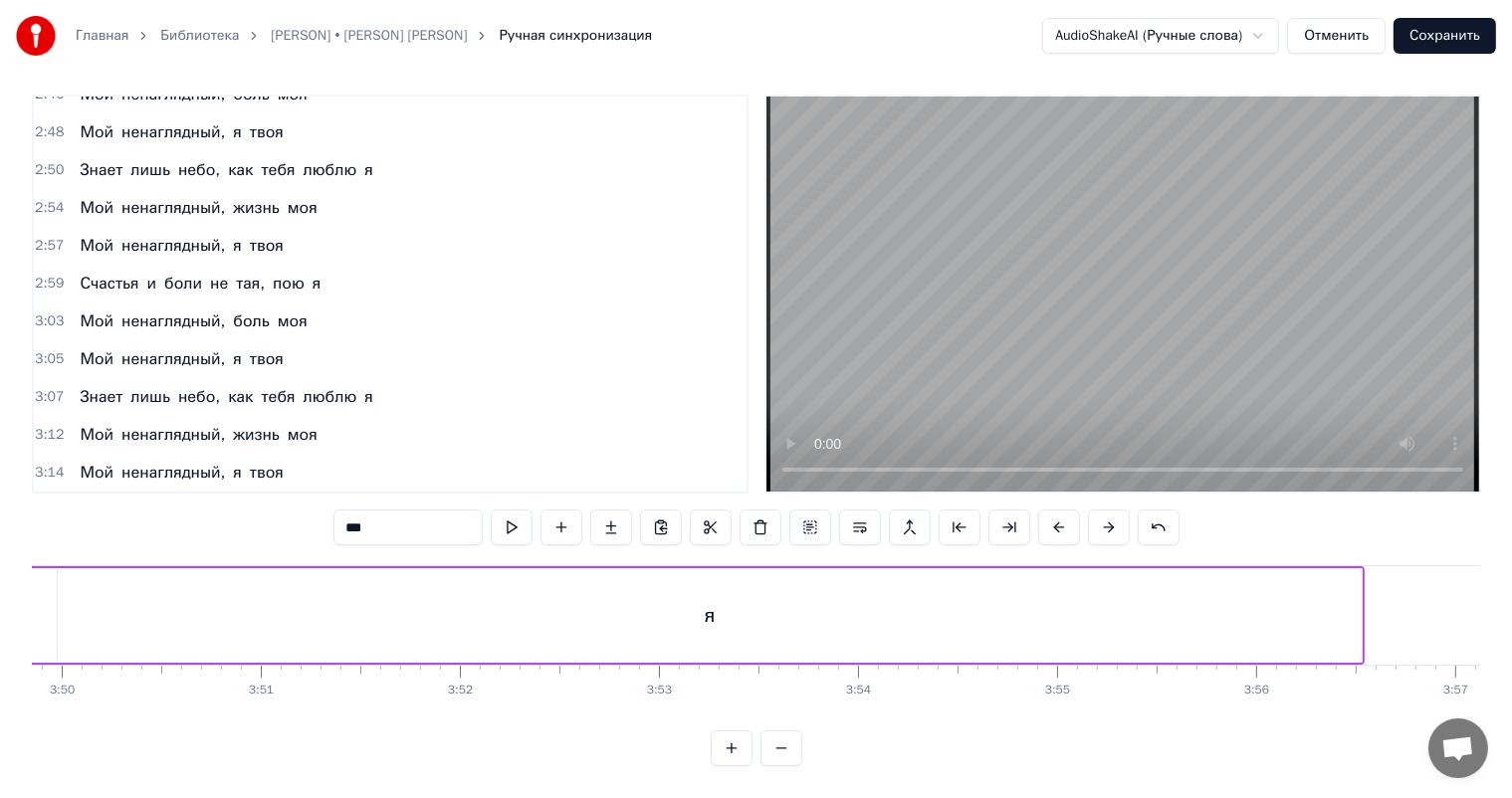 click on "я" at bounding box center [710, 615] 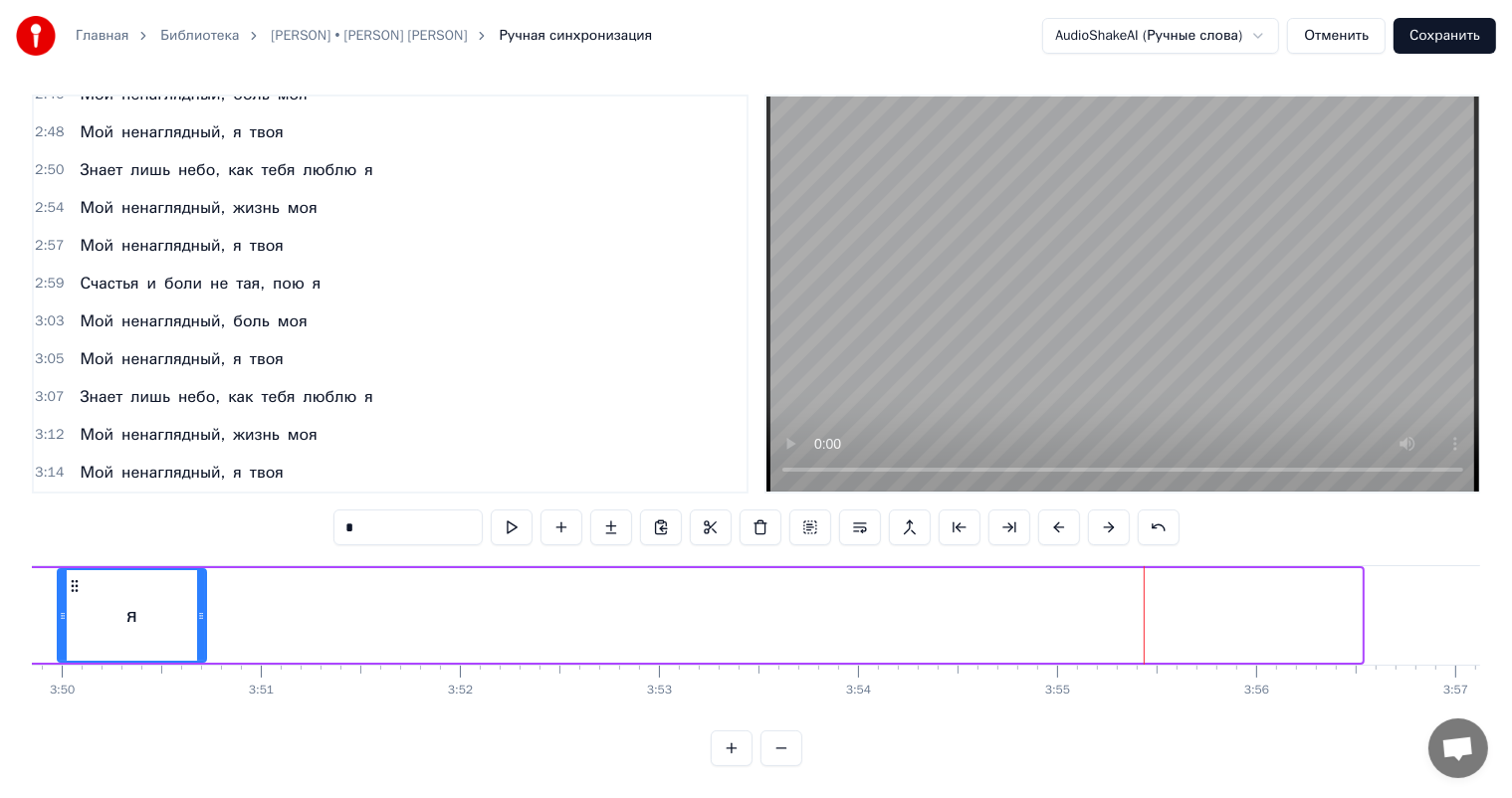 drag, startPoint x: 1359, startPoint y: 584, endPoint x: 166, endPoint y: 561, distance: 1193.2217 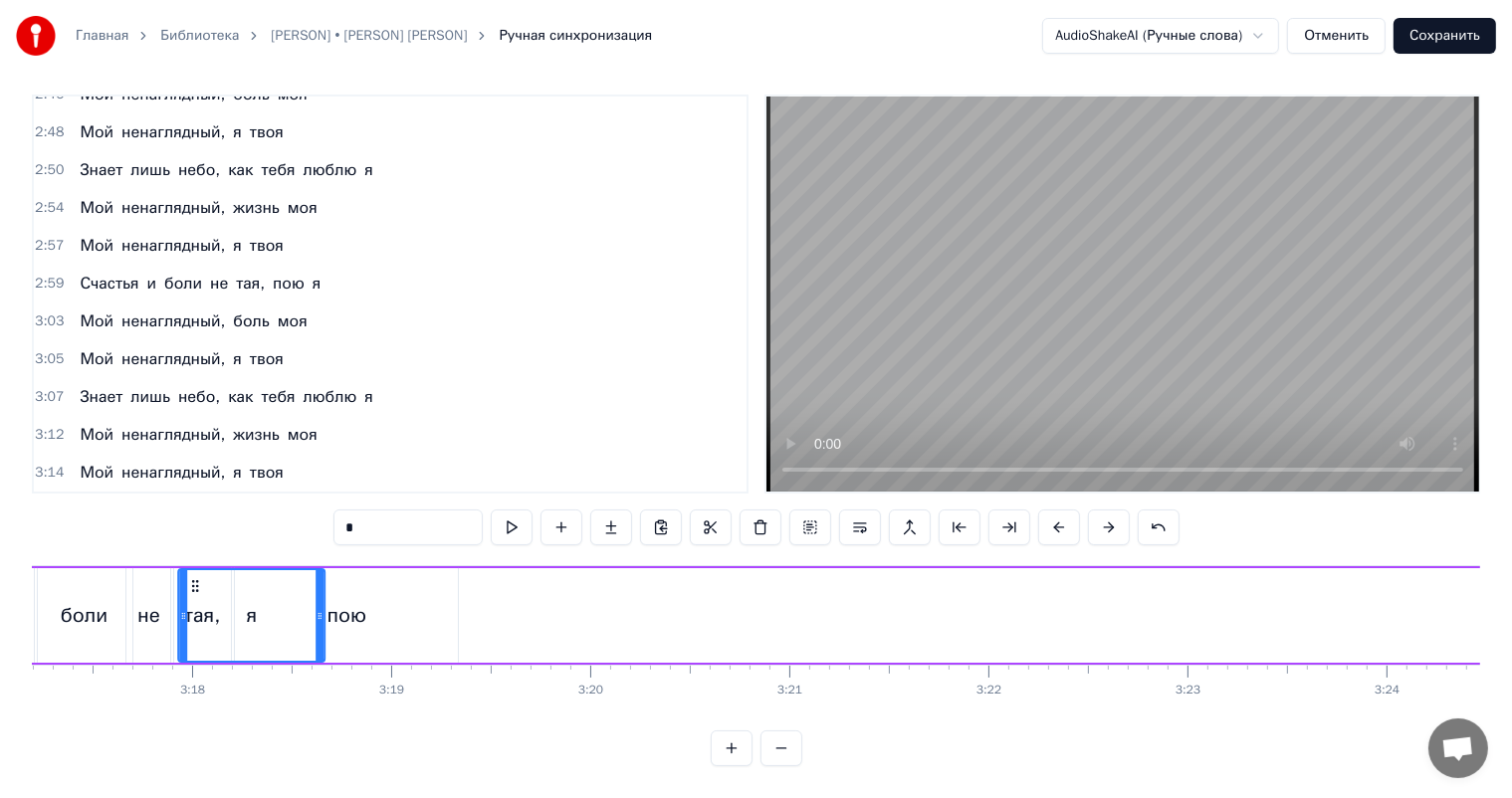scroll, scrollTop: 0, scrollLeft: 39210, axis: horizontal 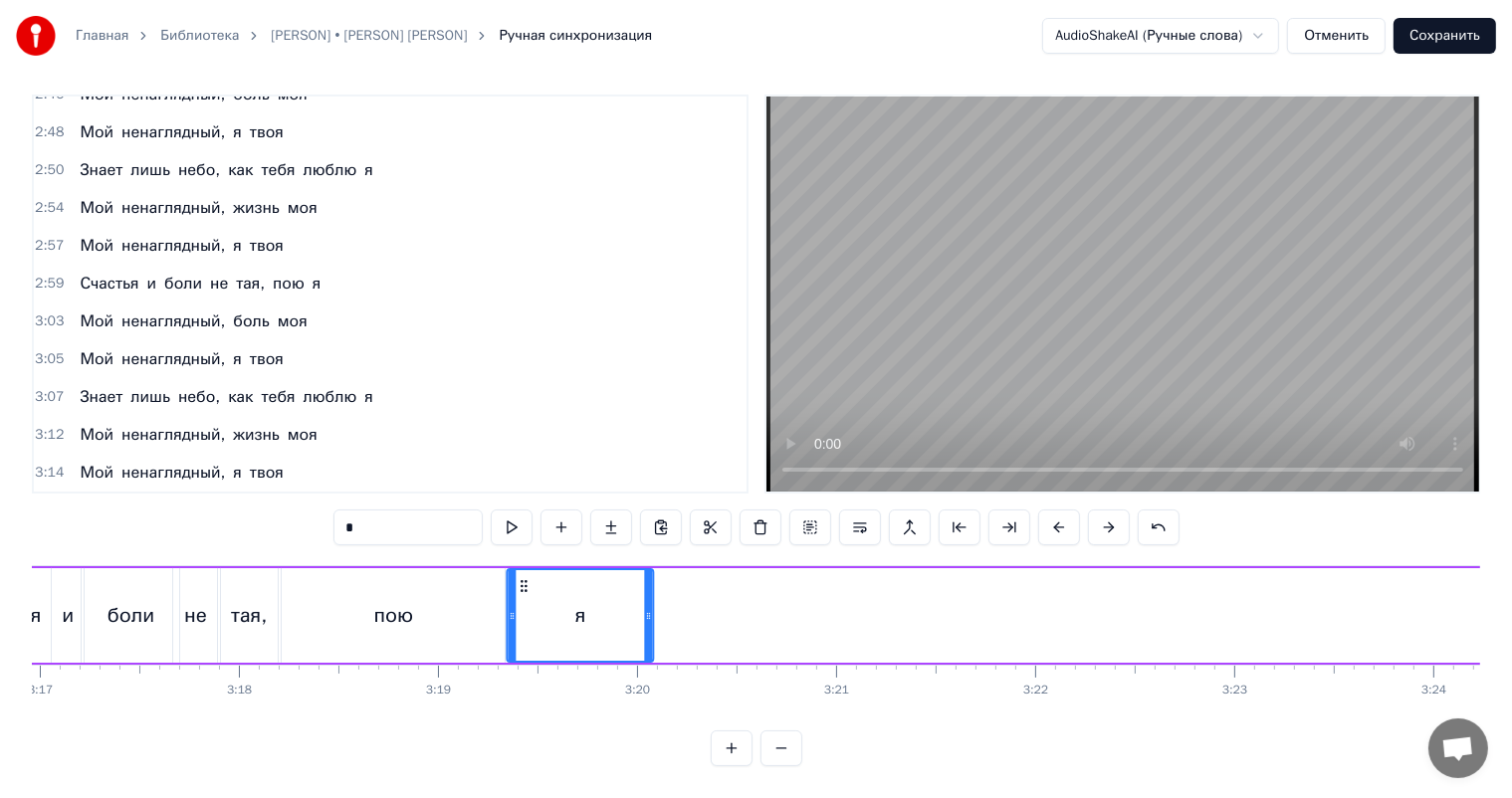 drag, startPoint x: 68, startPoint y: 562, endPoint x: 518, endPoint y: 576, distance: 450.21773 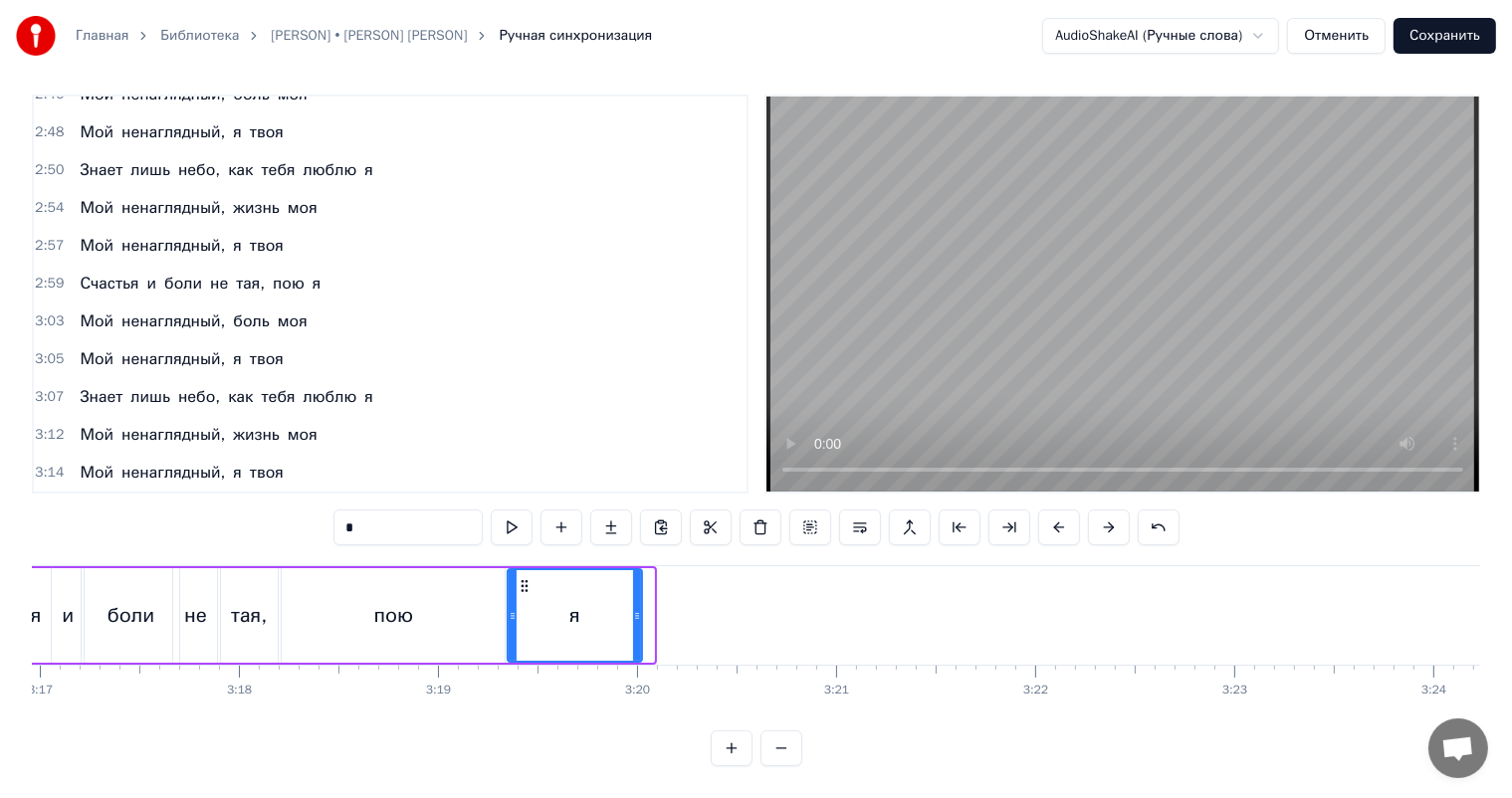 drag, startPoint x: 649, startPoint y: 587, endPoint x: 635, endPoint y: 593, distance: 15.231546 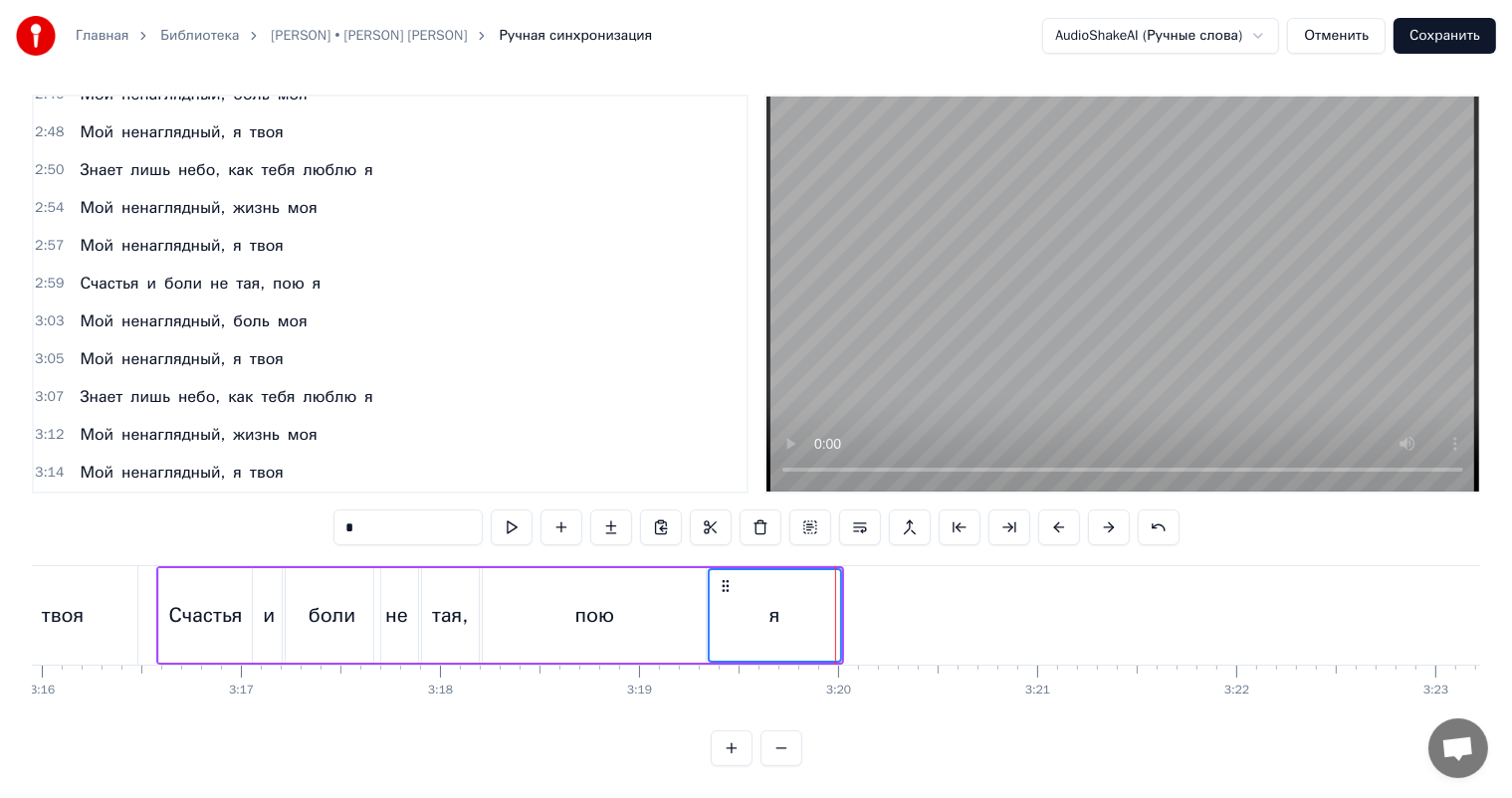 scroll, scrollTop: 0, scrollLeft: 38613, axis: horizontal 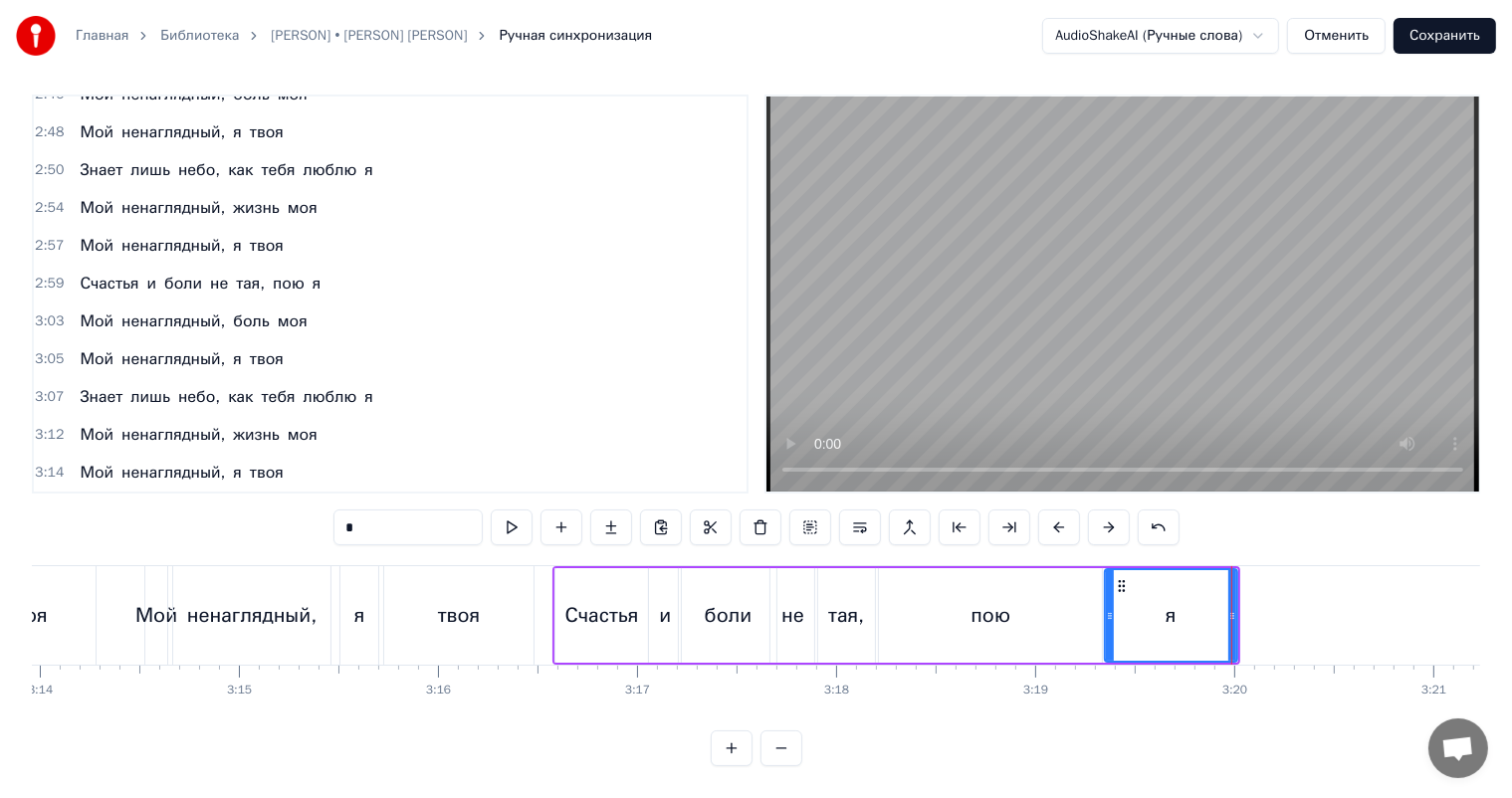 click on "твоя" at bounding box center [459, 615] 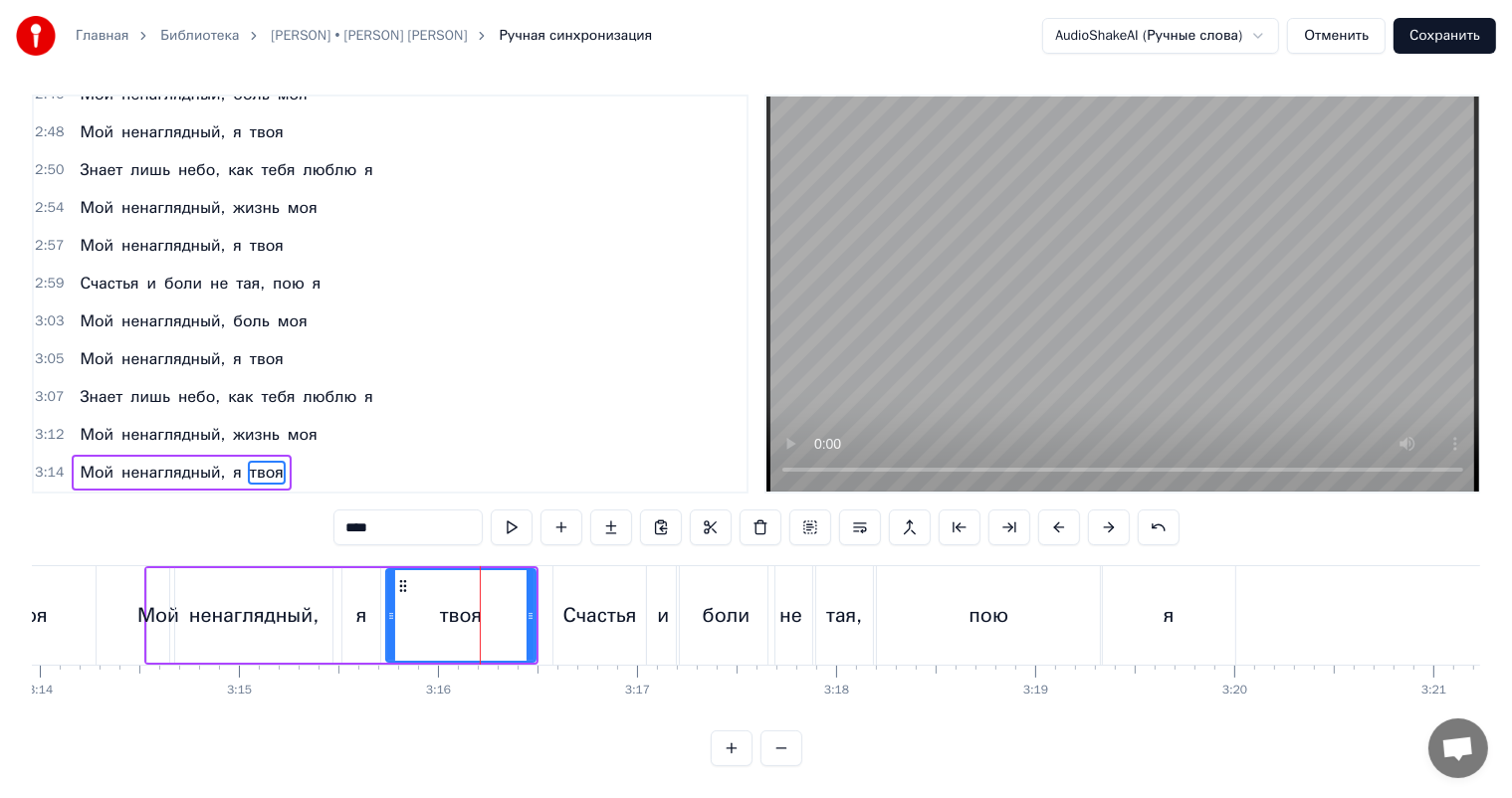 click at bounding box center [1123, 294] 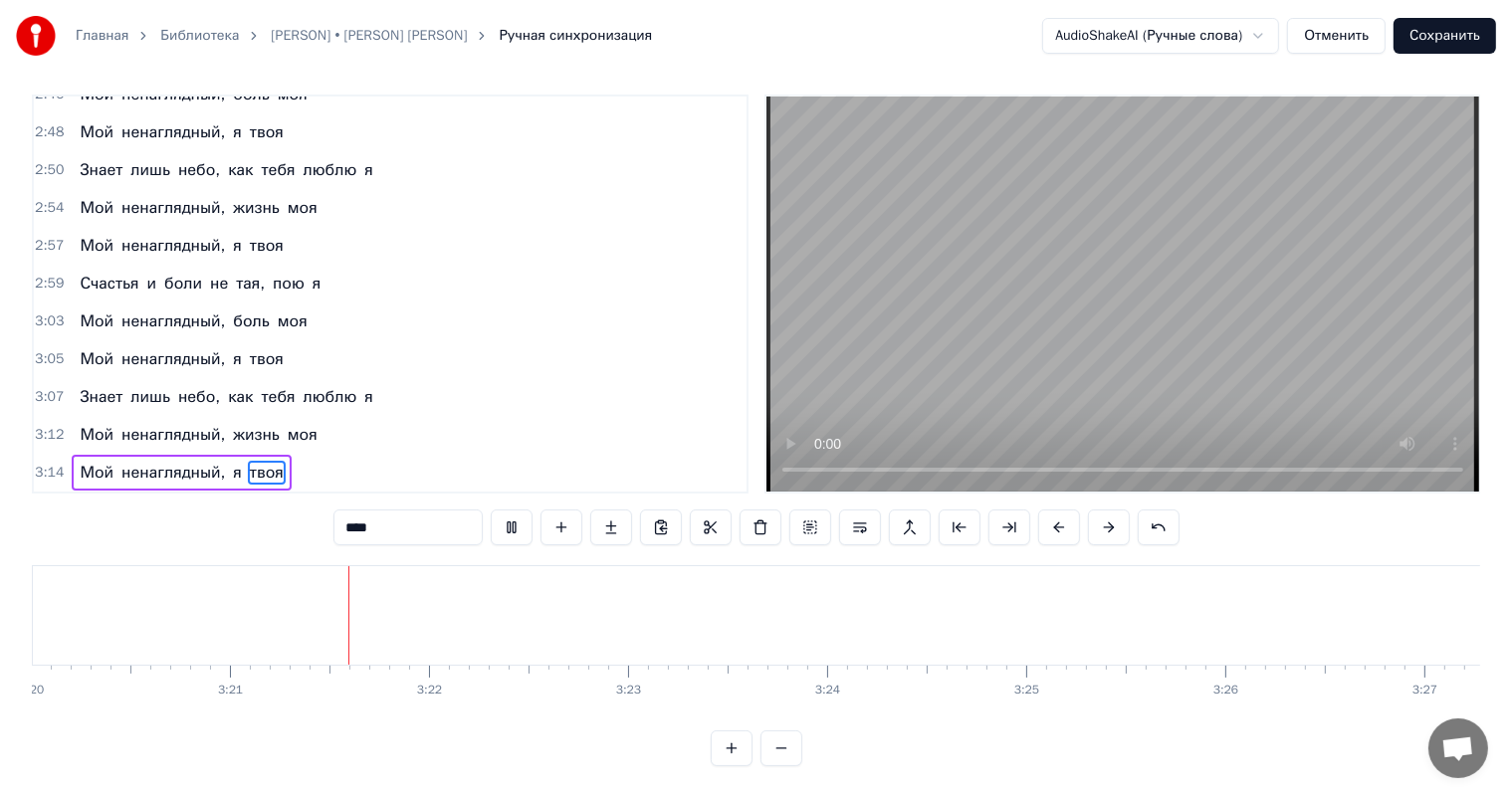 scroll, scrollTop: 0, scrollLeft: 39902, axis: horizontal 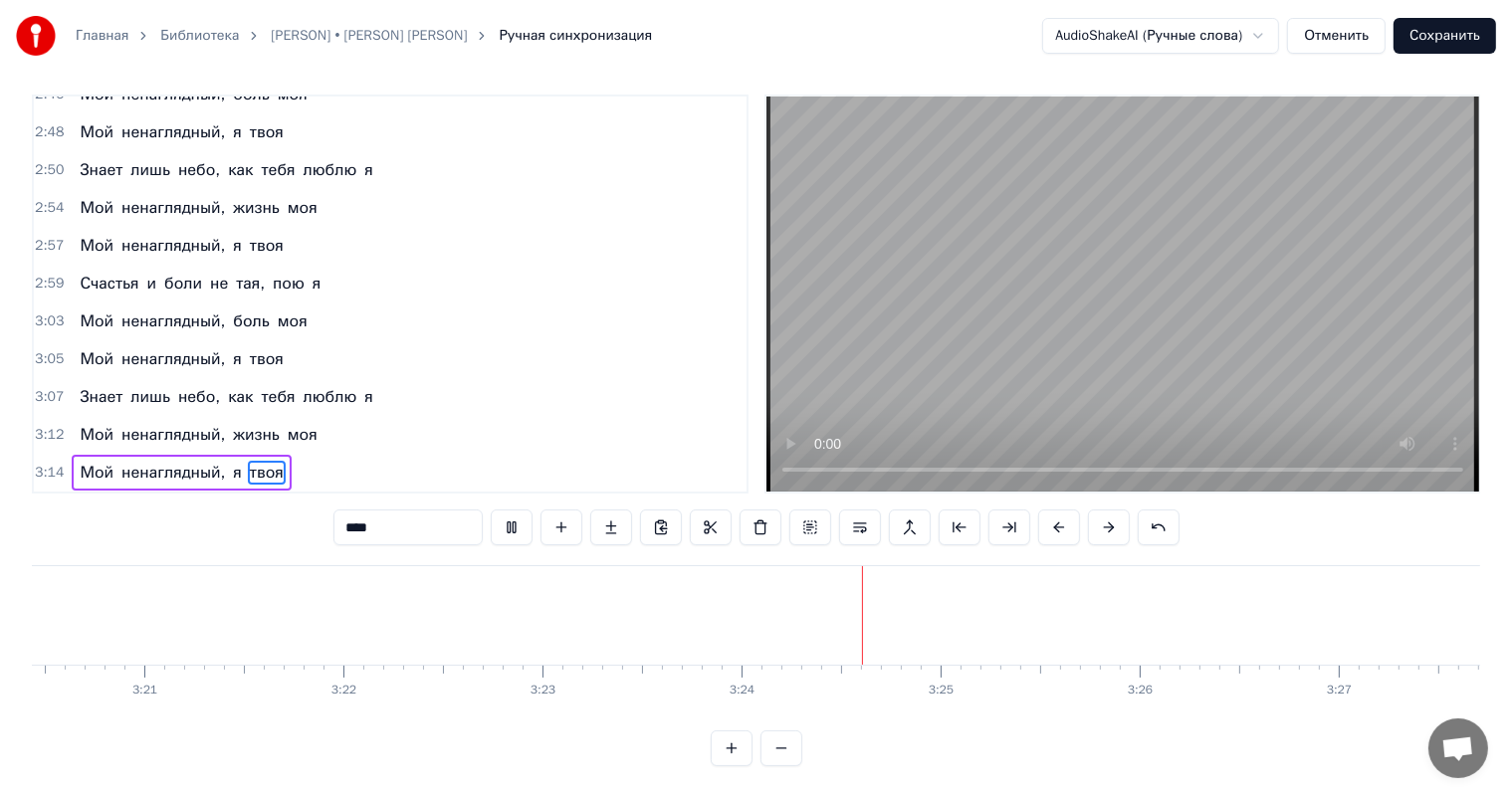 type 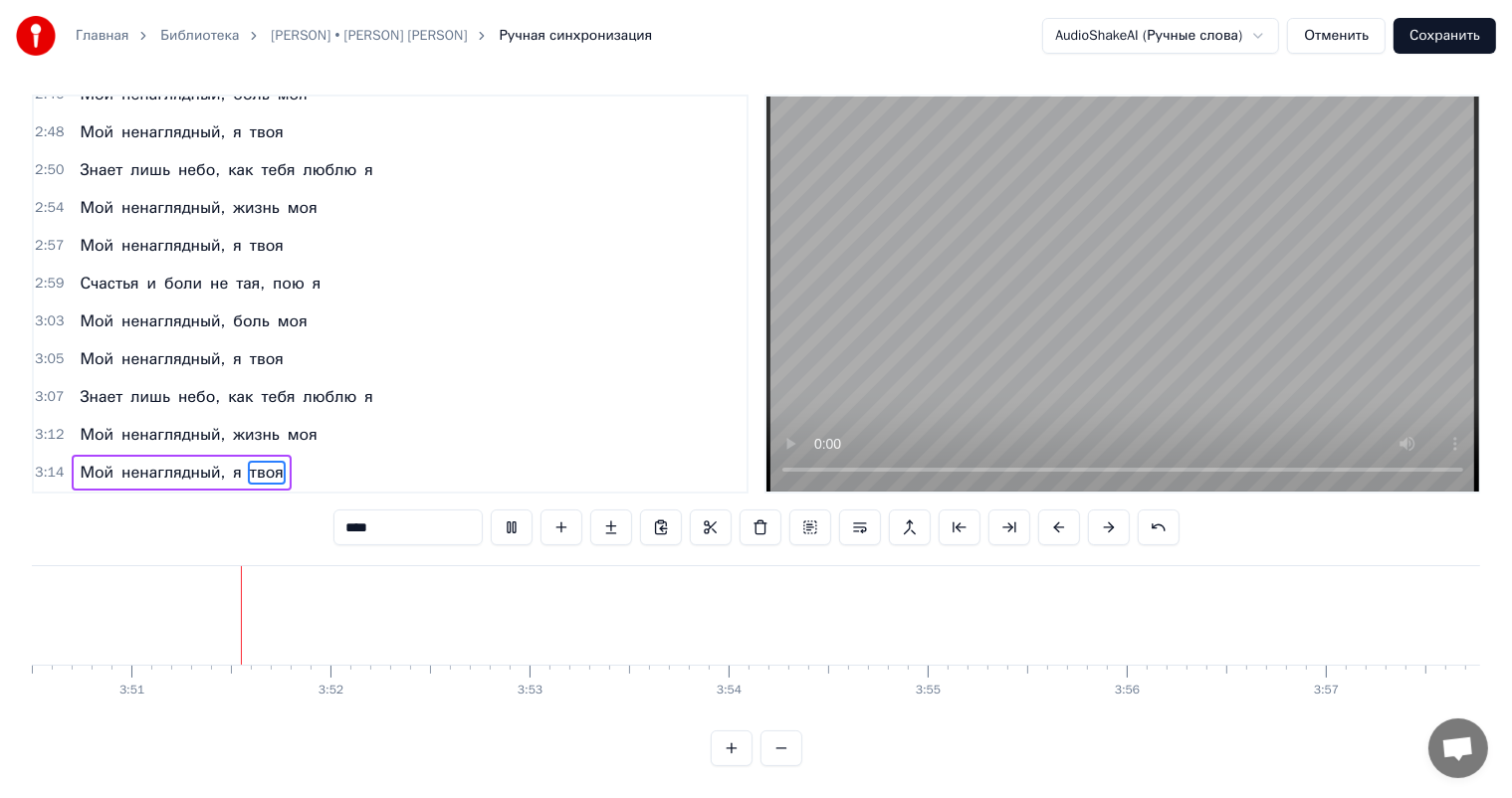 scroll, scrollTop: 0, scrollLeft: 45896, axis: horizontal 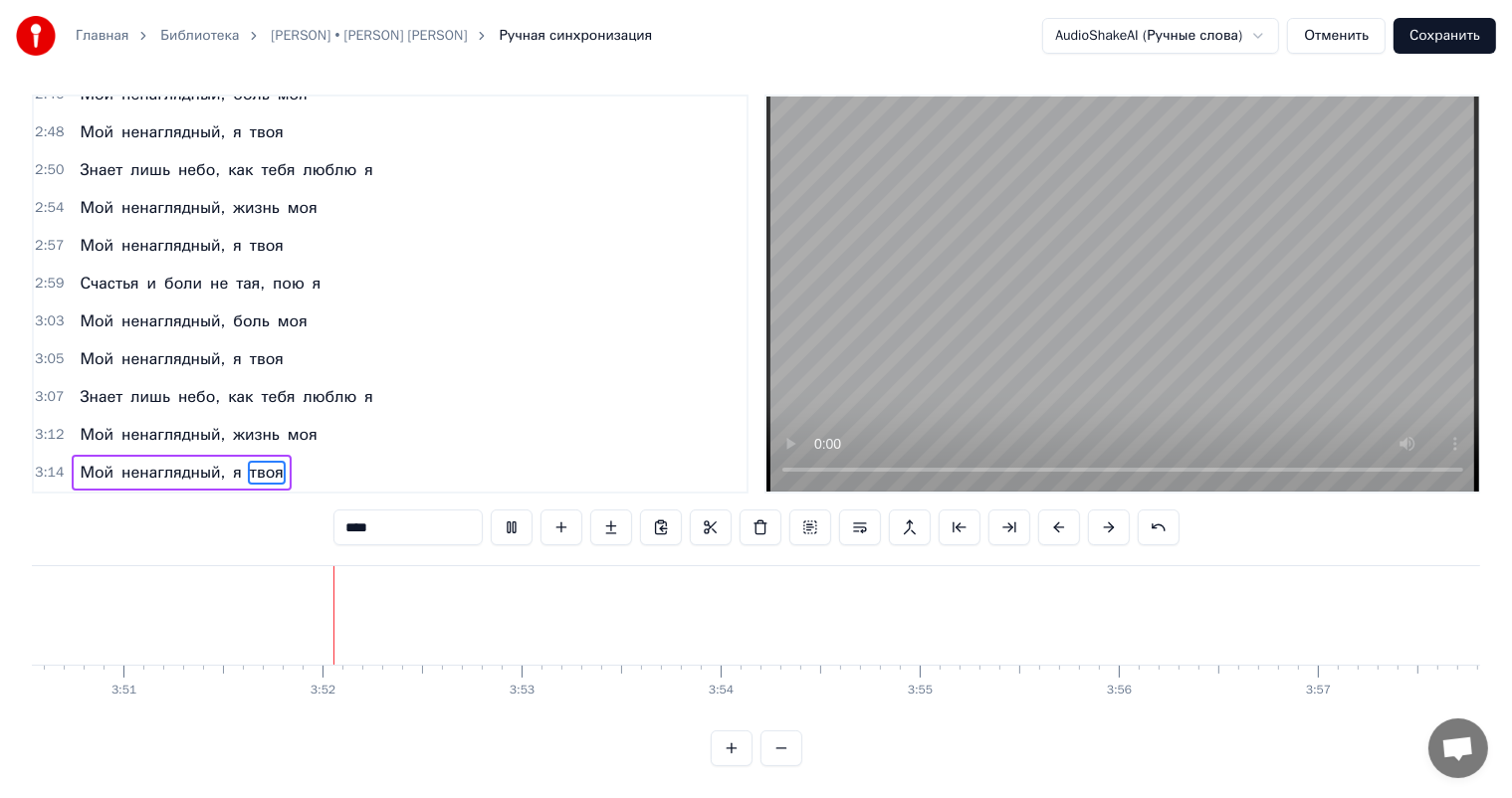 click on "Сохранить" at bounding box center (1444, 36) 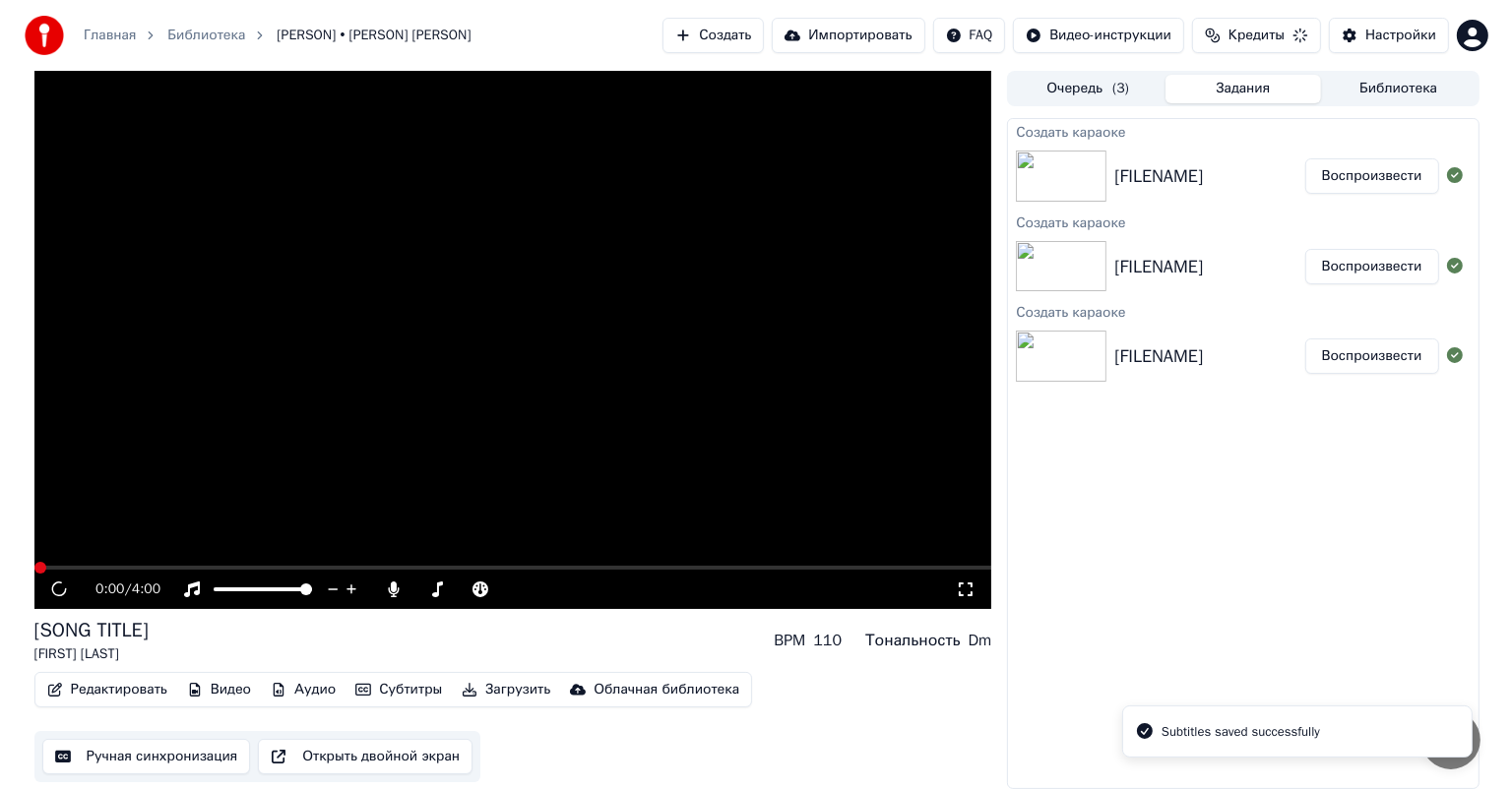 scroll, scrollTop: 0, scrollLeft: 0, axis: both 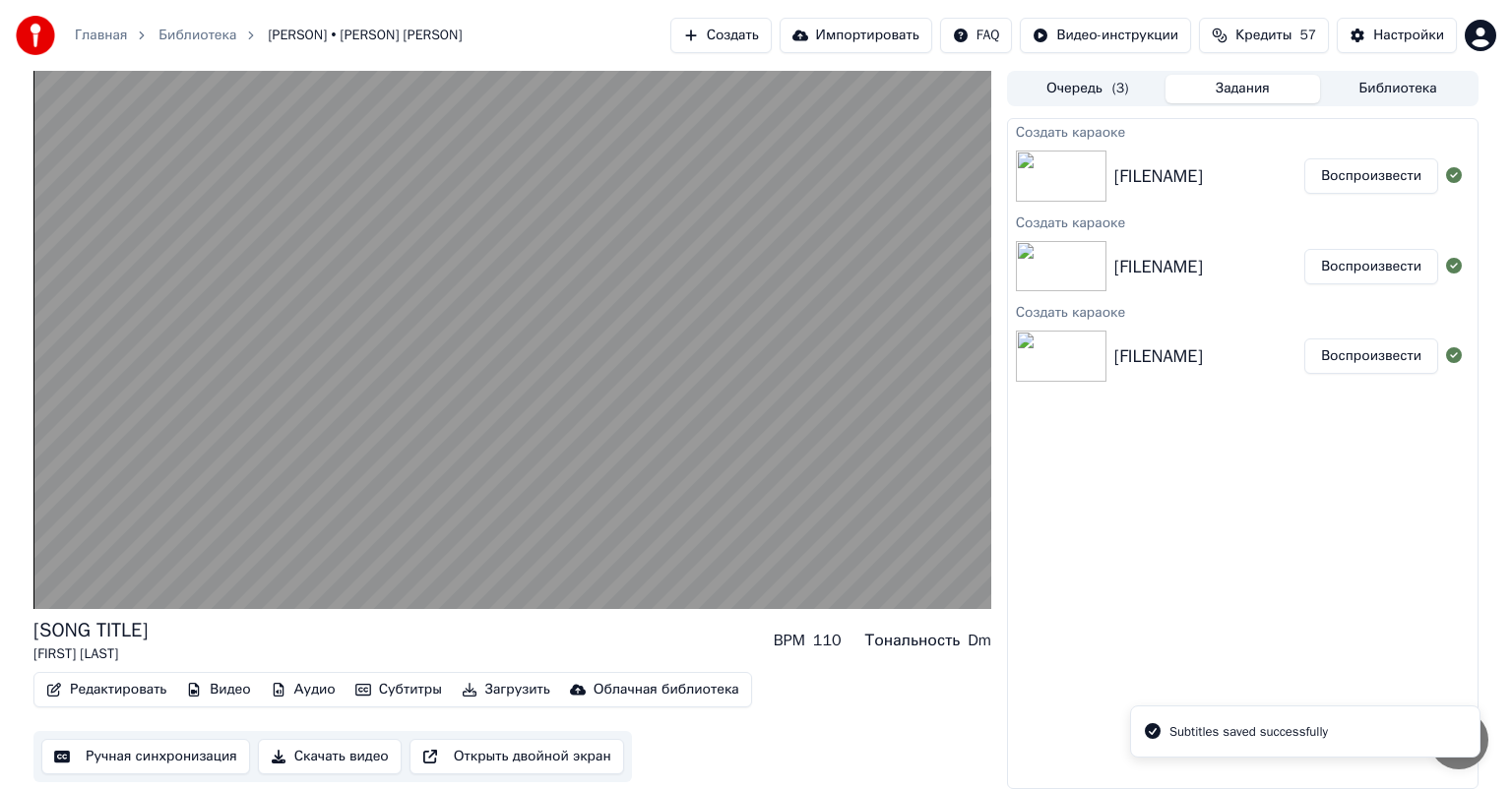 click on "Воспроизвести" at bounding box center (1371, 356) 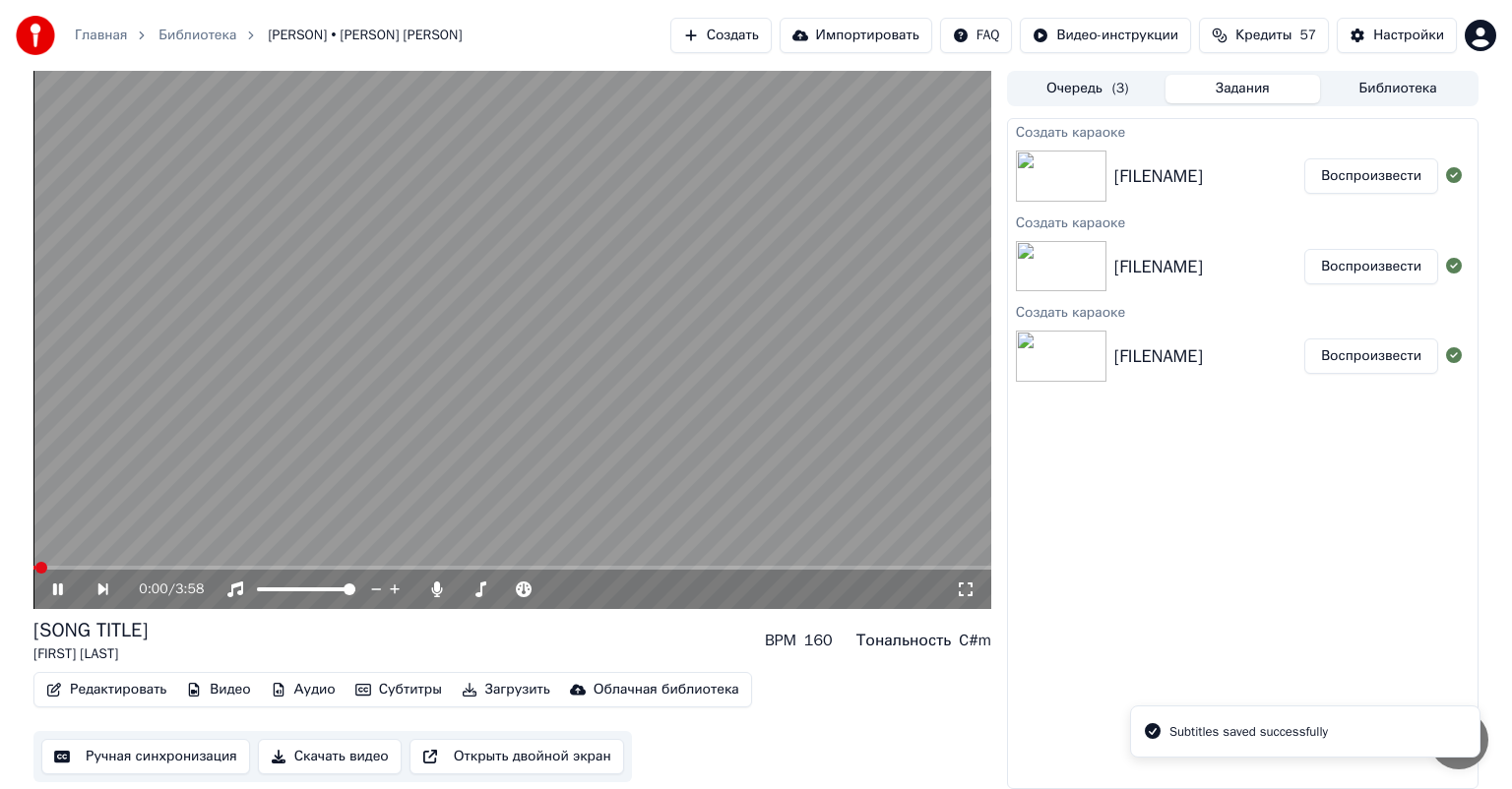 click on "Скачать видео" at bounding box center (330, 757) 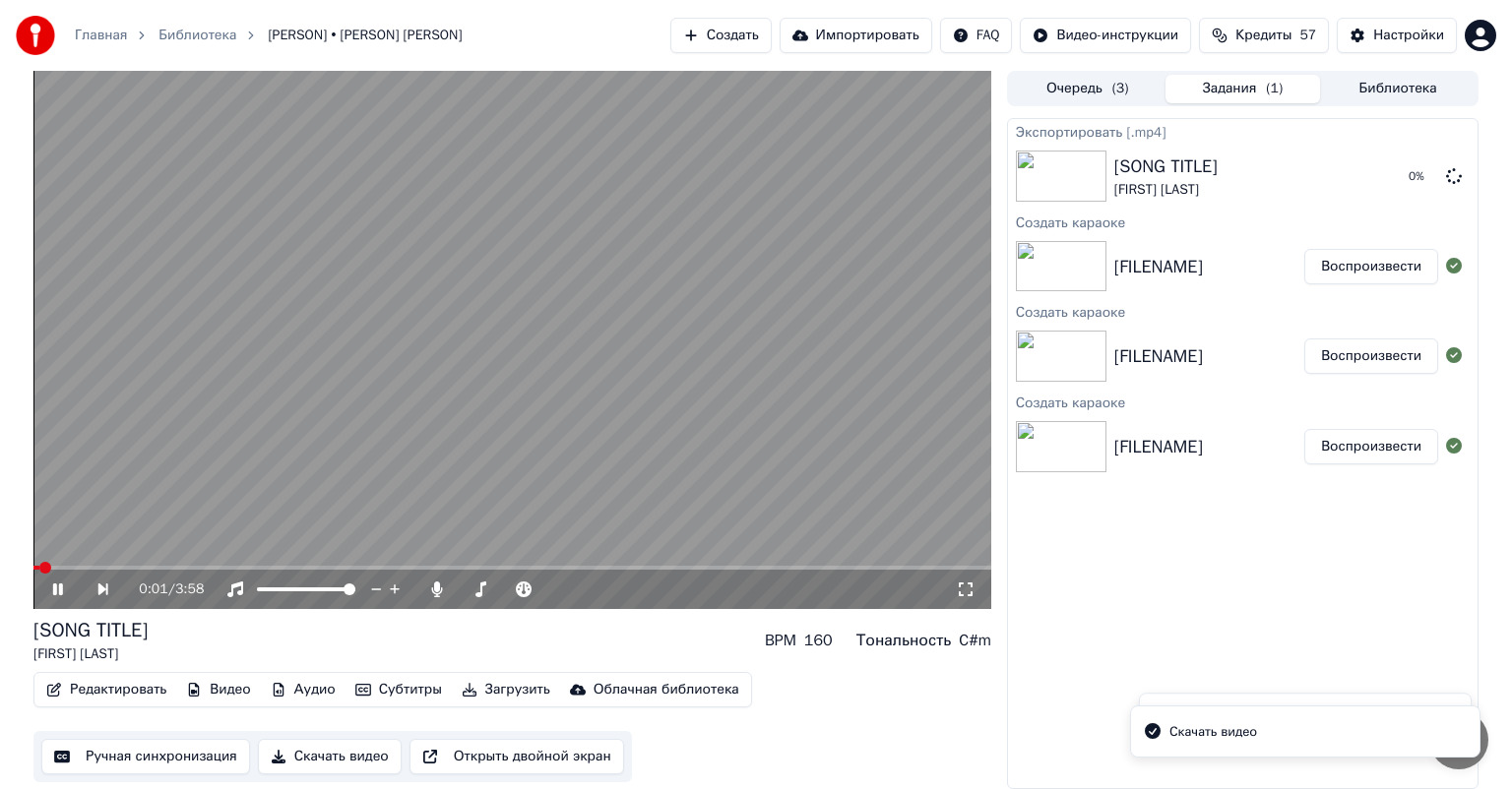 click on "Воспроизвести" at bounding box center (1371, 356) 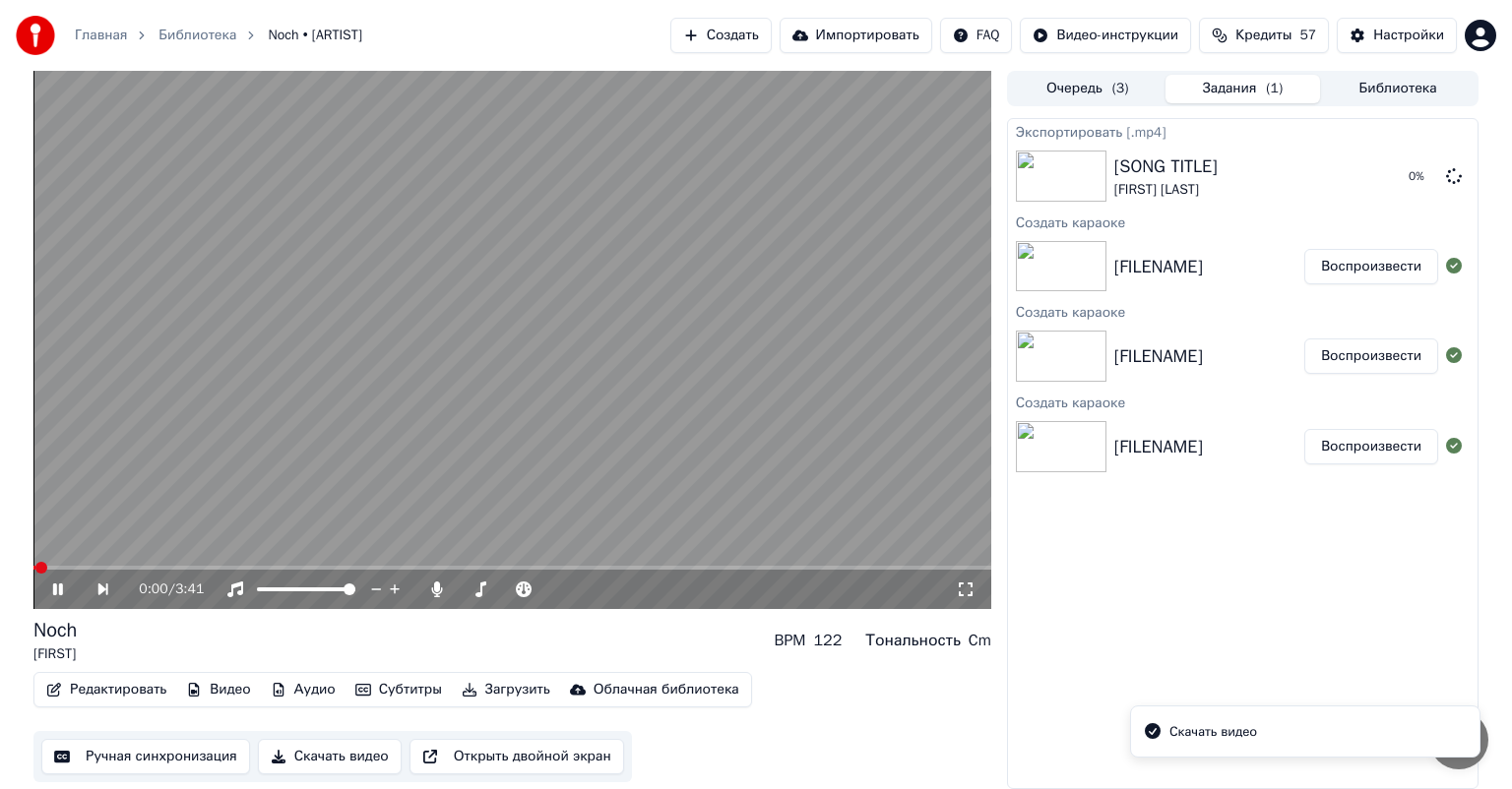 click on "Скачать видео" at bounding box center (330, 757) 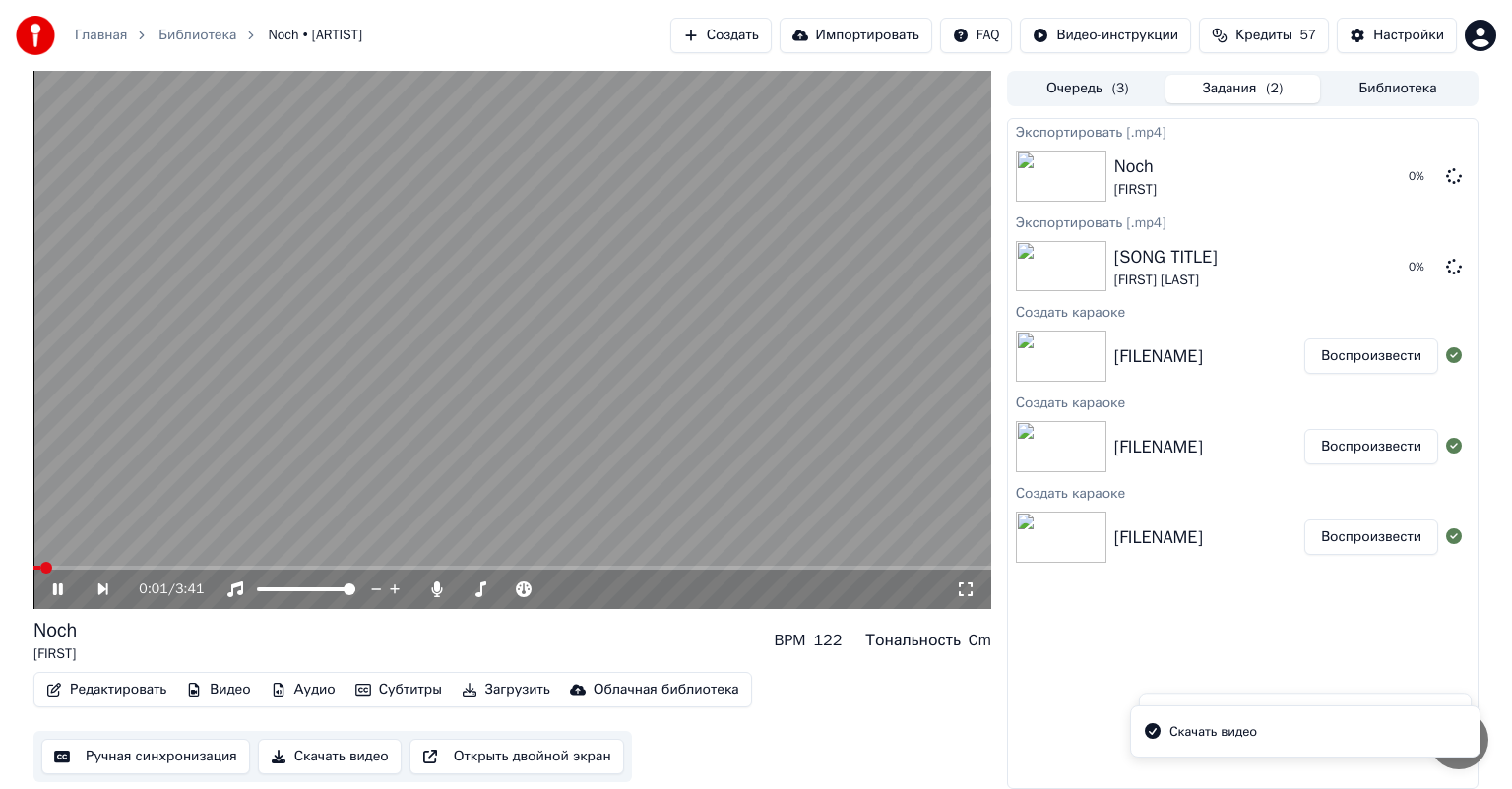 click on "Воспроизвести" at bounding box center [1371, 356] 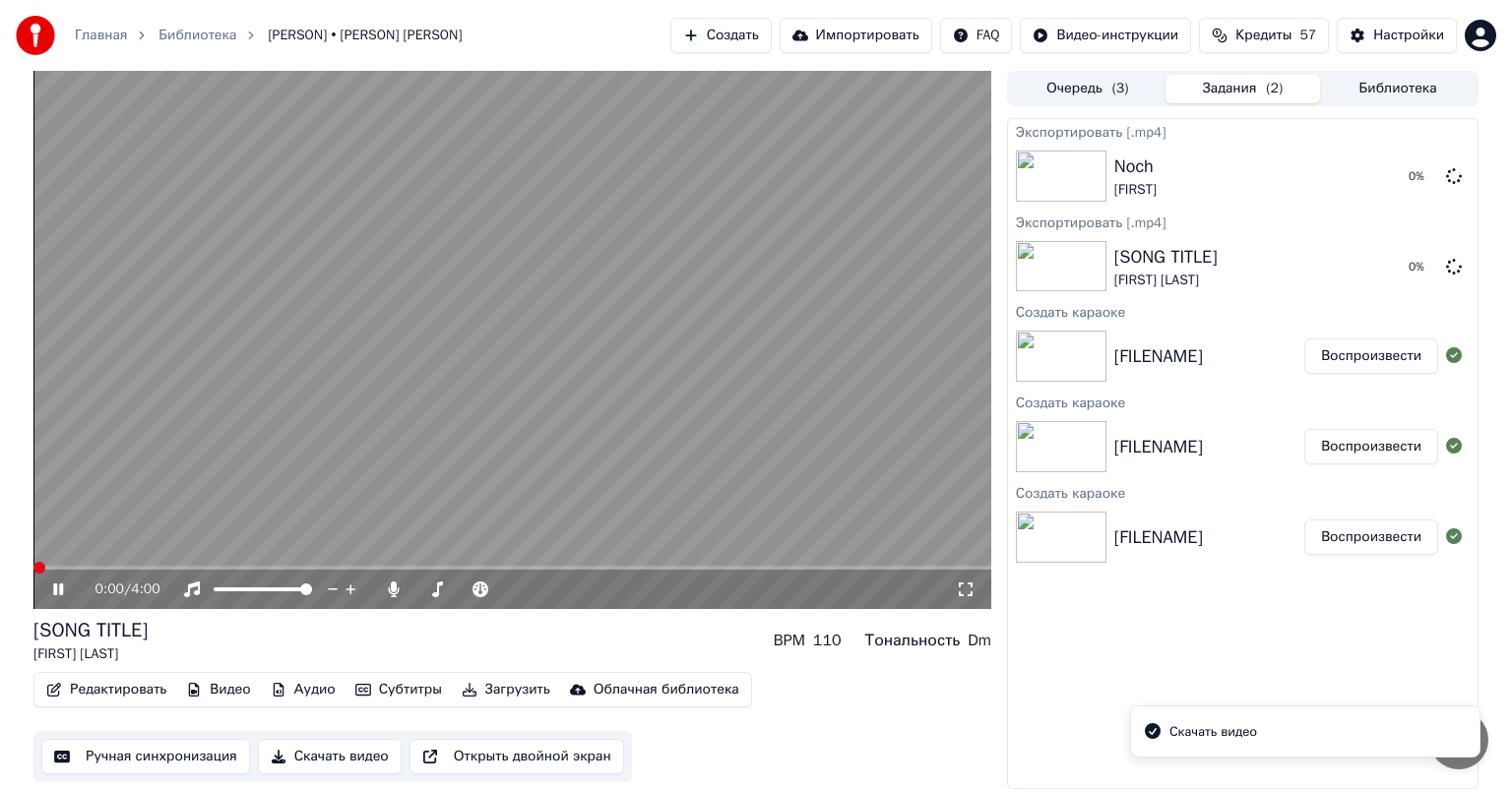 click on "Скачать видео" at bounding box center [330, 757] 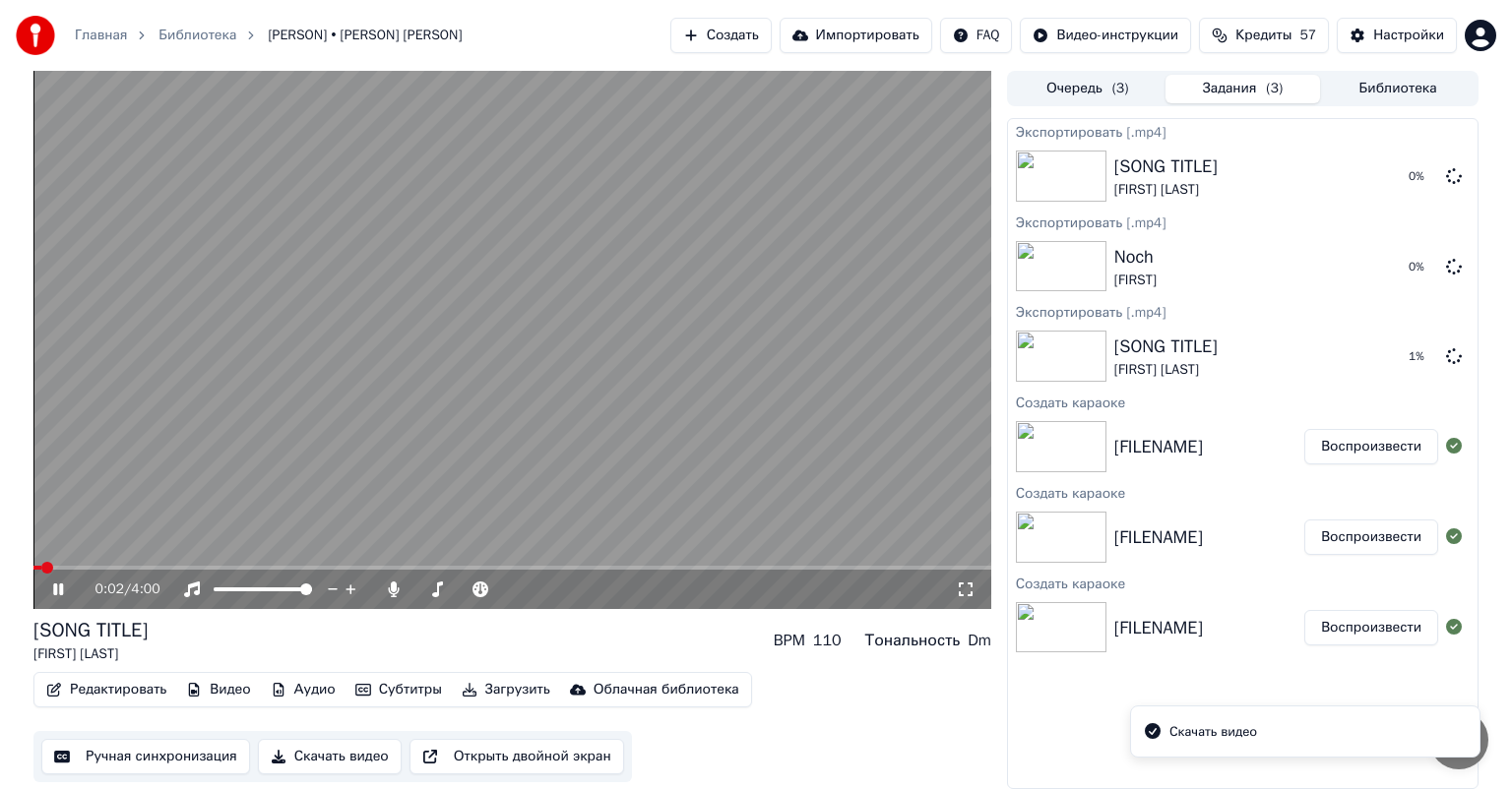 click at bounding box center (512, 339) 